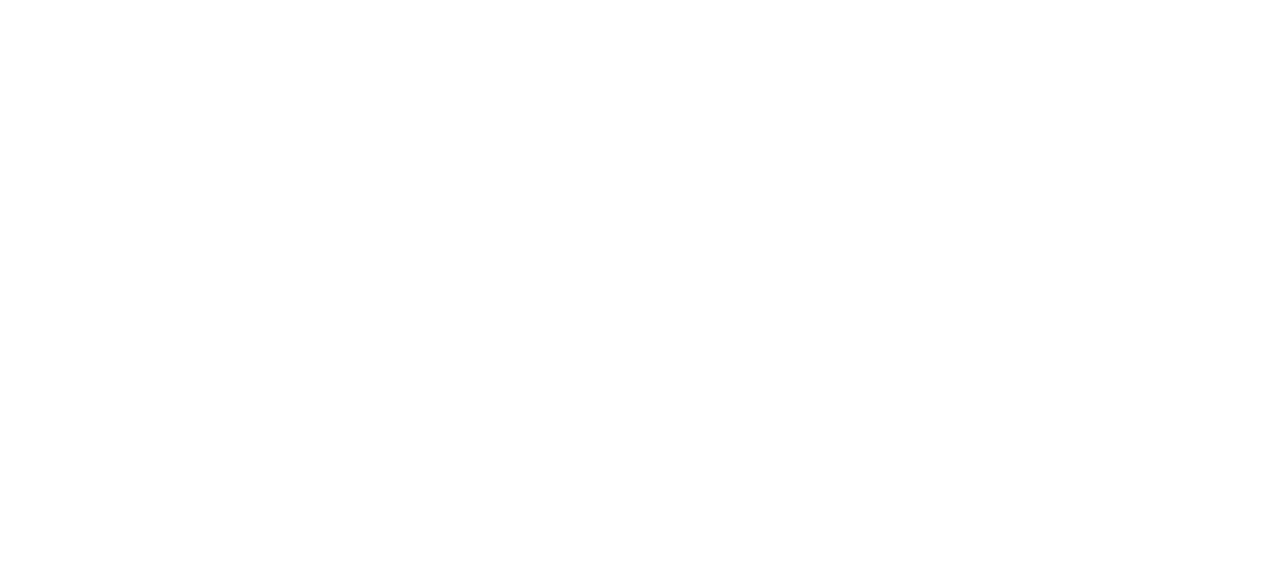 scroll, scrollTop: 0, scrollLeft: 0, axis: both 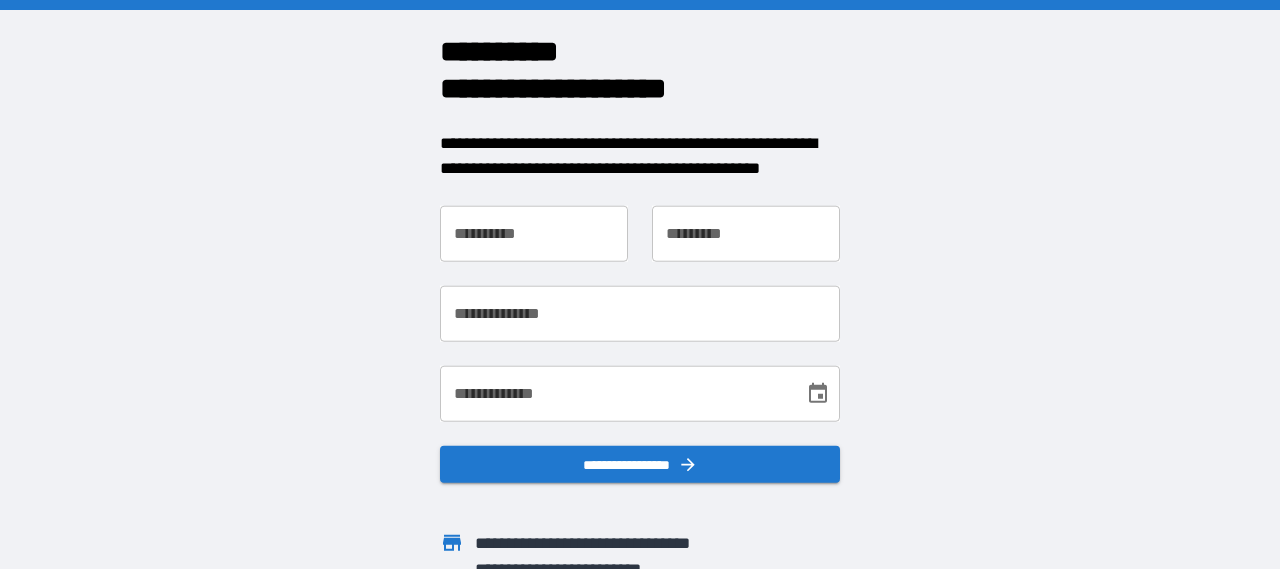 click on "**********" at bounding box center [534, 233] 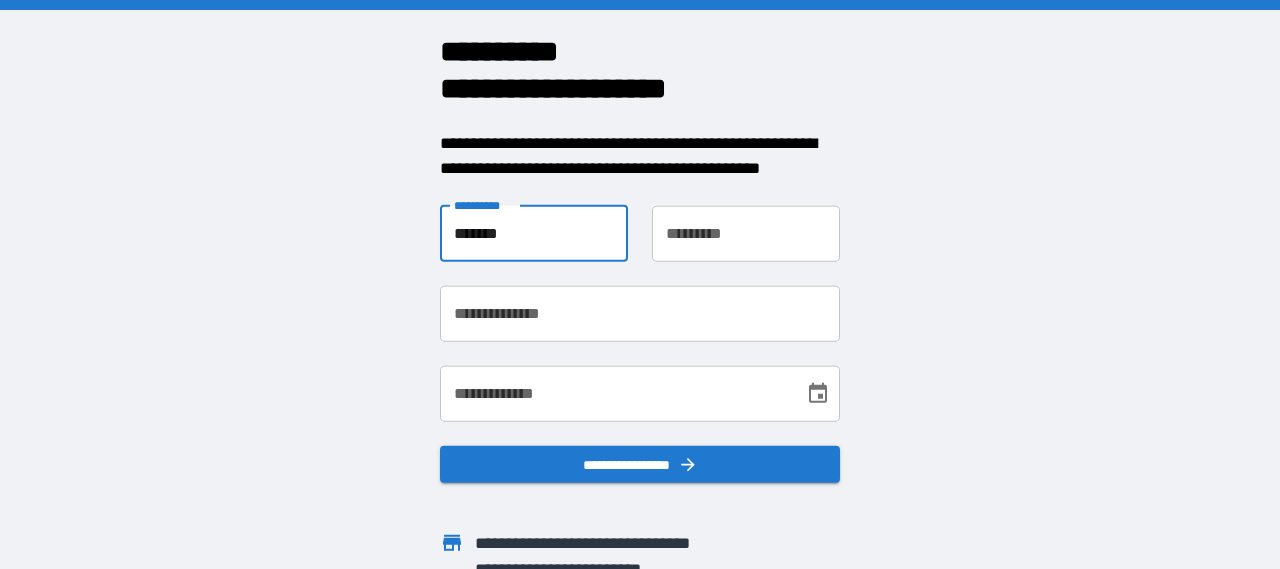 type on "*******" 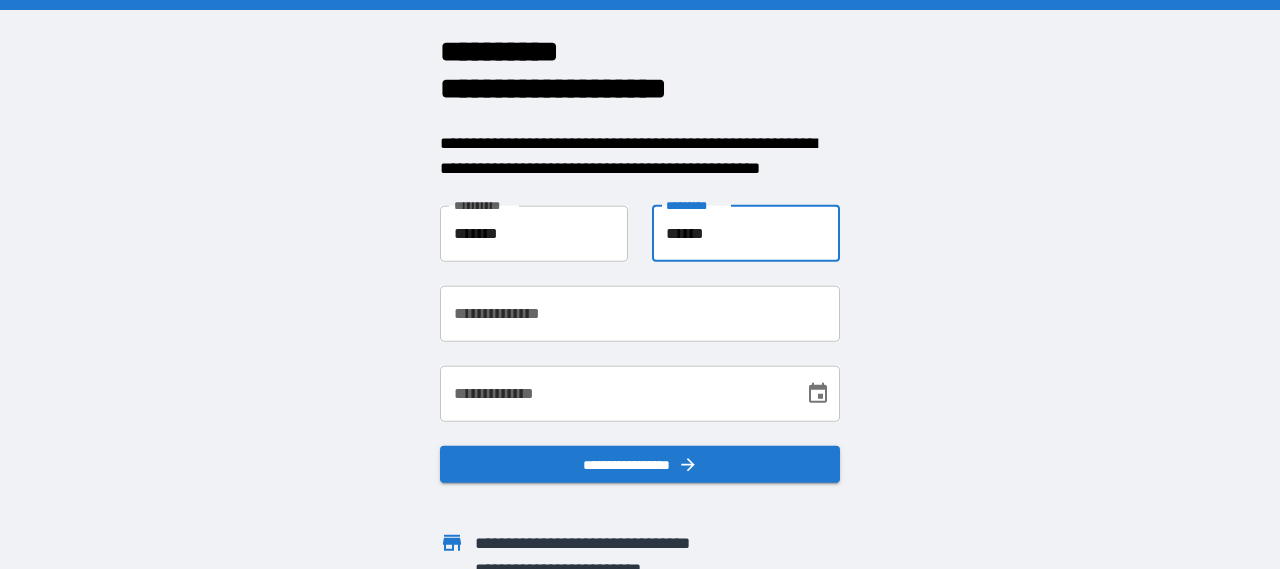 type on "******" 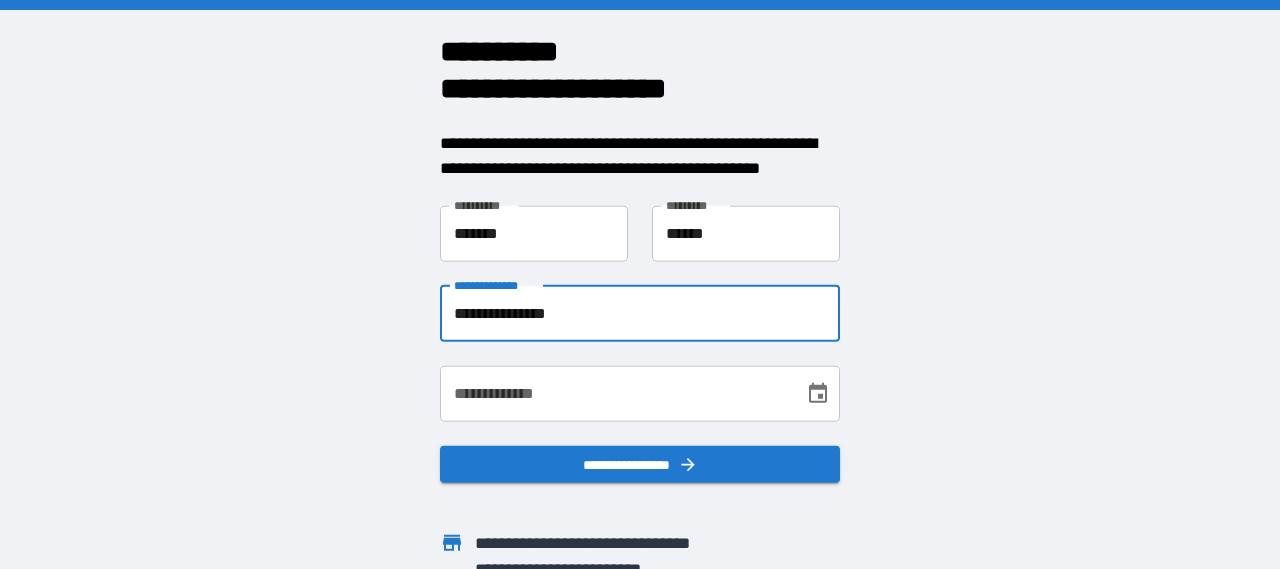 type on "**********" 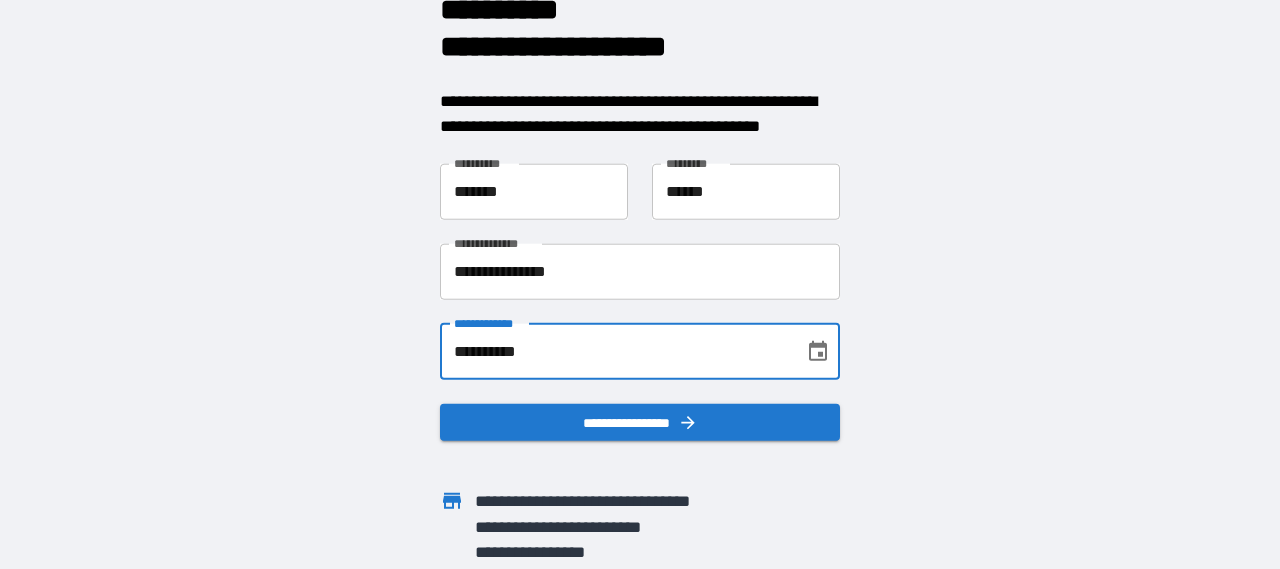 scroll, scrollTop: 63, scrollLeft: 0, axis: vertical 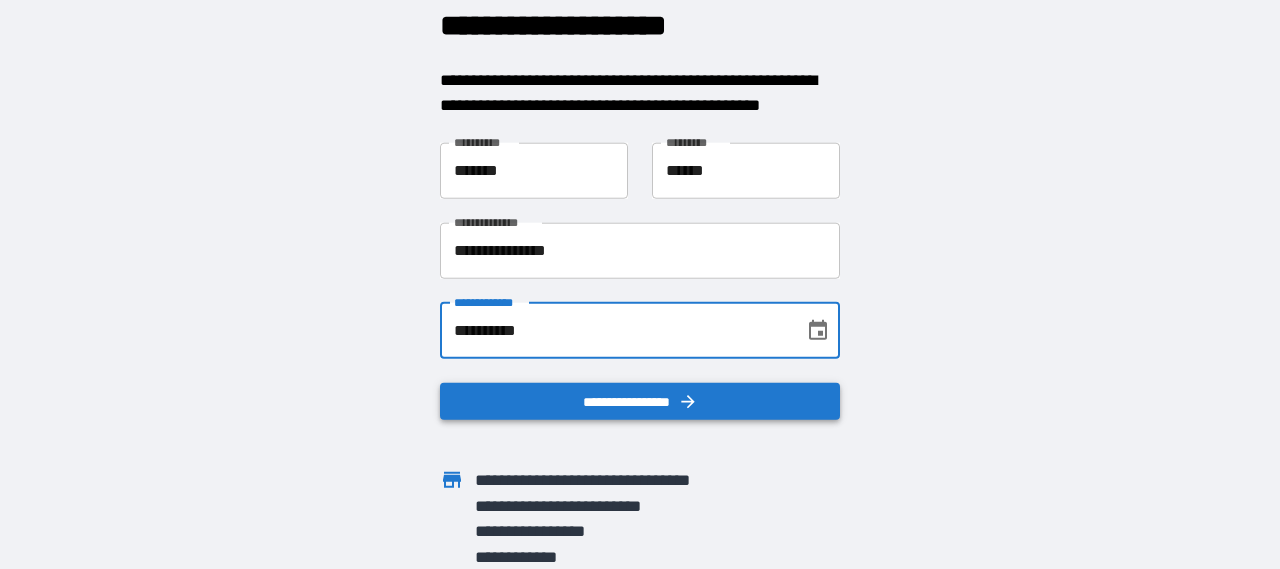 type on "**********" 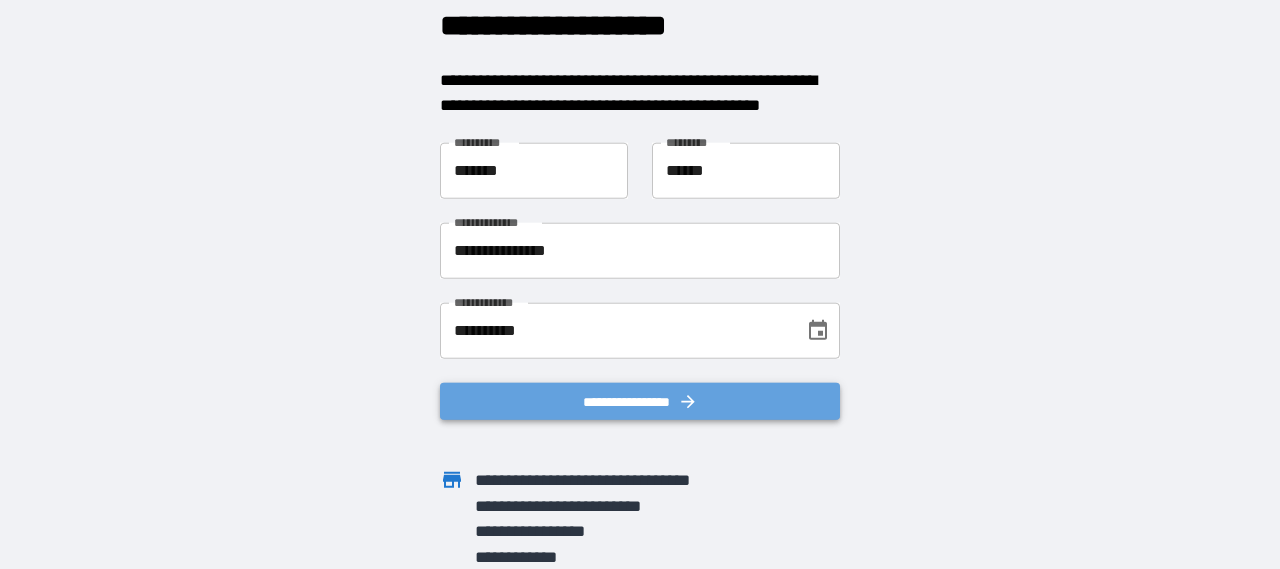 click on "**********" at bounding box center (640, 401) 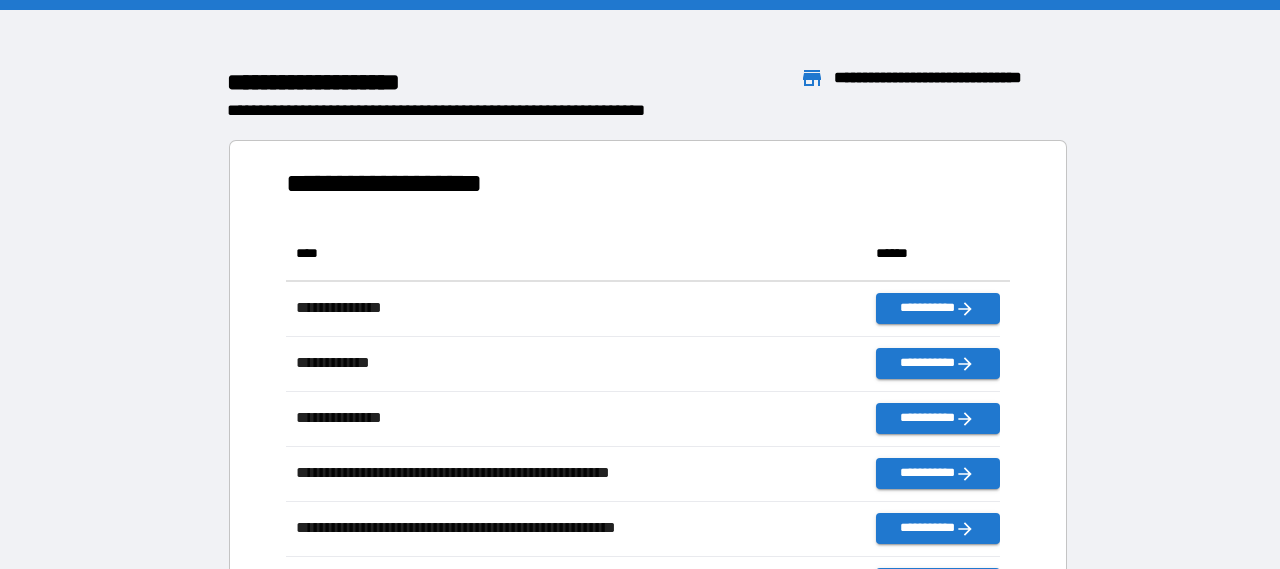 scroll, scrollTop: 16, scrollLeft: 16, axis: both 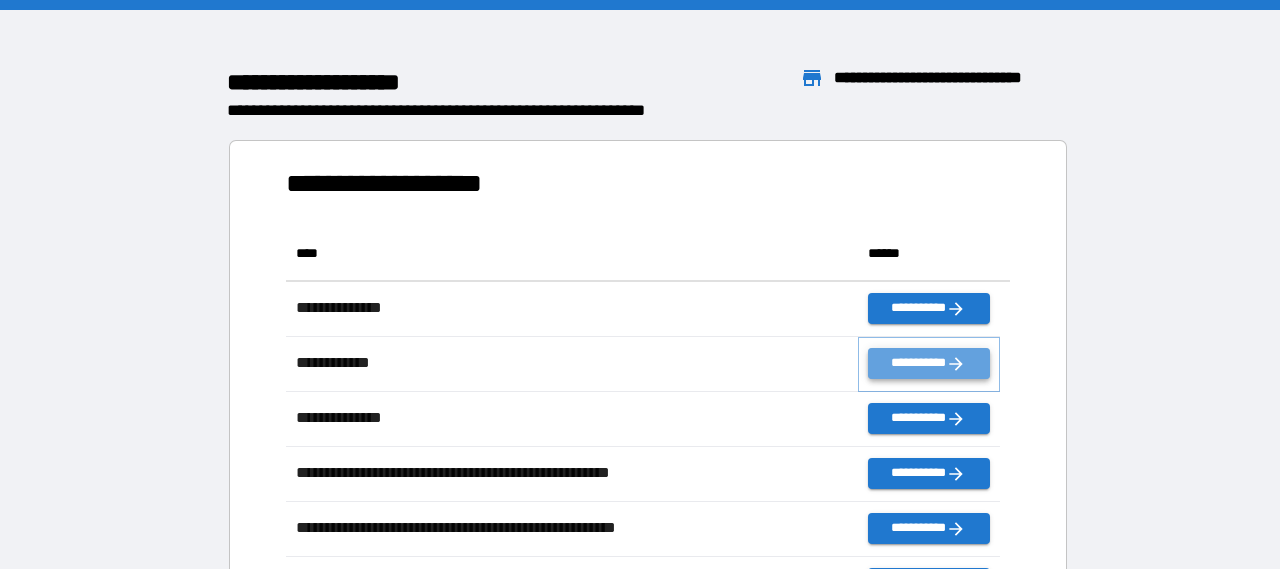 click on "**********" at bounding box center [929, 363] 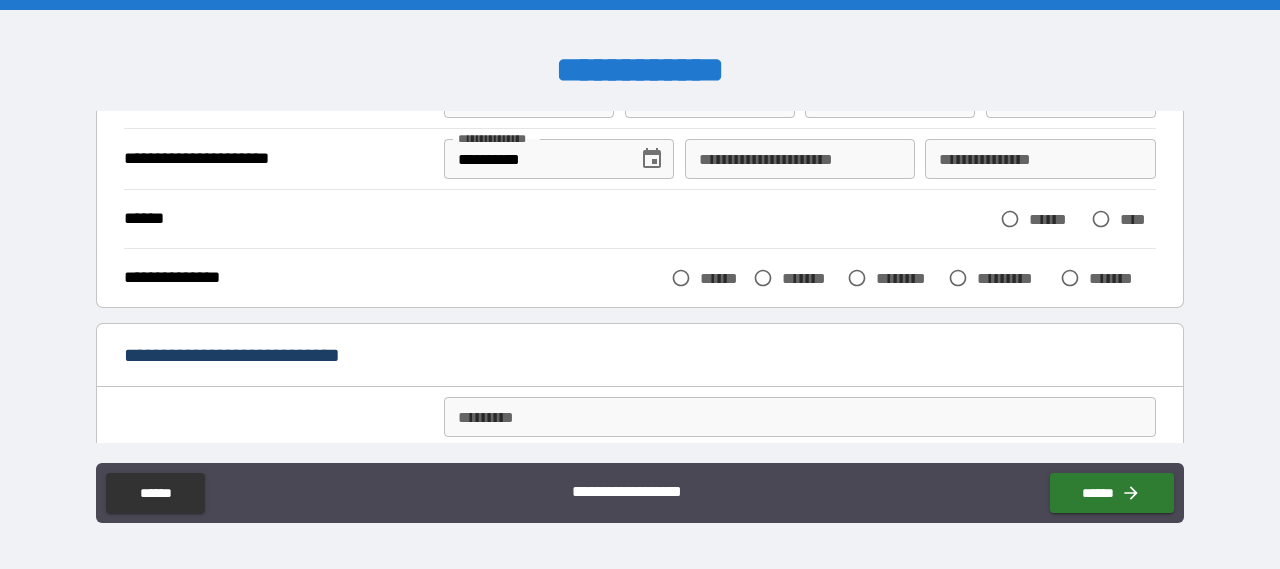 scroll, scrollTop: 200, scrollLeft: 0, axis: vertical 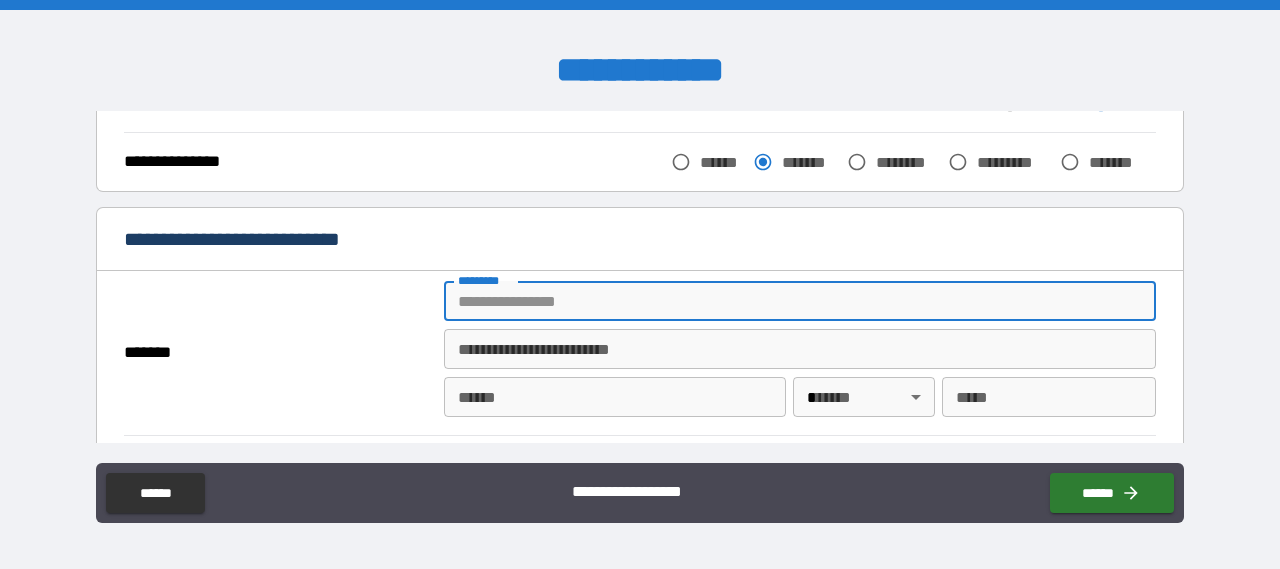 click on "*******   *" at bounding box center [800, 301] 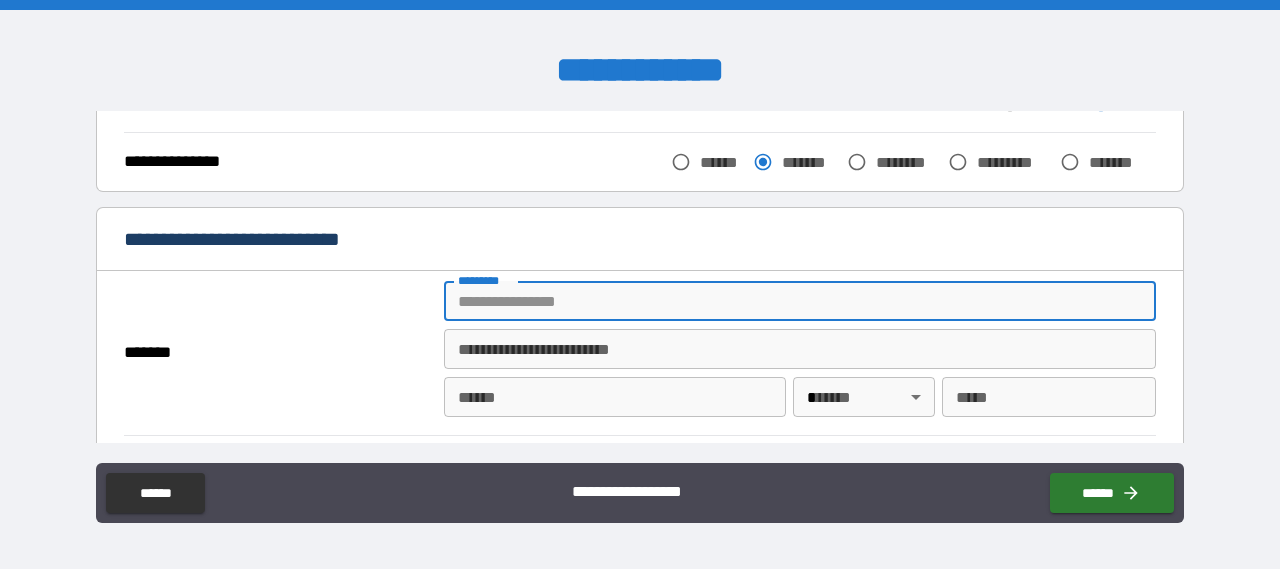 type on "**********" 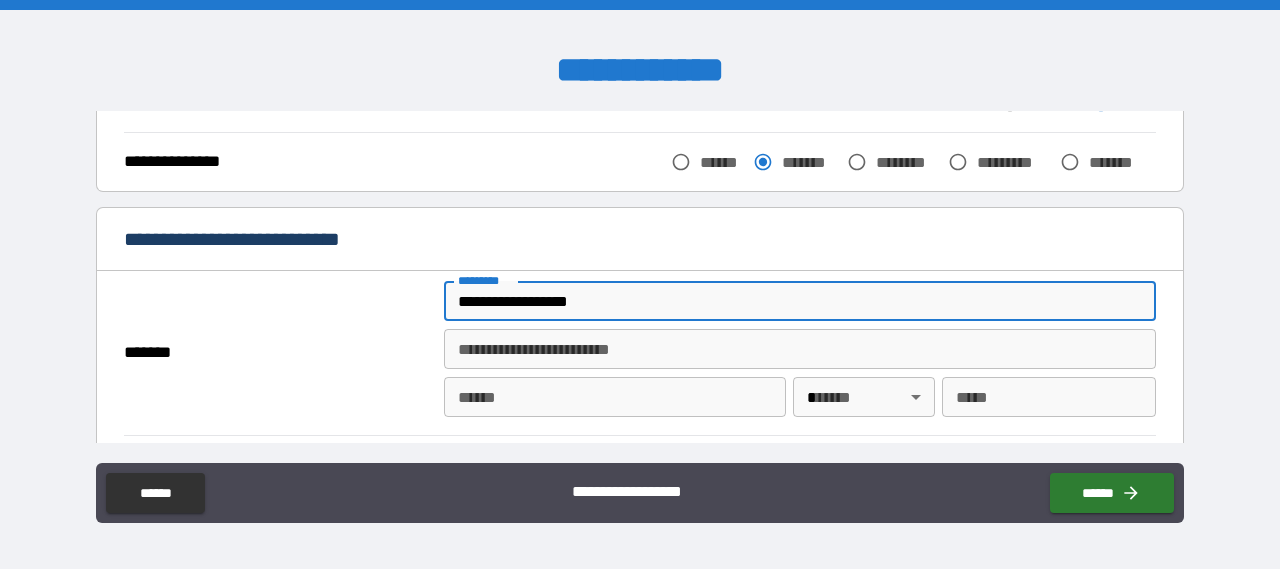 type on "*****" 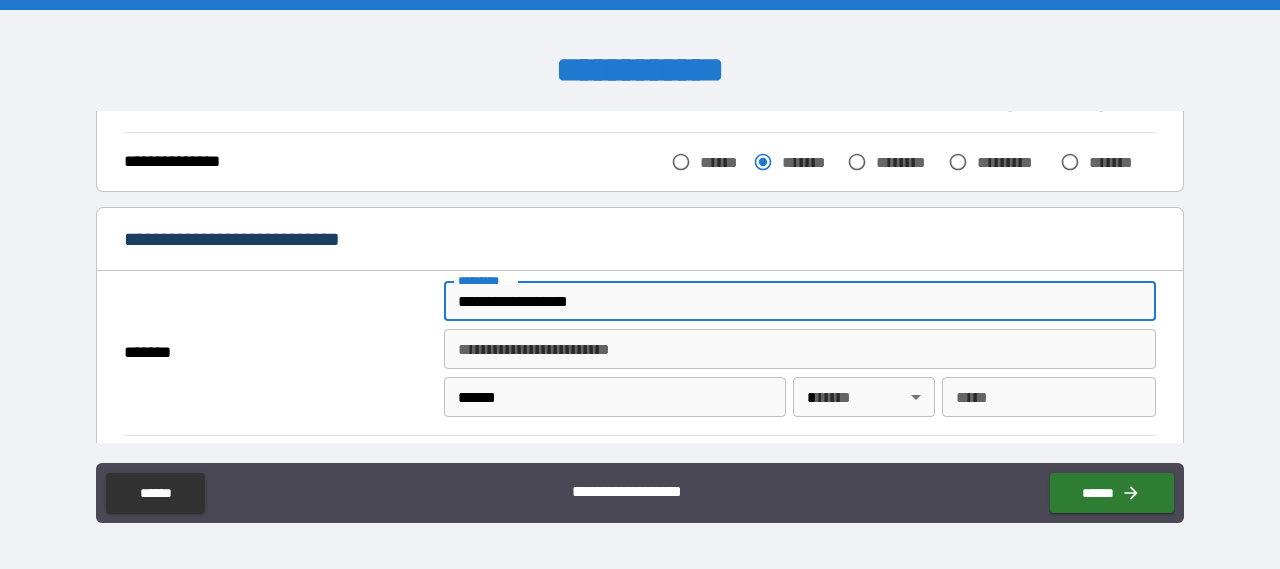 type on "**" 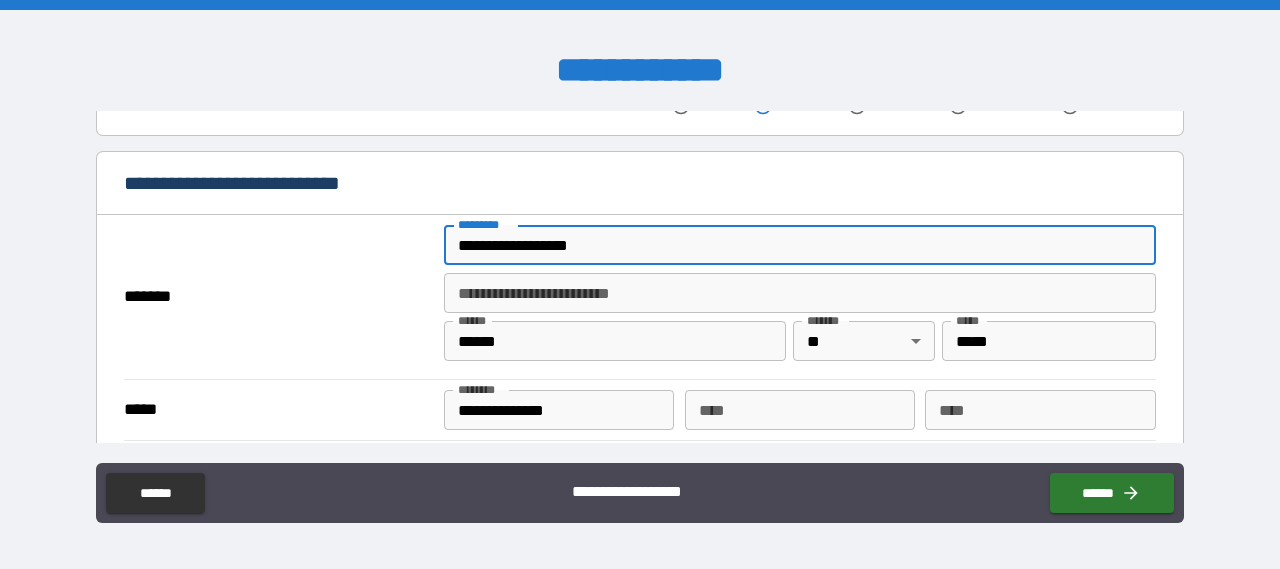 scroll, scrollTop: 500, scrollLeft: 0, axis: vertical 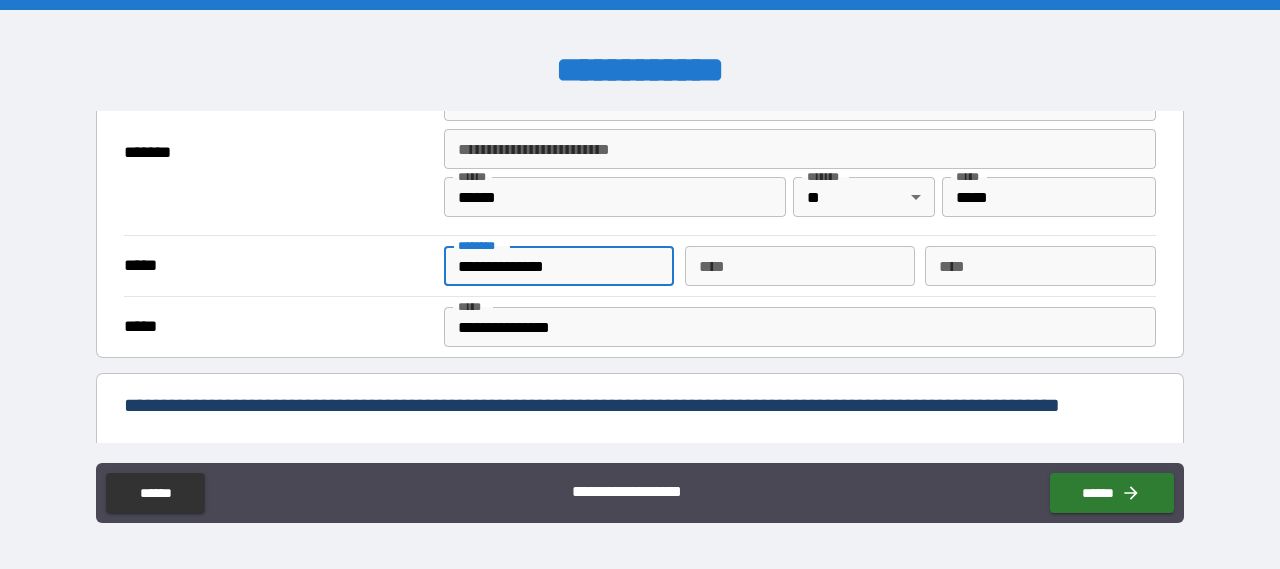 drag, startPoint x: 588, startPoint y: 258, endPoint x: 376, endPoint y: 307, distance: 217.58907 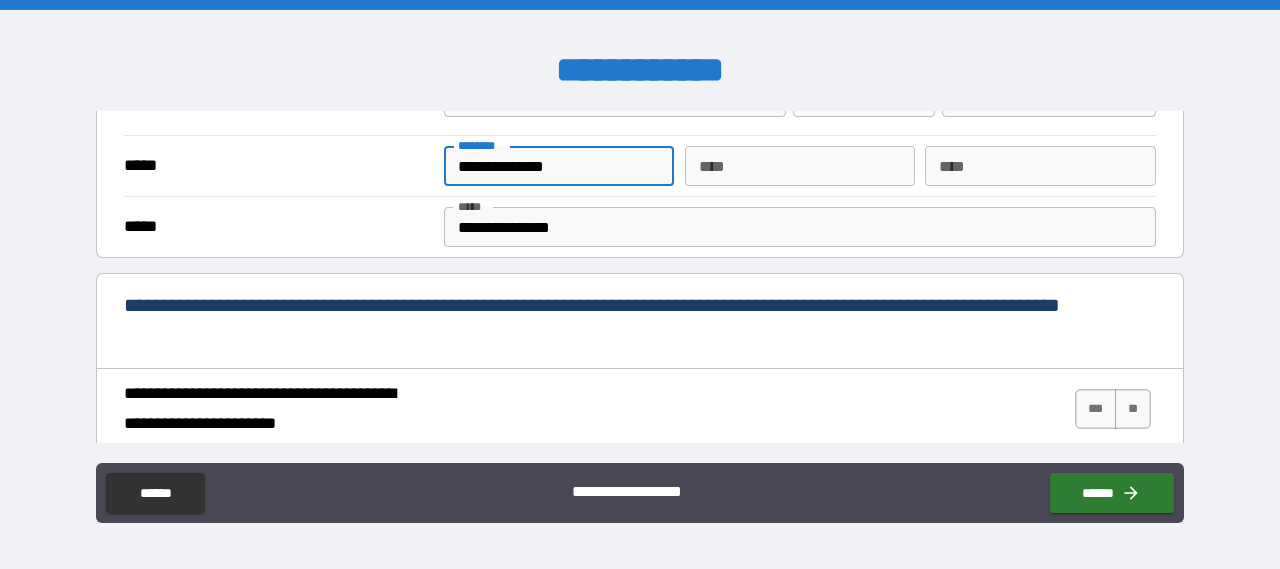 scroll, scrollTop: 700, scrollLeft: 0, axis: vertical 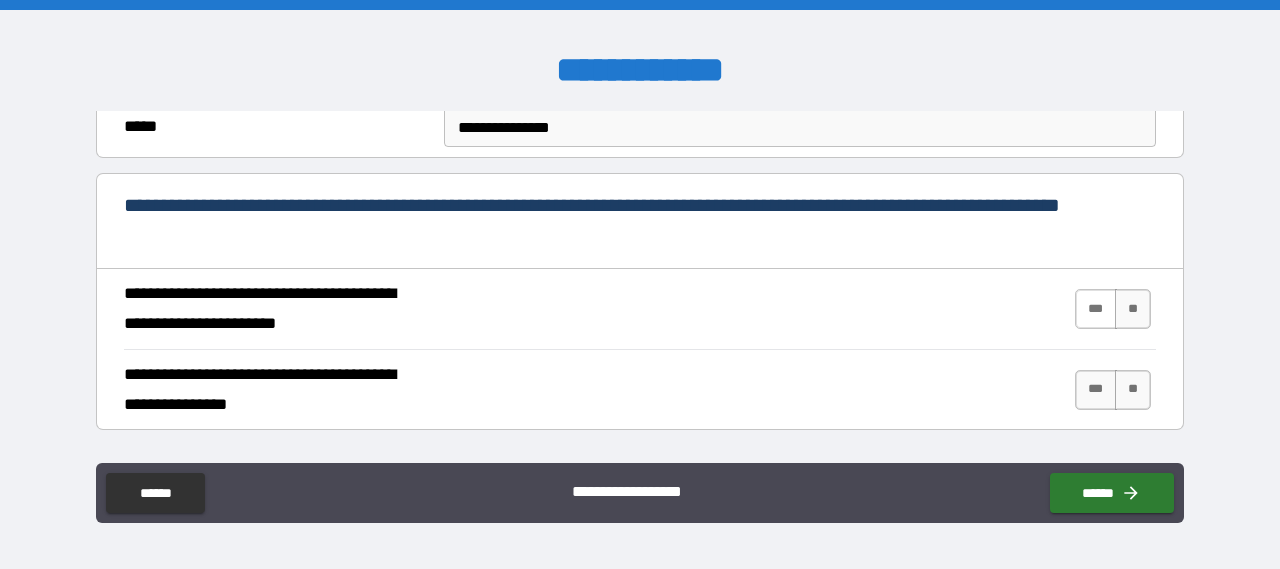 type on "**********" 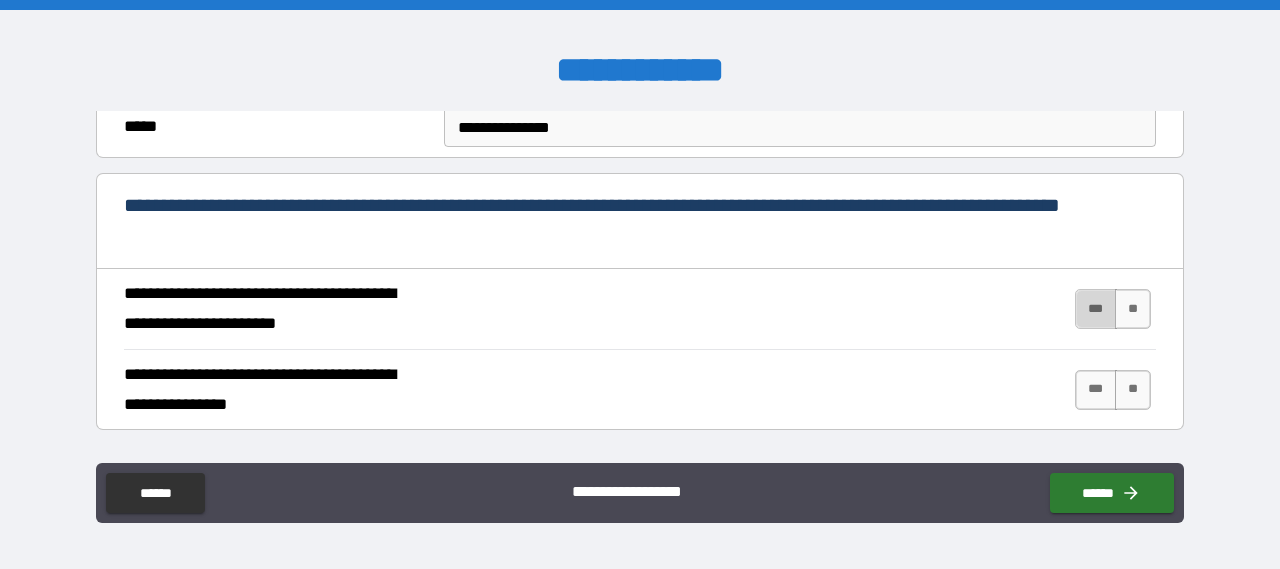 click on "***" at bounding box center [1096, 309] 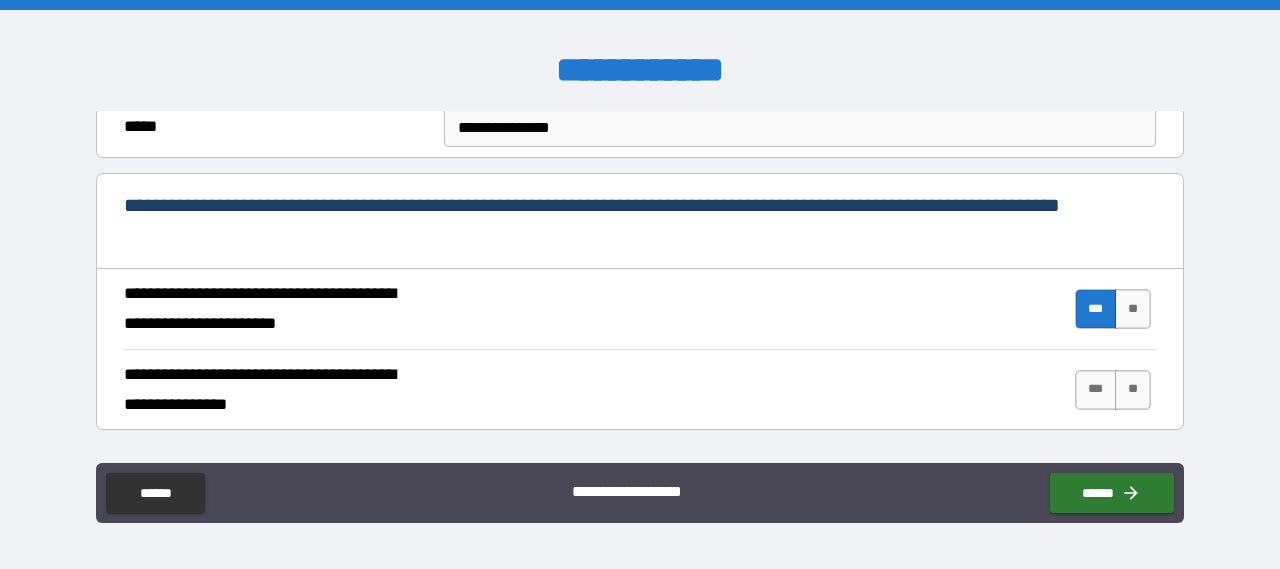 scroll, scrollTop: 800, scrollLeft: 0, axis: vertical 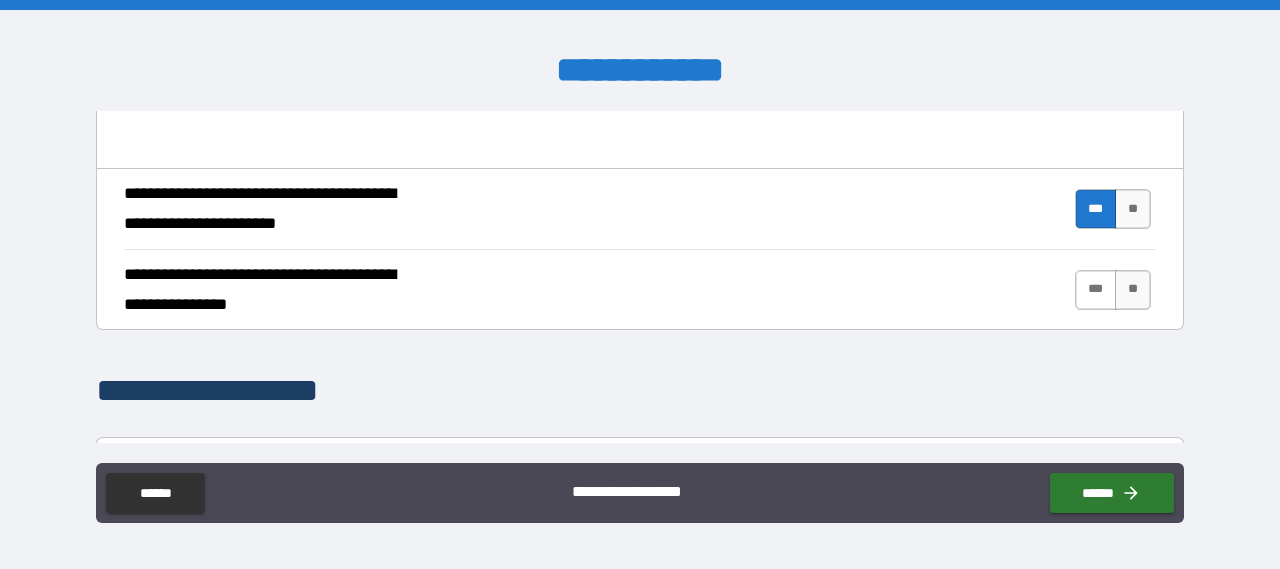 click on "***" at bounding box center (1096, 290) 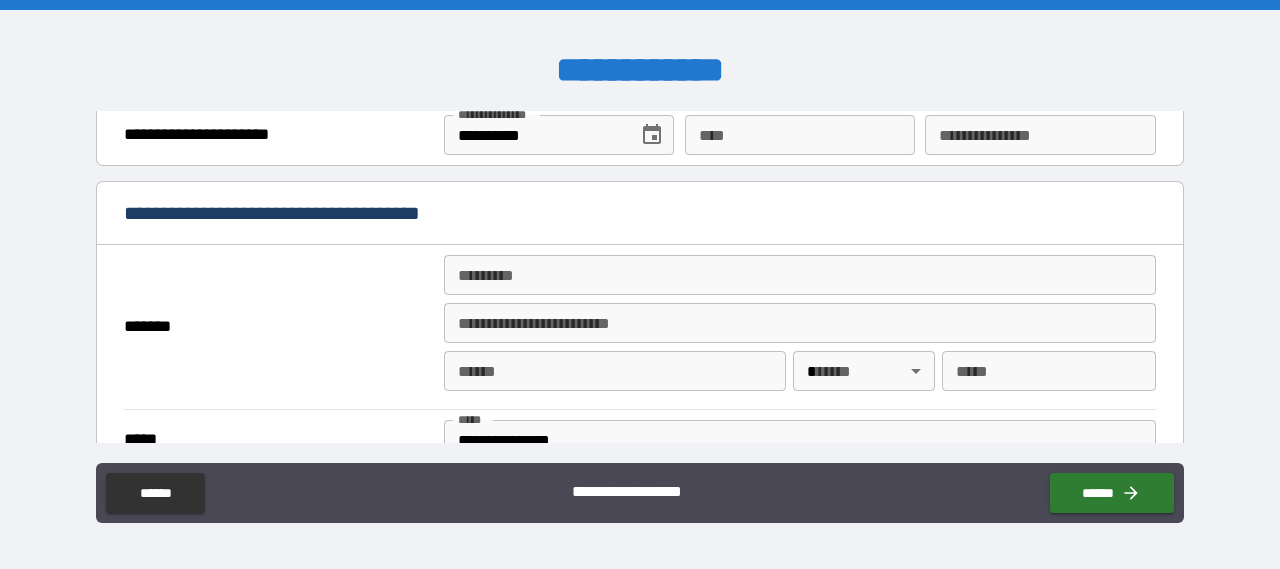 scroll, scrollTop: 1400, scrollLeft: 0, axis: vertical 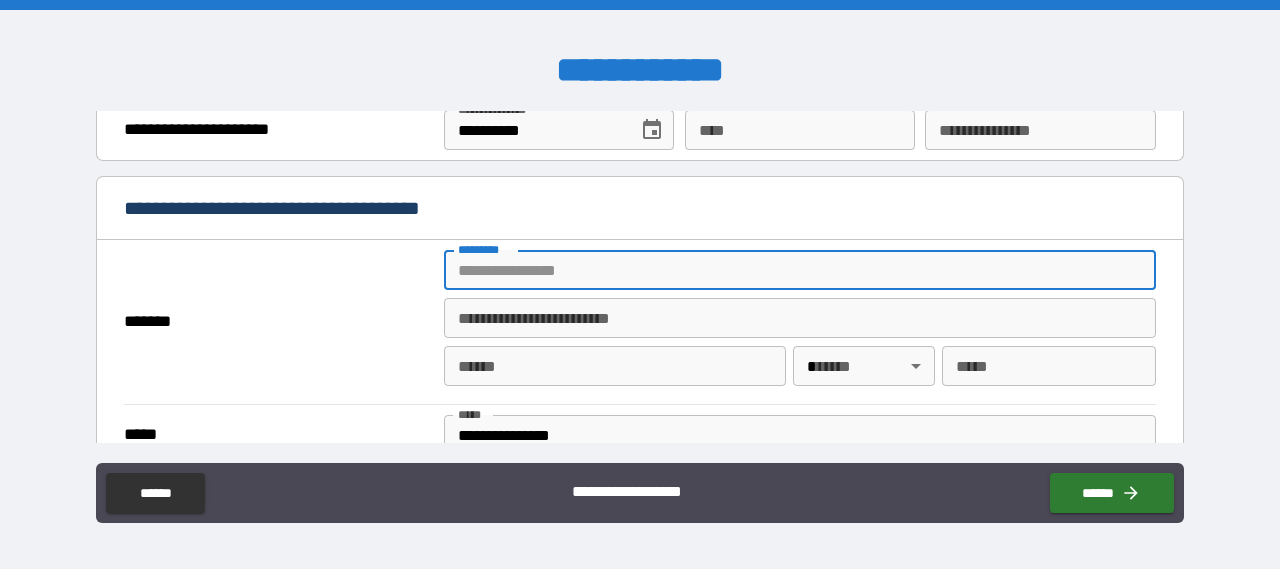 click on "*******   *" at bounding box center (800, 270) 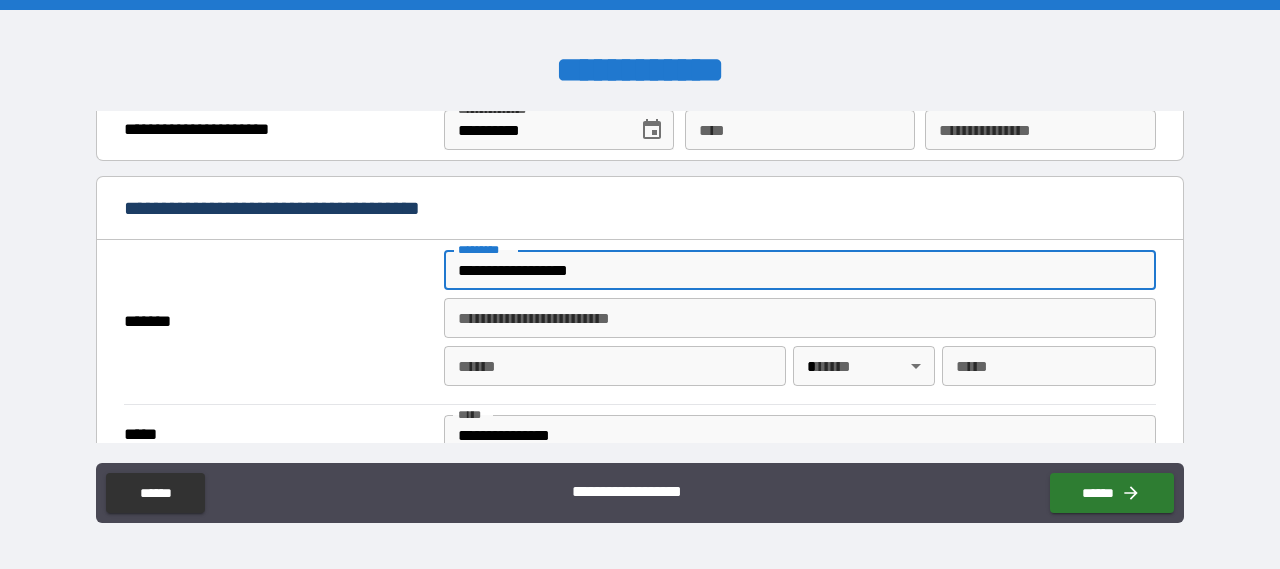 type on "******" 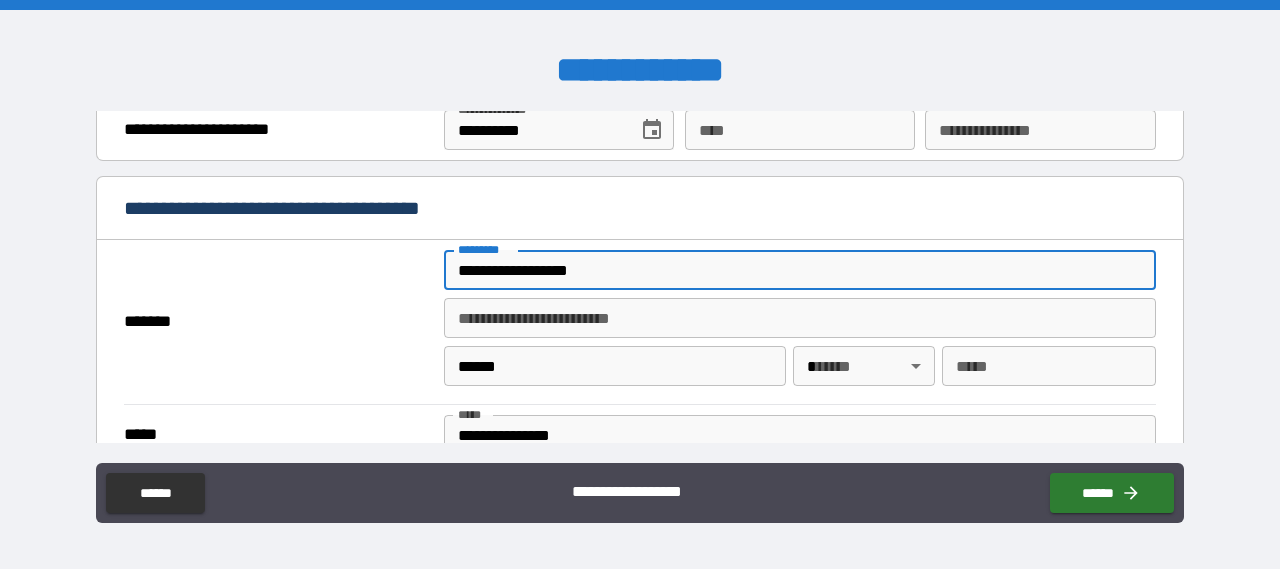 type on "**" 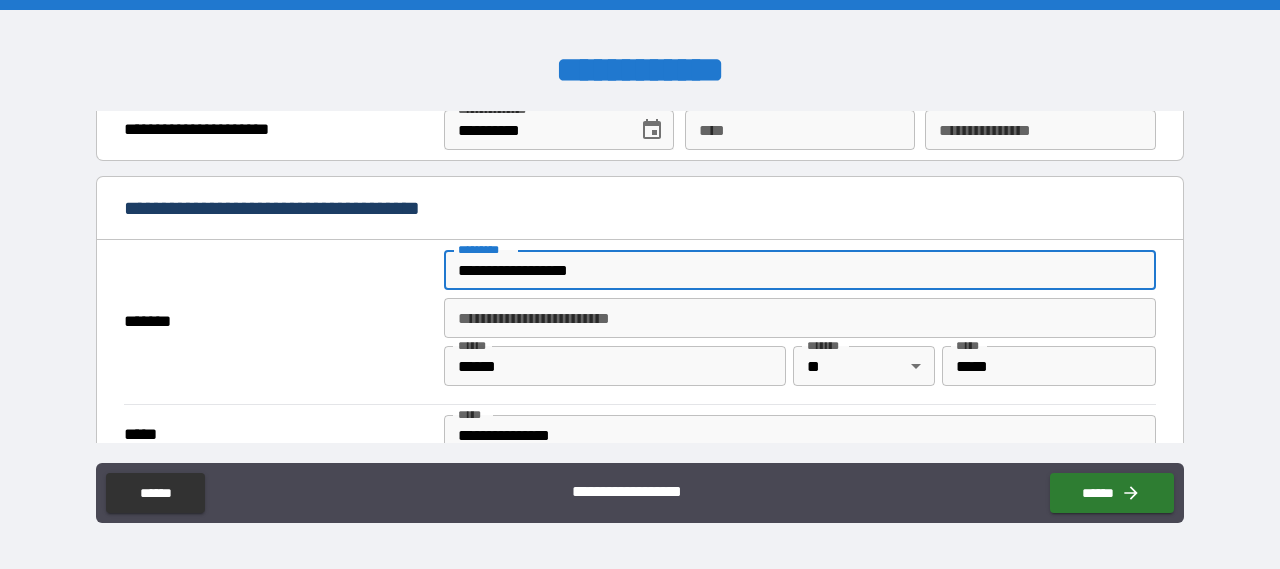 scroll, scrollTop: 1600, scrollLeft: 0, axis: vertical 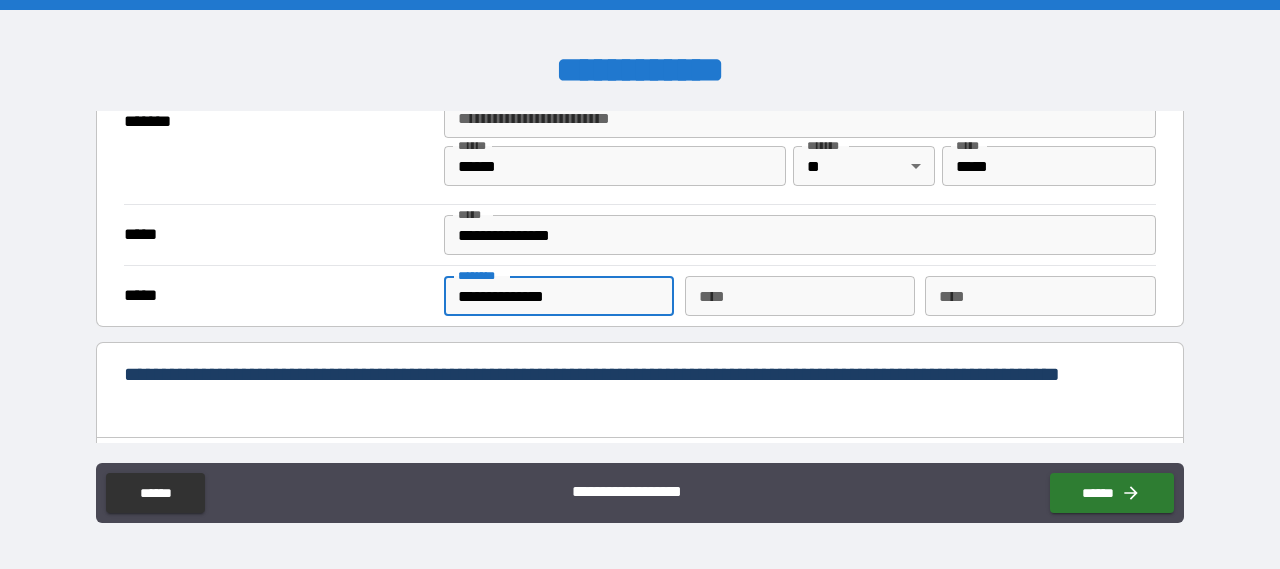 drag, startPoint x: 590, startPoint y: 284, endPoint x: 352, endPoint y: 333, distance: 242.99178 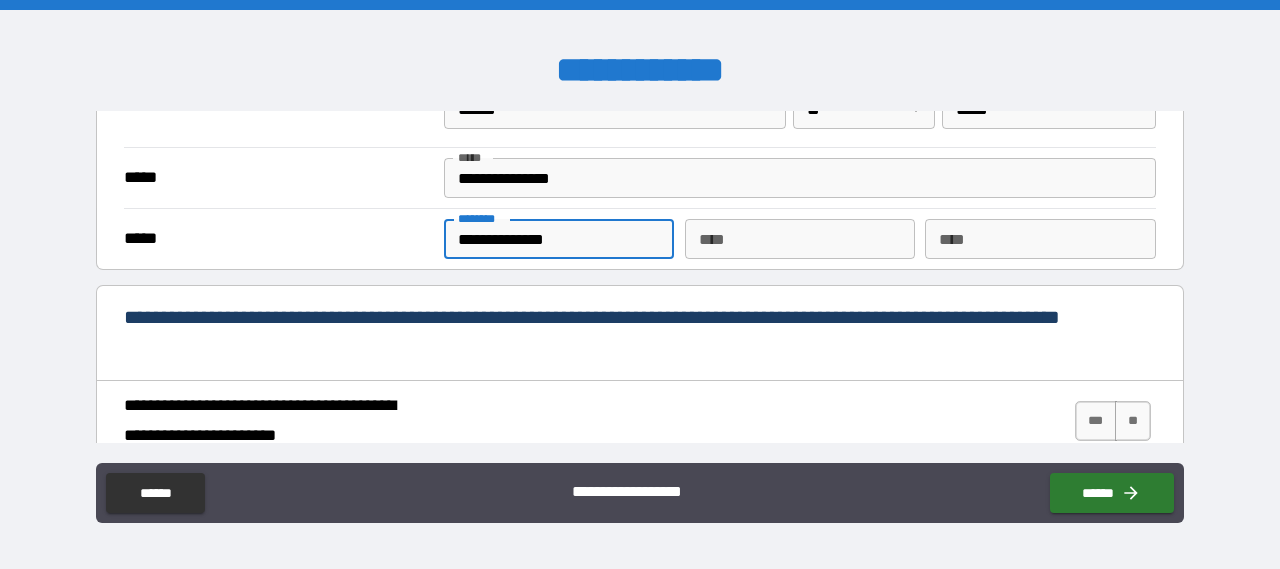 scroll, scrollTop: 1700, scrollLeft: 0, axis: vertical 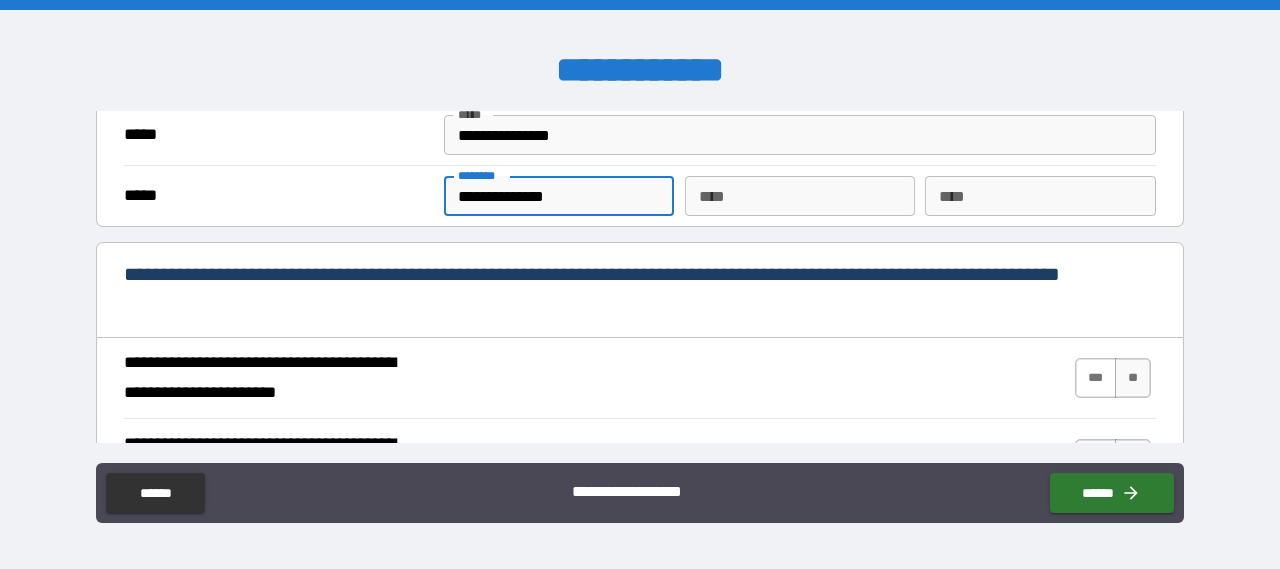 type on "**********" 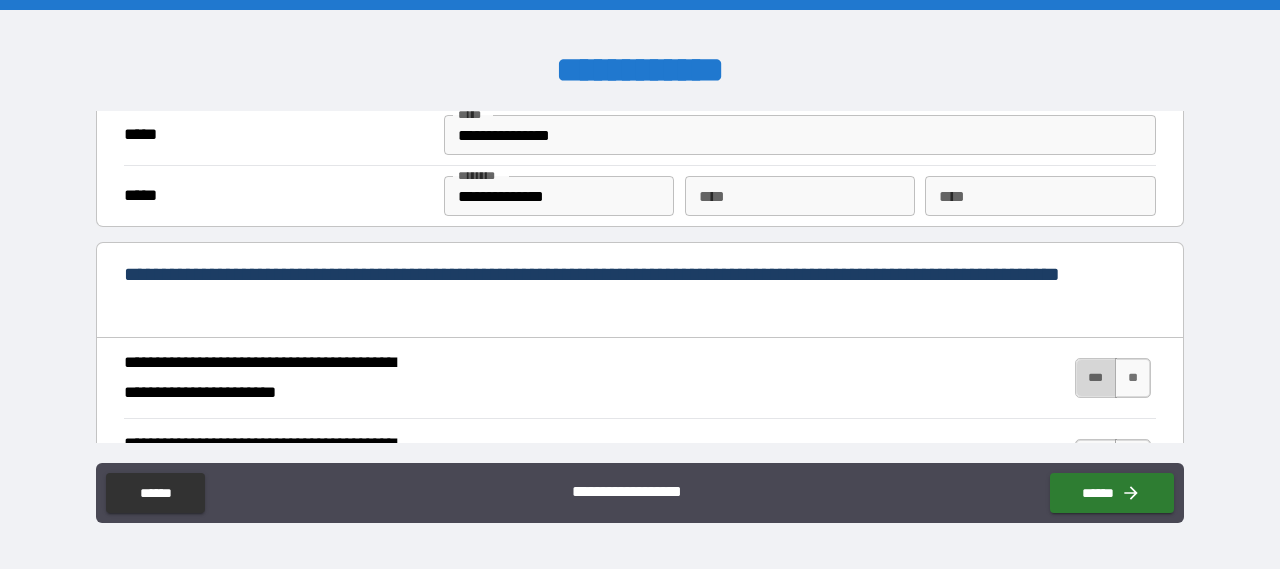 click on "***" at bounding box center (1096, 378) 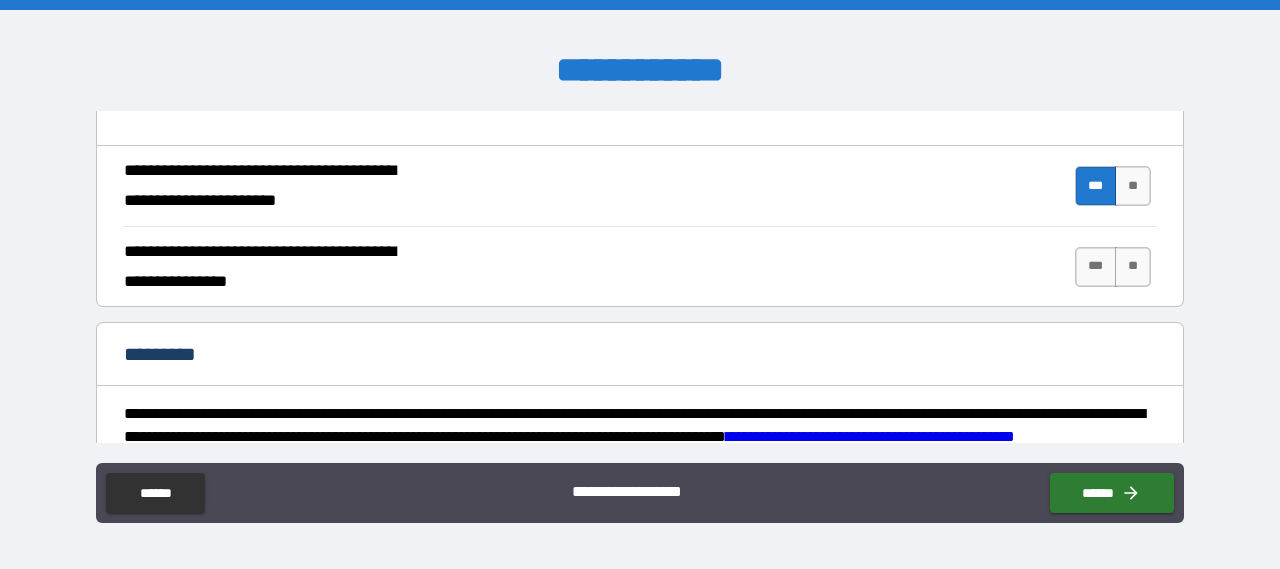 scroll, scrollTop: 1900, scrollLeft: 0, axis: vertical 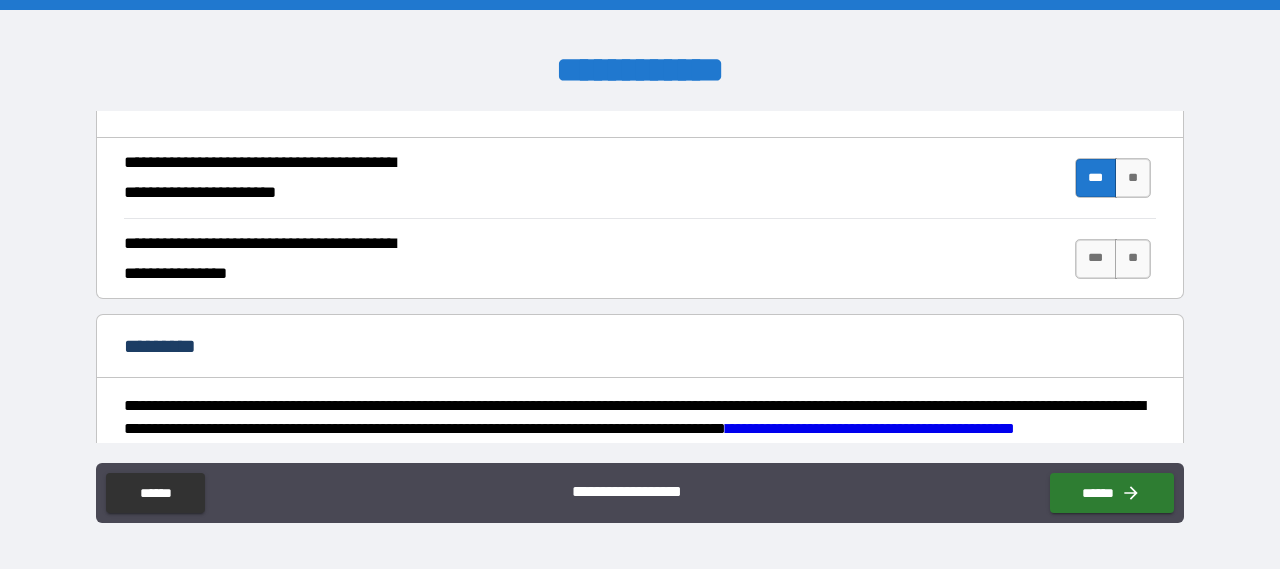 drag, startPoint x: 1081, startPoint y: 245, endPoint x: 981, endPoint y: 261, distance: 101.27191 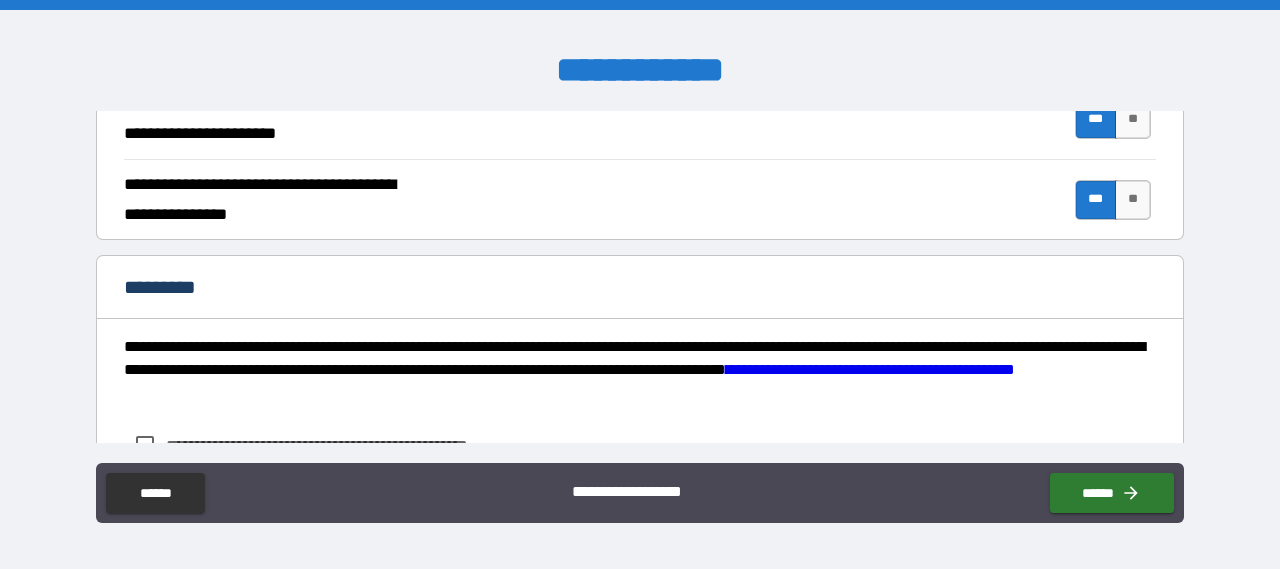 scroll, scrollTop: 2000, scrollLeft: 0, axis: vertical 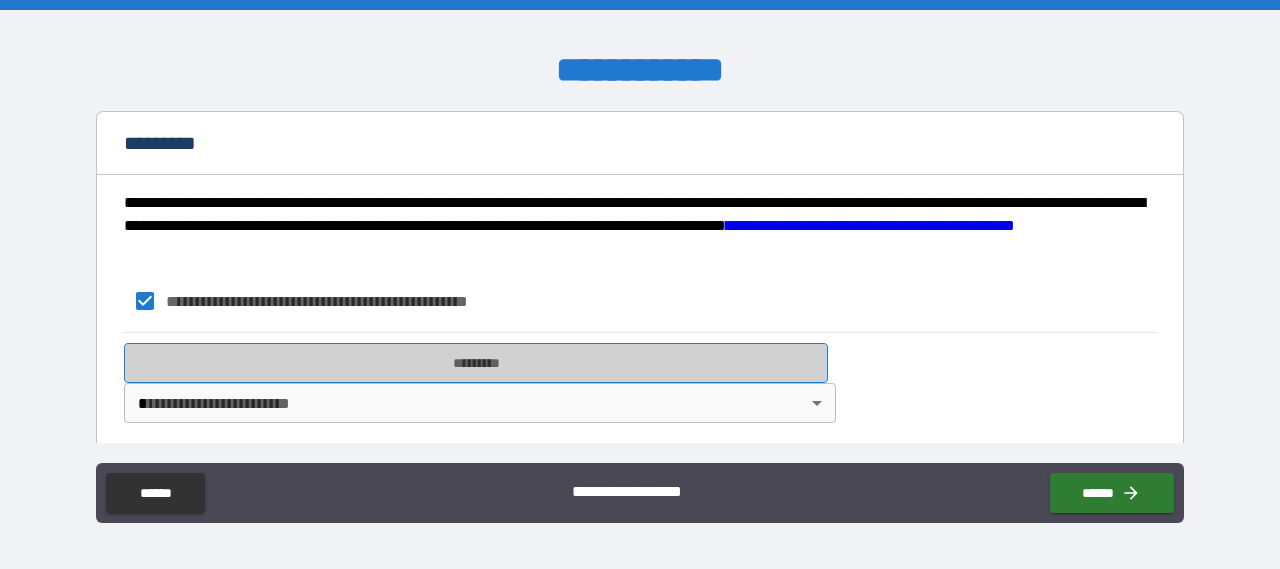 click on "*********" at bounding box center (476, 363) 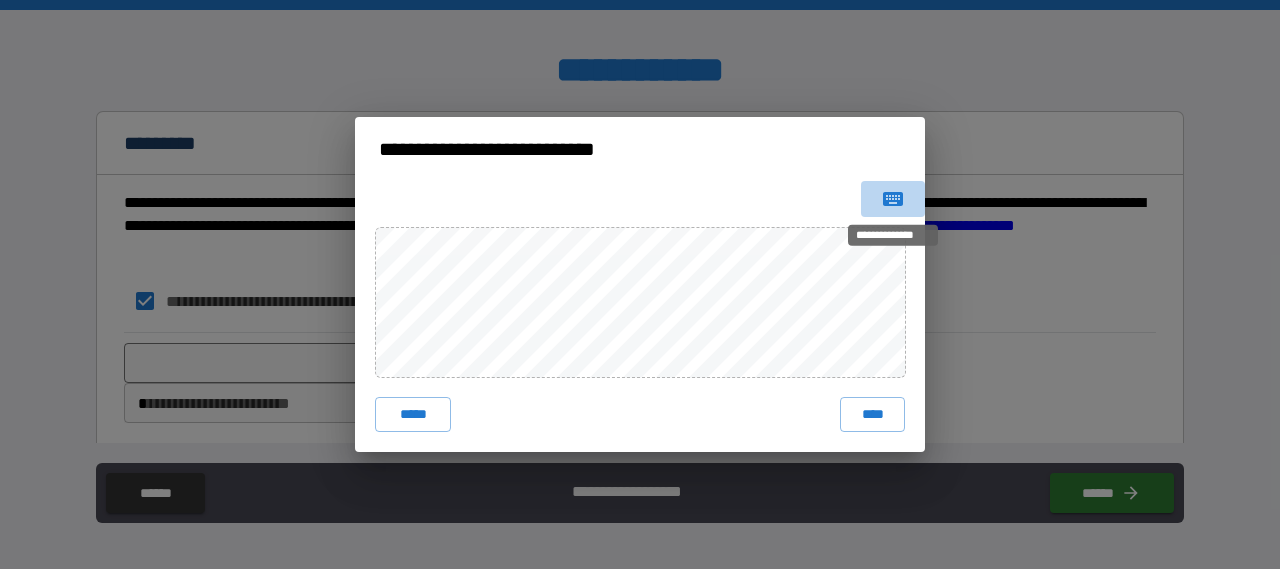 click 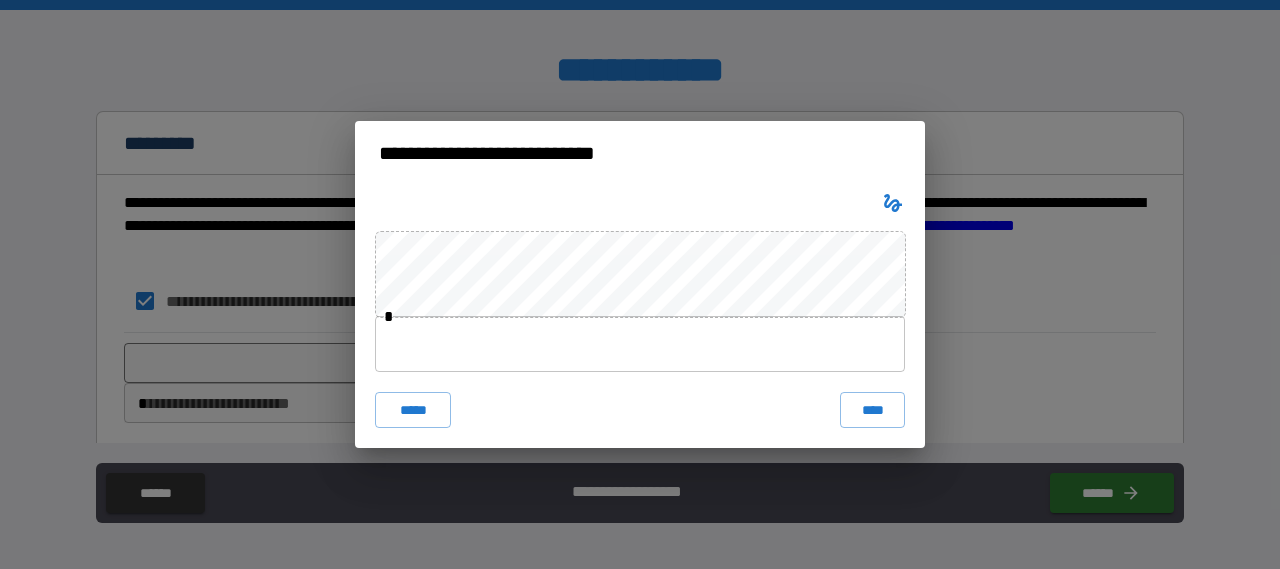 type 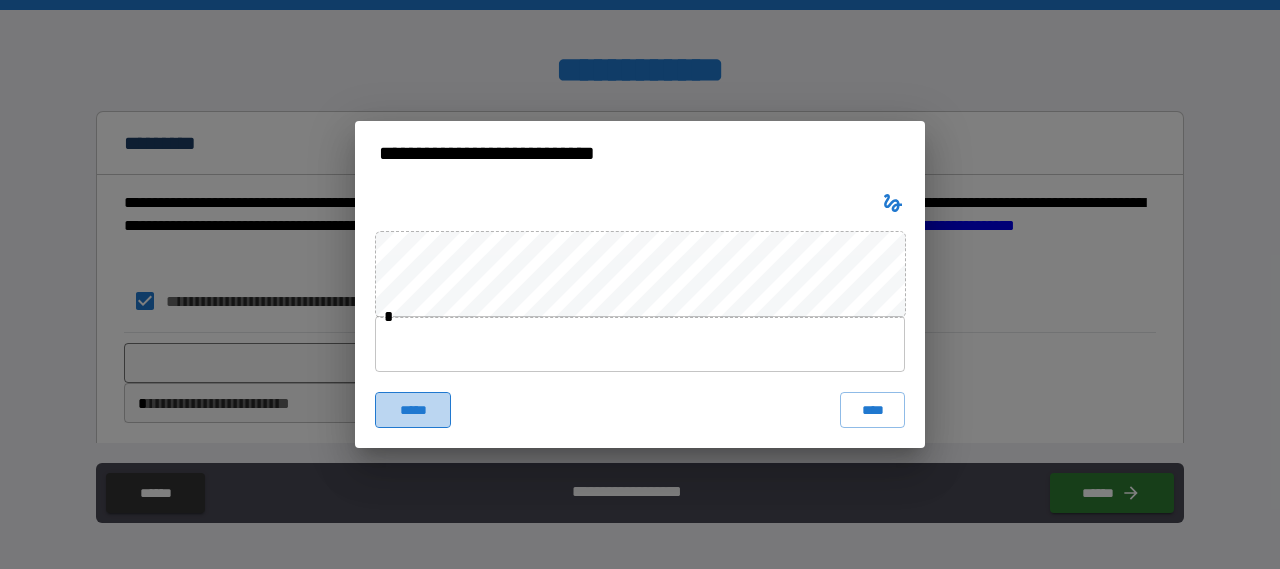 click on "*****" at bounding box center [413, 410] 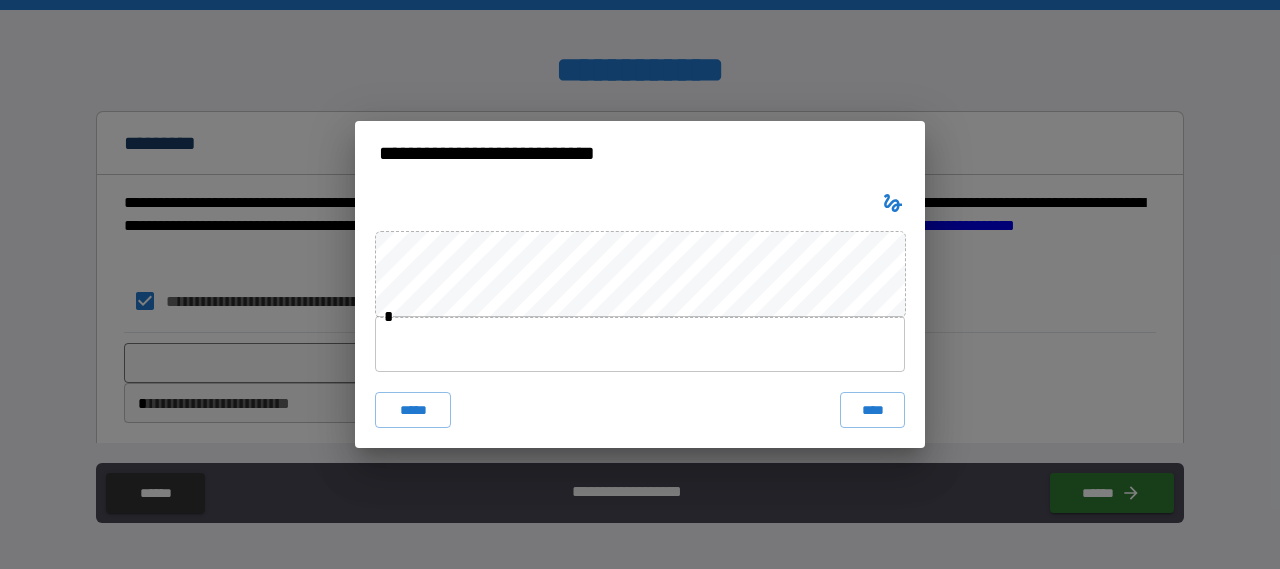 click at bounding box center (640, 344) 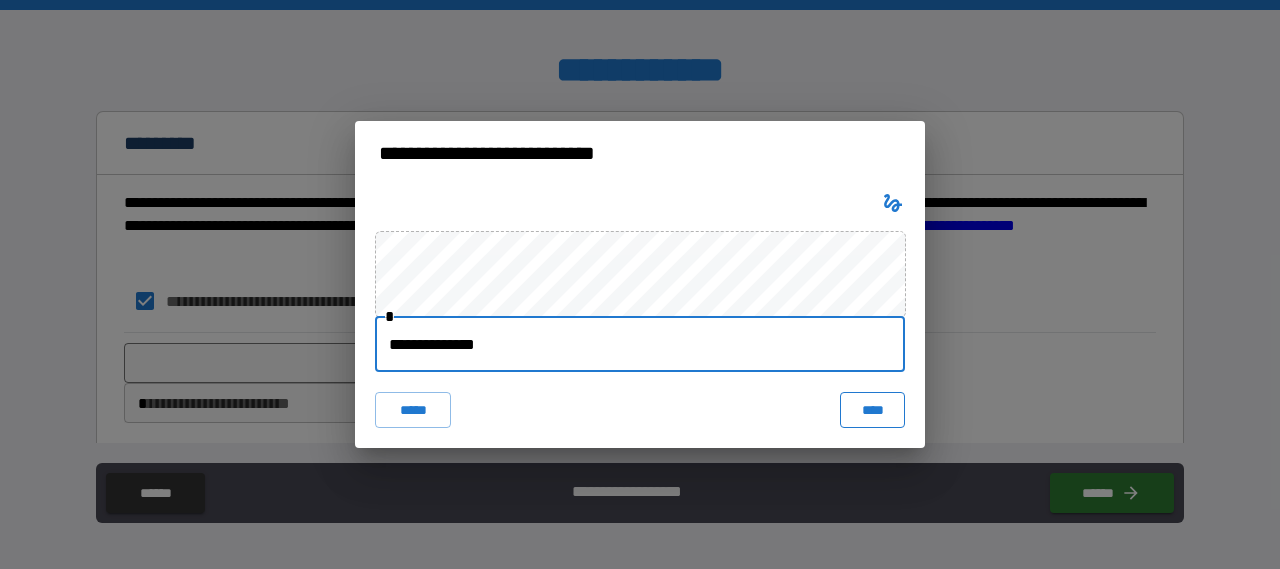 type on "**********" 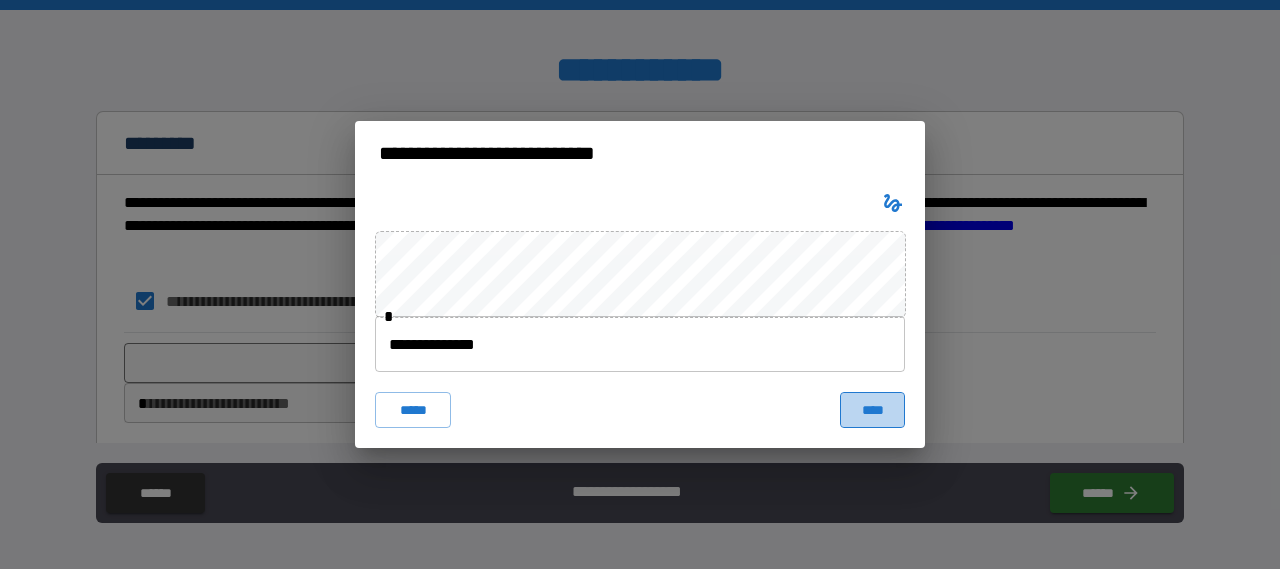 click on "****" at bounding box center [872, 410] 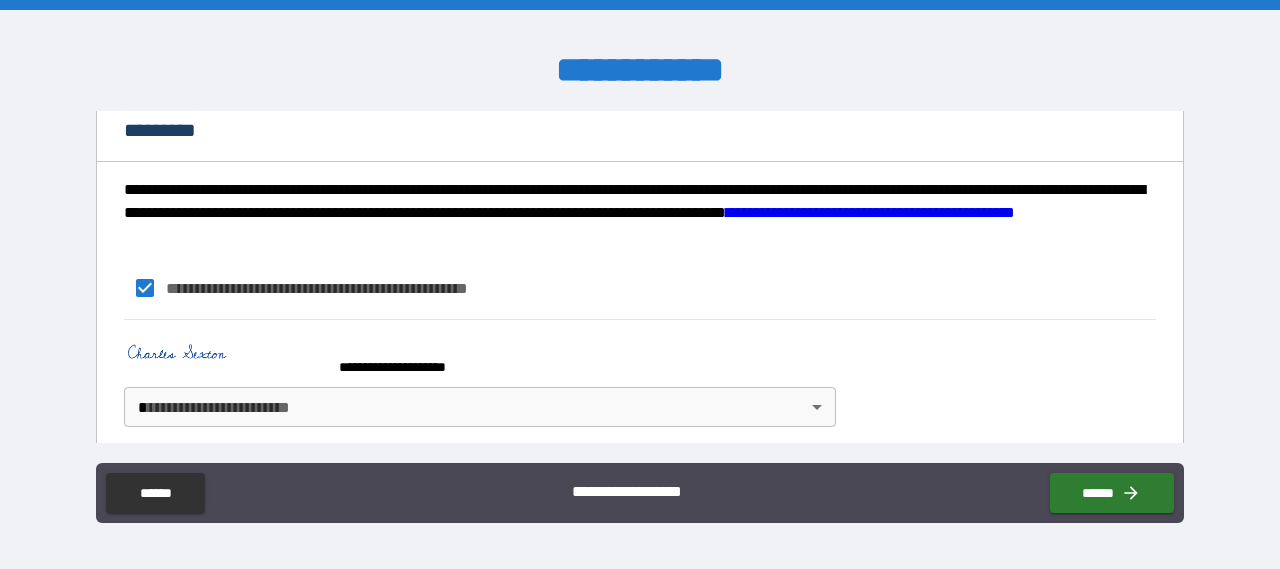scroll, scrollTop: 2120, scrollLeft: 0, axis: vertical 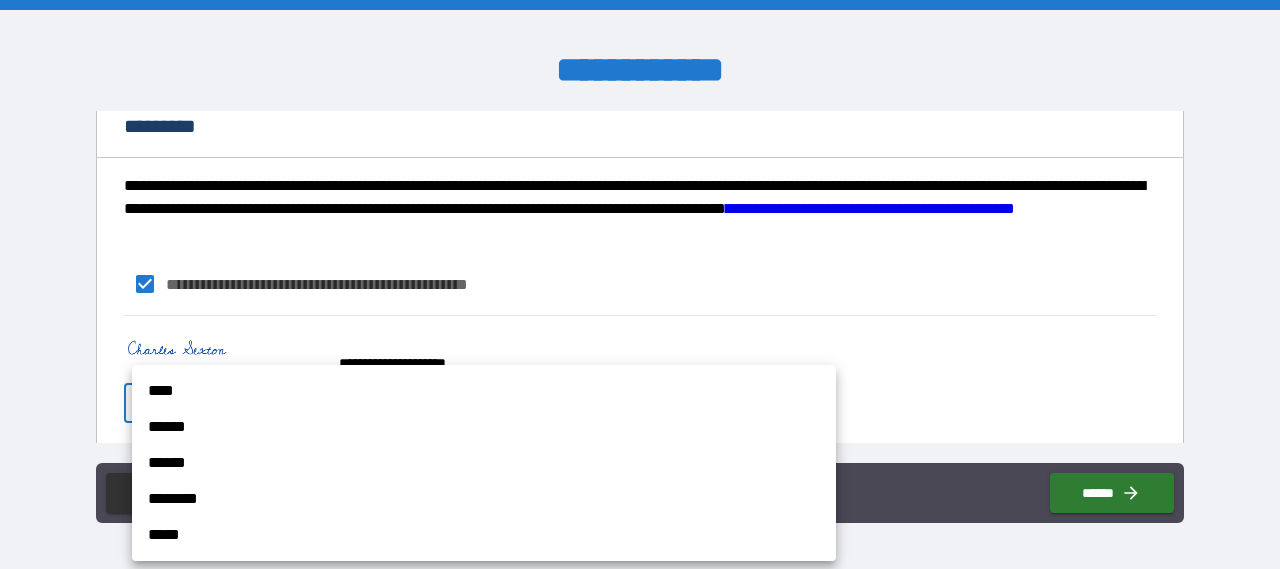 click on "**********" at bounding box center (640, 284) 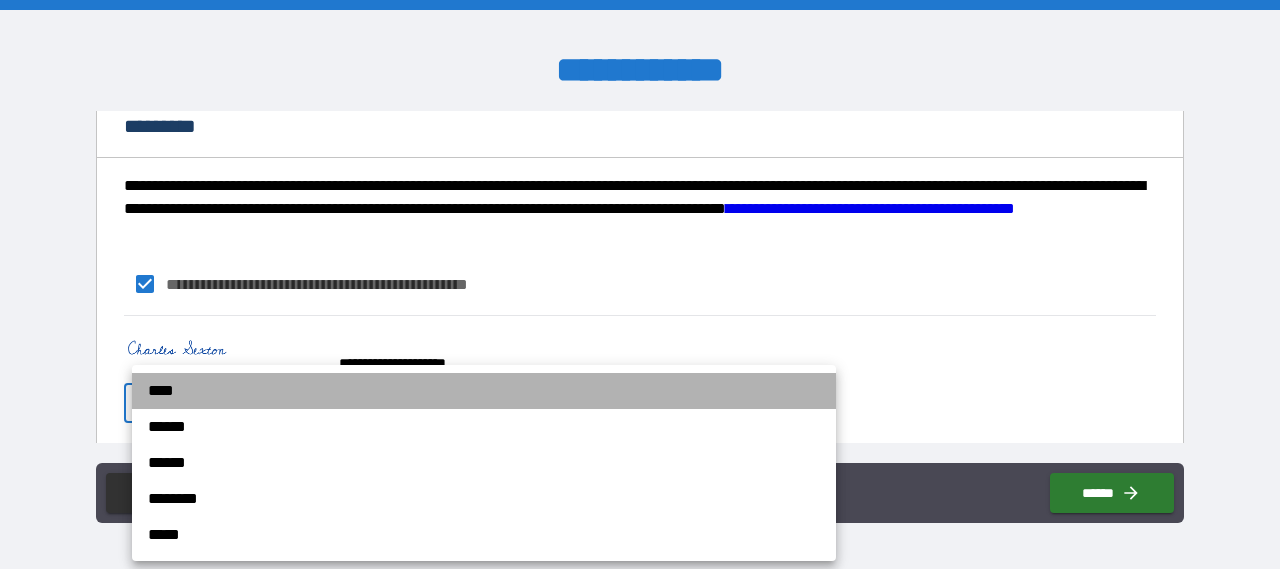 click on "****" at bounding box center (484, 391) 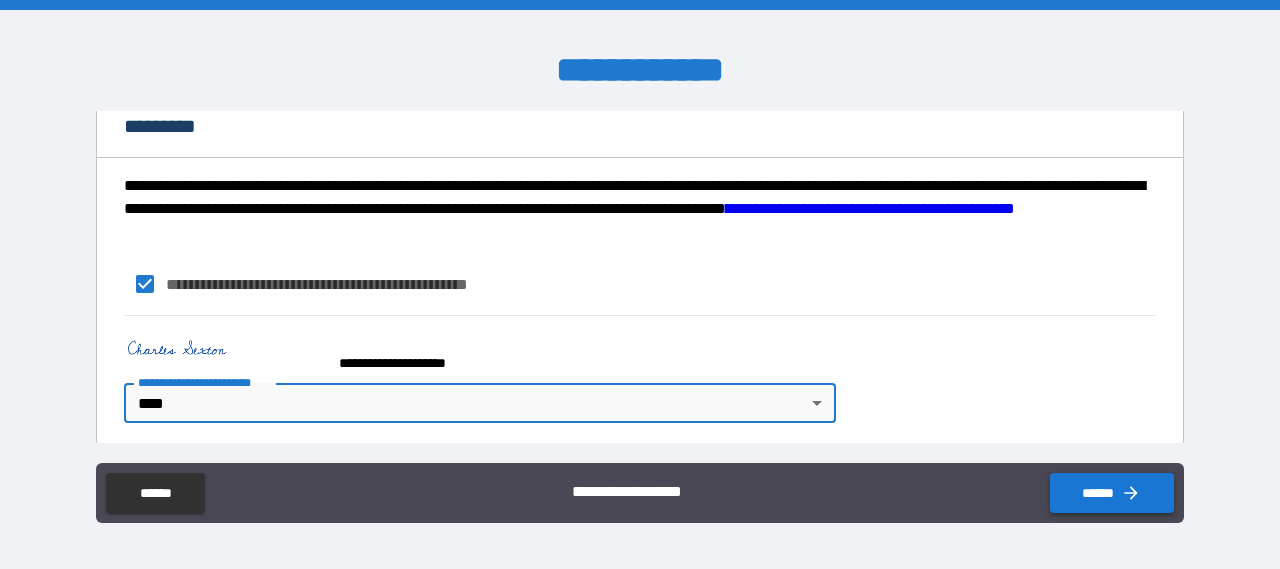 click on "******" at bounding box center [1112, 493] 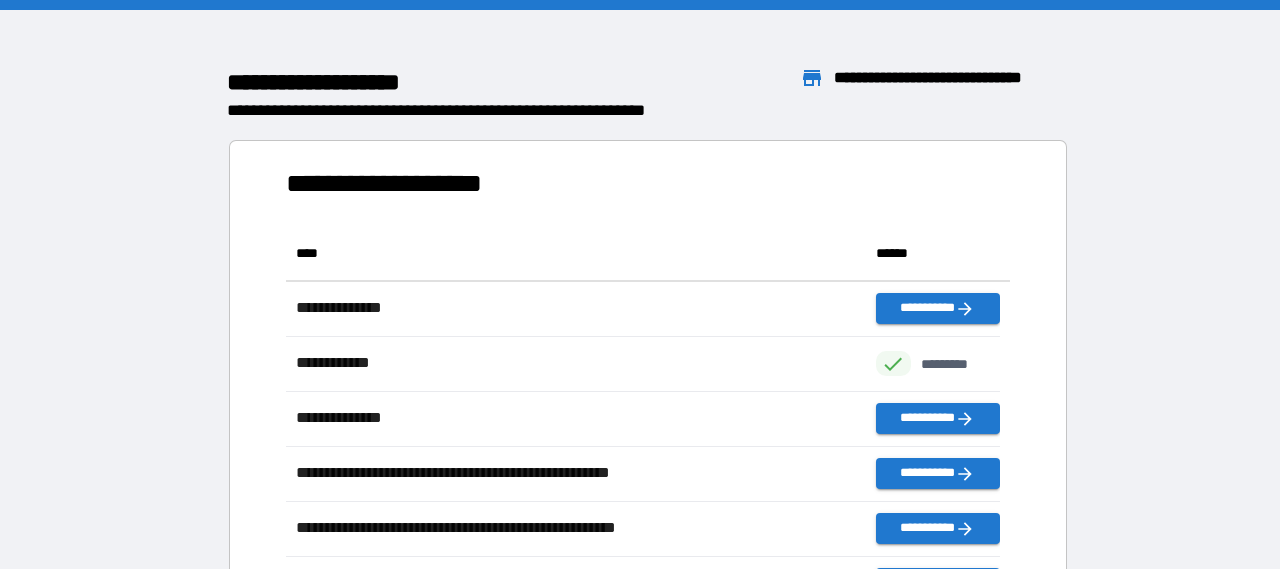 scroll, scrollTop: 16, scrollLeft: 16, axis: both 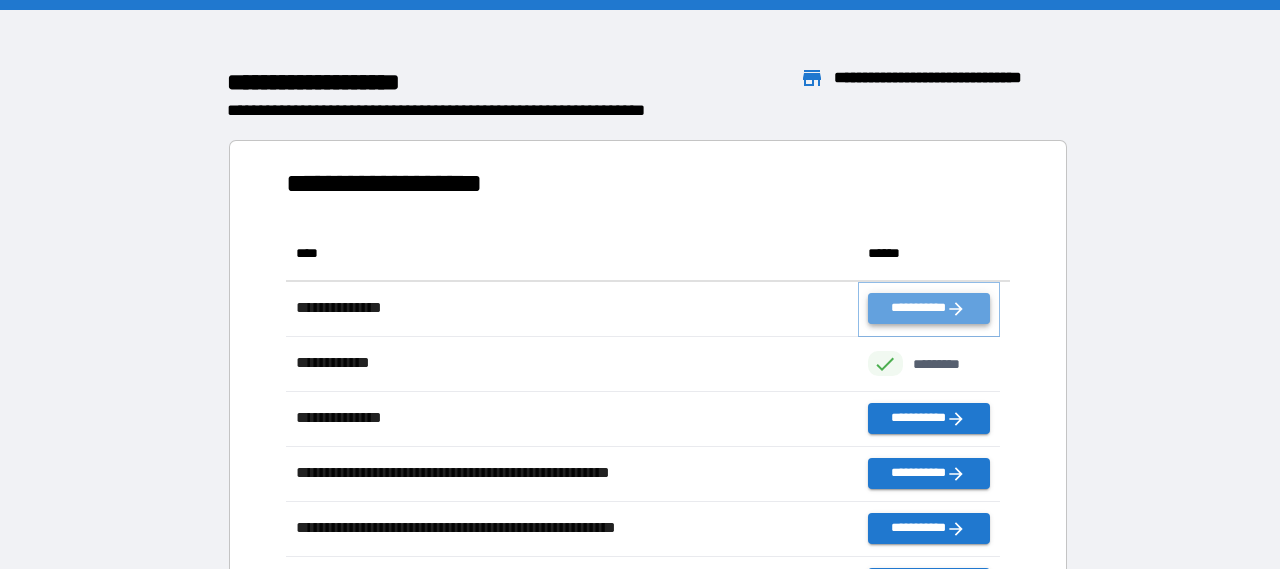 click on "**********" at bounding box center [929, 308] 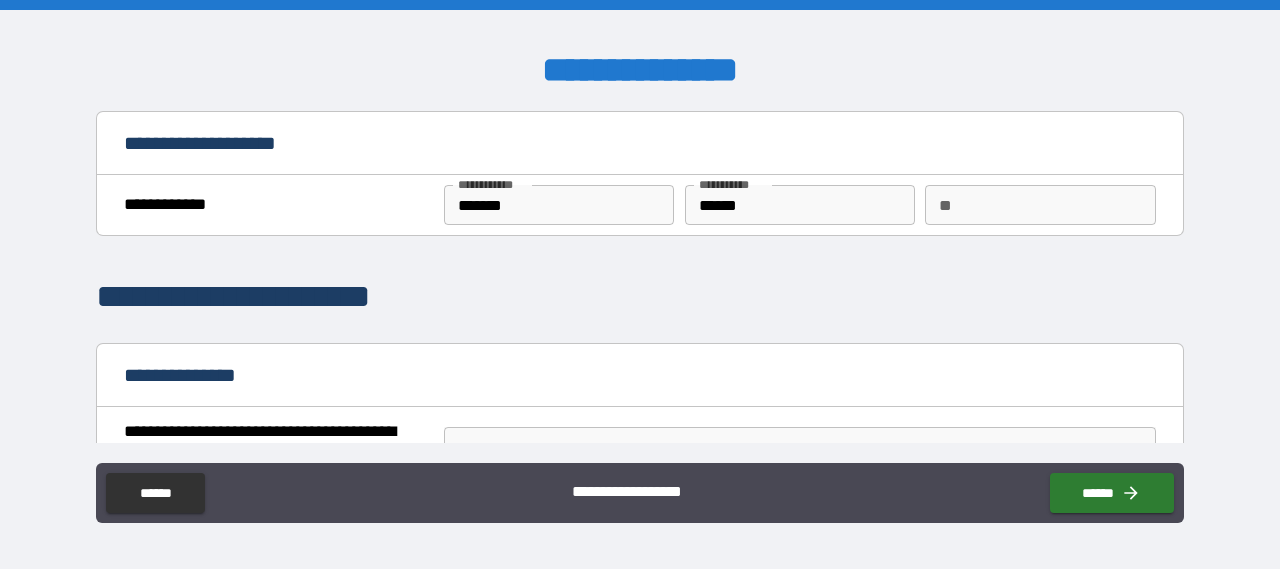 type on "*" 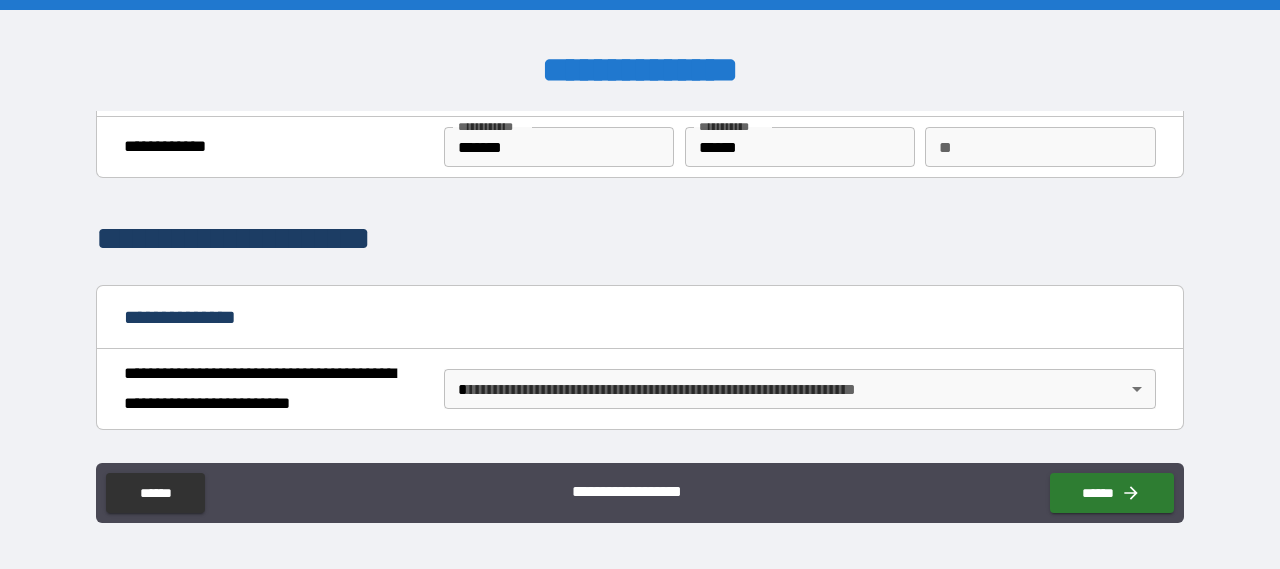 scroll, scrollTop: 100, scrollLeft: 0, axis: vertical 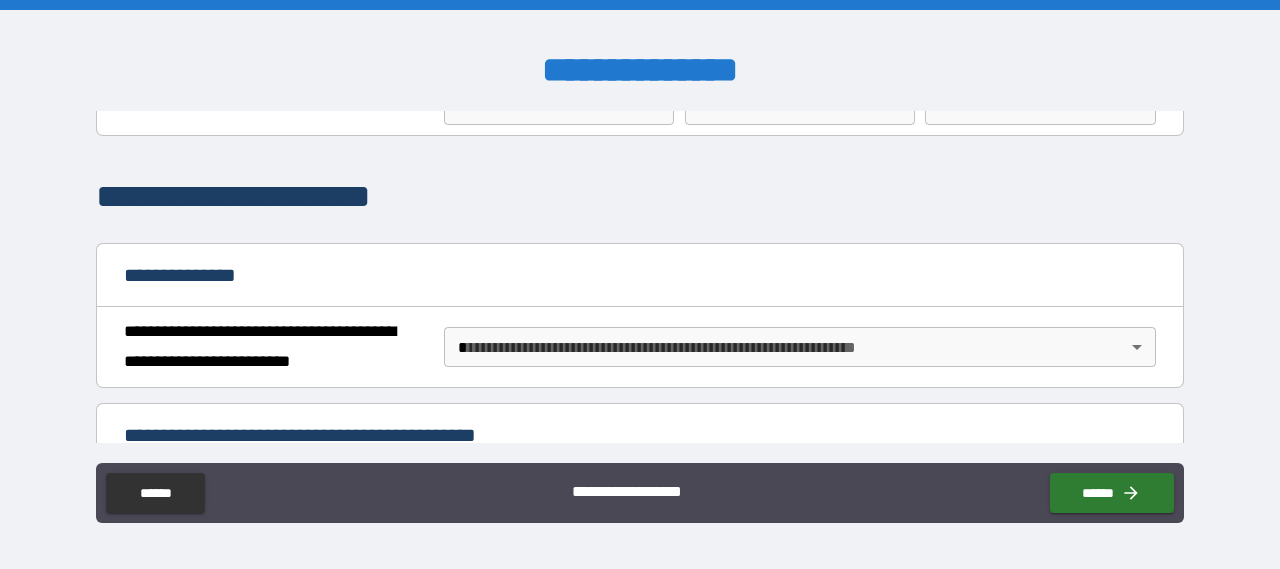click on "**********" at bounding box center (640, 284) 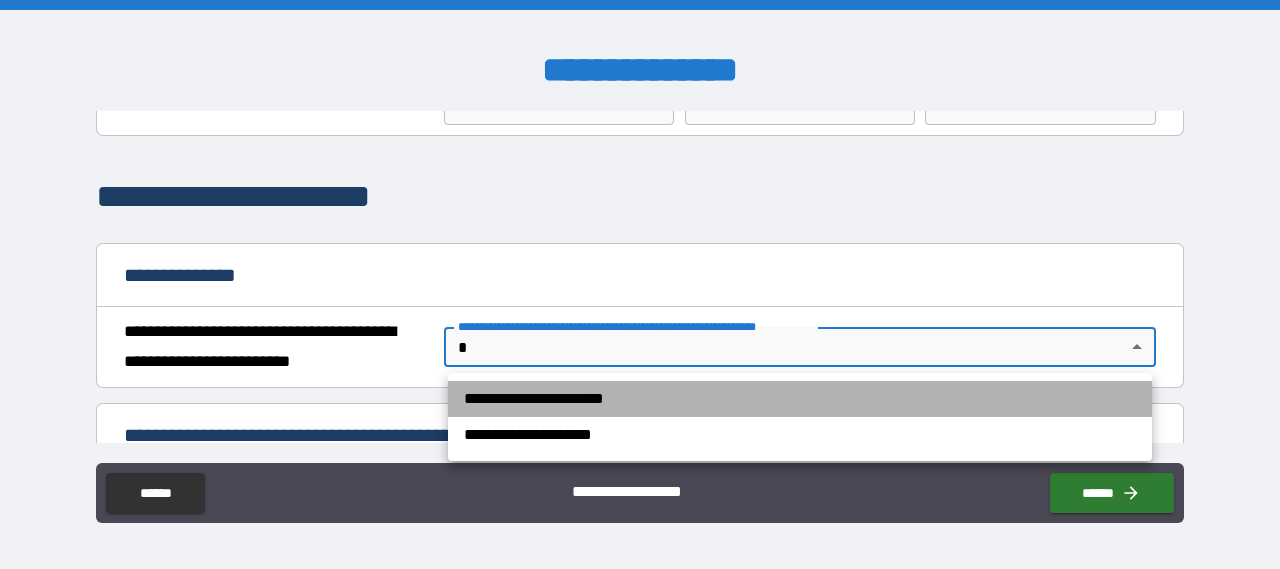 click on "**********" at bounding box center (800, 399) 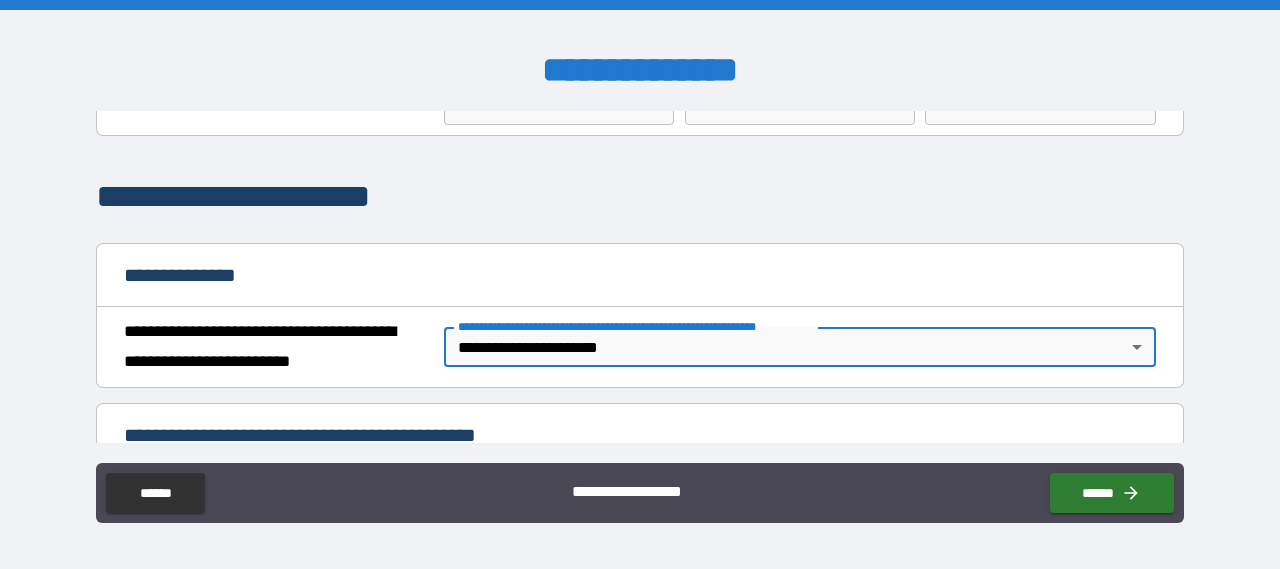 type on "*" 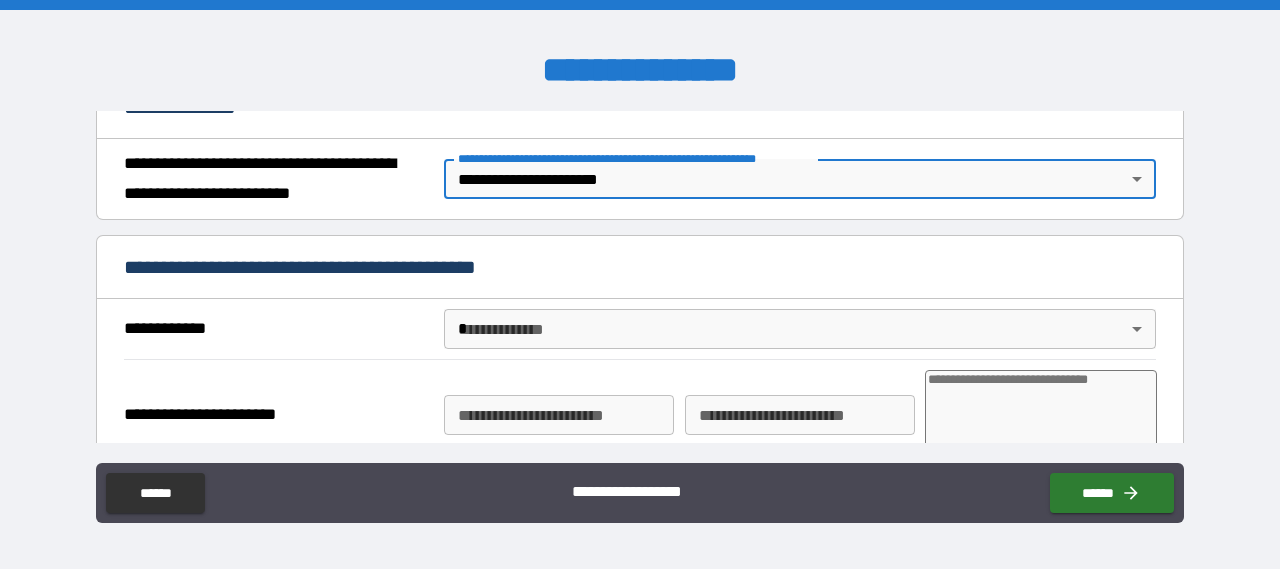 scroll, scrollTop: 300, scrollLeft: 0, axis: vertical 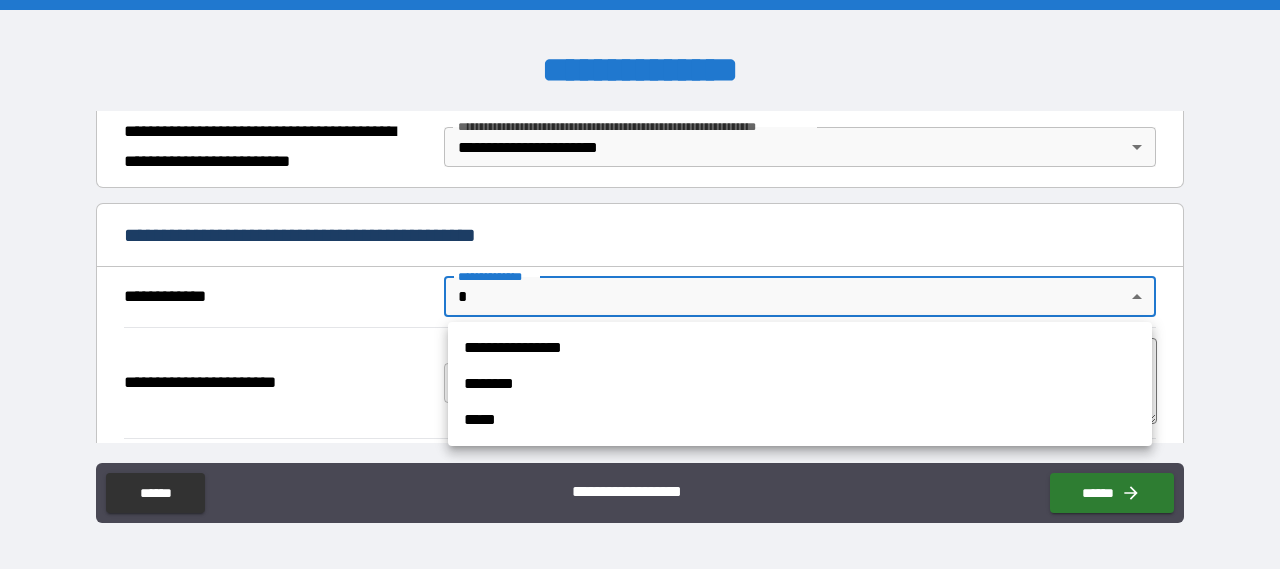 click on "**********" at bounding box center [640, 284] 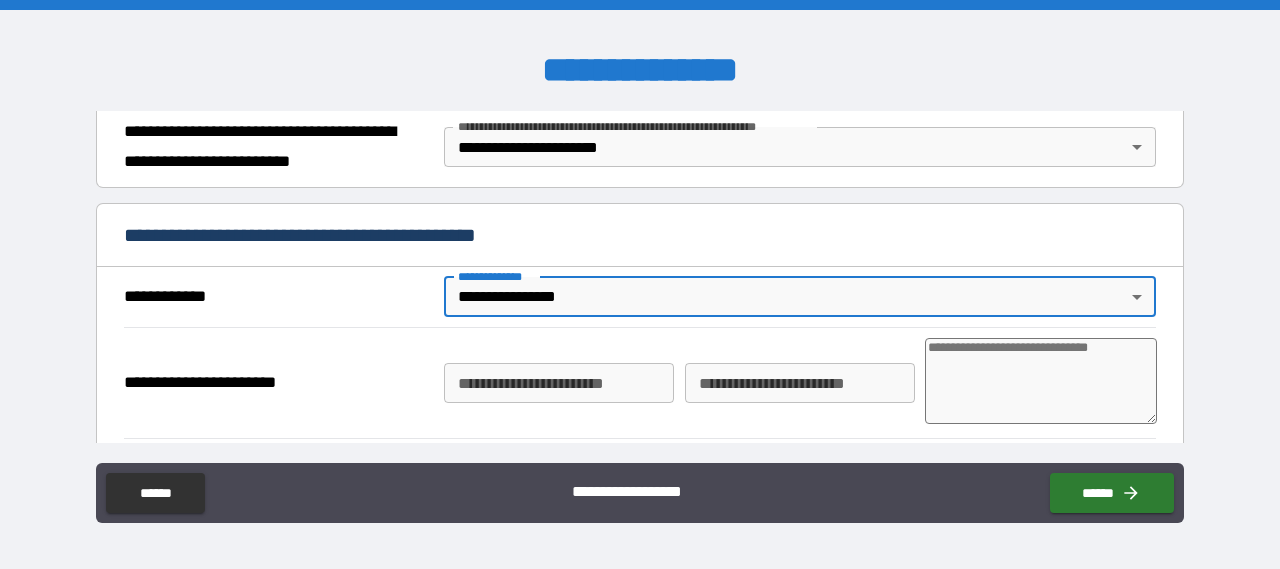 type on "*" 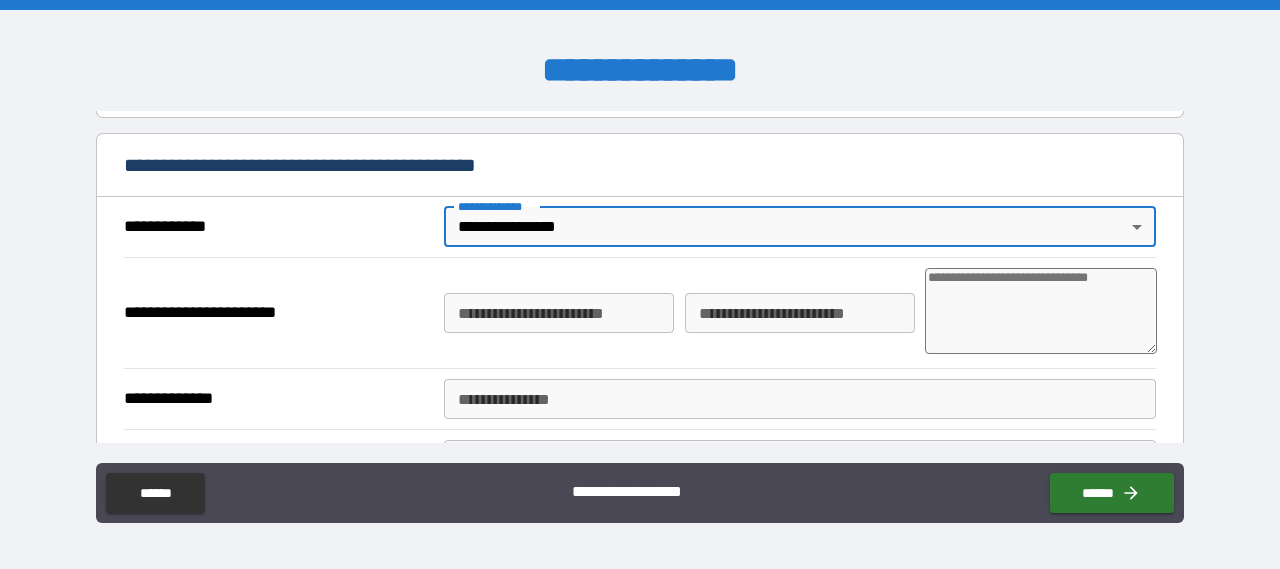 scroll, scrollTop: 400, scrollLeft: 0, axis: vertical 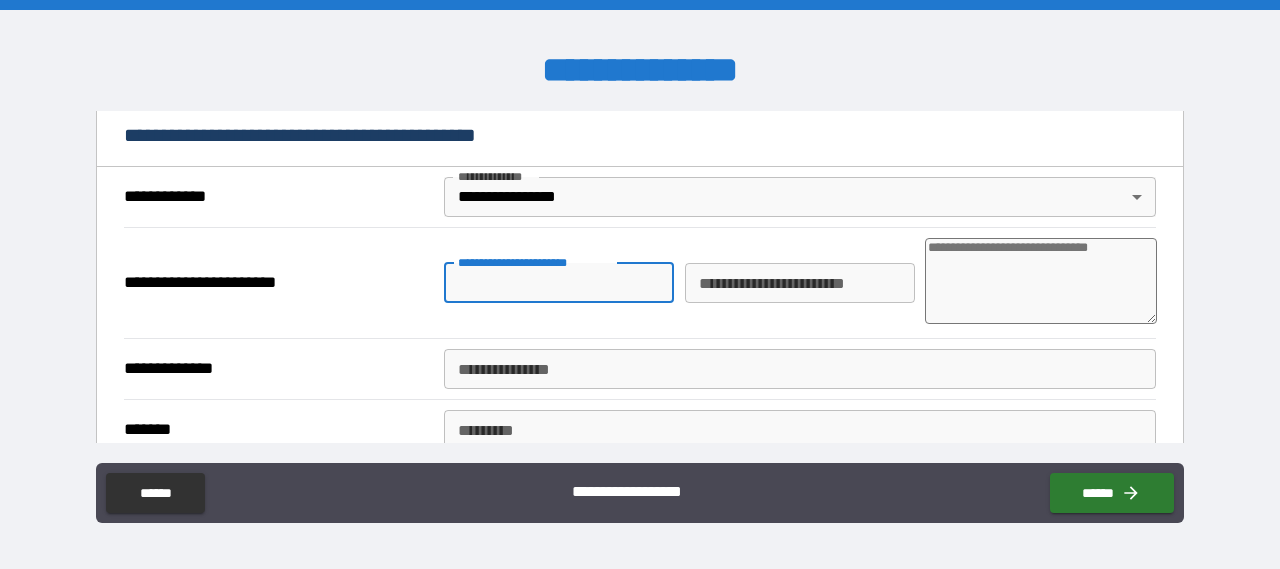 click on "**********" at bounding box center [559, 283] 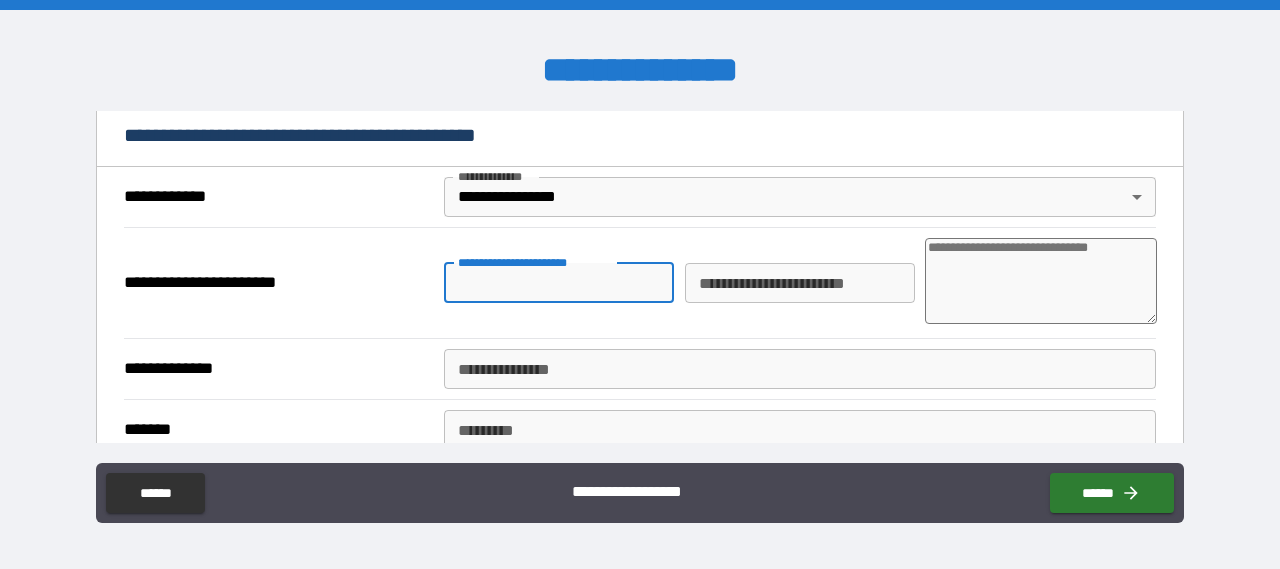 type on "*" 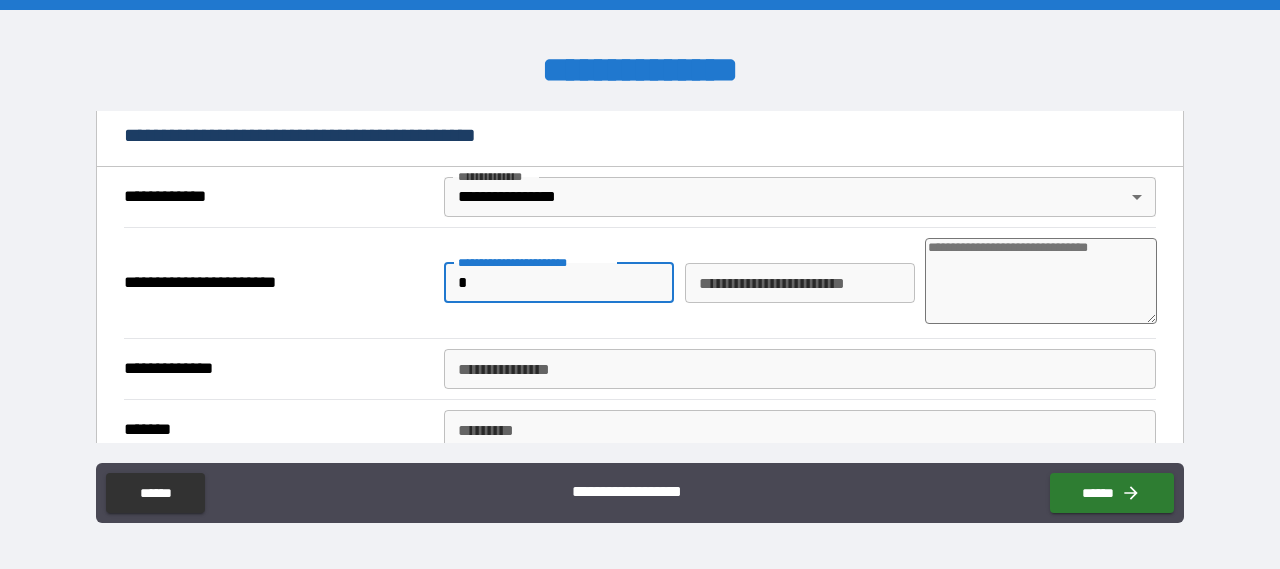 type on "**" 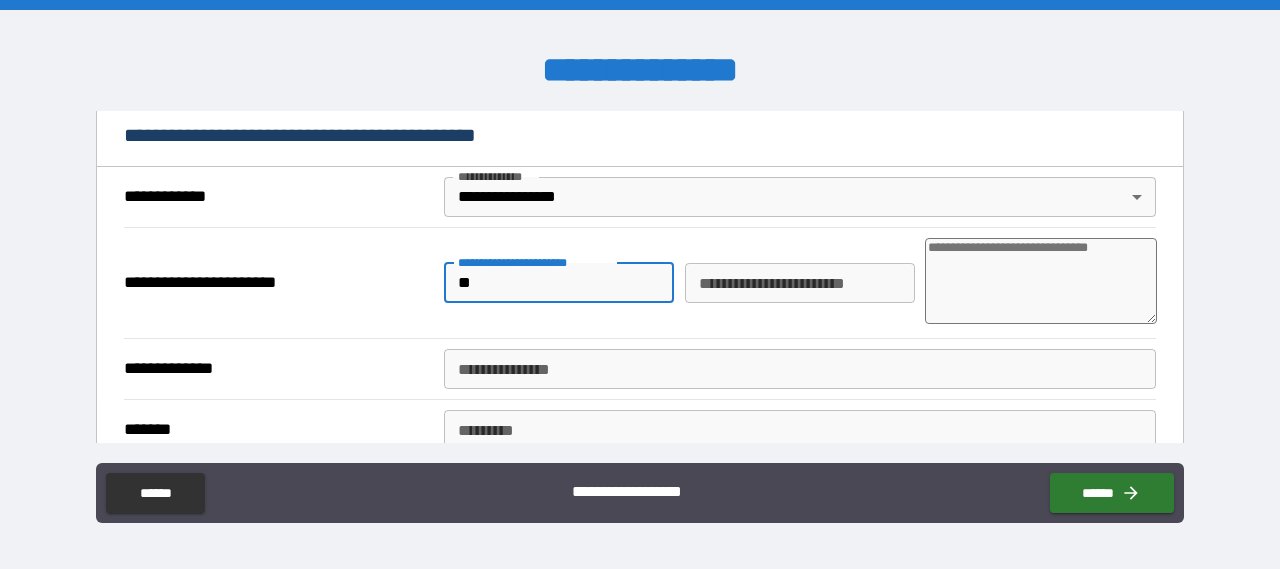 type on "***" 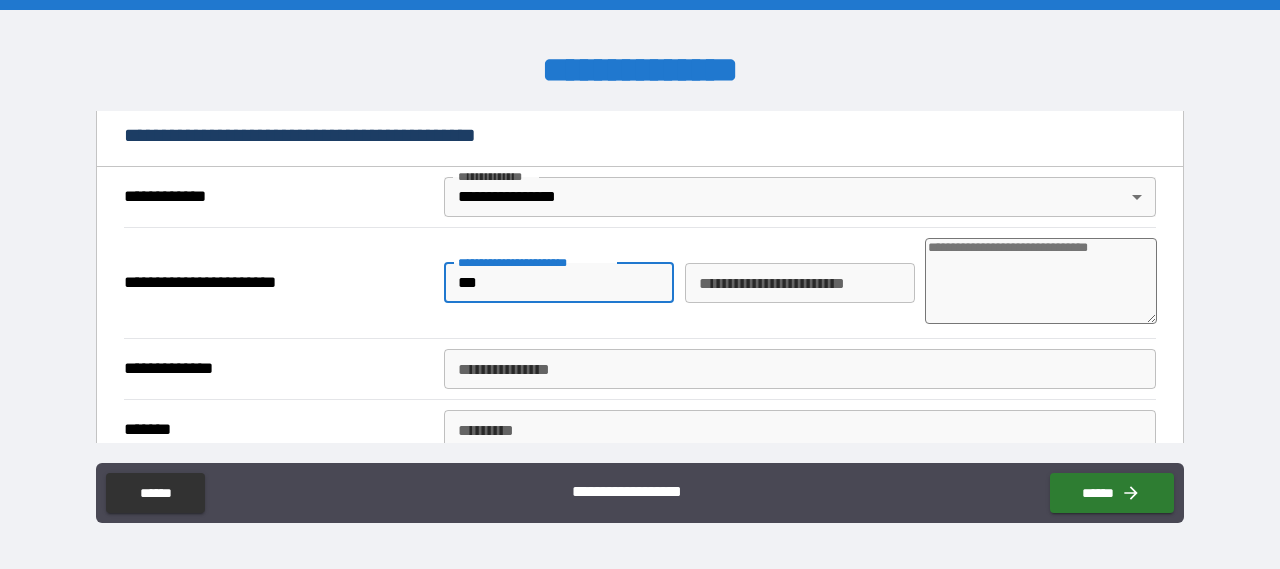 type on "*" 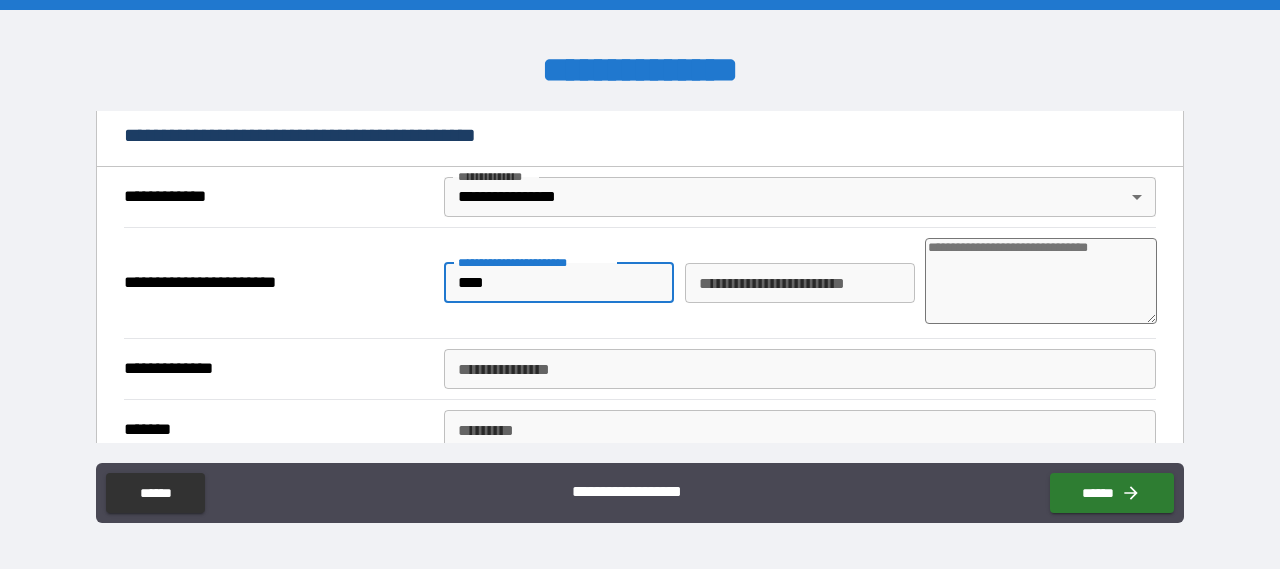 type on "*****" 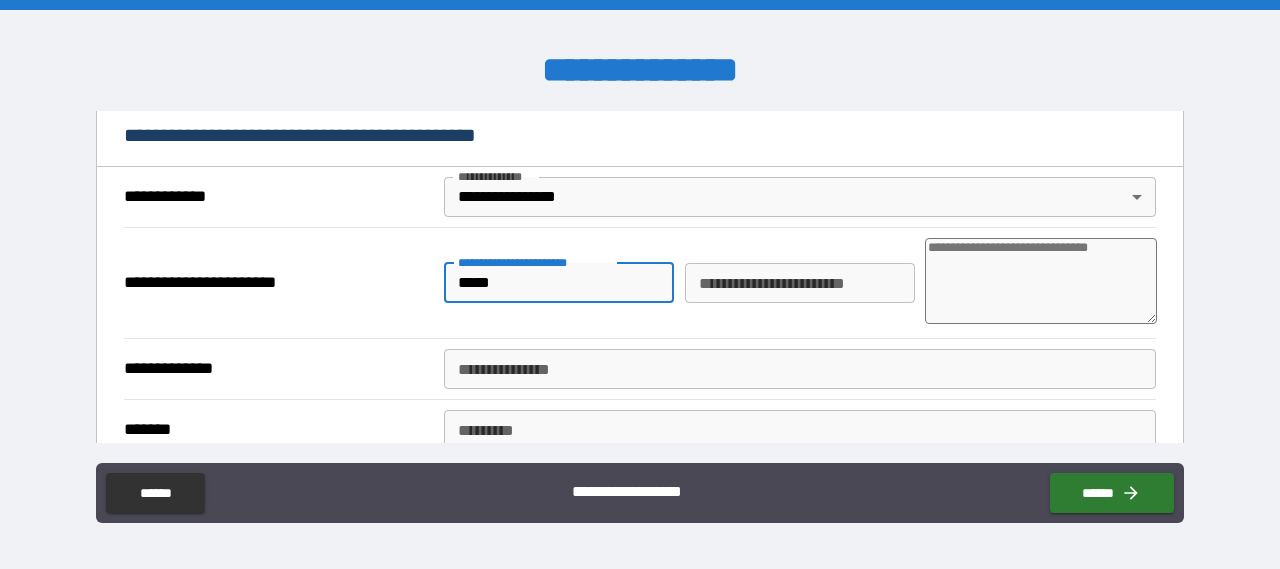 type on "*****" 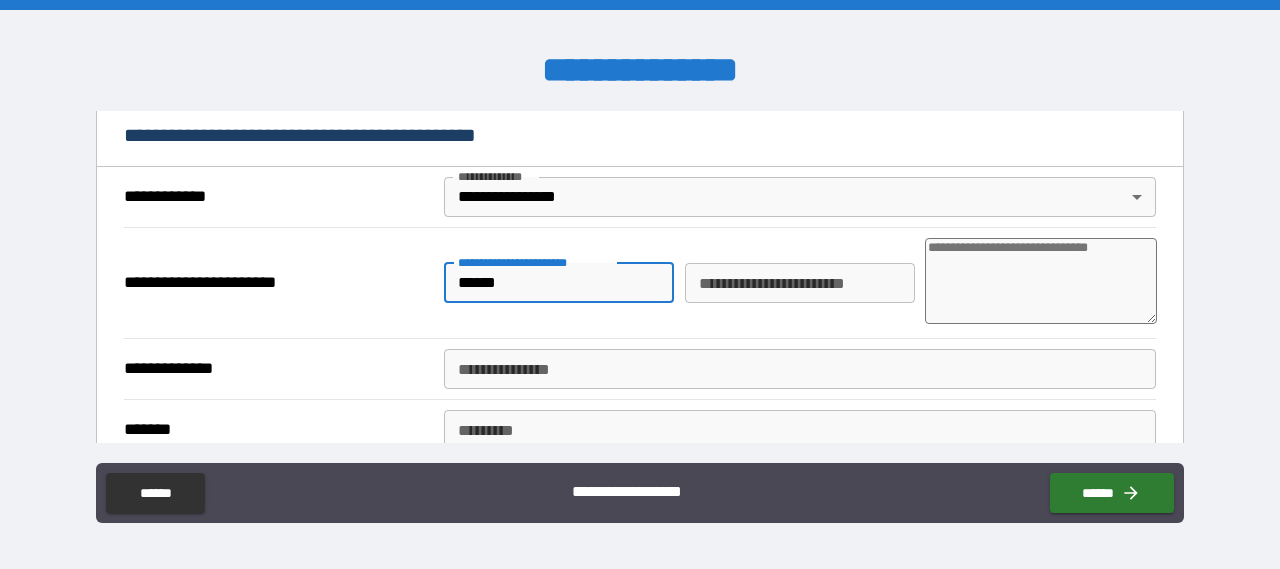 type on "*" 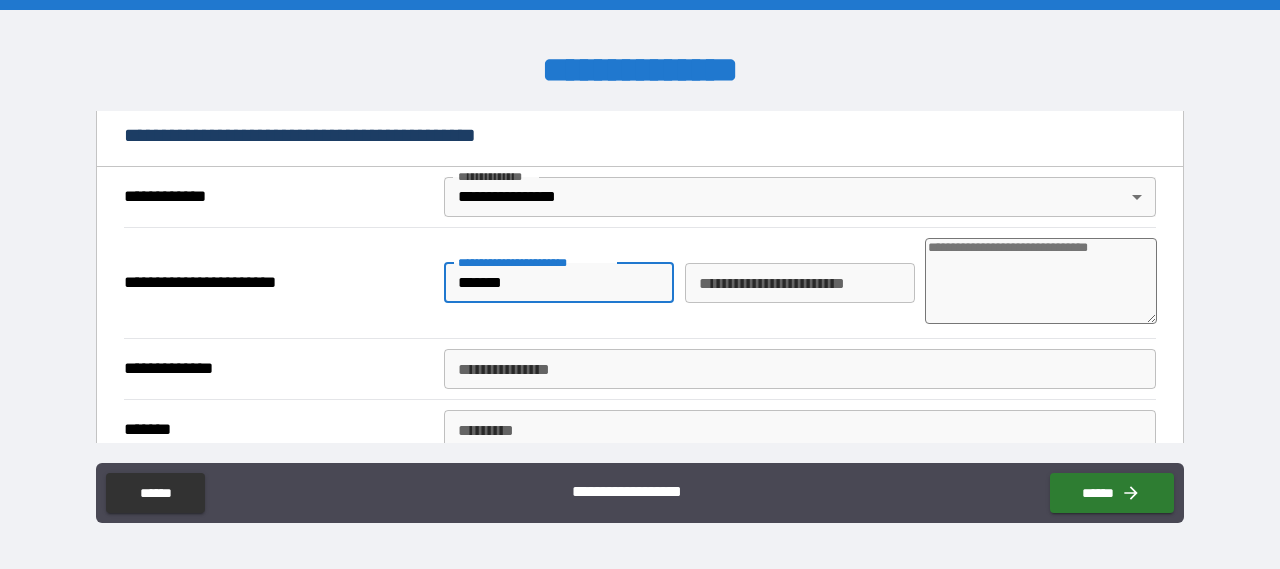 type on "********" 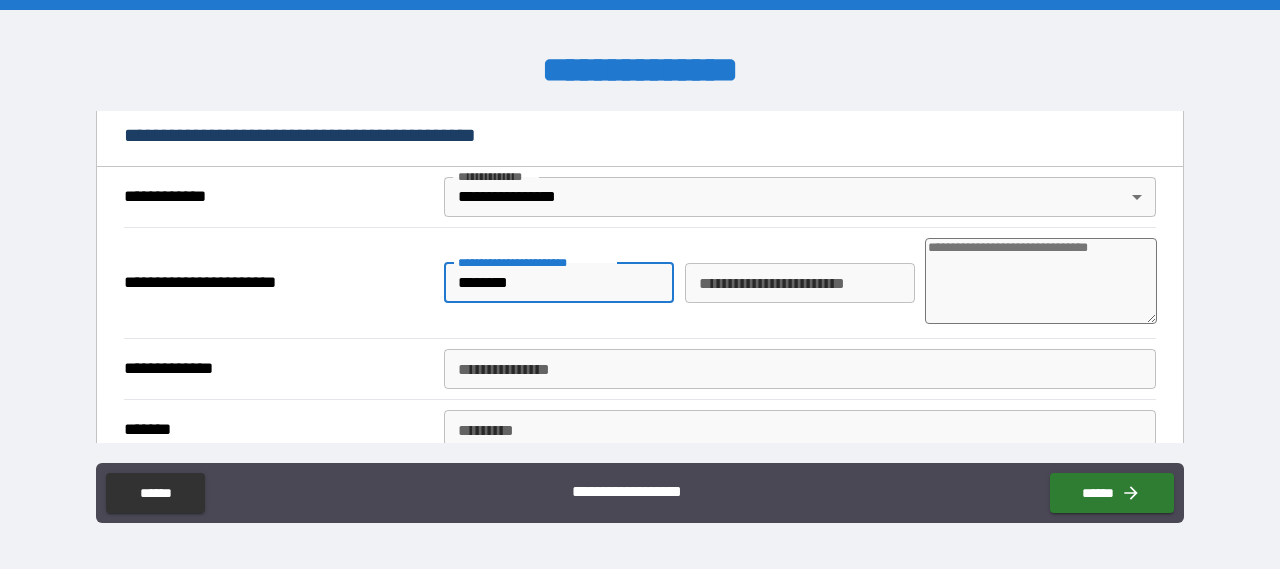 type on "*********" 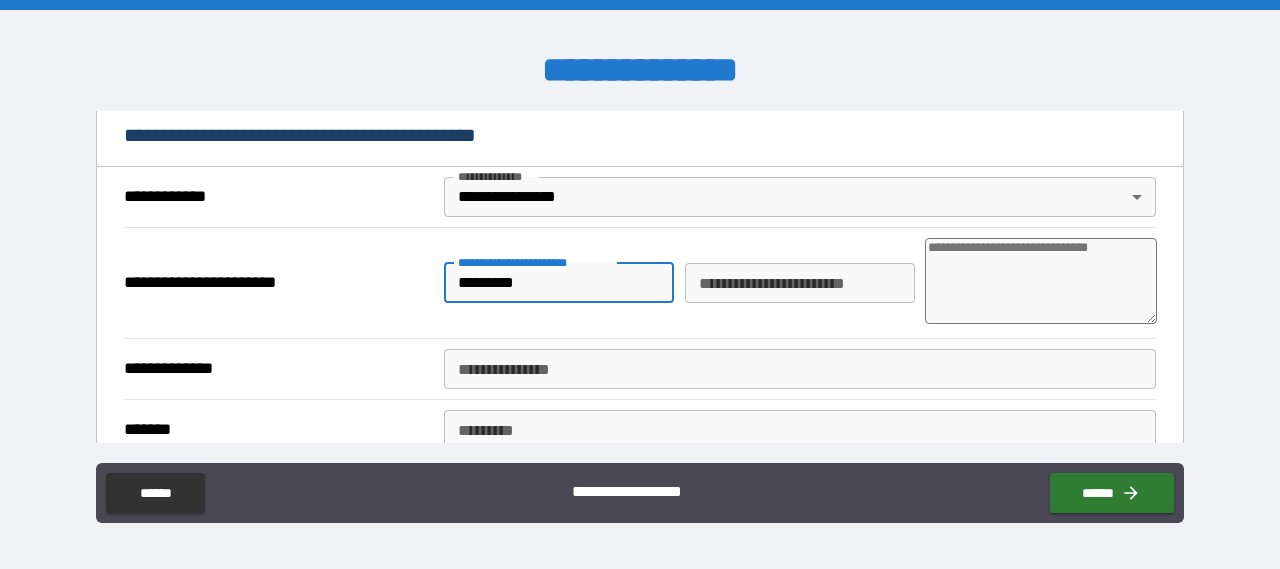 type on "**********" 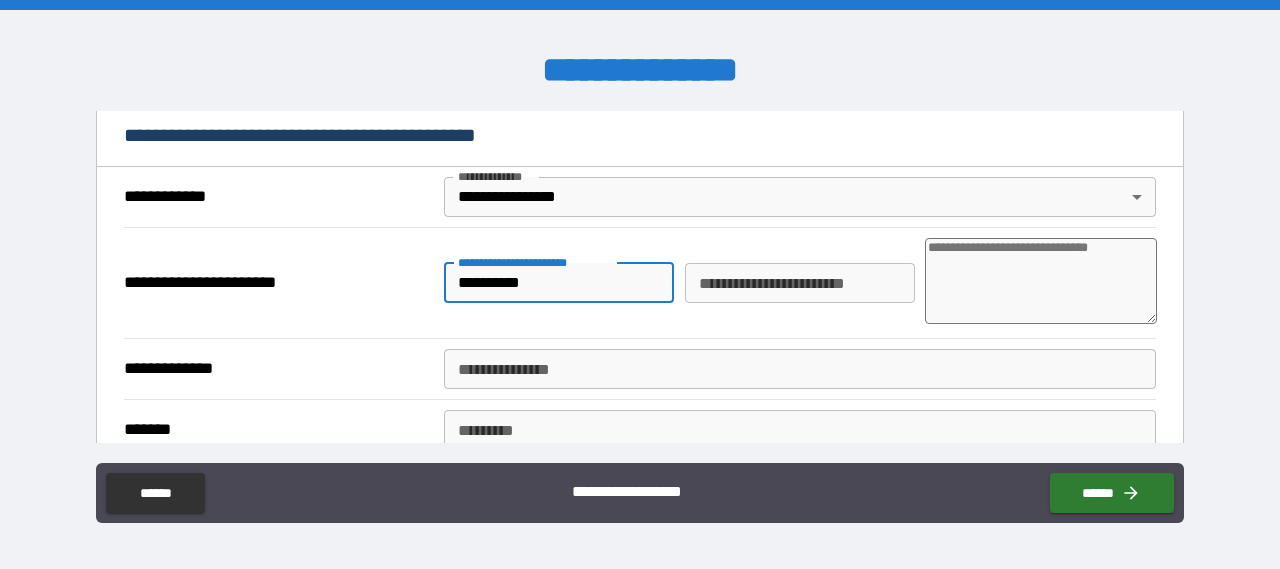 type on "*" 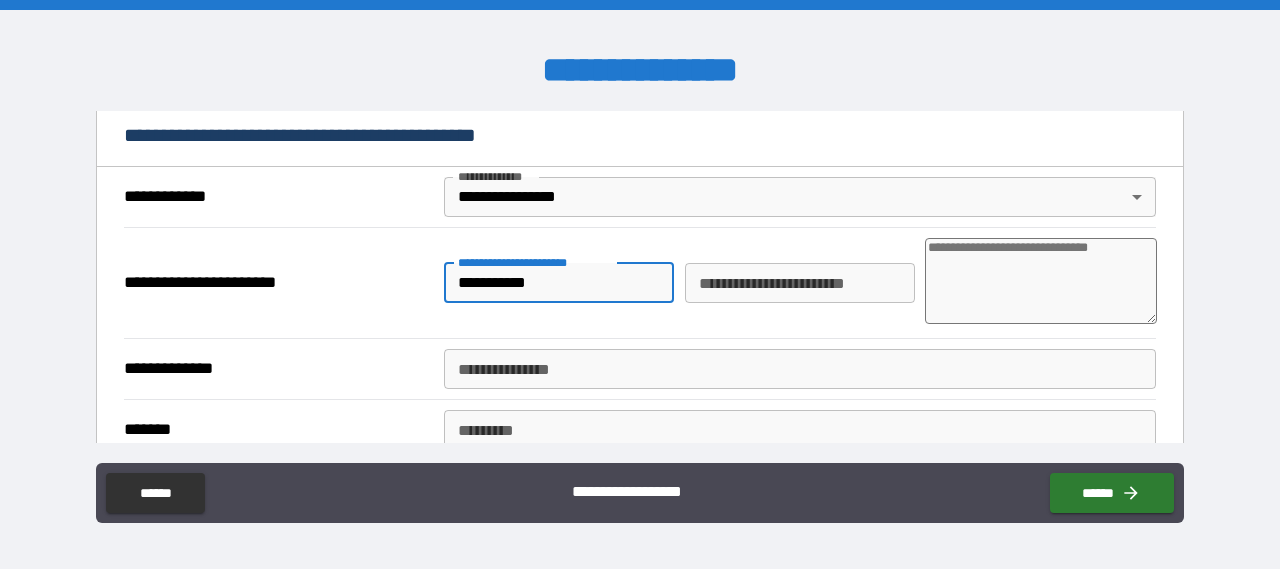 type on "**********" 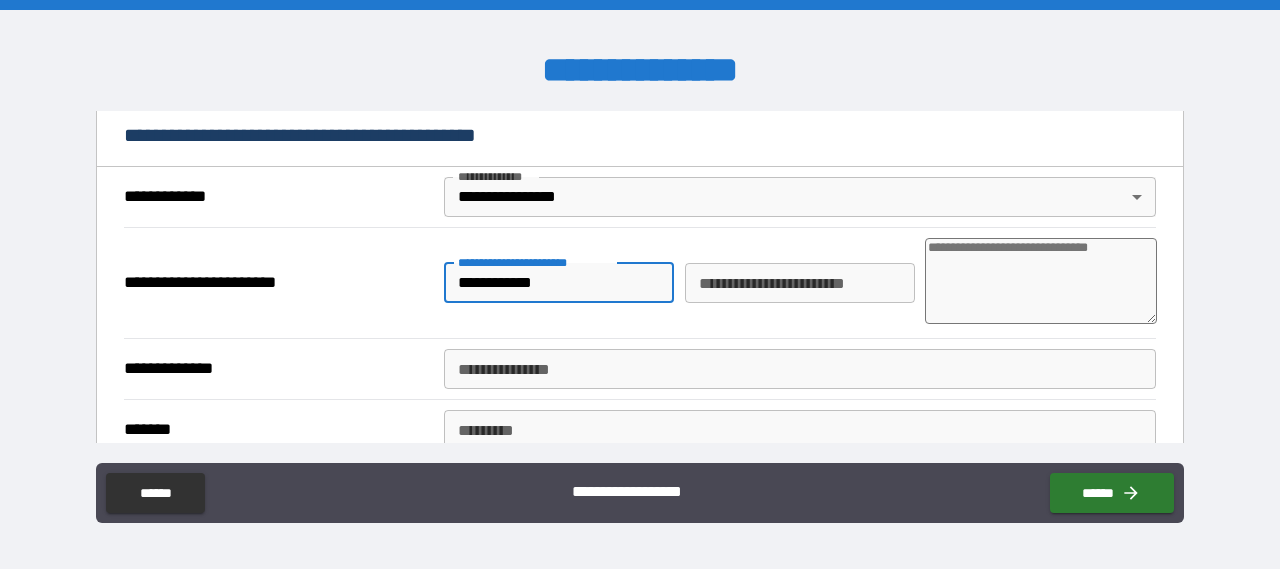 type on "*" 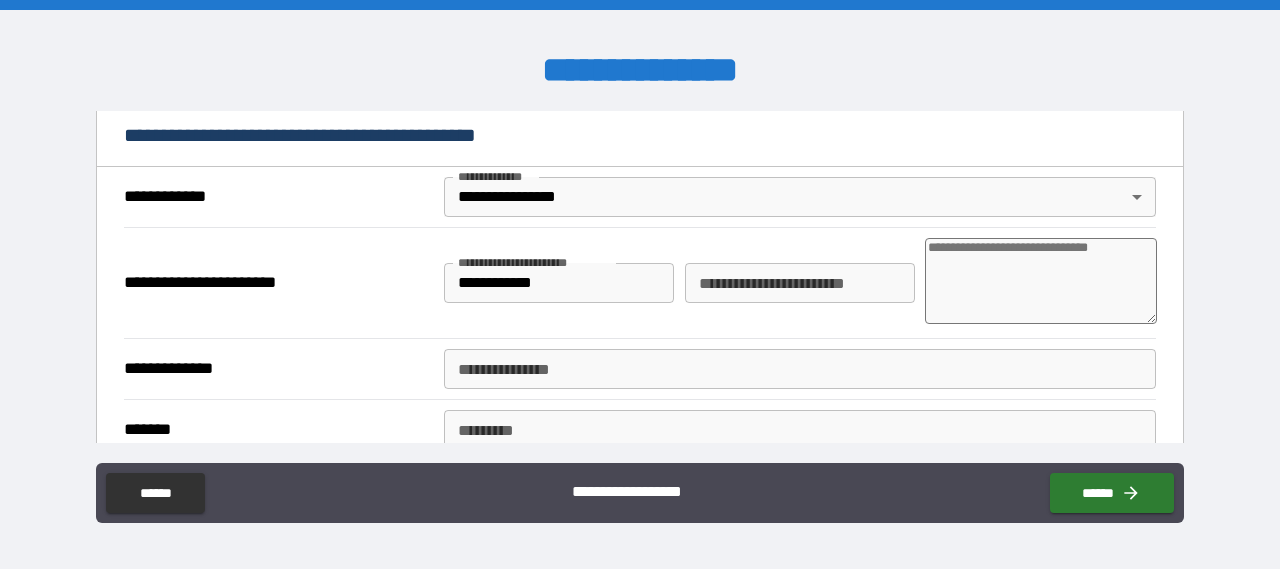 click on "**********" at bounding box center [640, 202] 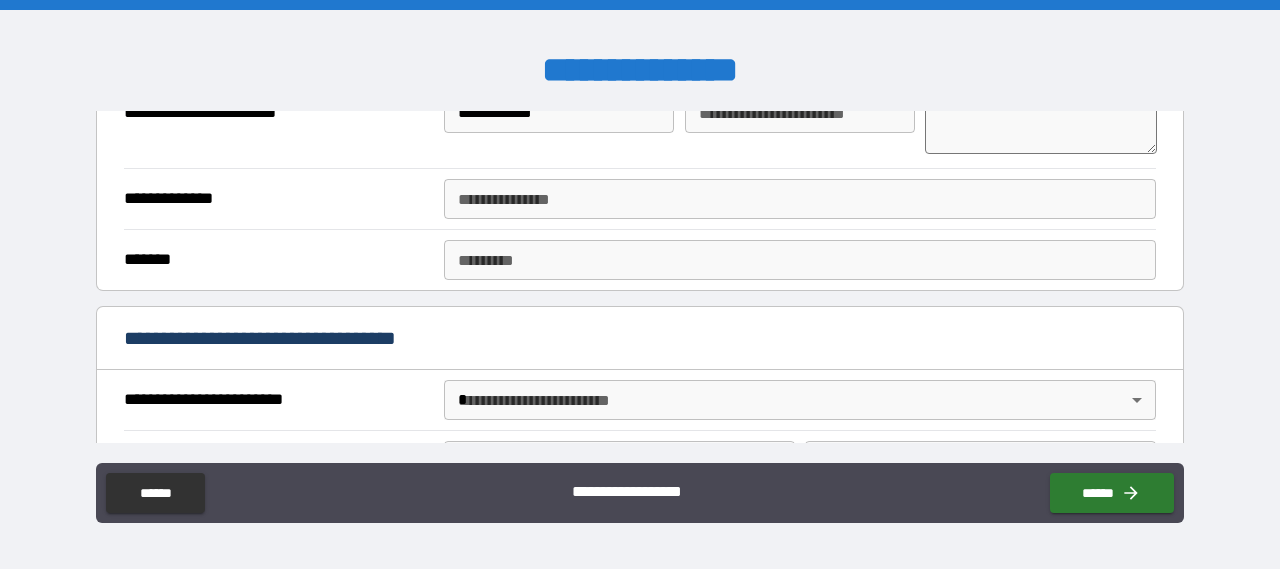 scroll, scrollTop: 600, scrollLeft: 0, axis: vertical 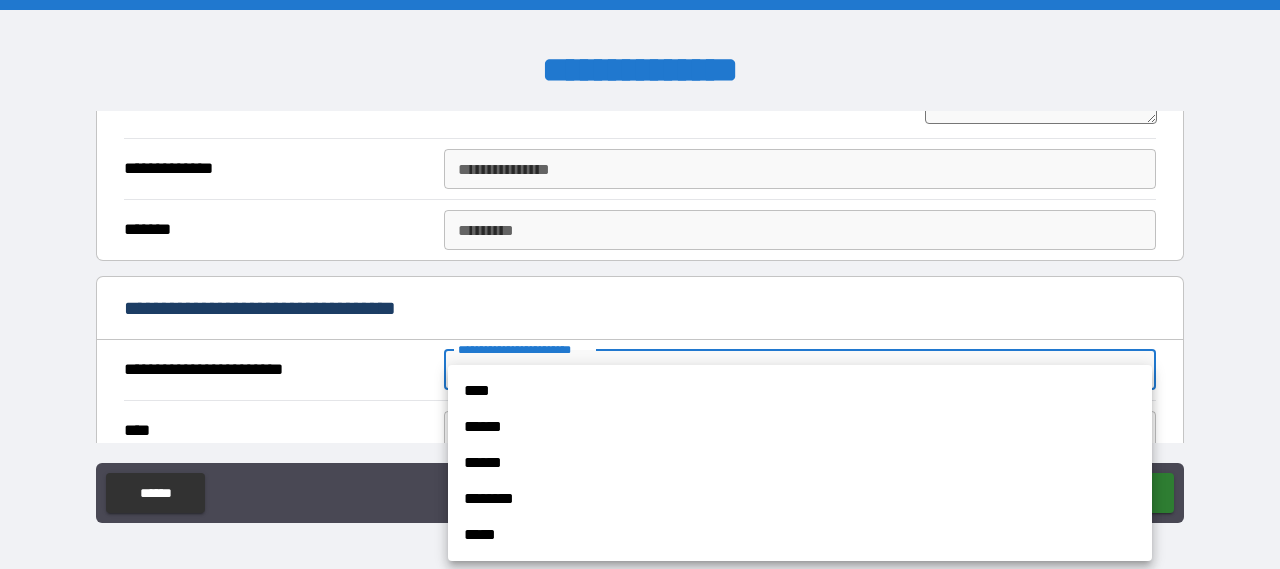 click on "**********" at bounding box center (640, 284) 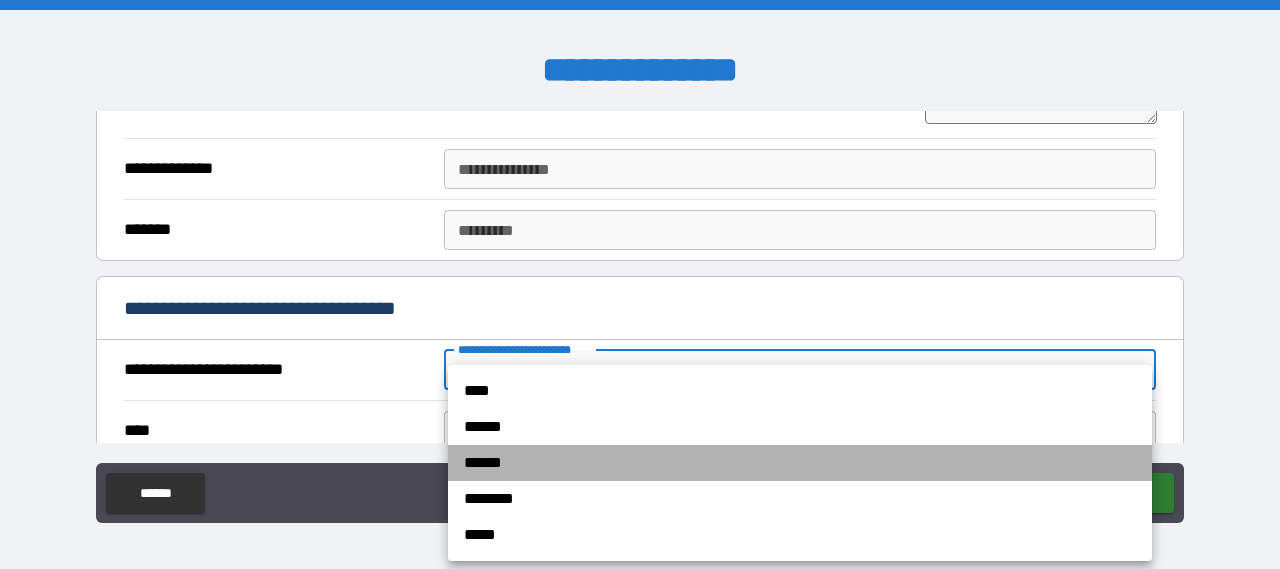 click on "******" at bounding box center [800, 463] 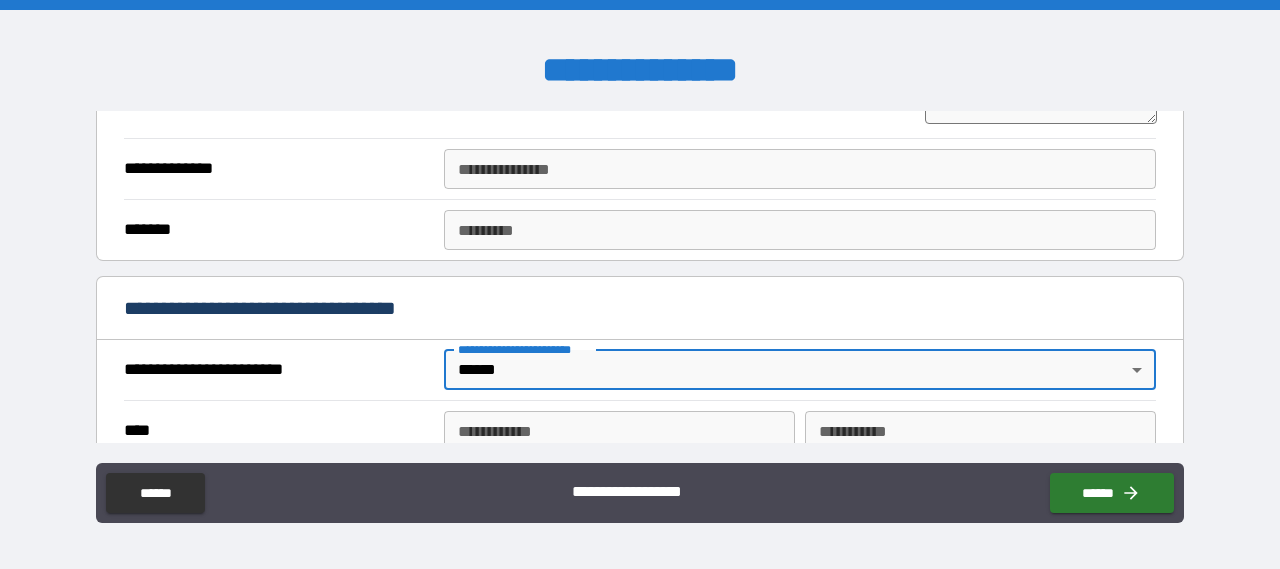 type on "*" 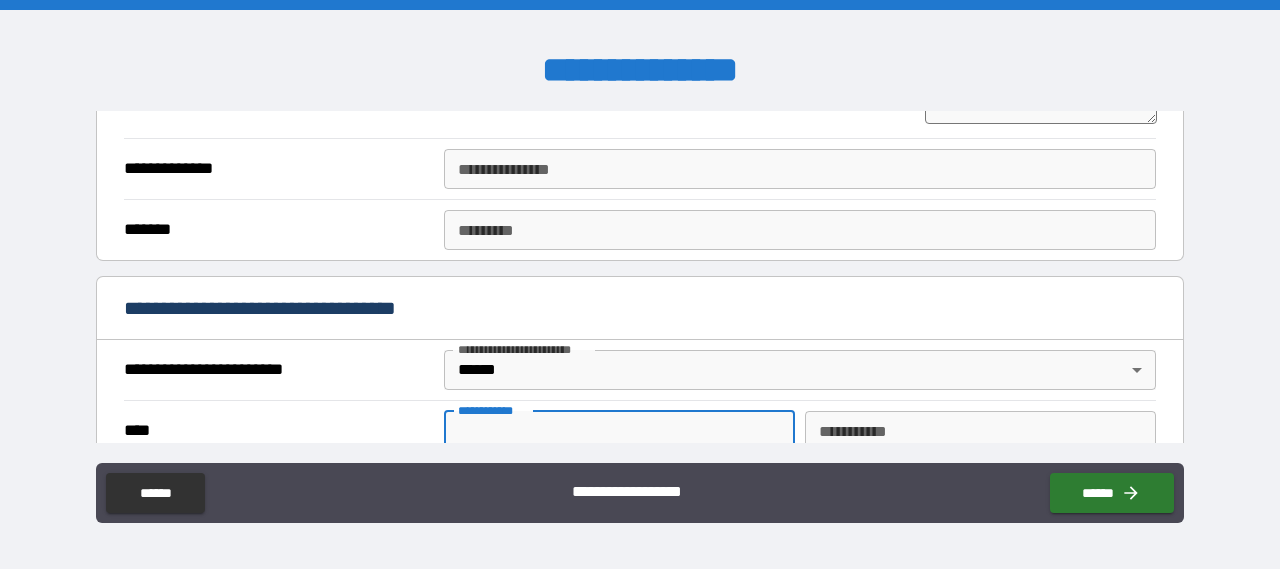 type on "*" 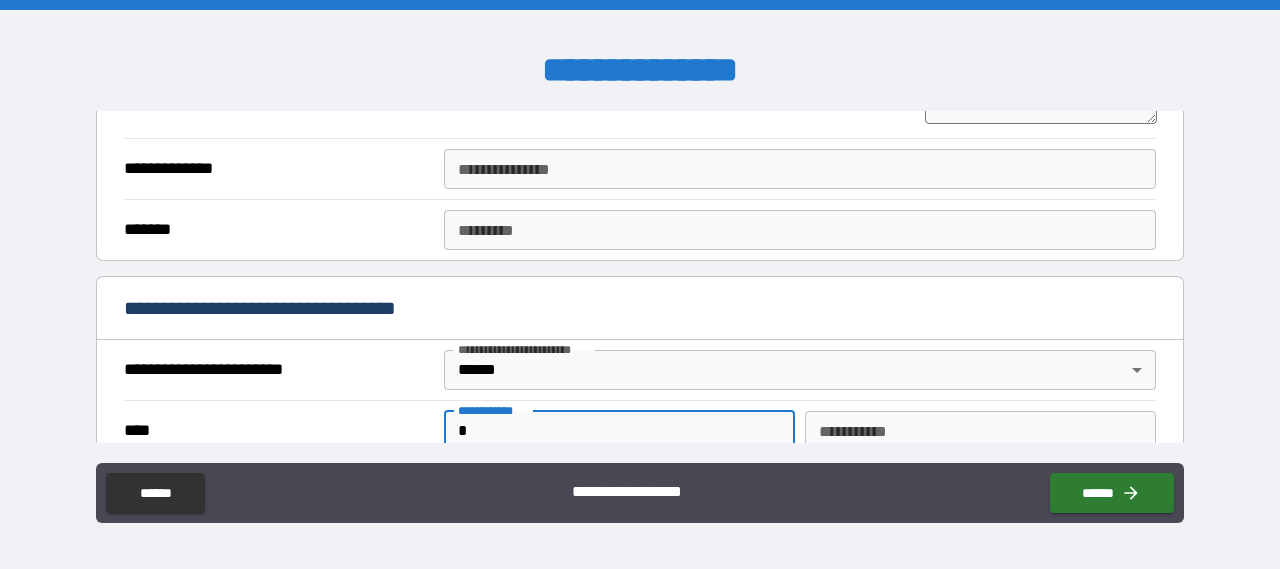type on "*" 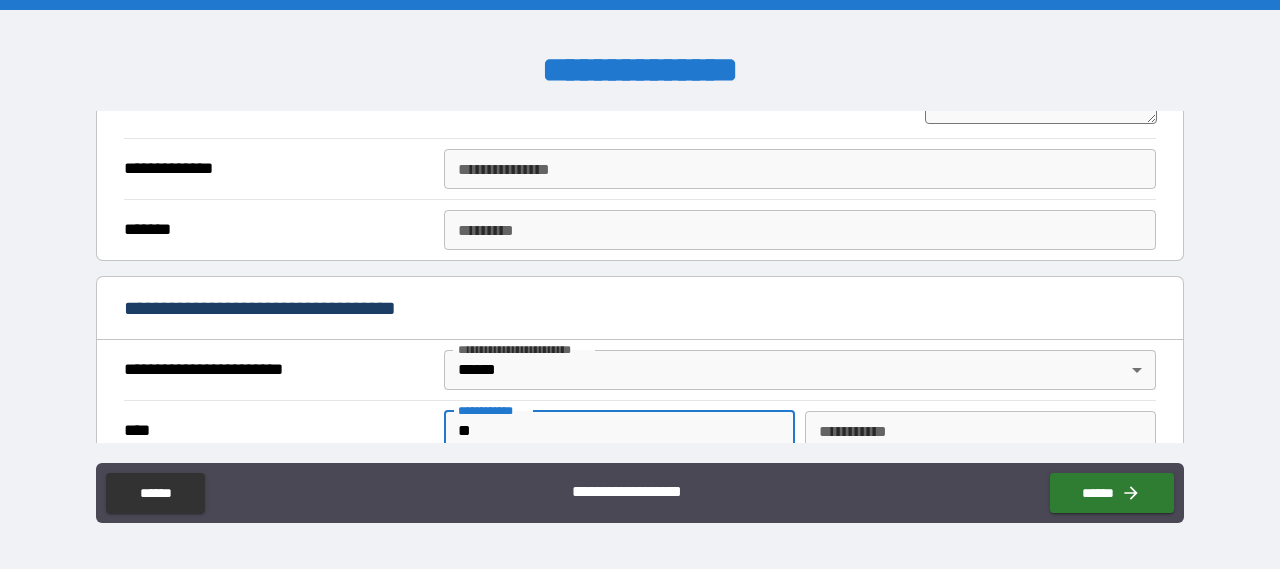 type on "*" 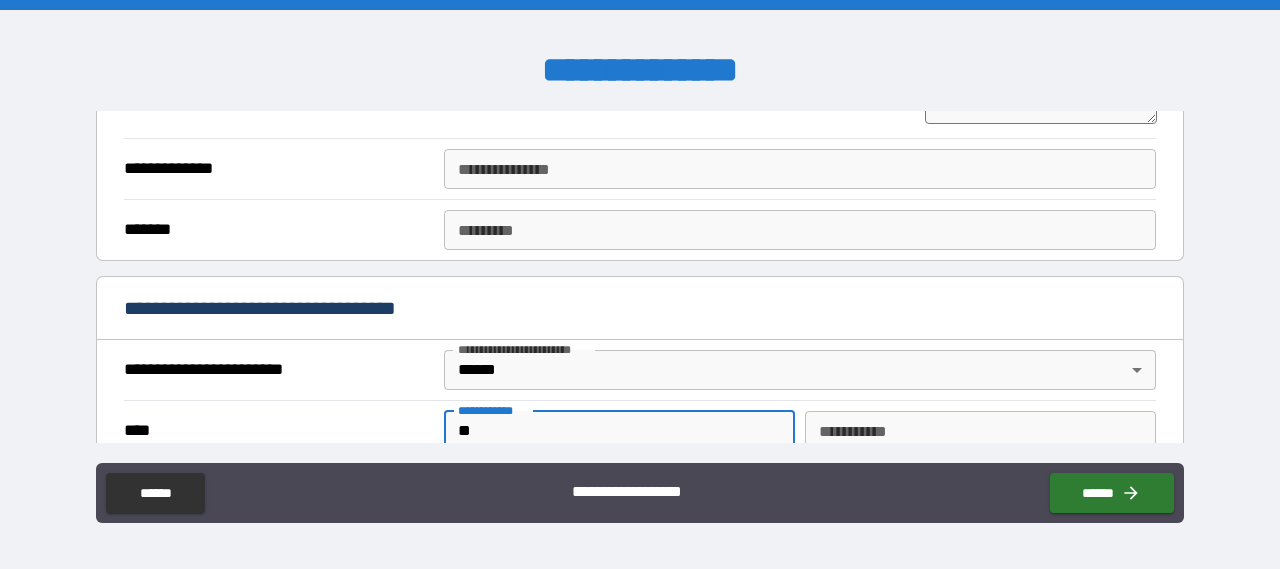 type on "***" 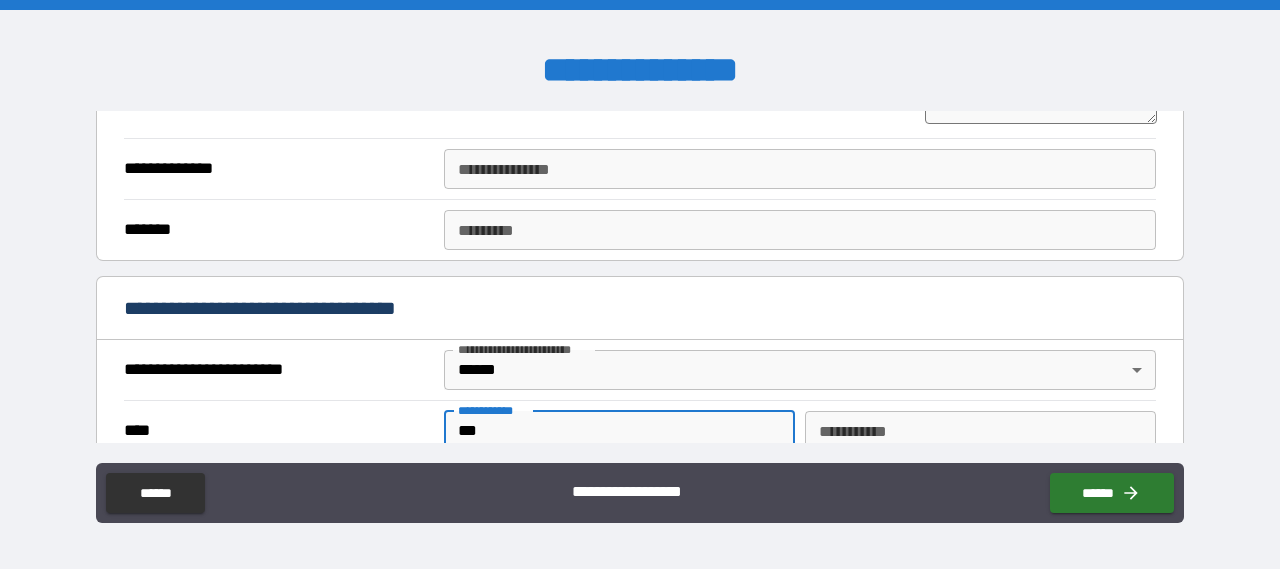 type on "*" 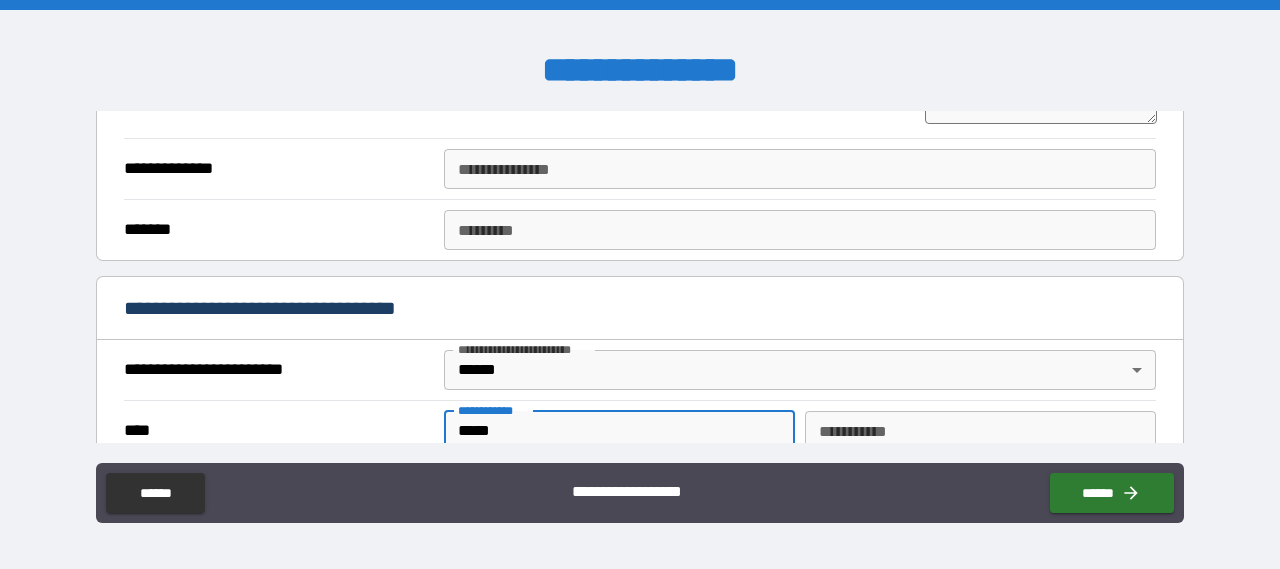 type on "******" 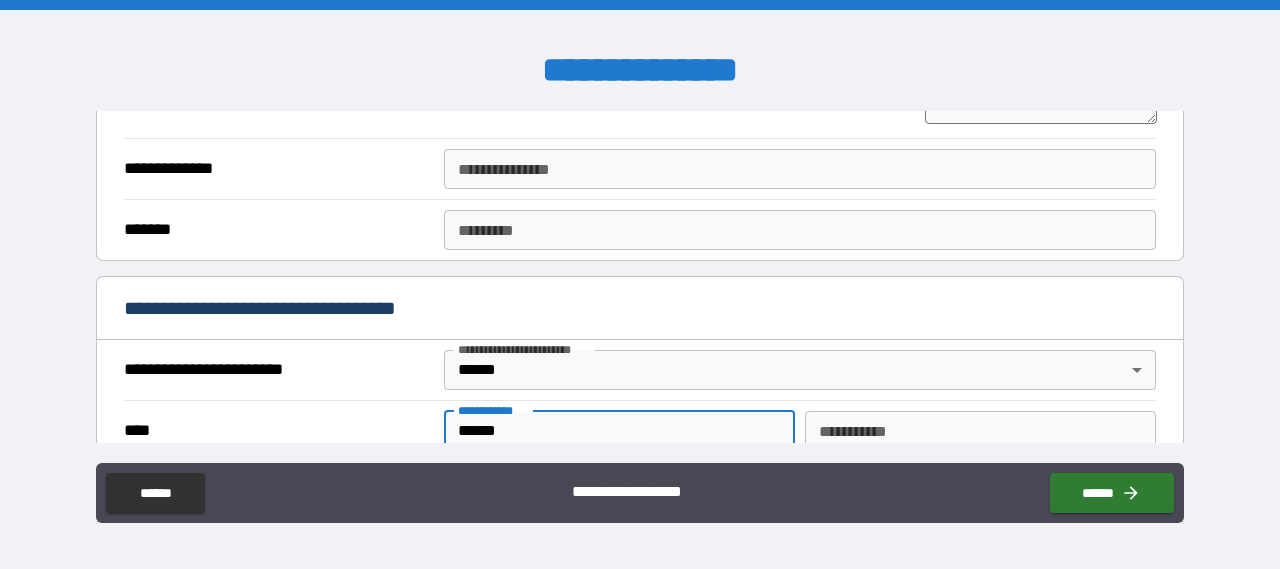 type on "*" 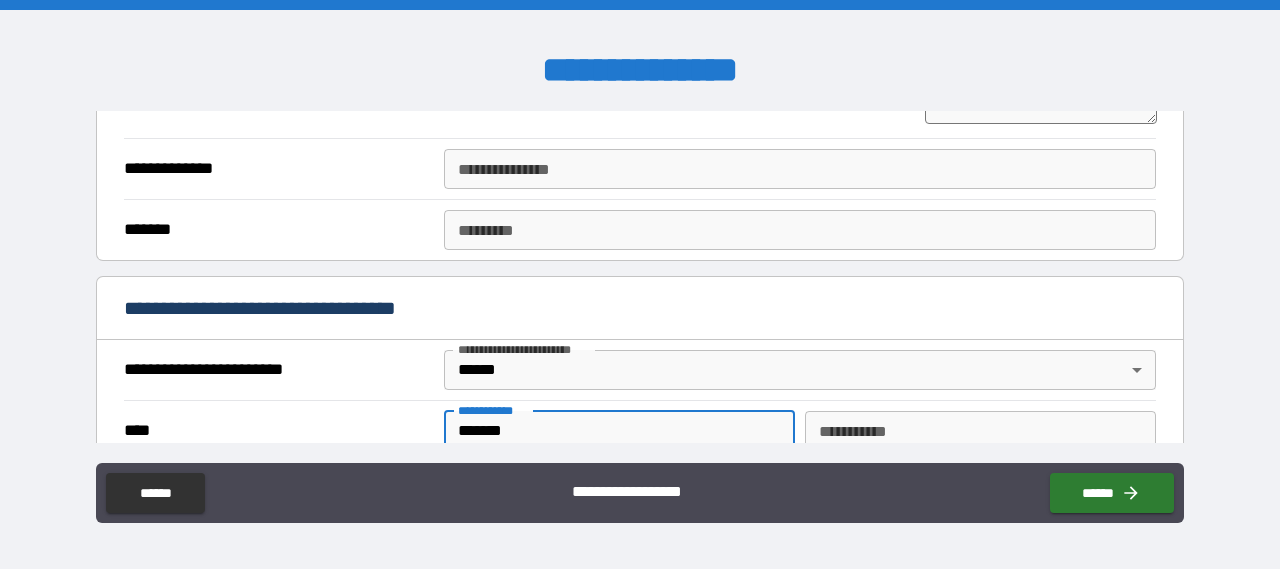 type on "*" 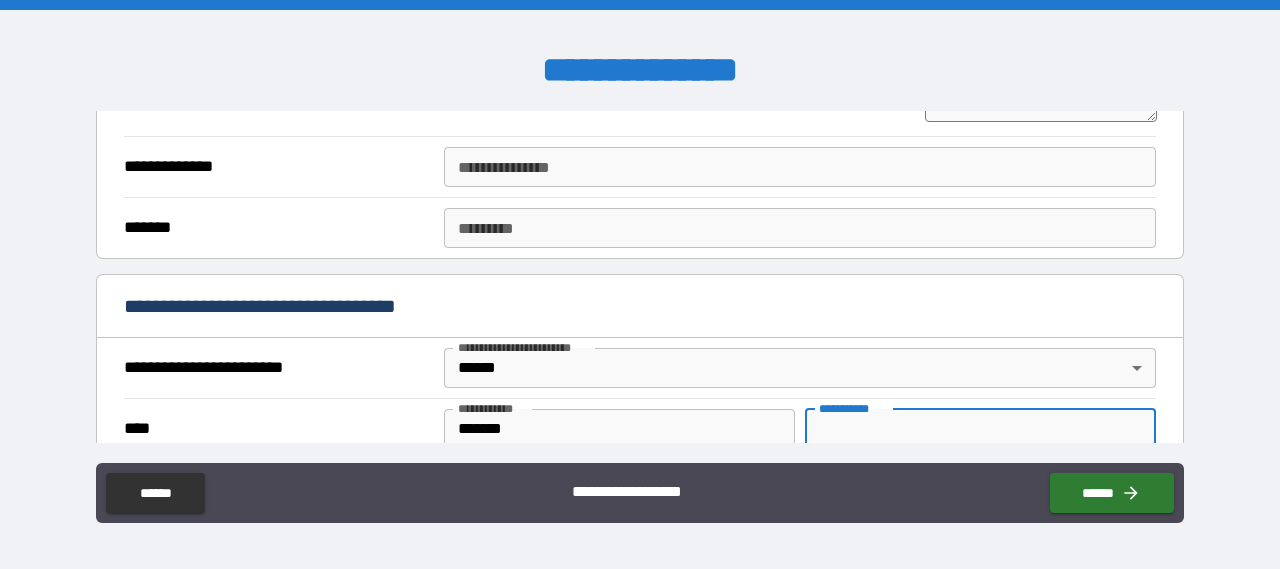 type on "*" 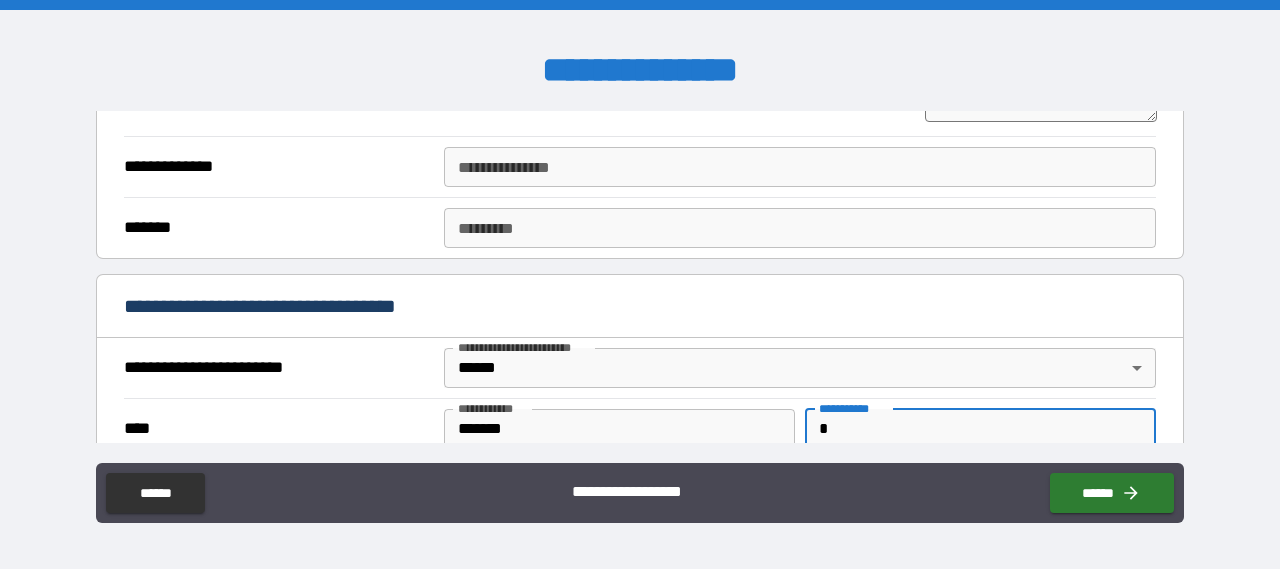 type on "**" 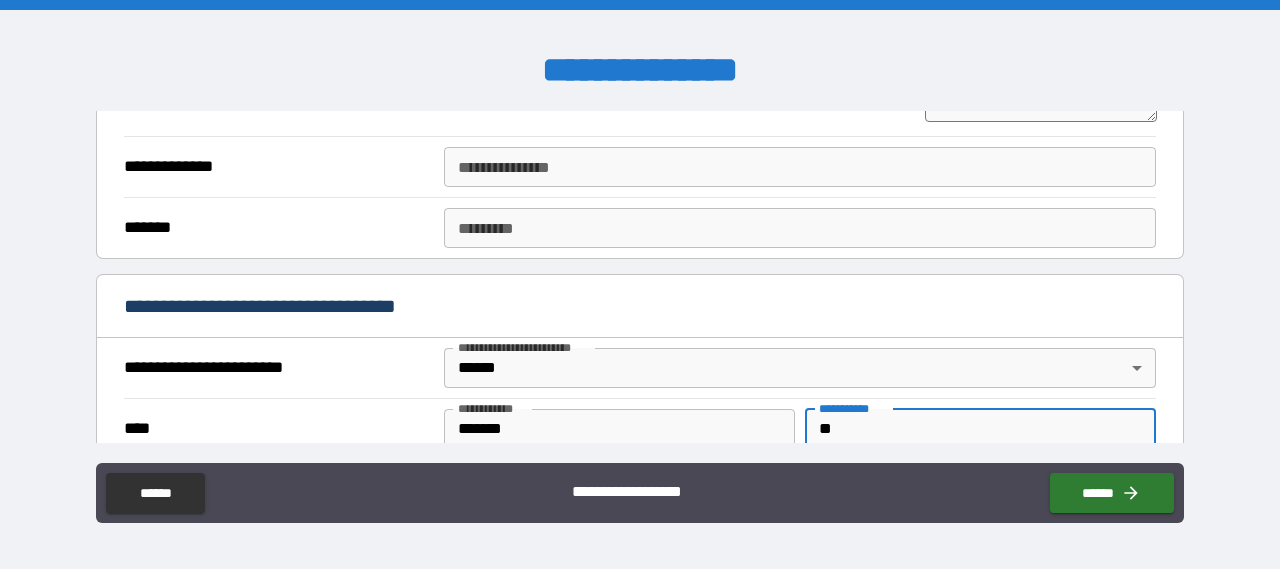 type on "*" 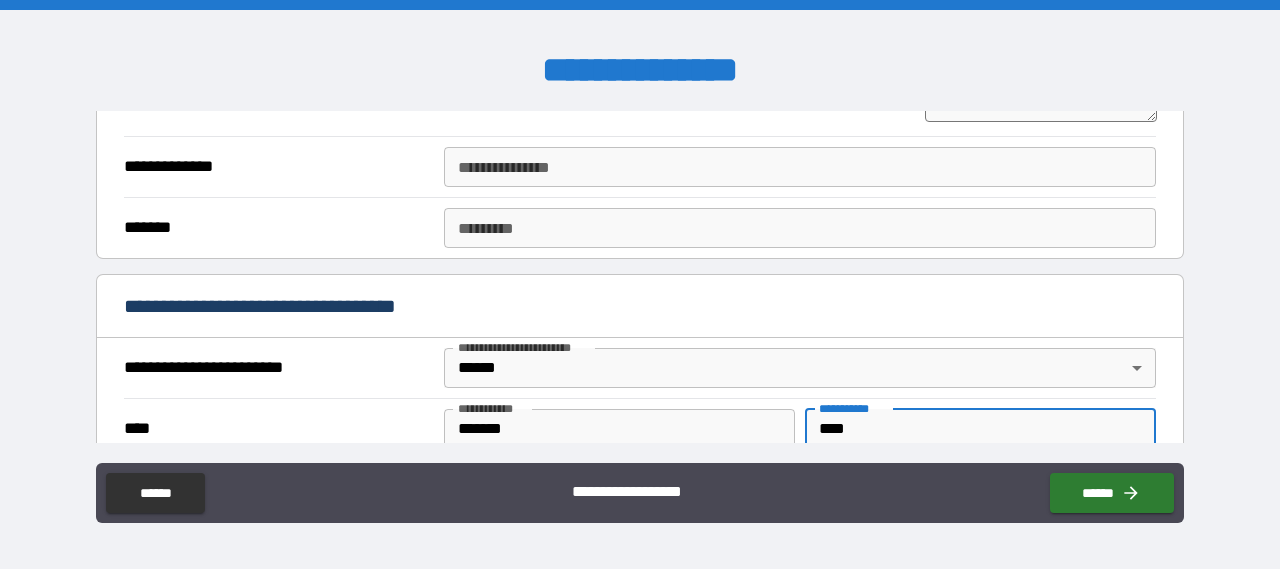 type on "*****" 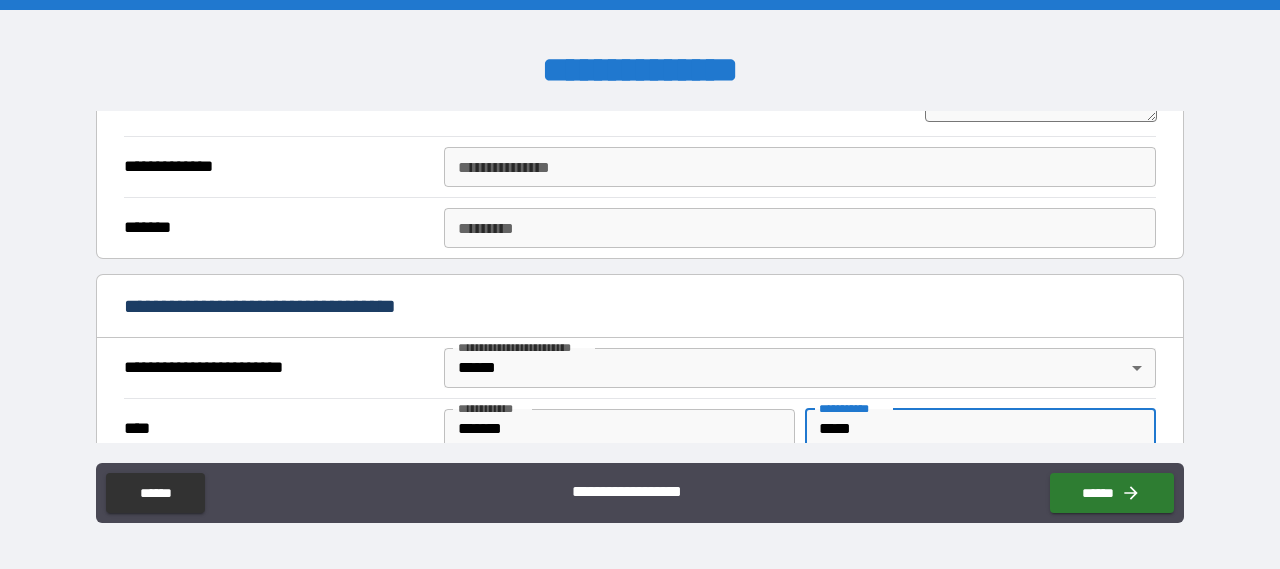 type on "******" 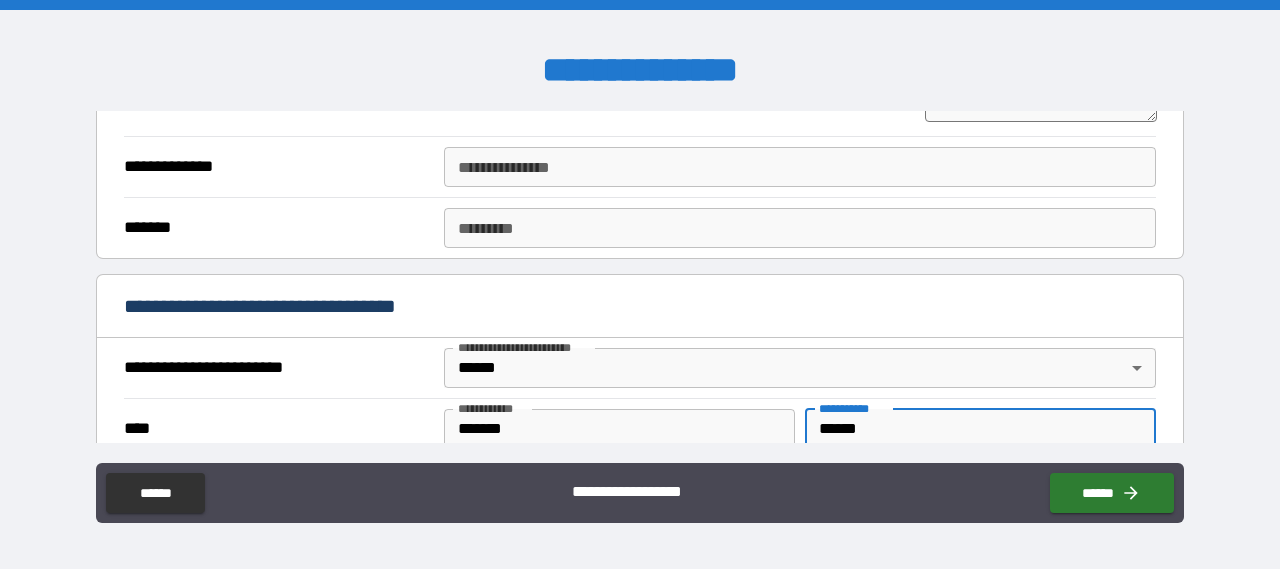 type on "*" 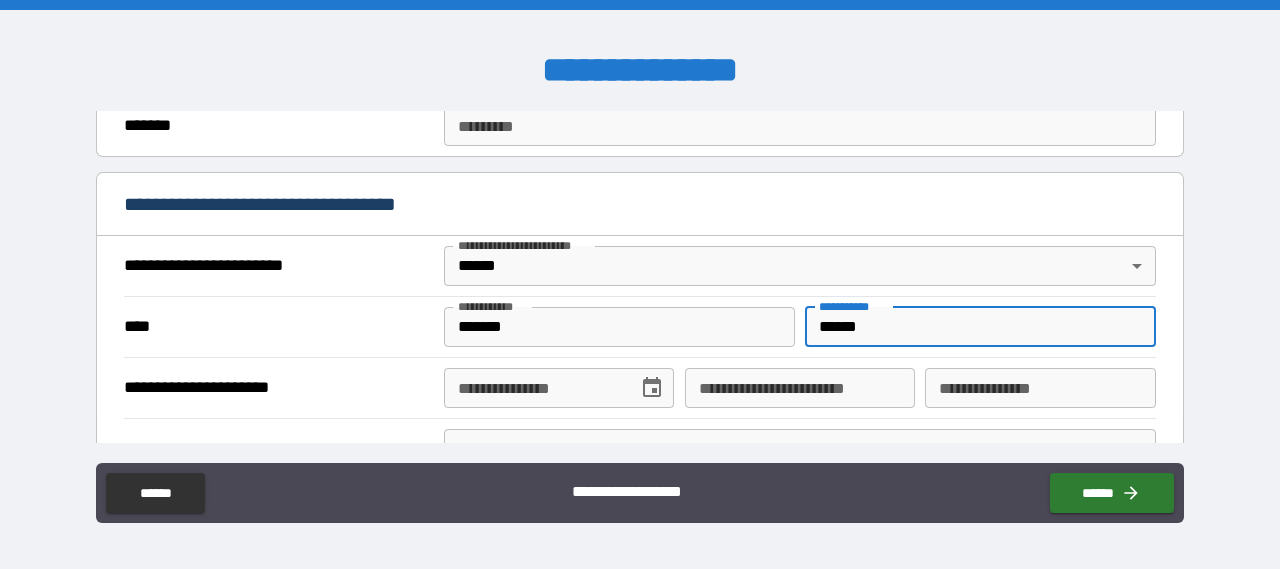 scroll, scrollTop: 802, scrollLeft: 0, axis: vertical 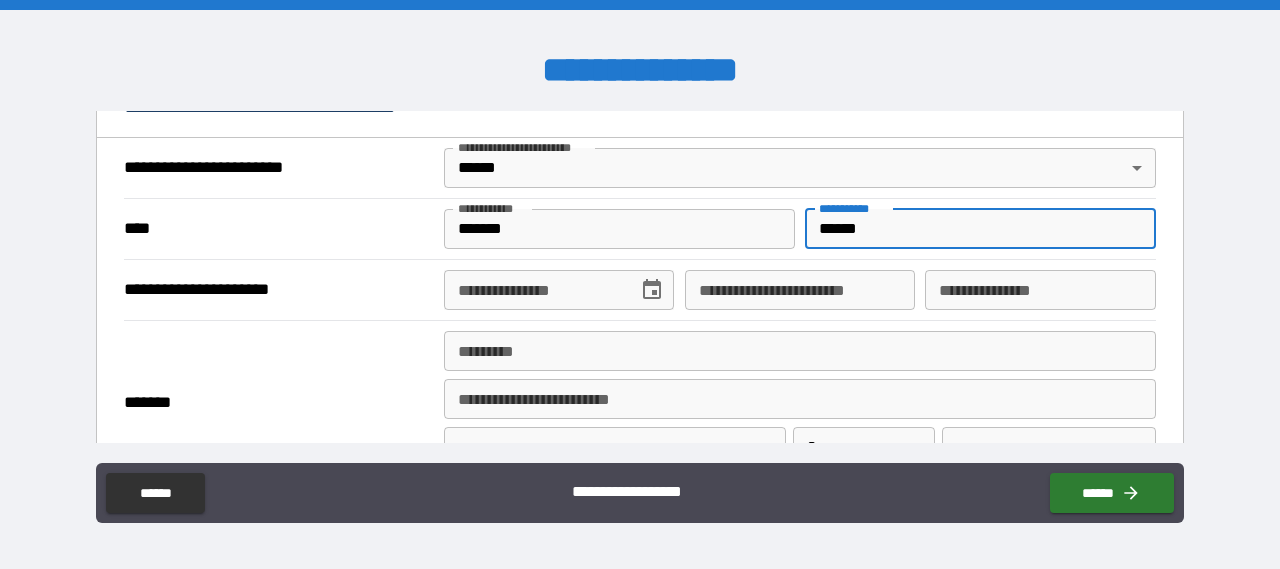 type on "******" 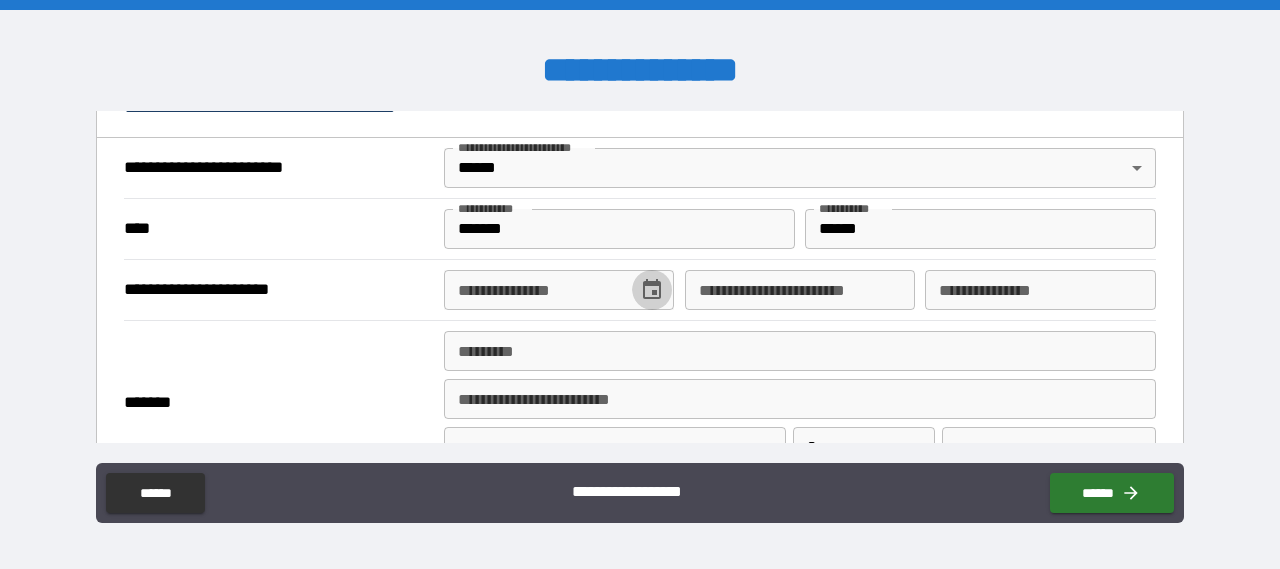 click 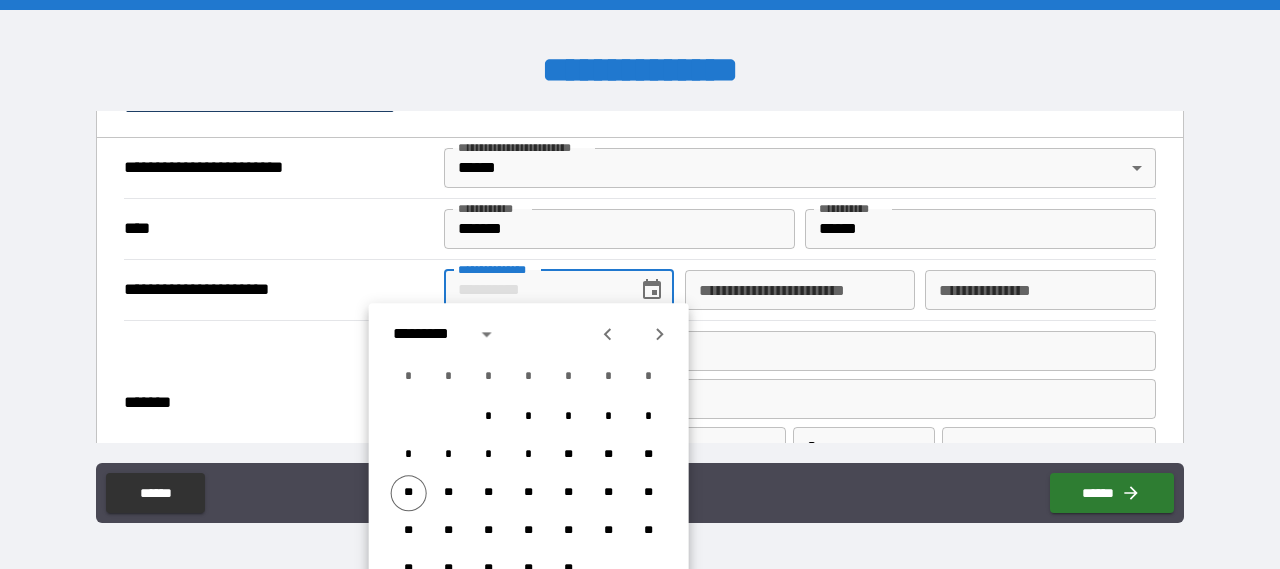 click on "**********" at bounding box center [534, 290] 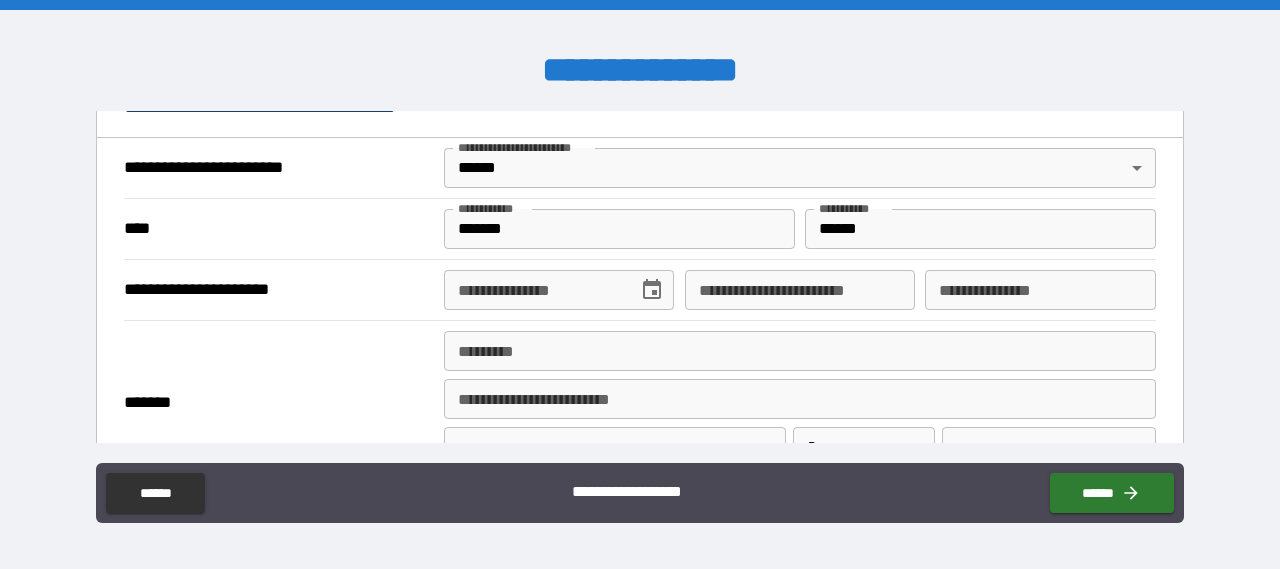 click on "**********" at bounding box center (534, 290) 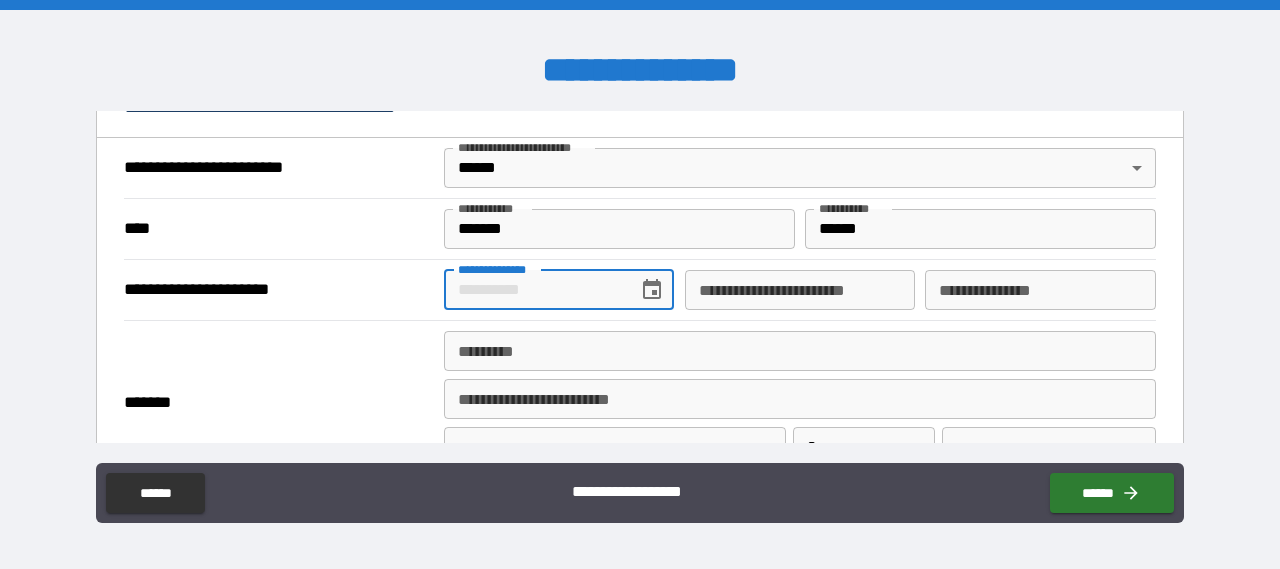 type on "*" 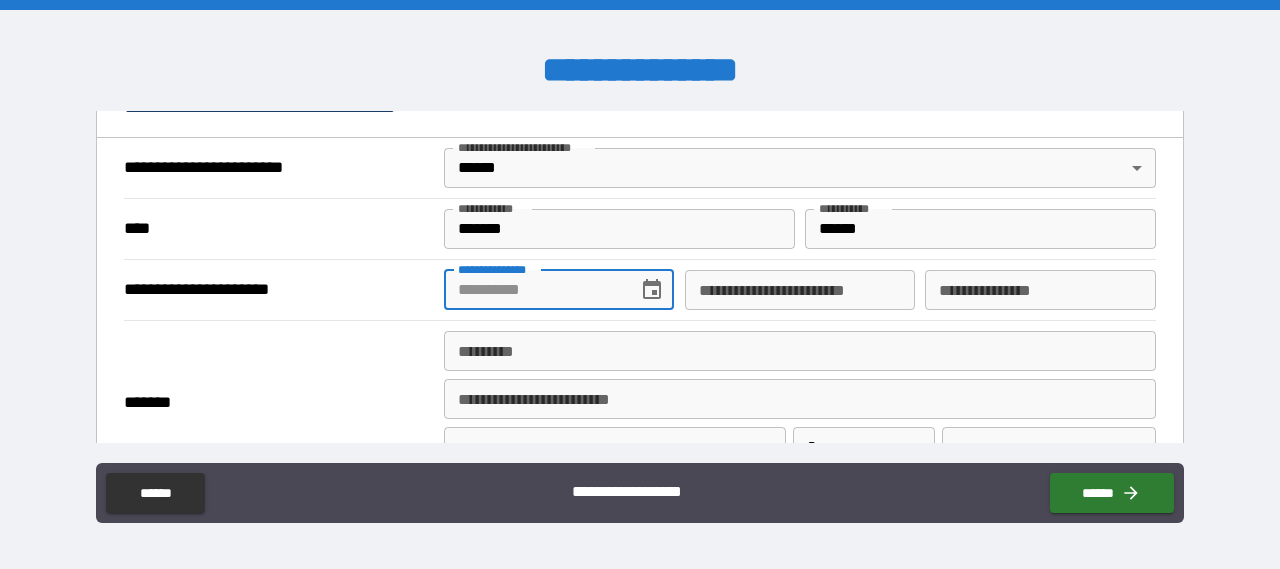 type on "*" 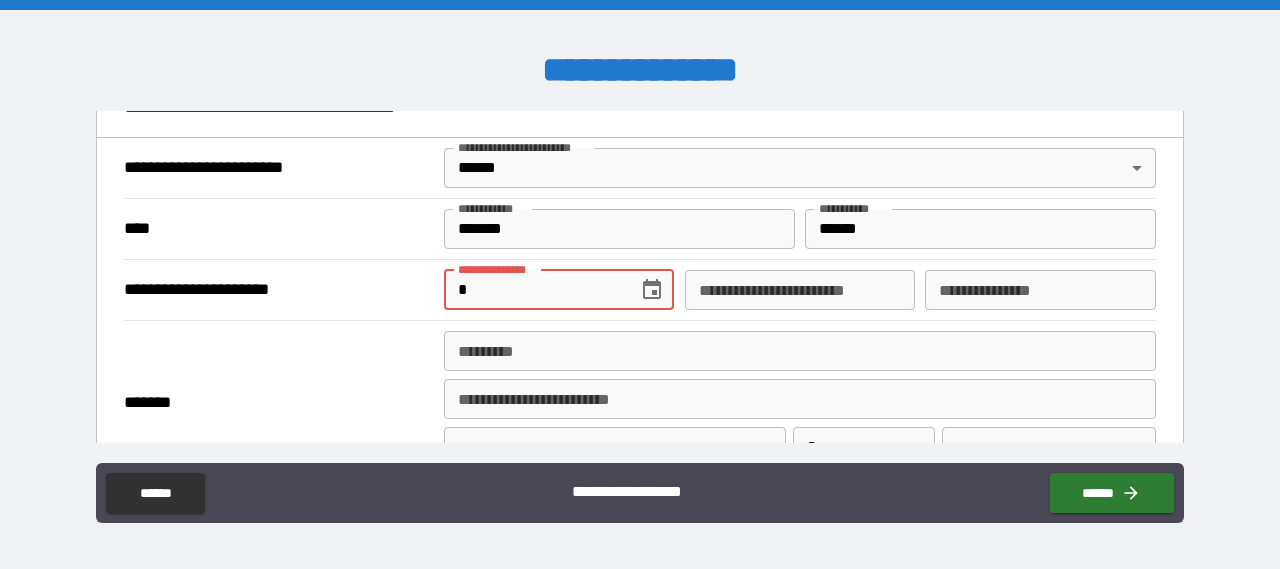 type on "*" 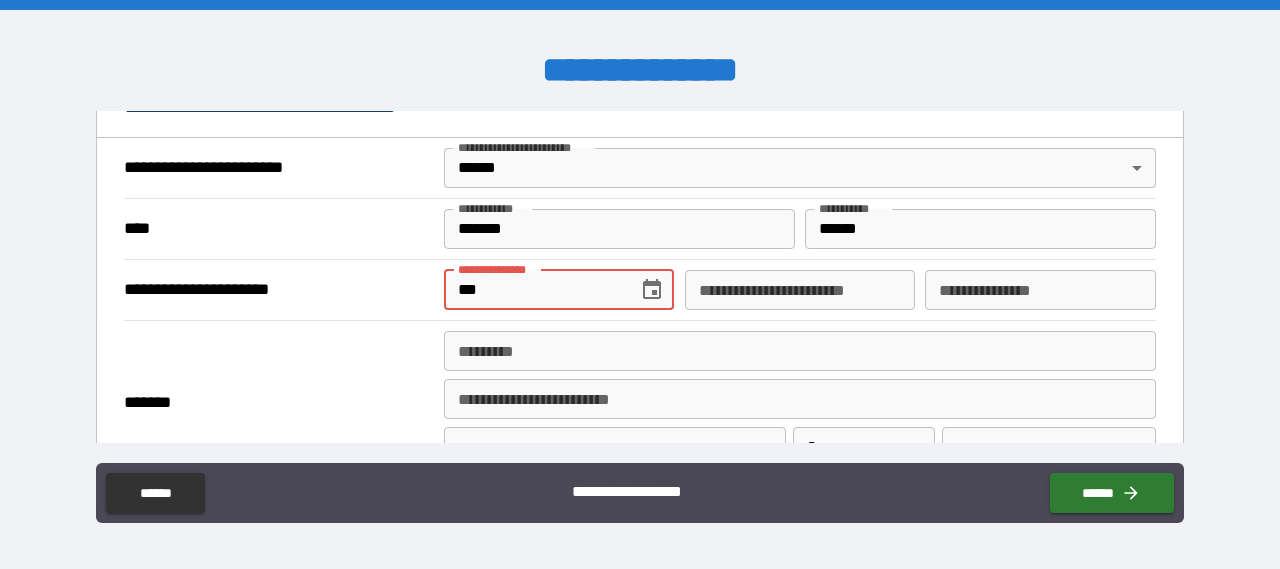 type on "*" 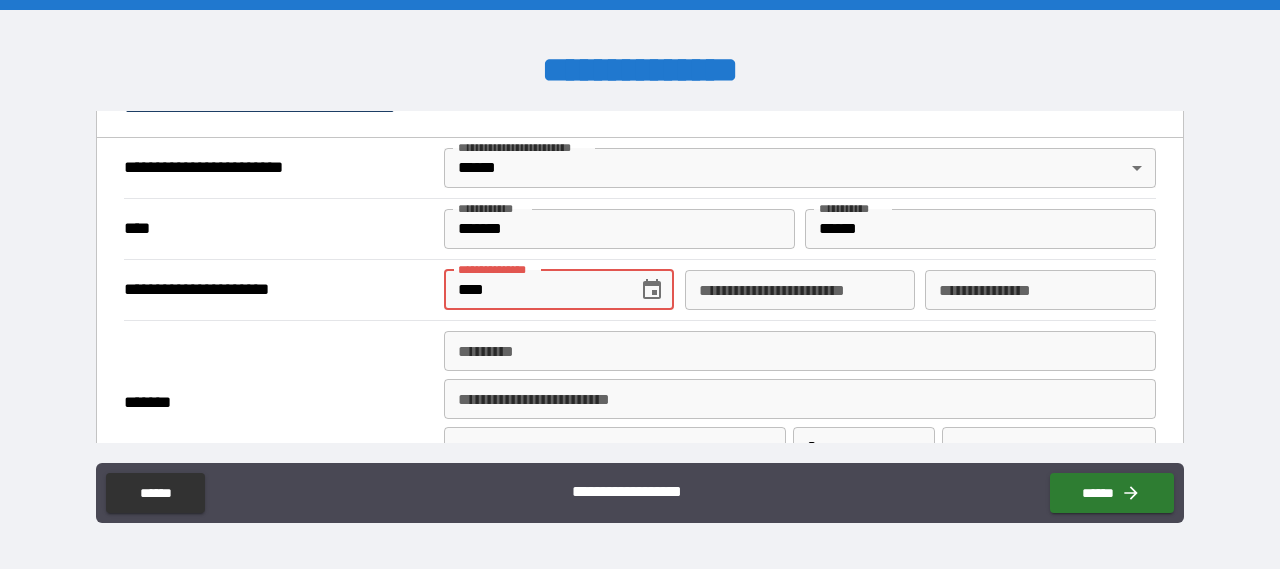 type on "*" 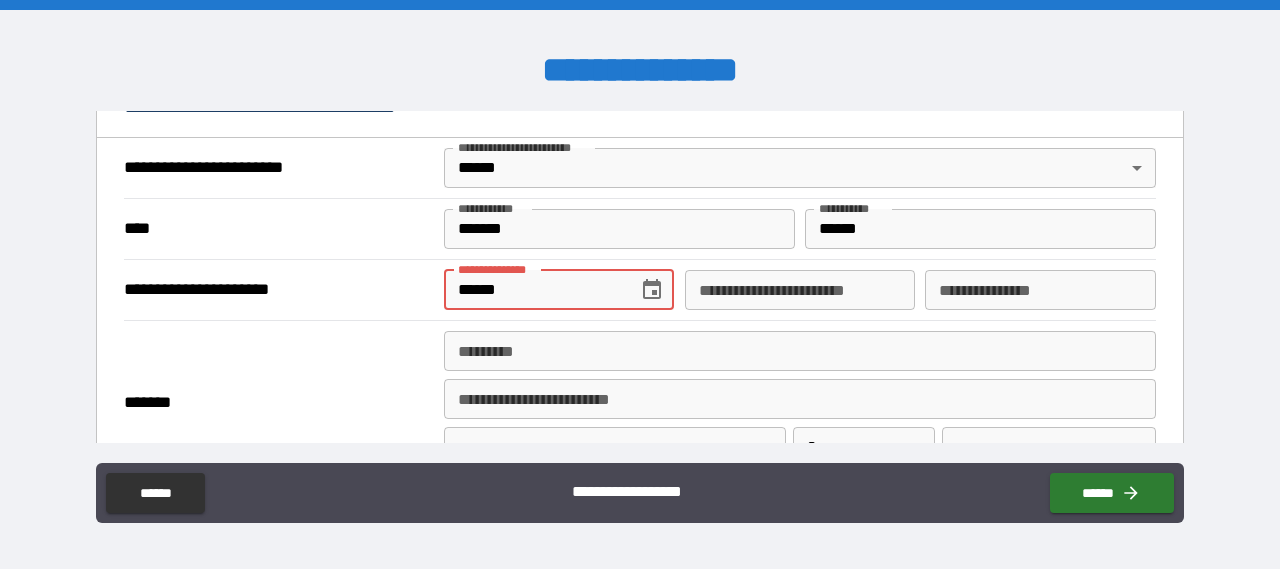 type on "*" 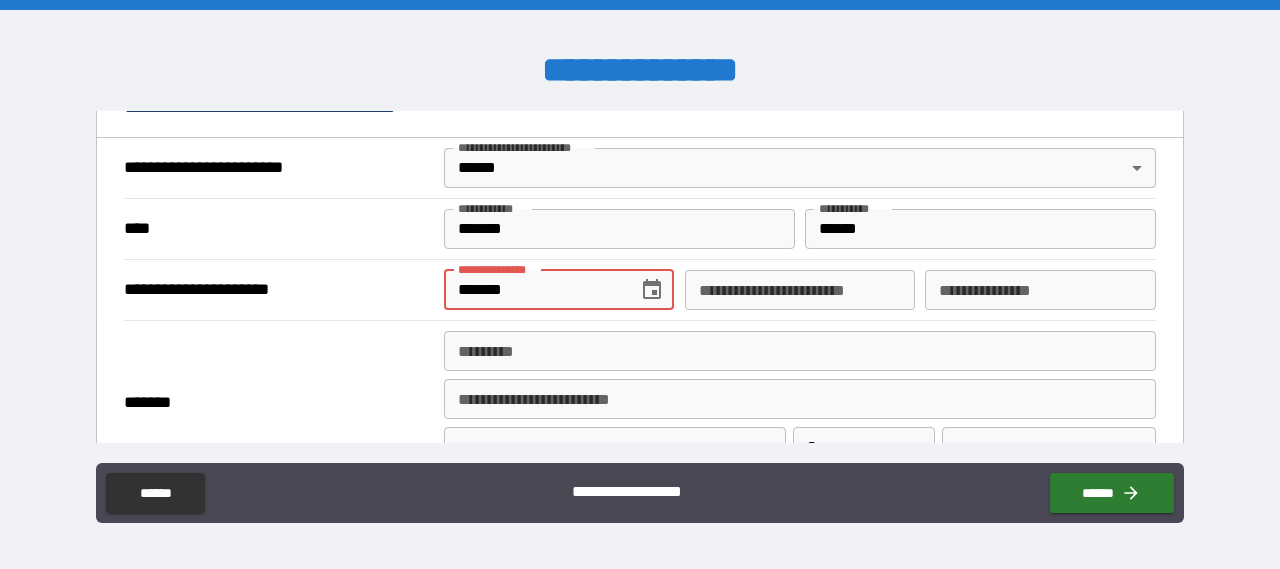 type on "*" 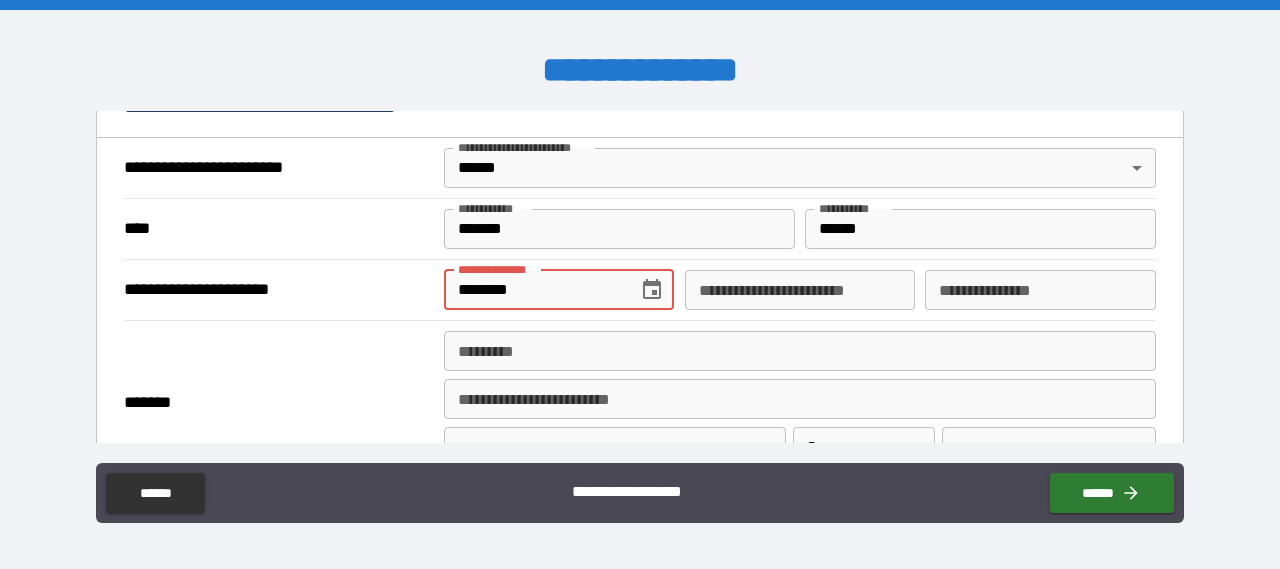 type on "*" 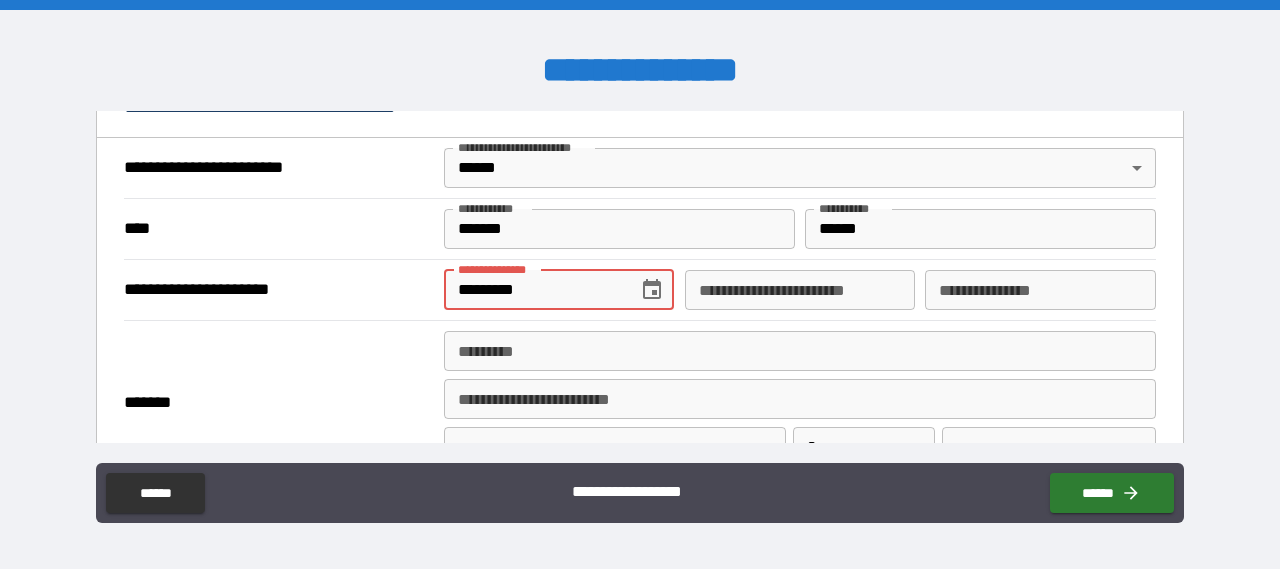 type on "*" 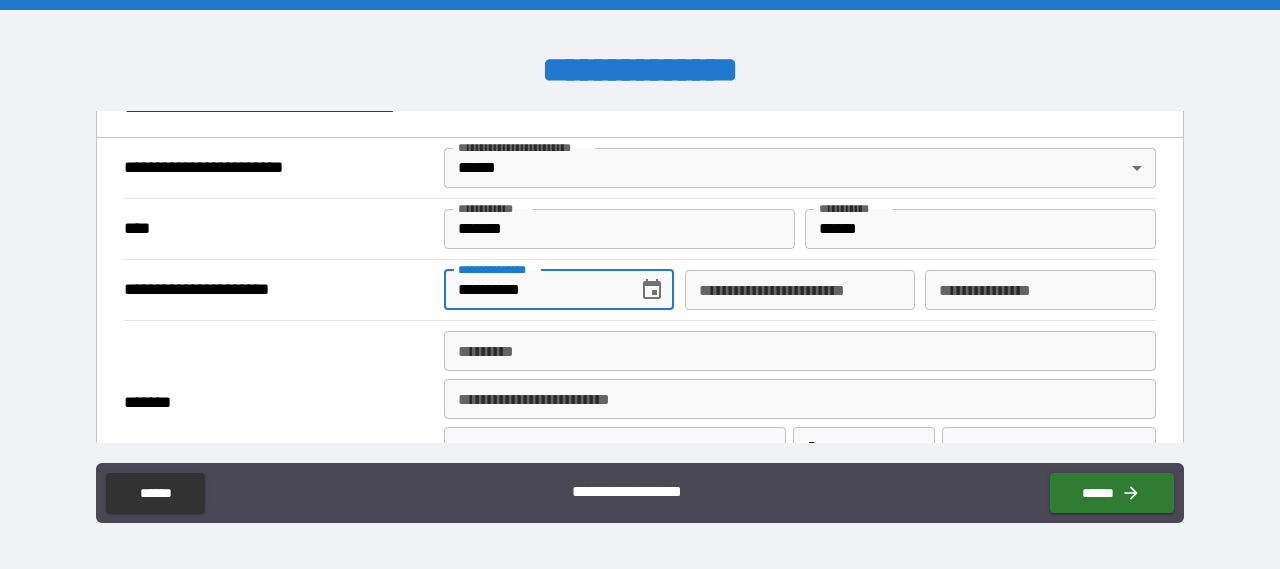 type on "*" 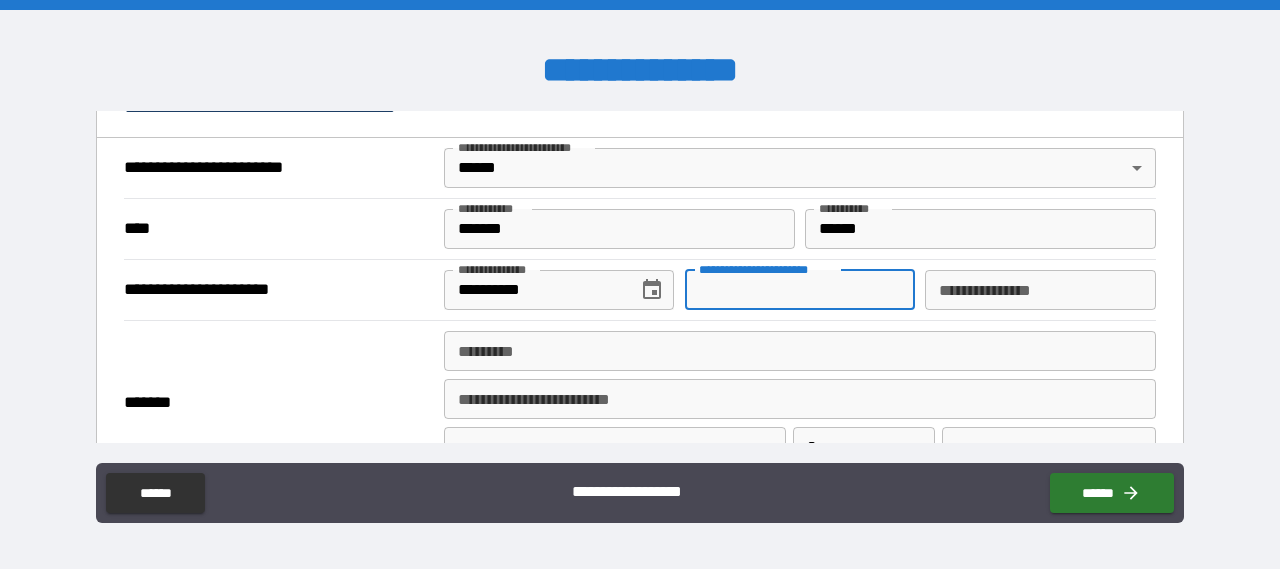 type on "*" 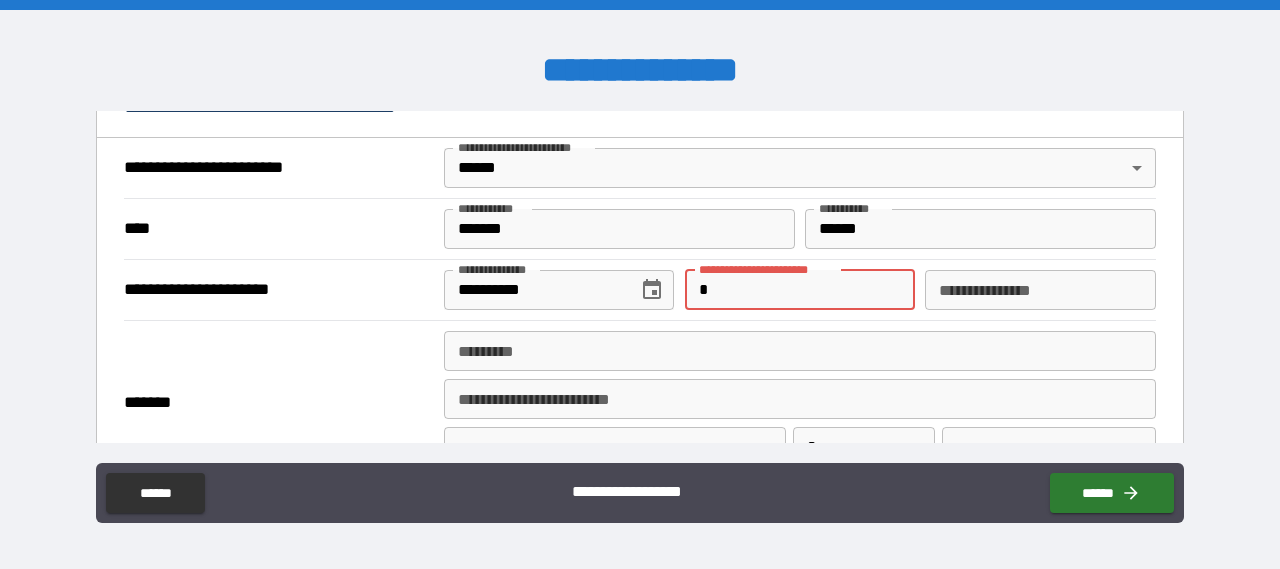 type on "*" 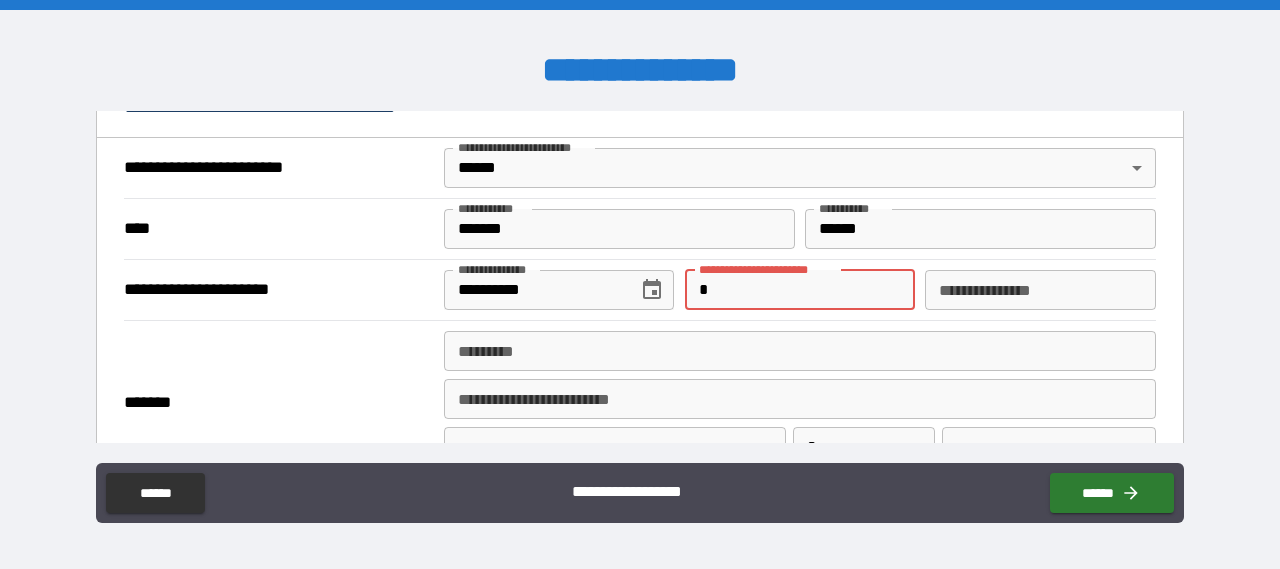 type on "**" 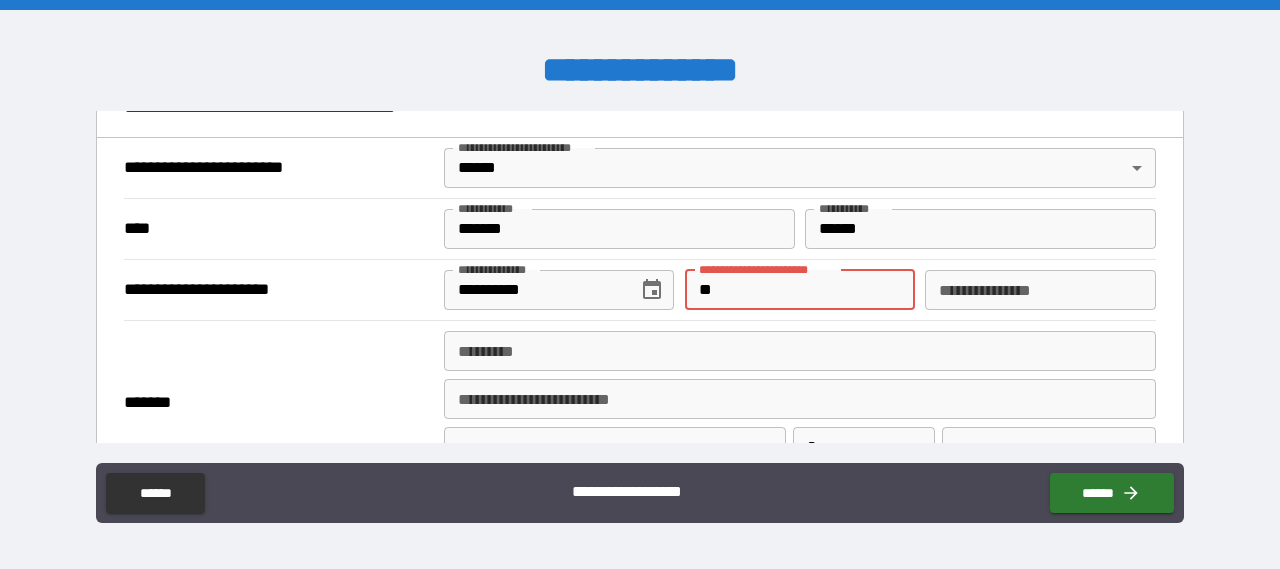 type on "*" 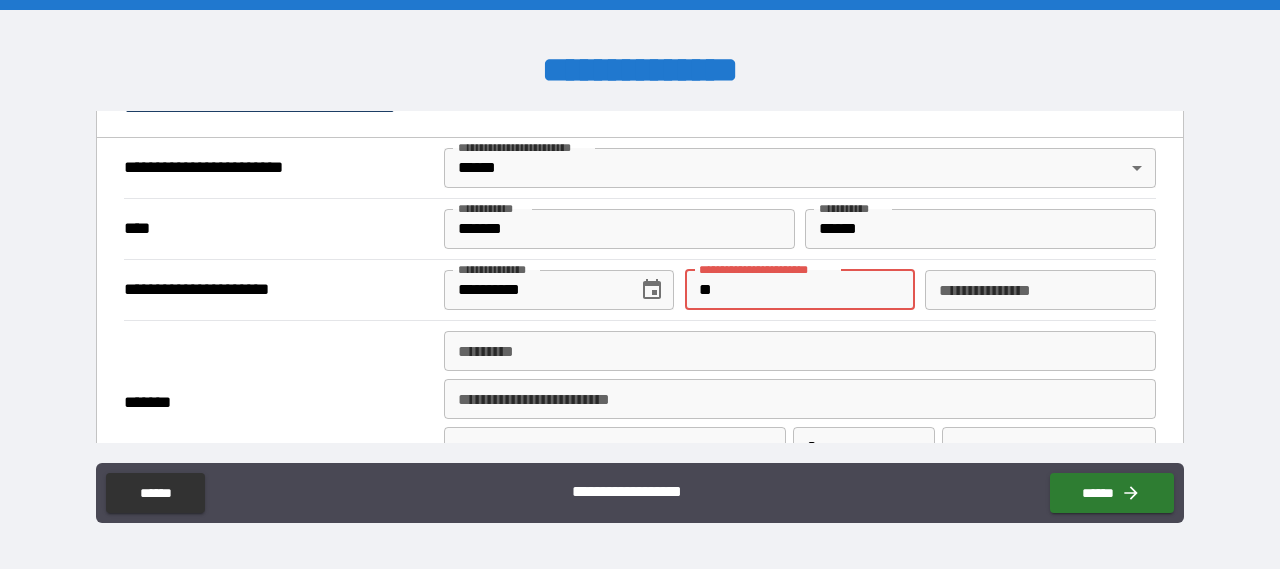 type on "****" 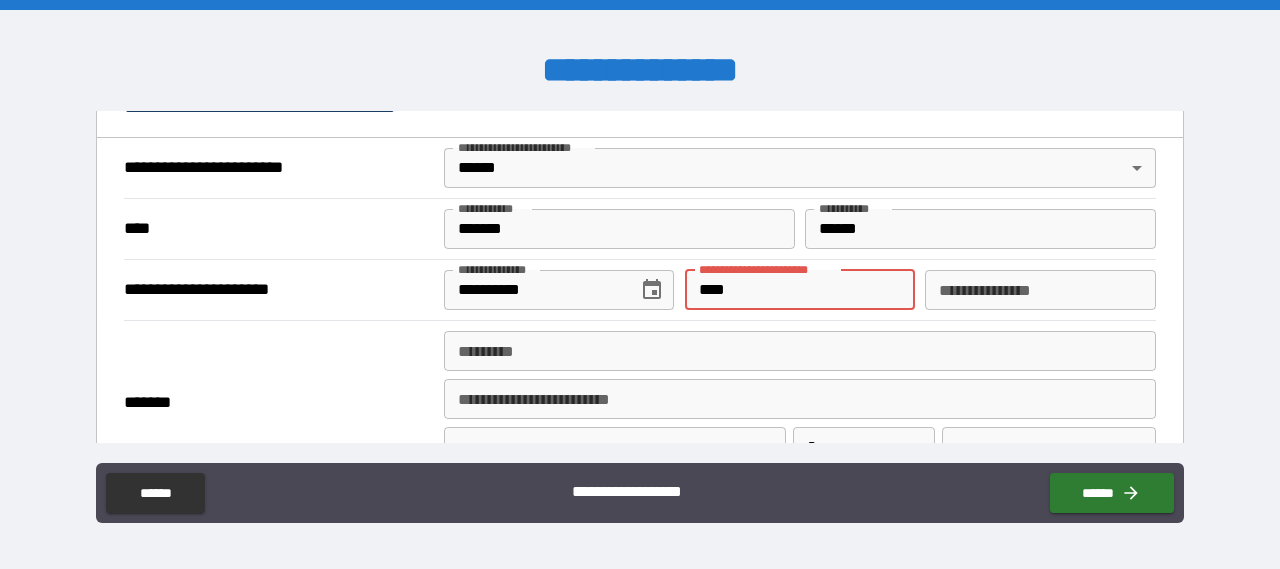 type on "*" 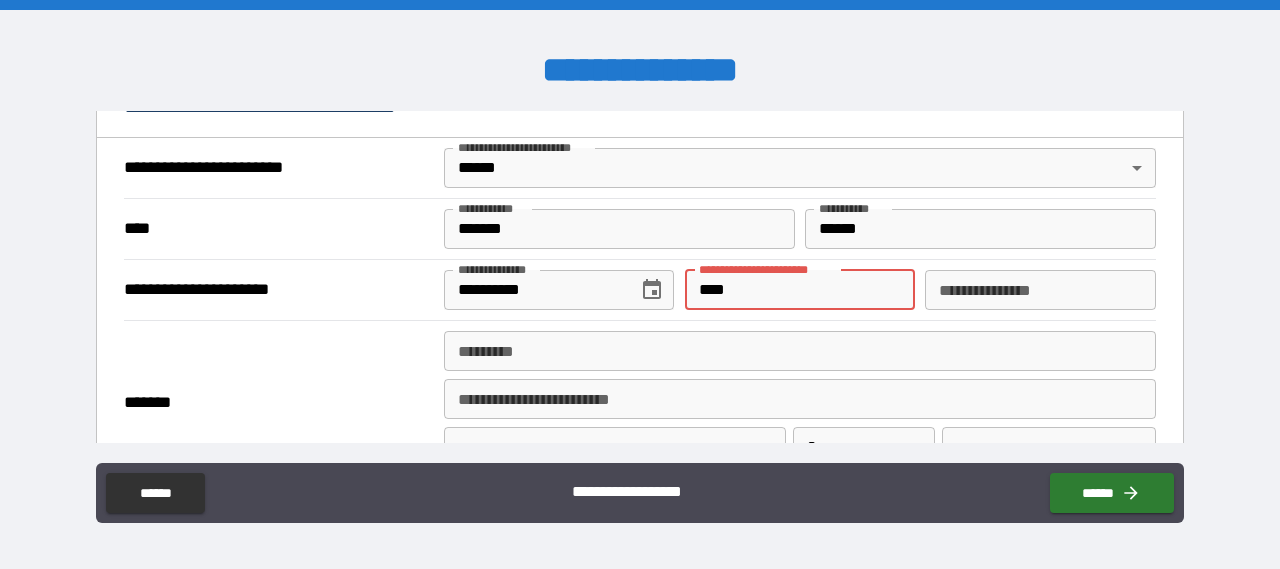 type on "*****" 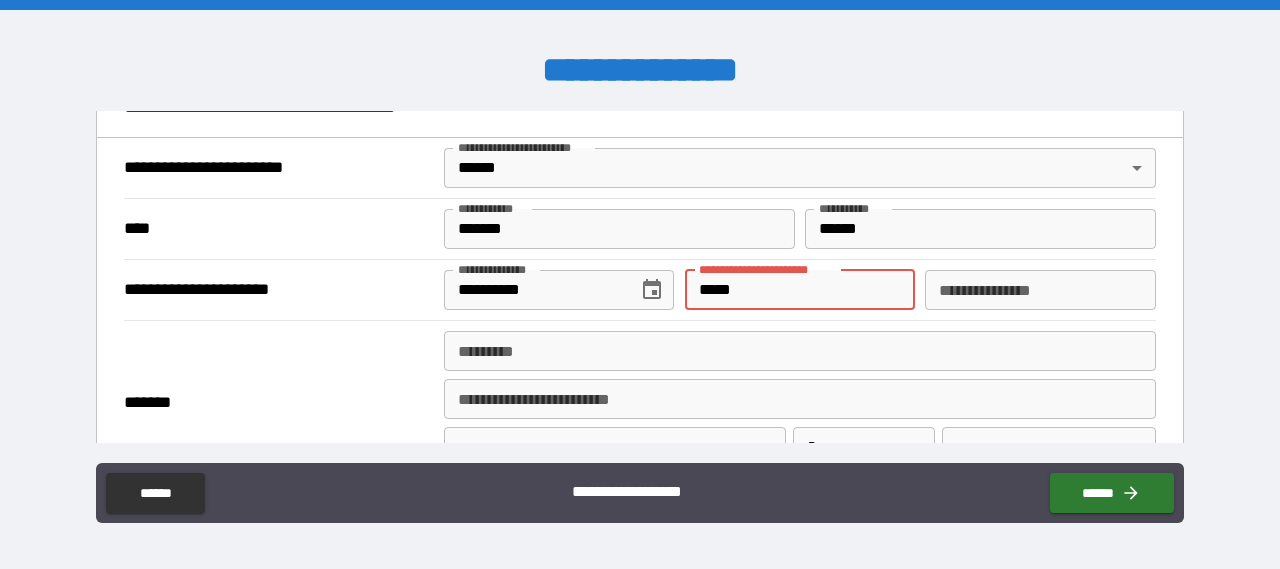 type on "*" 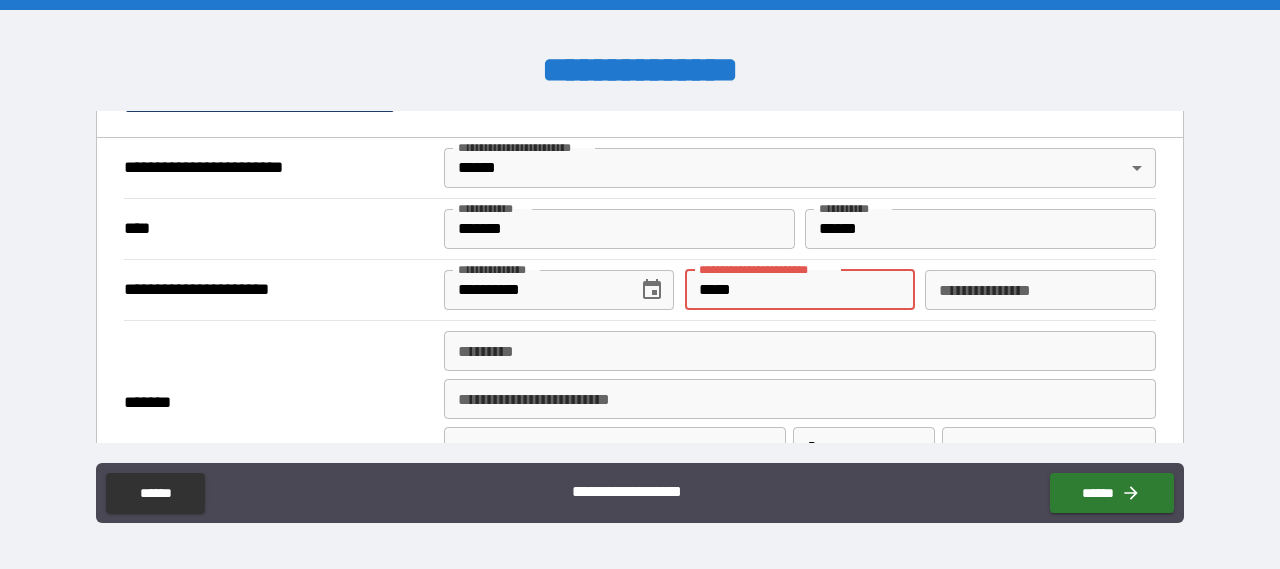type on "*******" 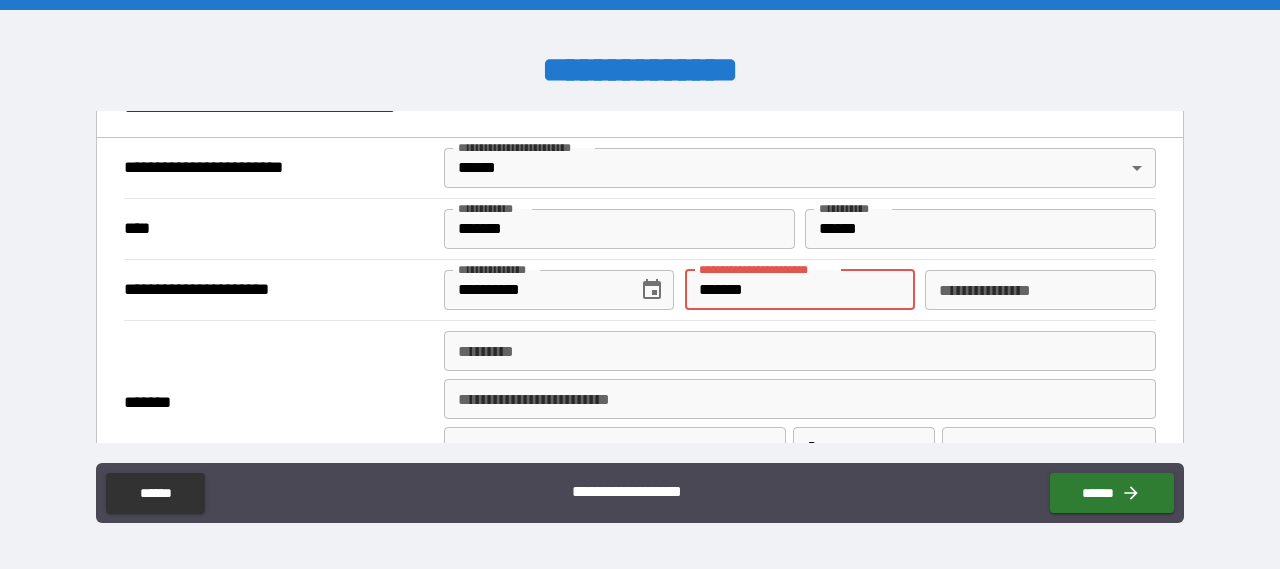 type on "*" 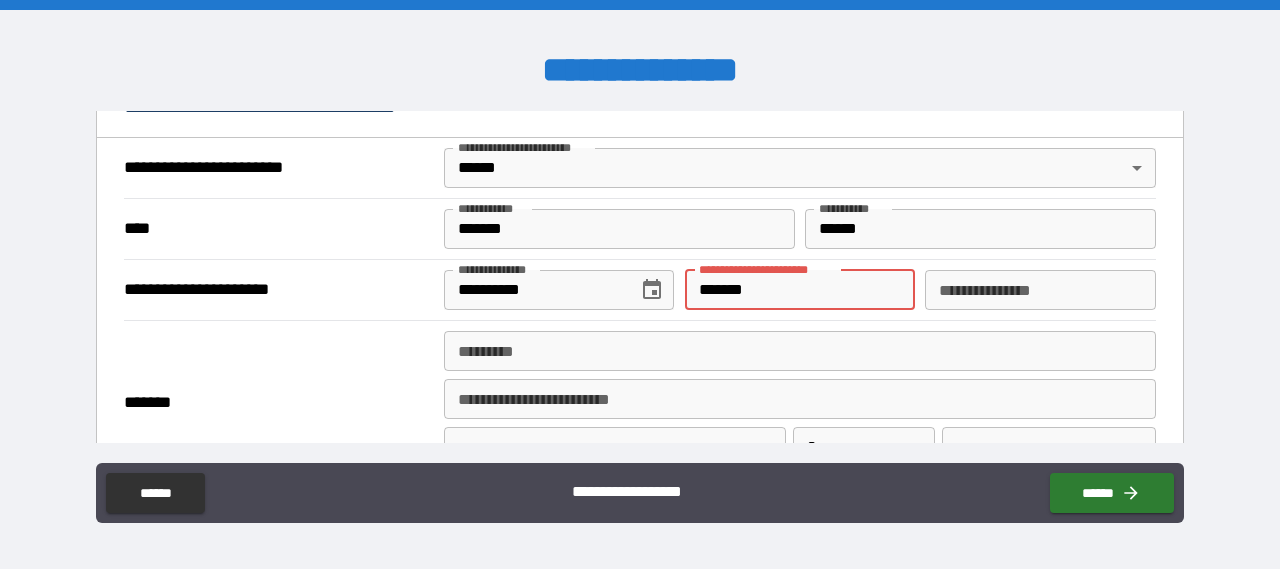 type on "********" 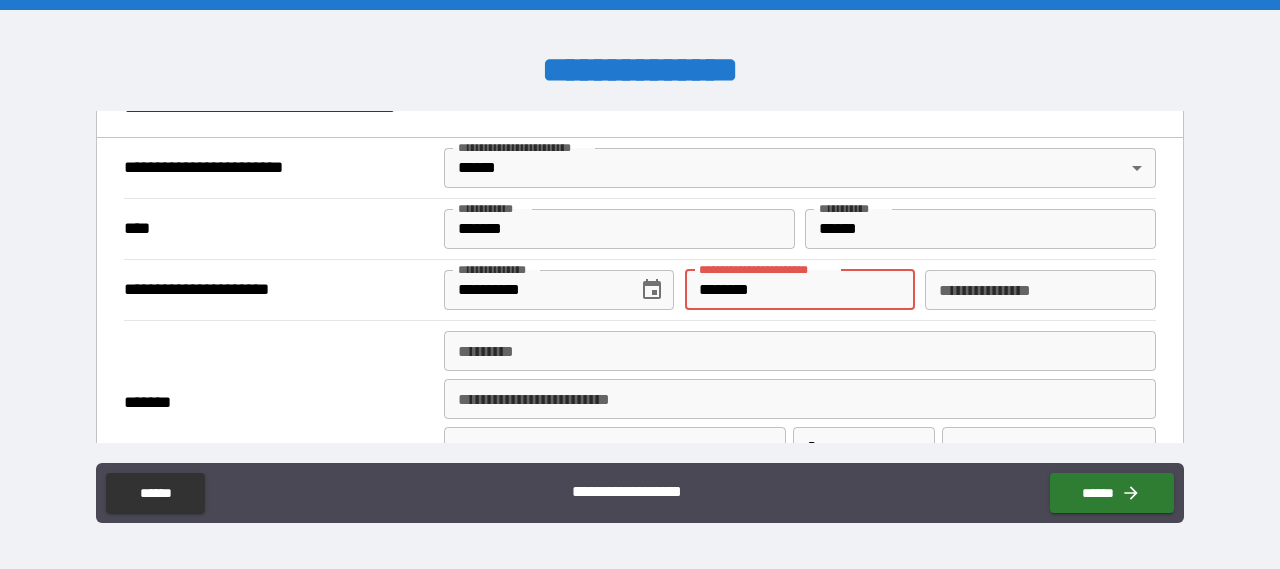 type on "*" 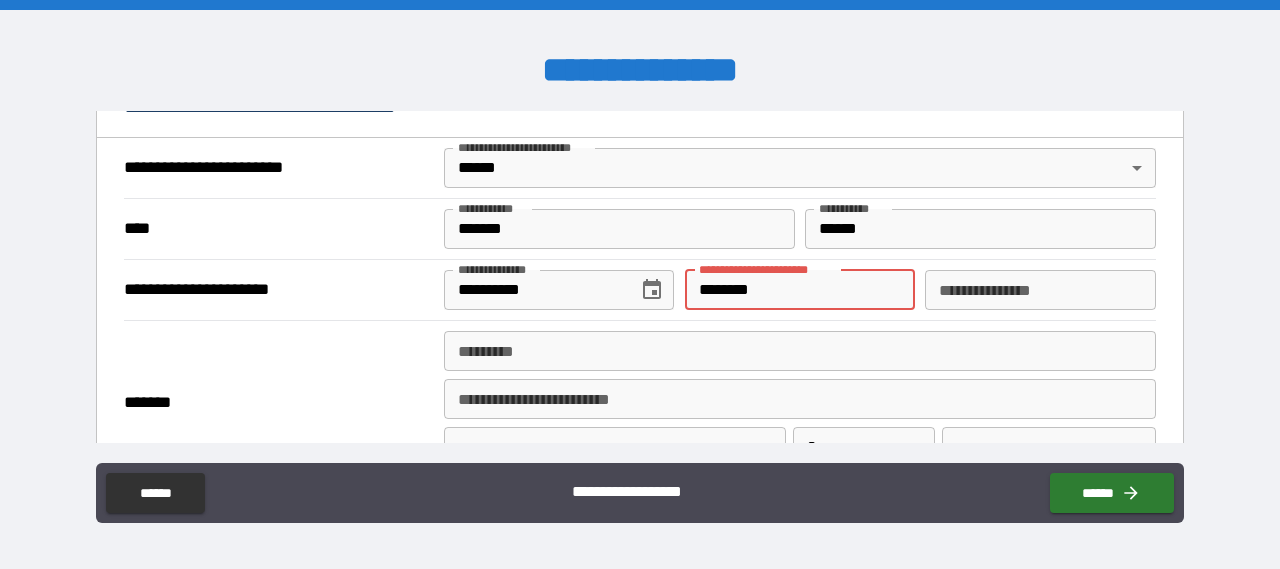 type on "*********" 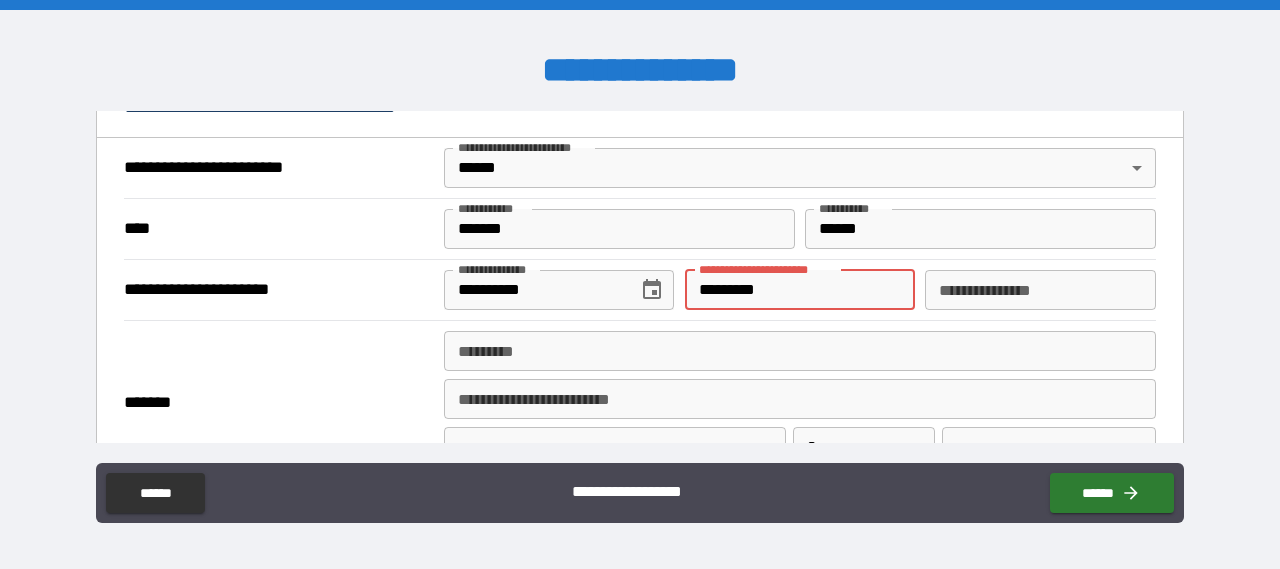 type on "*" 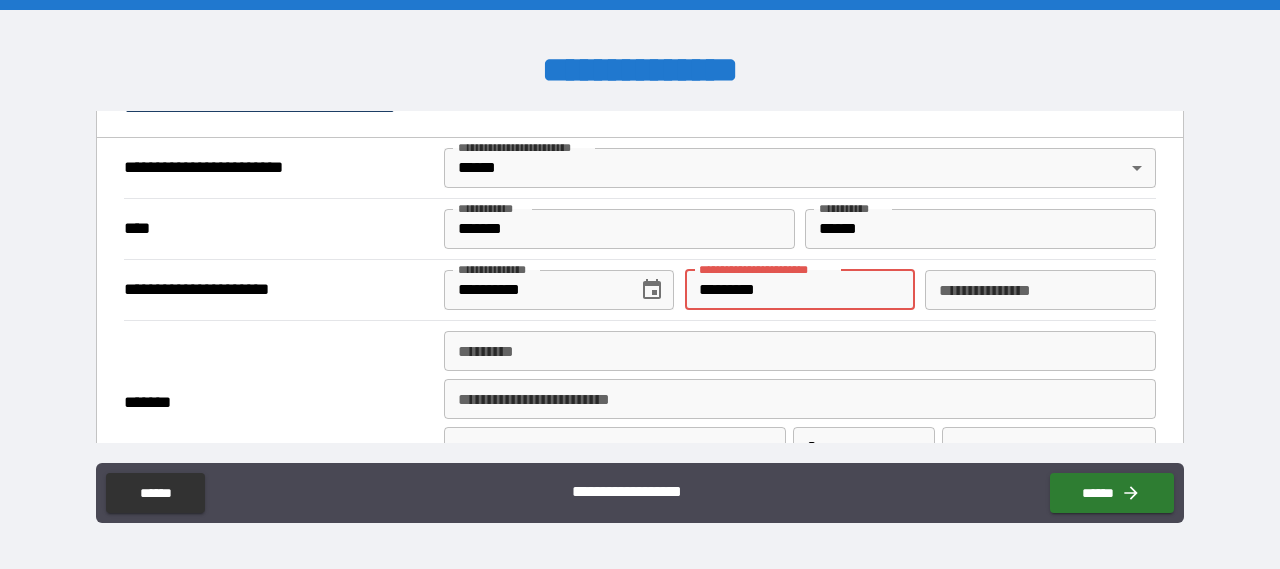 type on "**********" 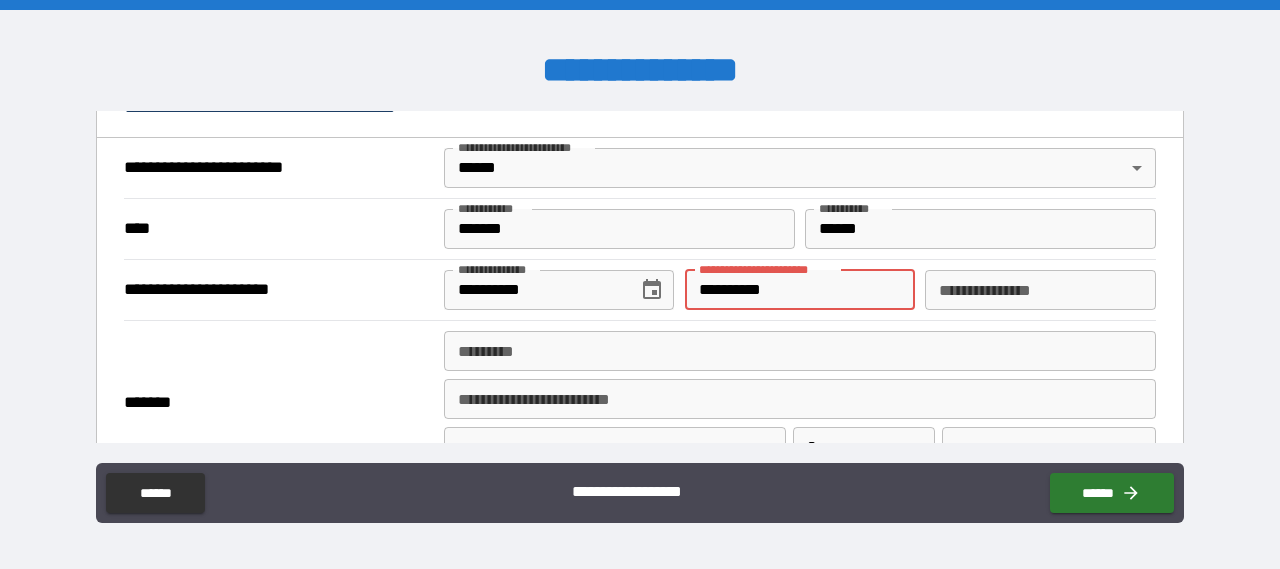 type on "*" 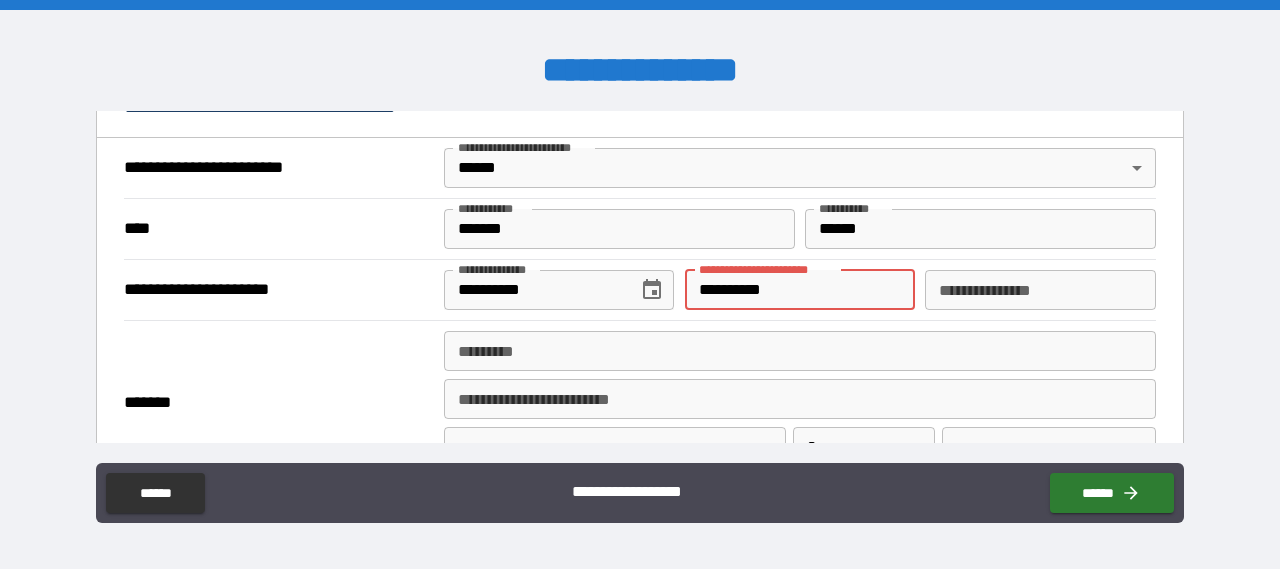 type on "**********" 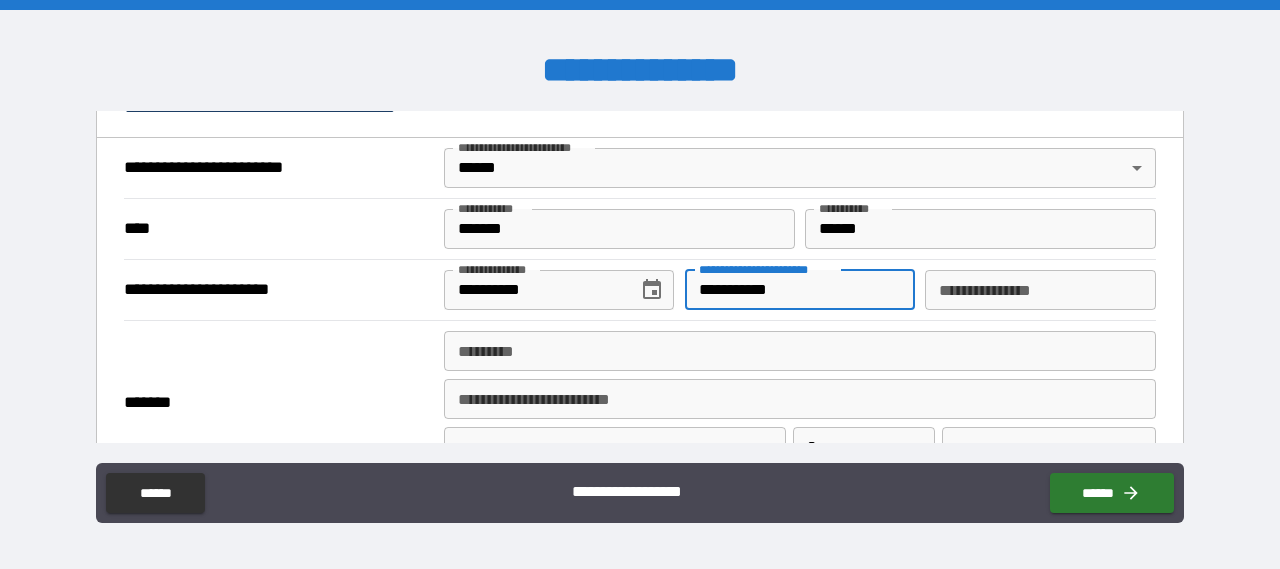 type on "*" 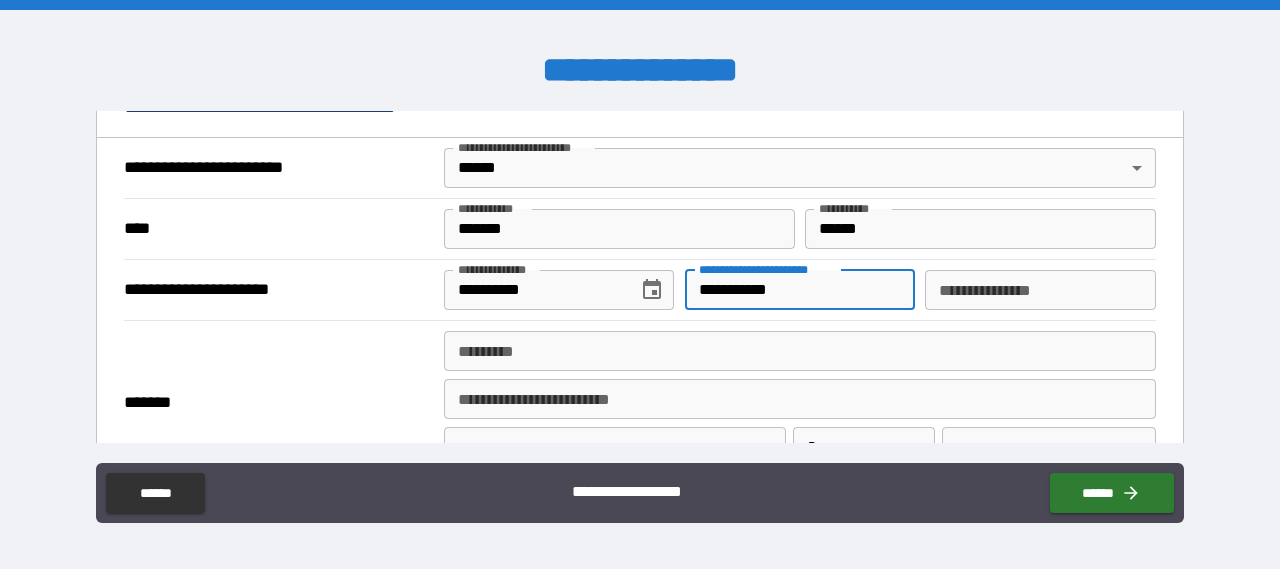 type on "**********" 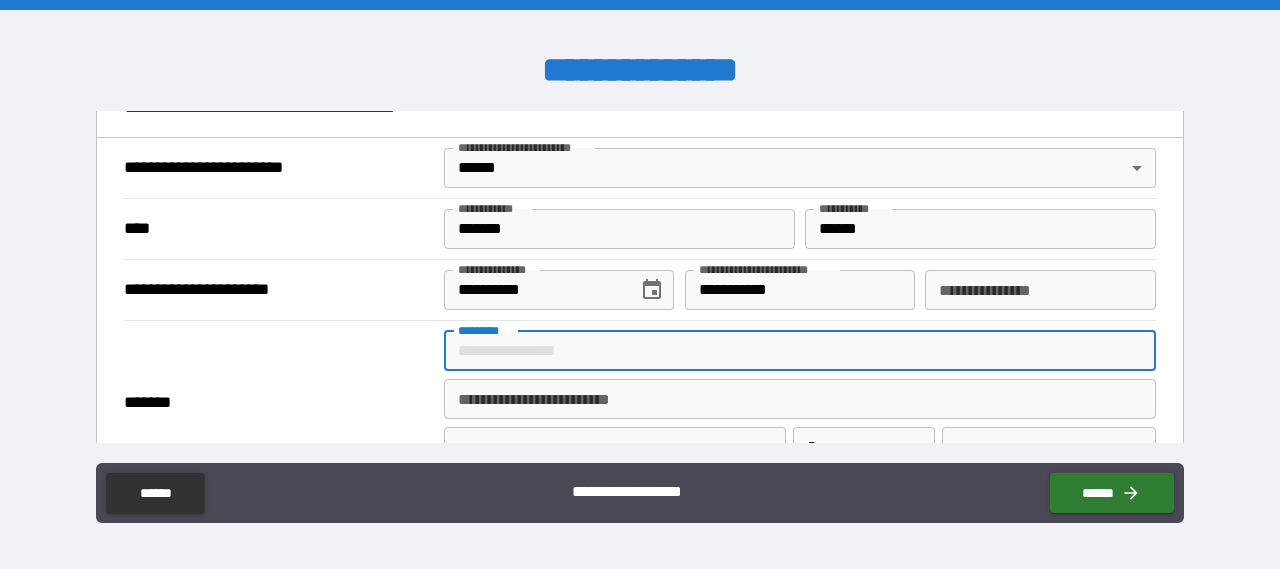 type on "**********" 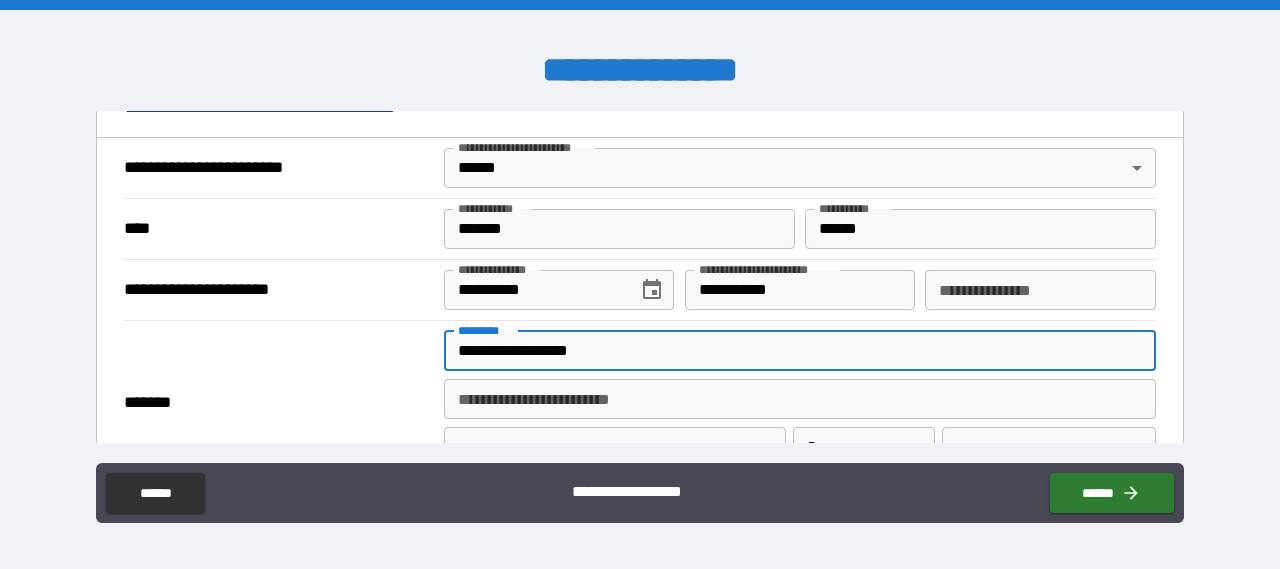 type on "******" 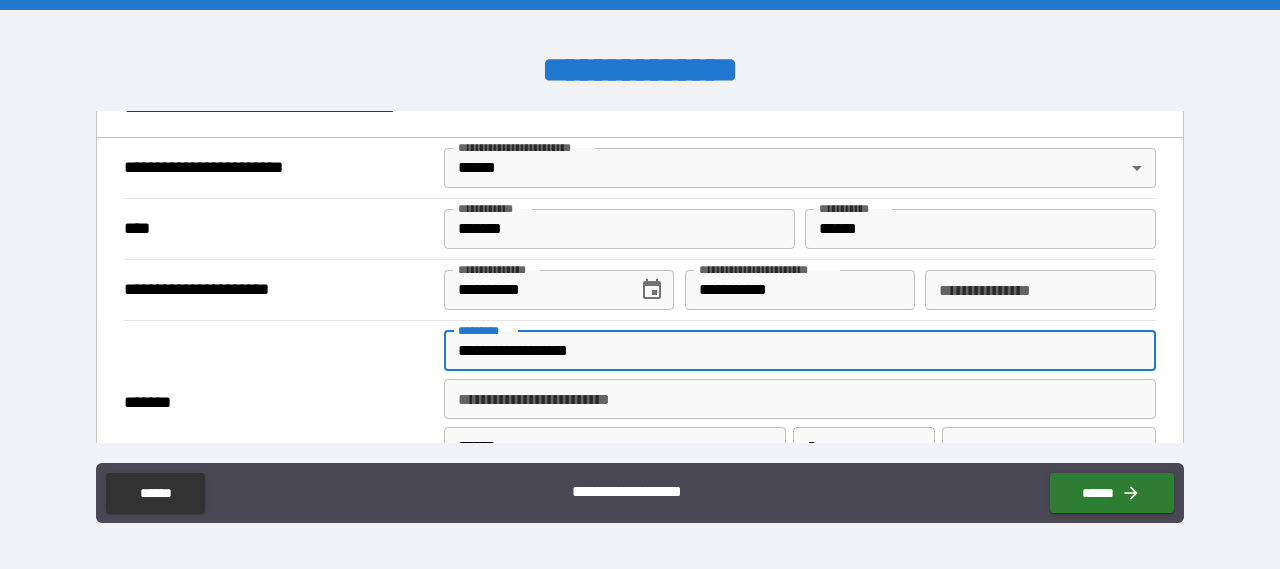 type on "**" 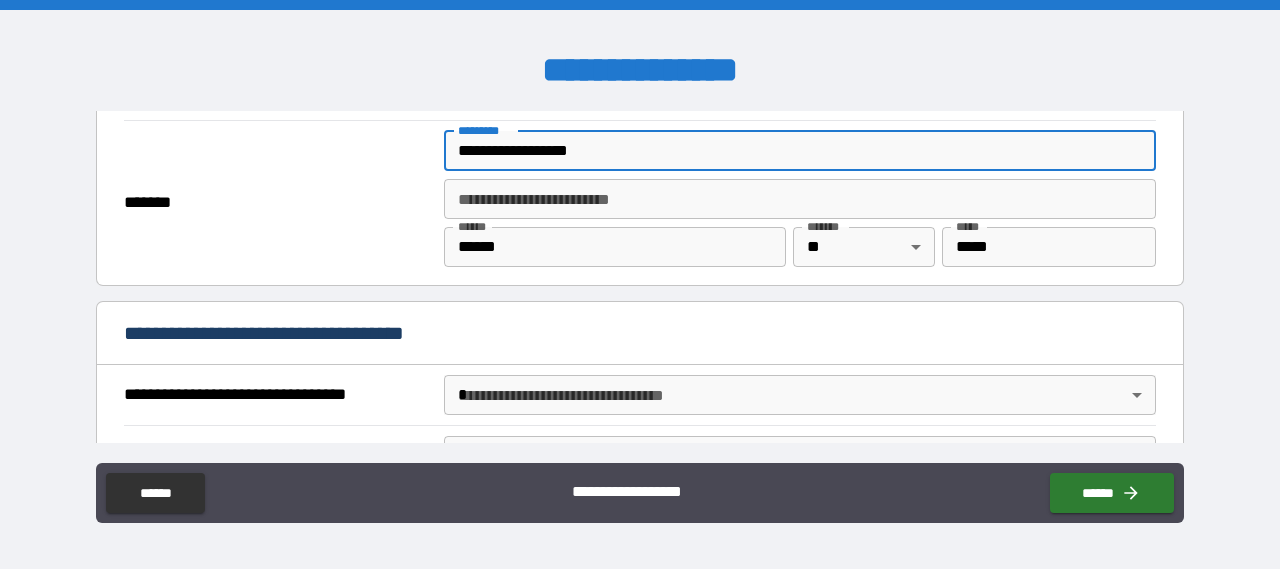 scroll, scrollTop: 1102, scrollLeft: 0, axis: vertical 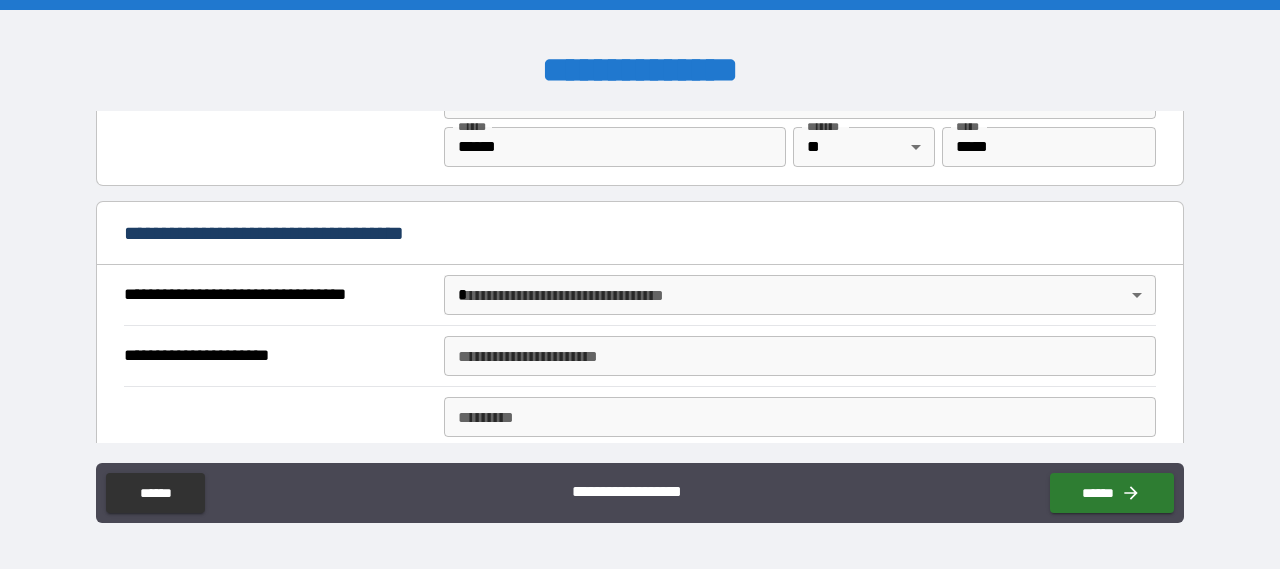 click on "**********" at bounding box center (640, 284) 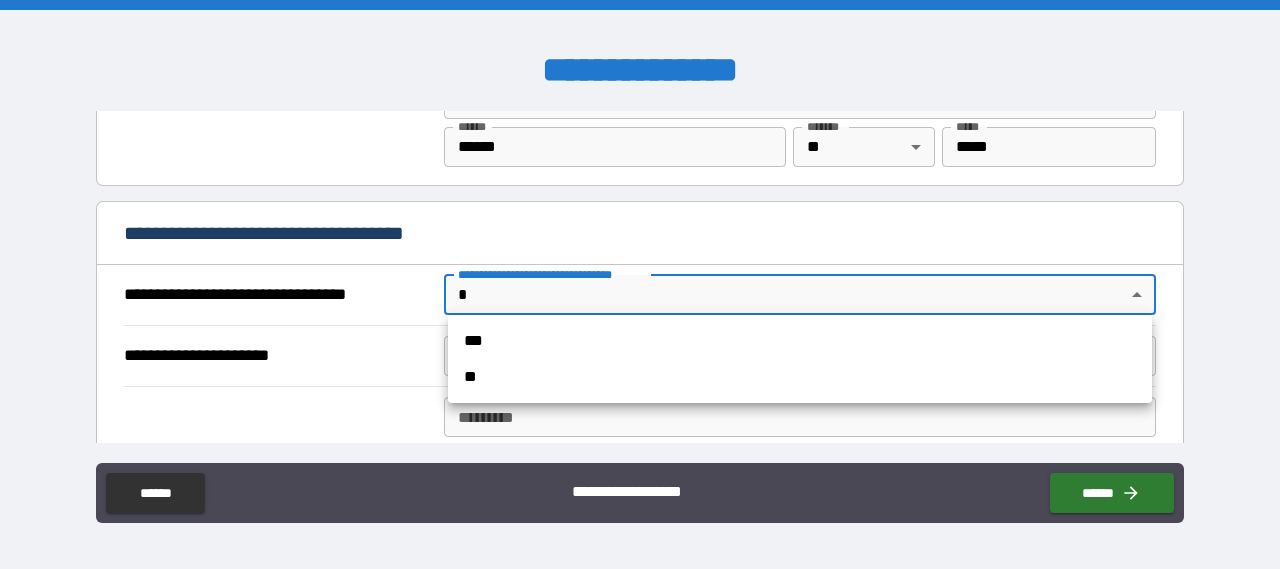 click on "***" at bounding box center (800, 341) 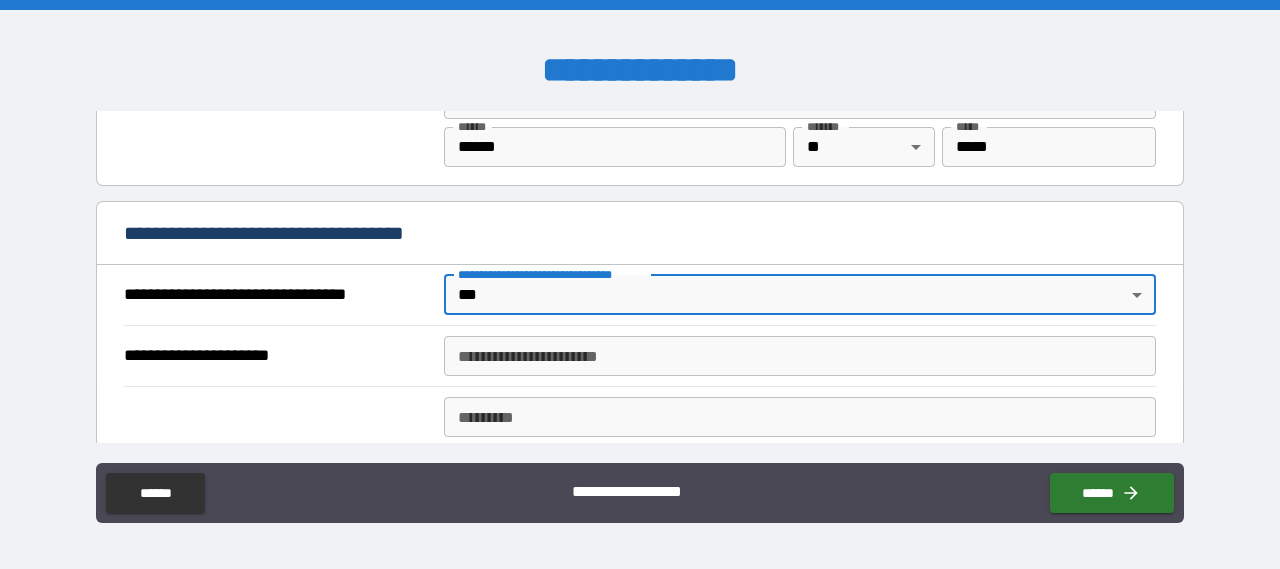 type on "*" 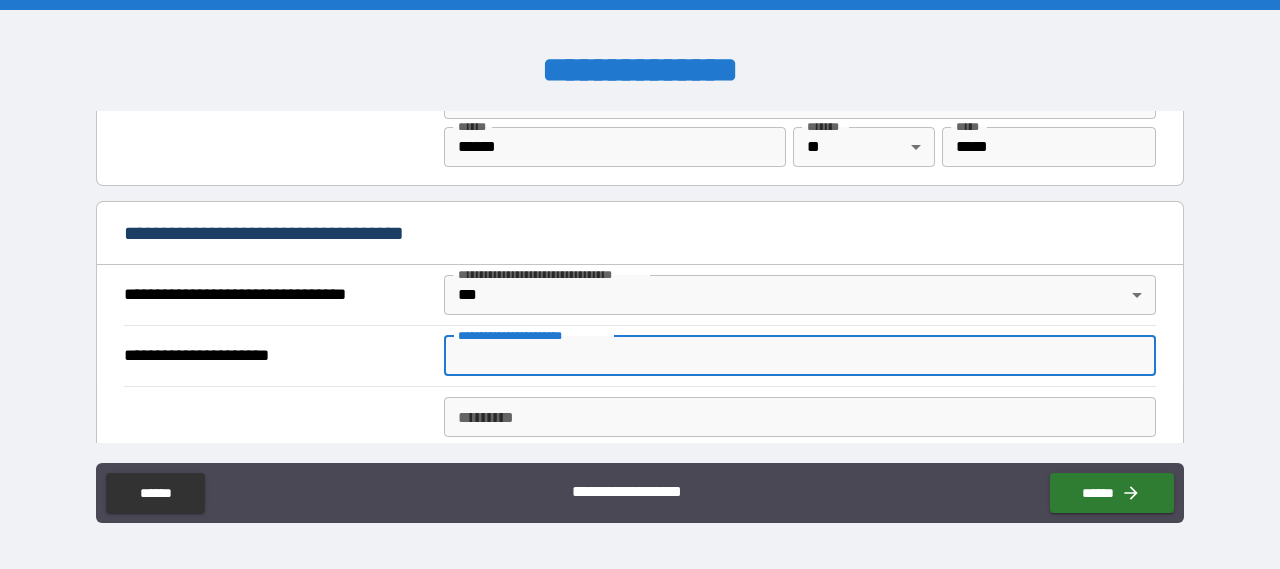 type on "*" 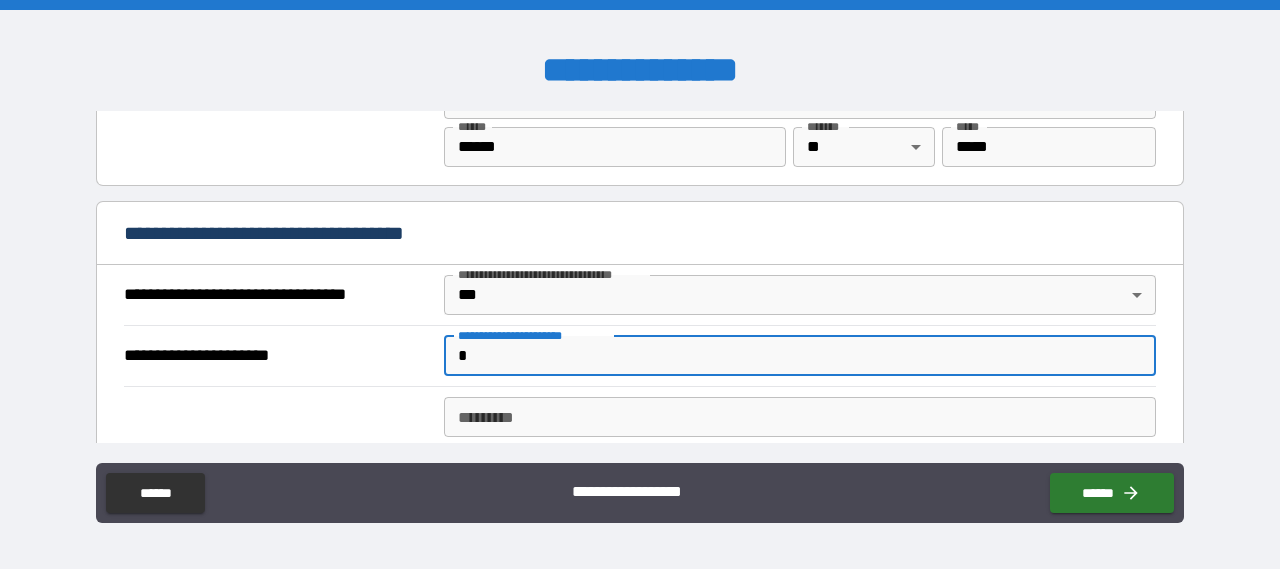 type on "*" 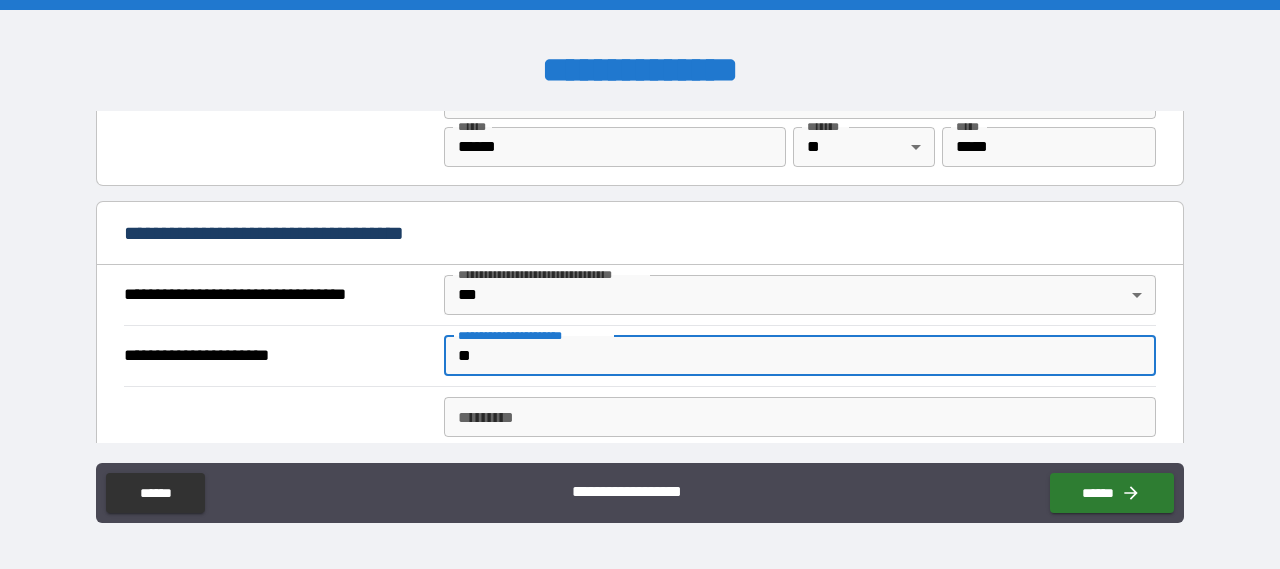 type on "*" 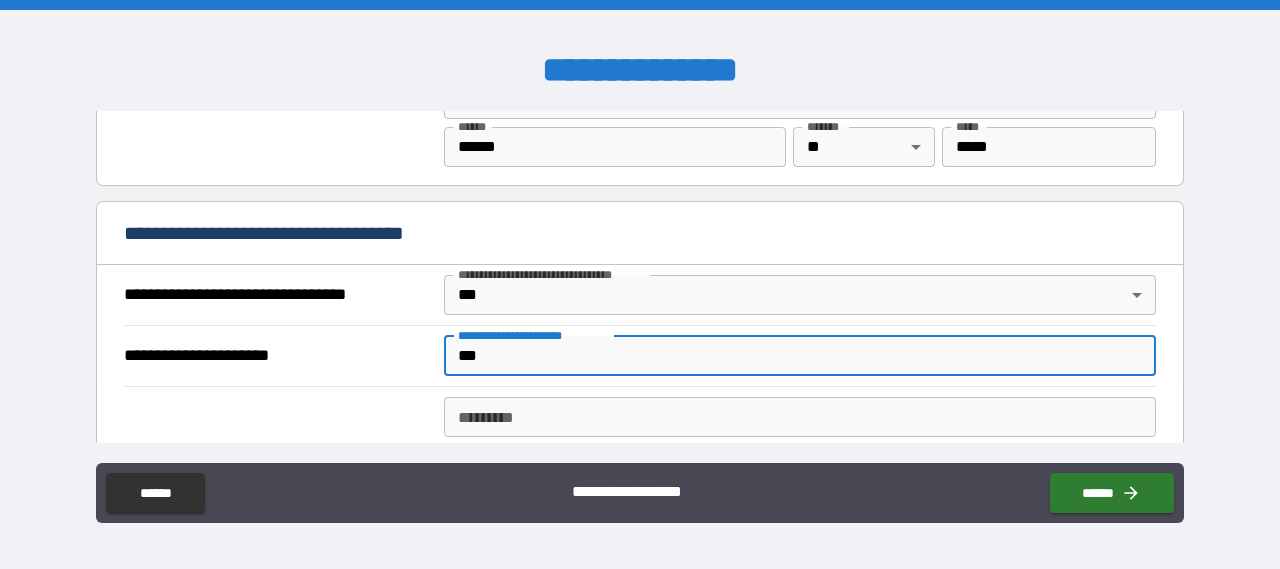 type on "*" 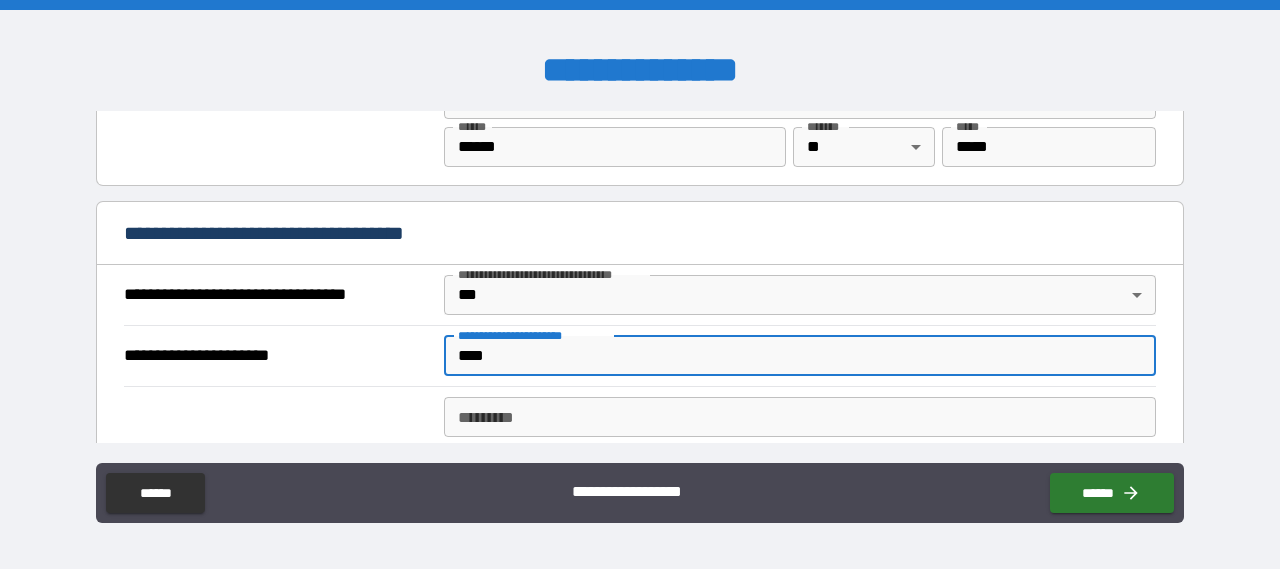 type on "*" 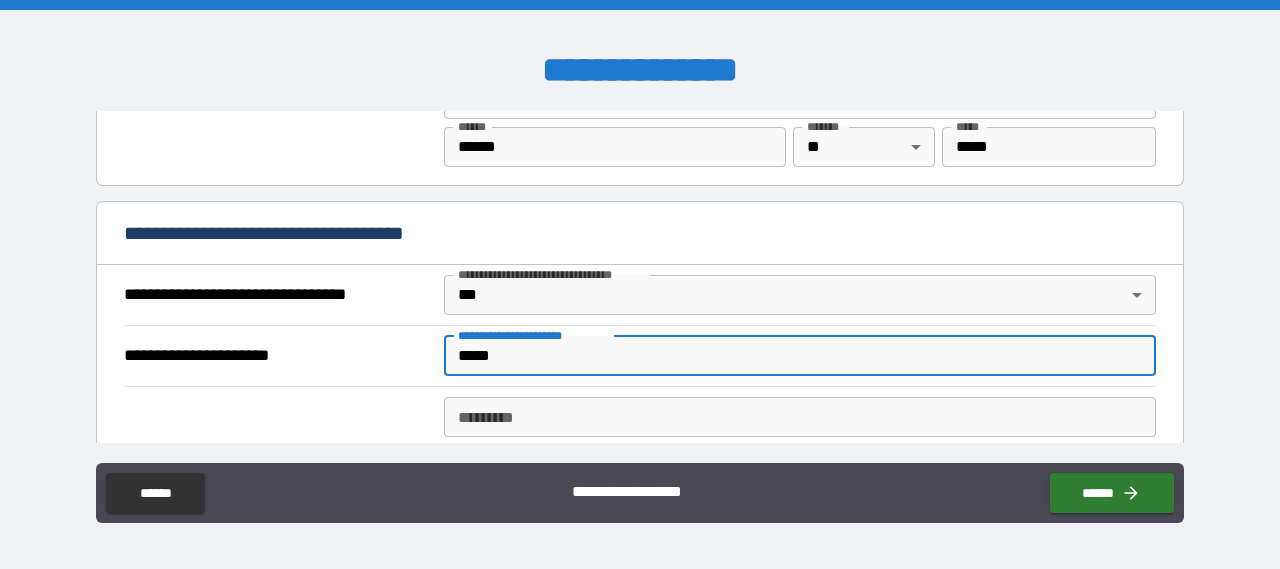 type on "*" 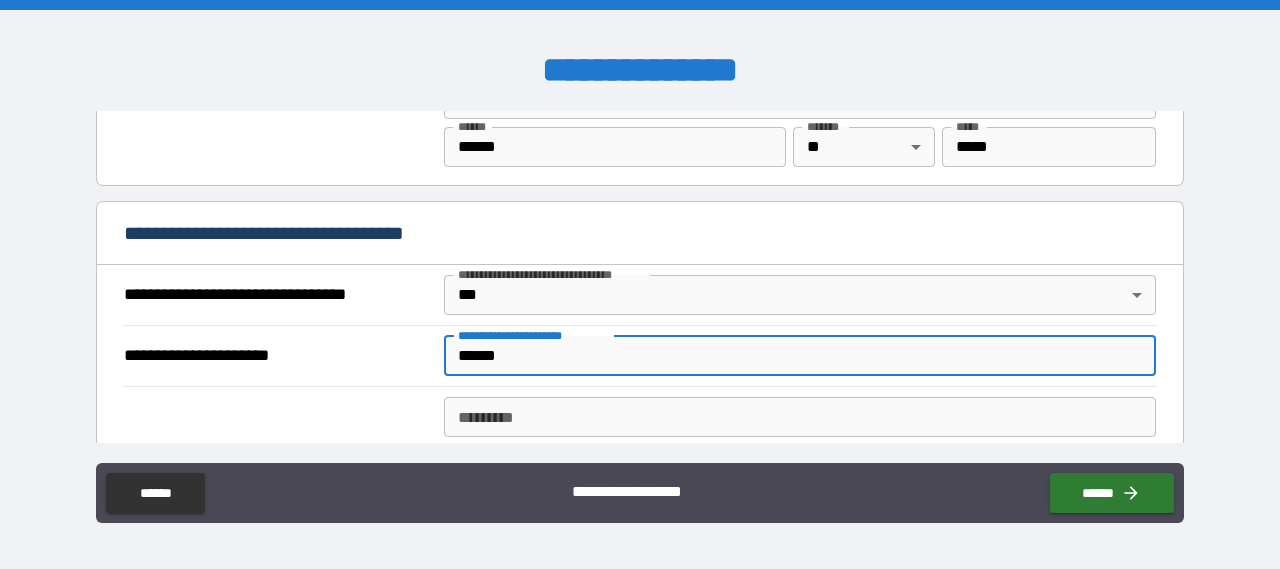 type on "*" 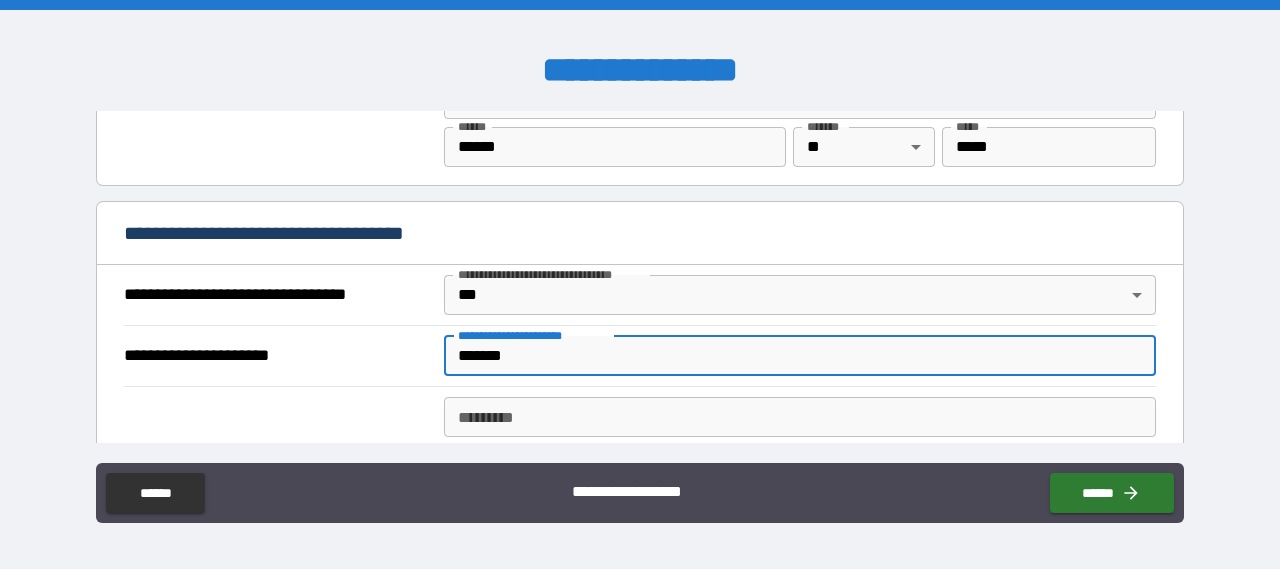 type on "*" 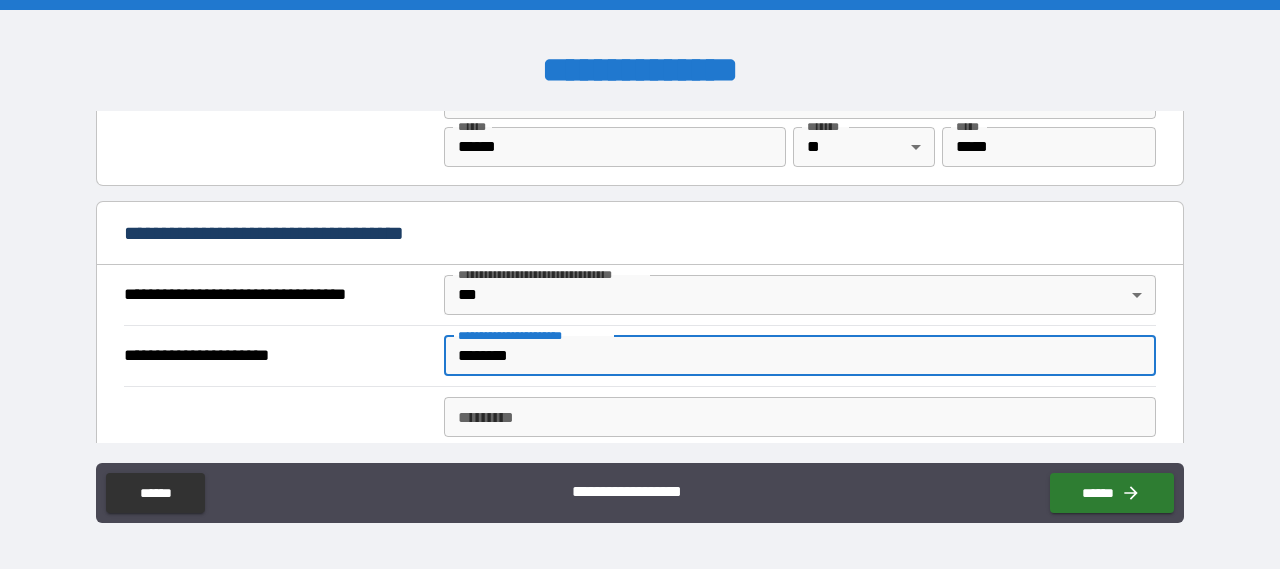 type on "*" 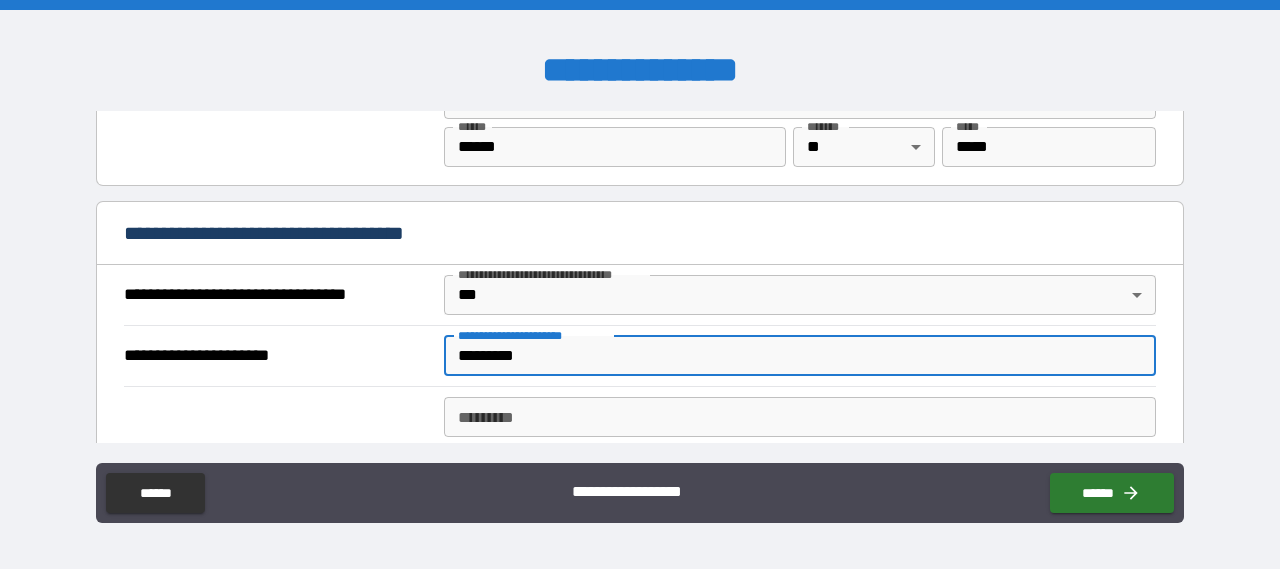 type on "*" 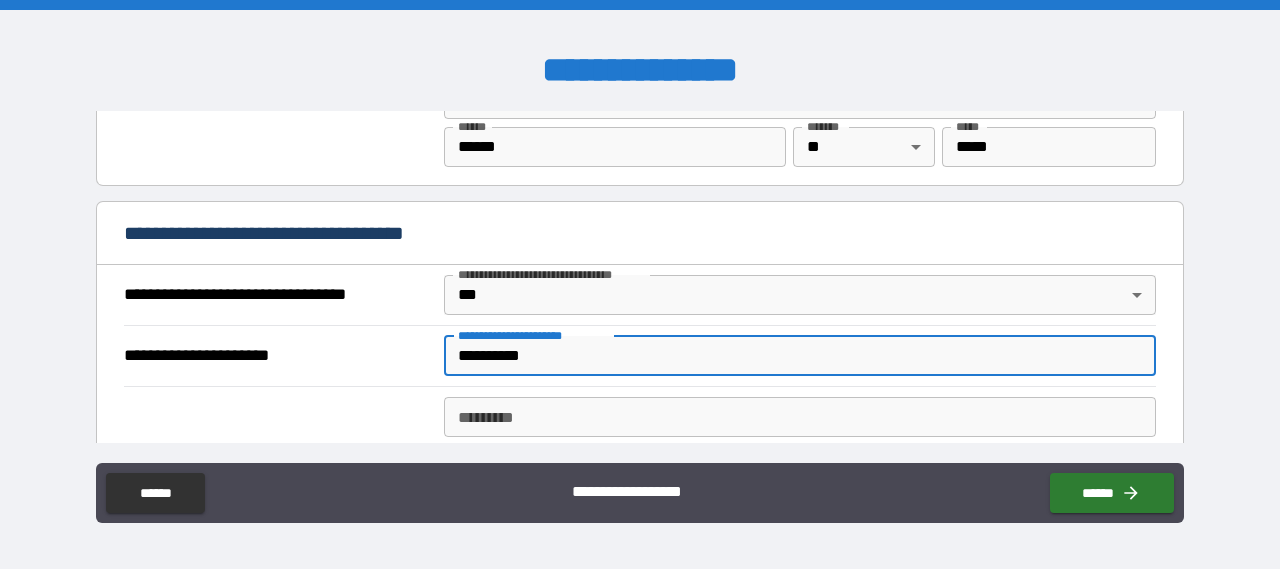 type on "*" 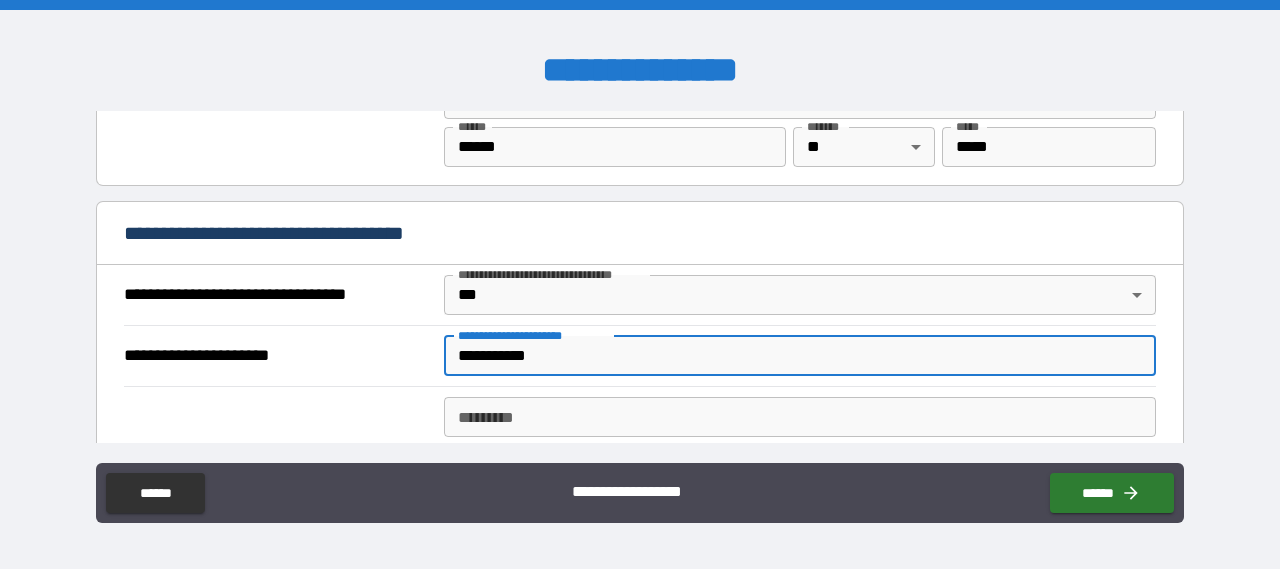 type on "*" 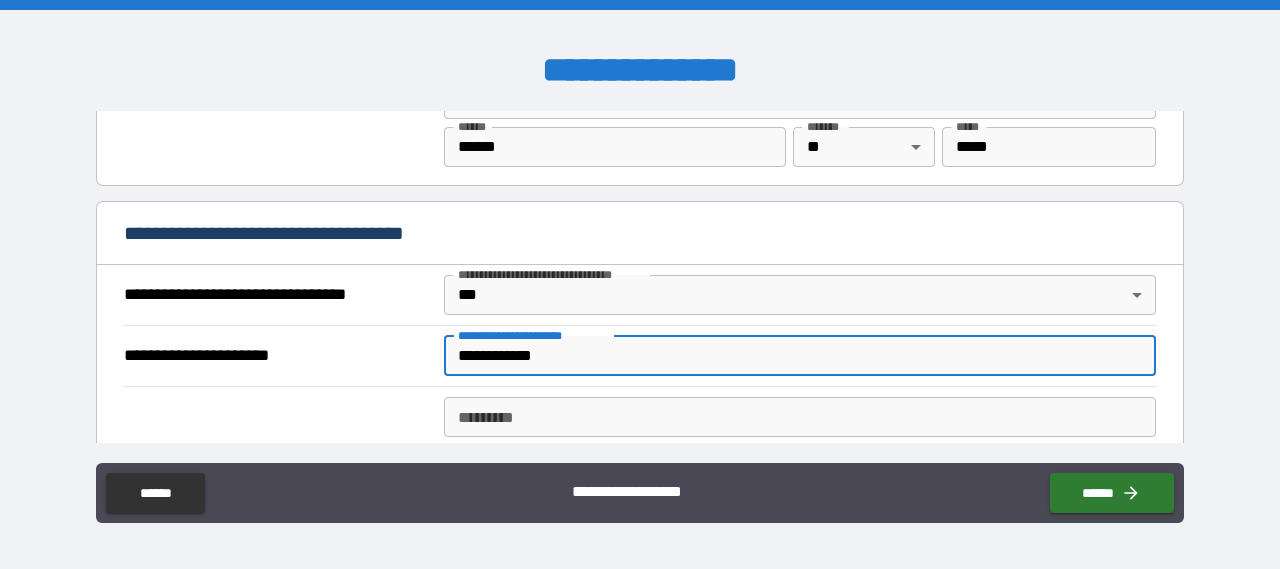 type on "*" 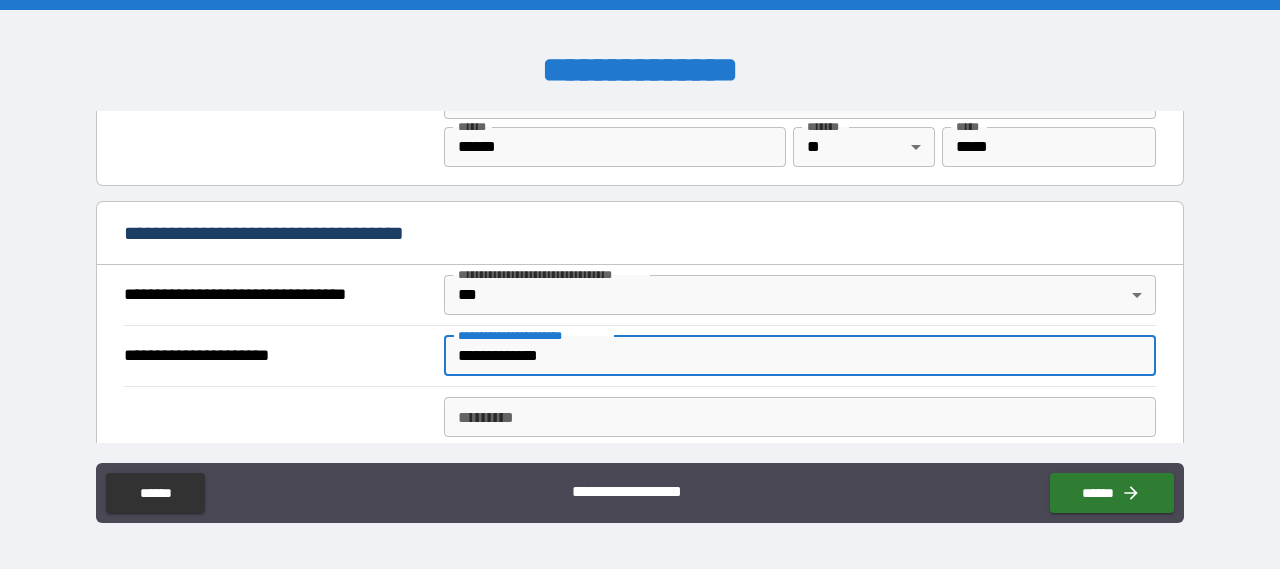 type on "*" 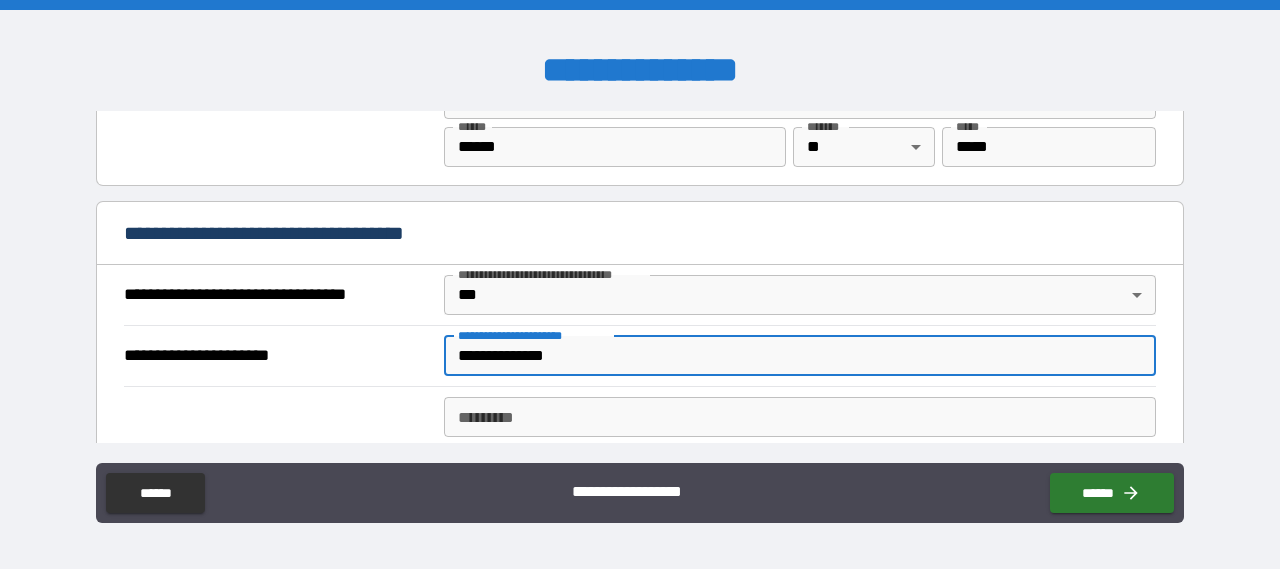 type on "*" 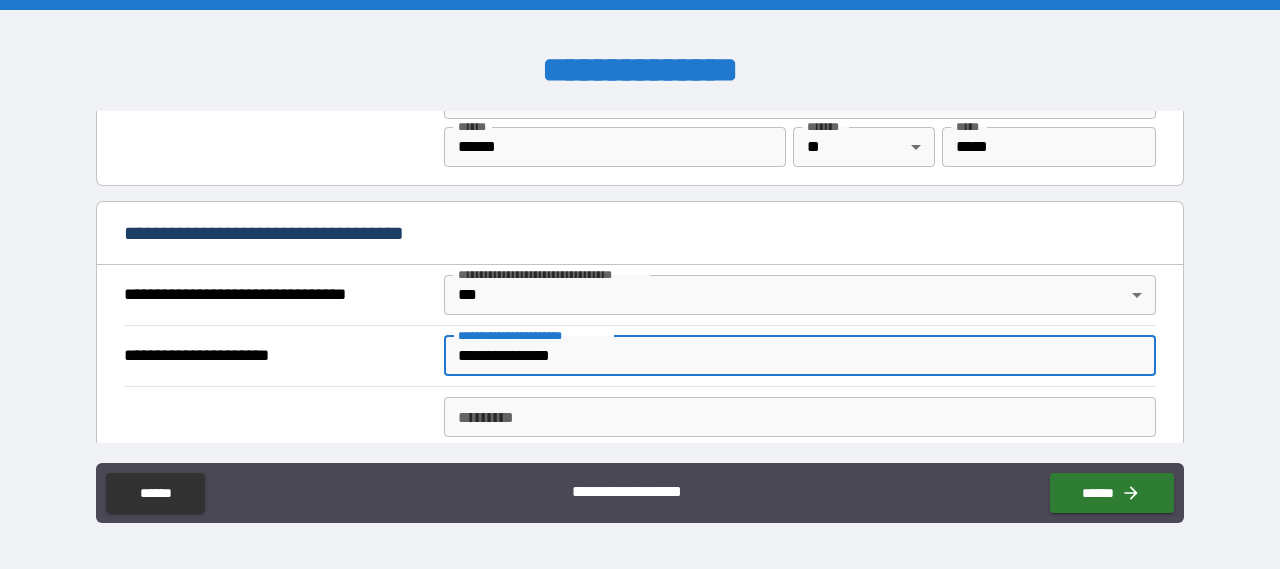 type on "*" 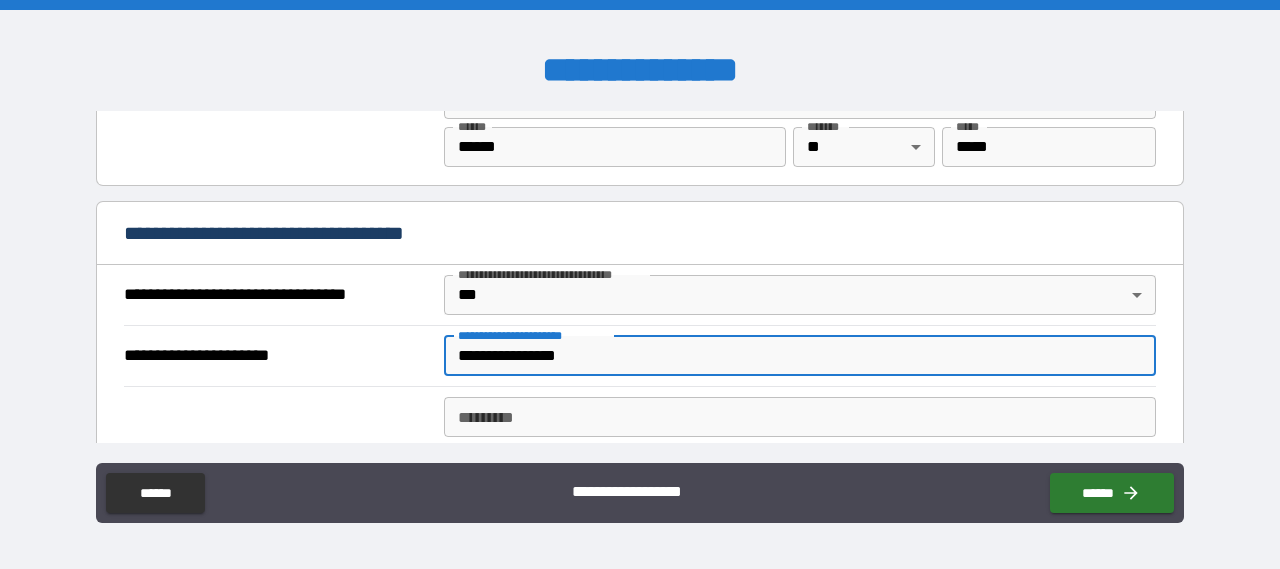 type on "*" 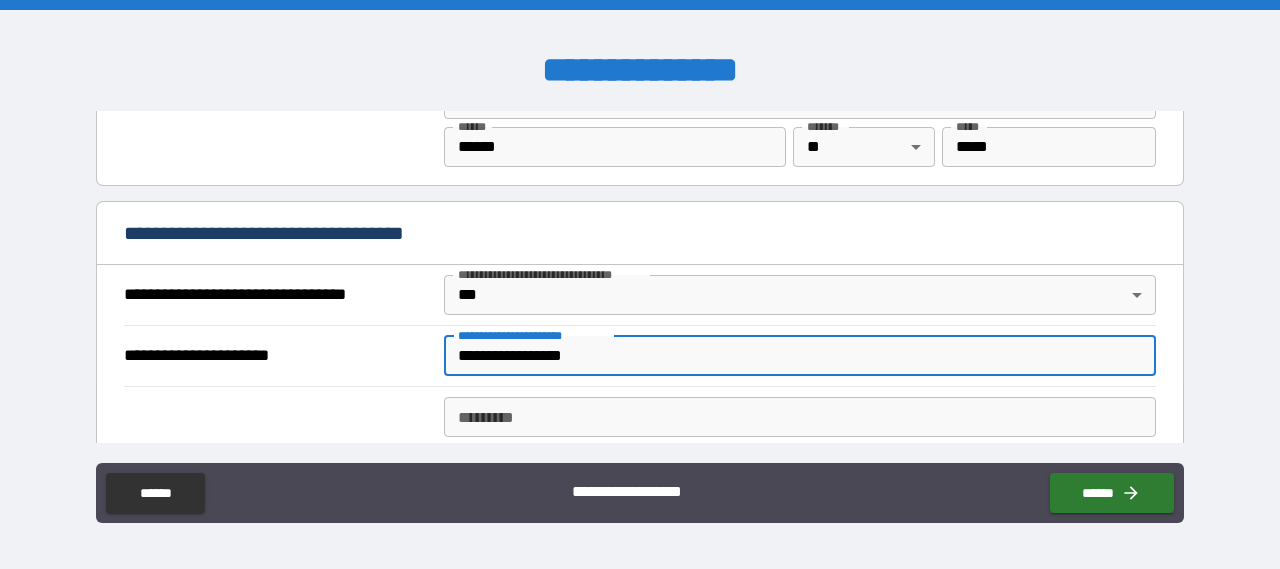 type on "*" 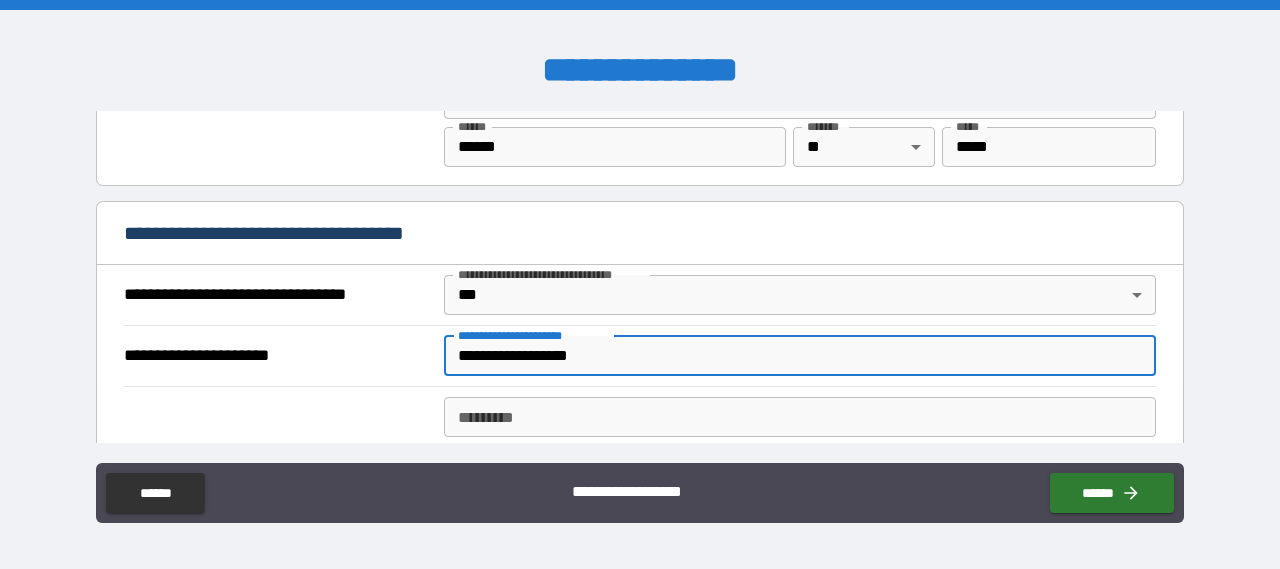 type on "**********" 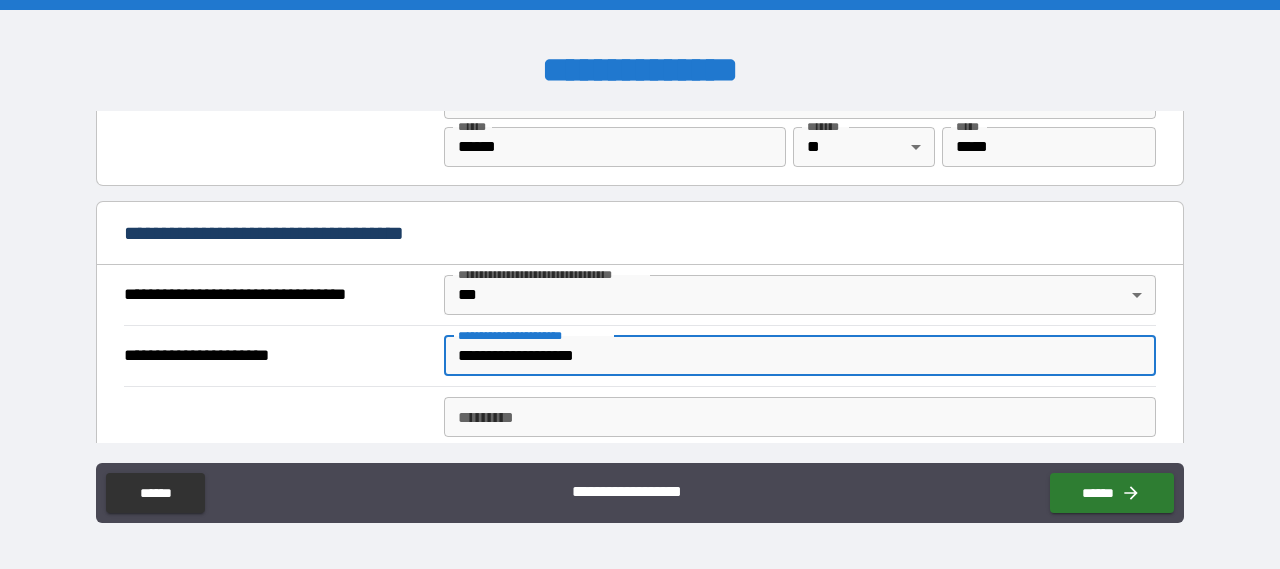 type on "*" 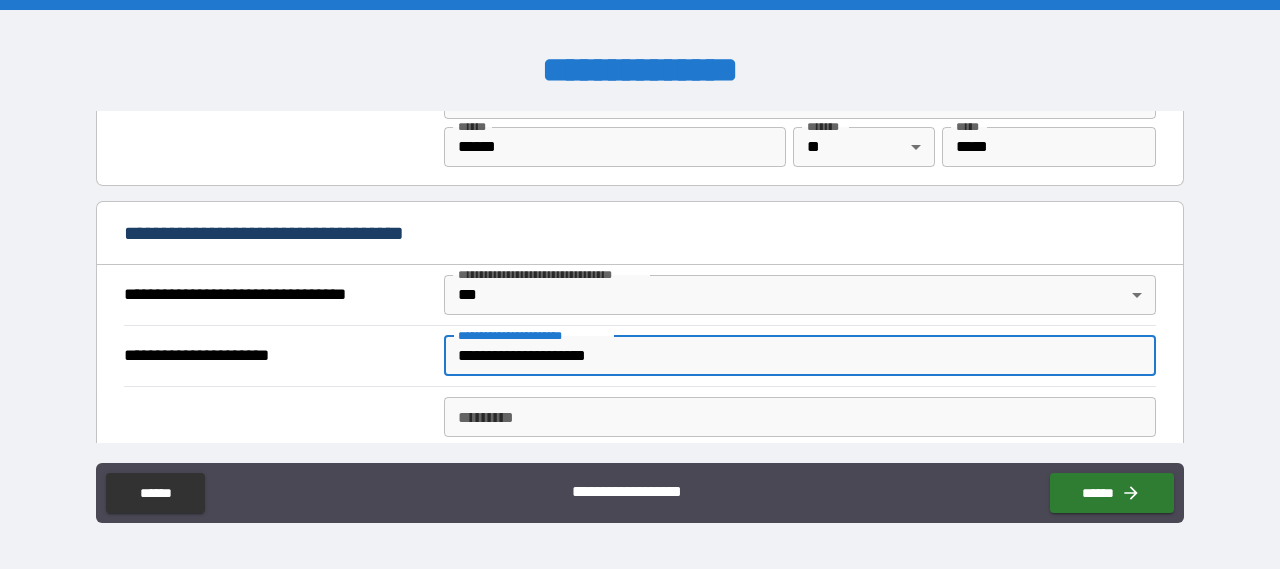 type on "**********" 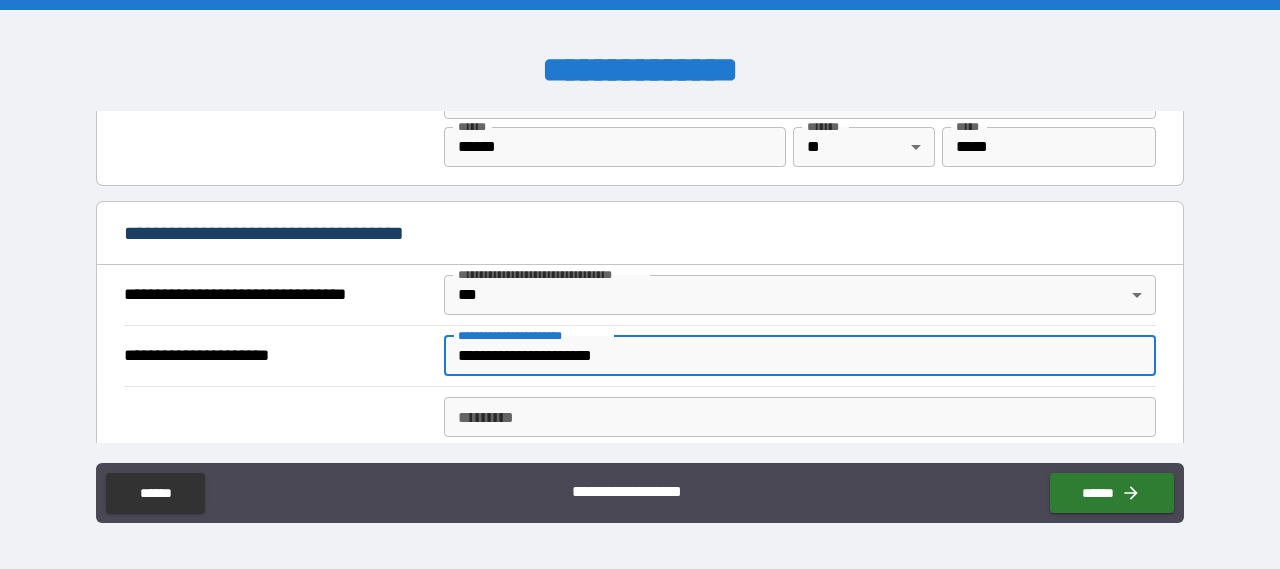type on "*" 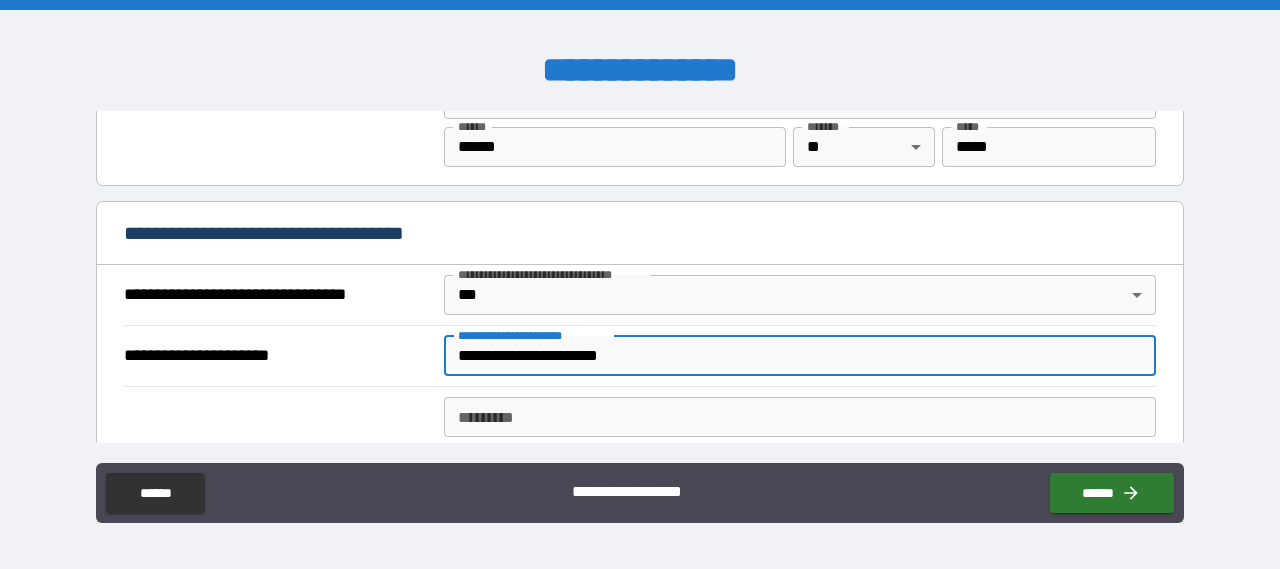 type on "*" 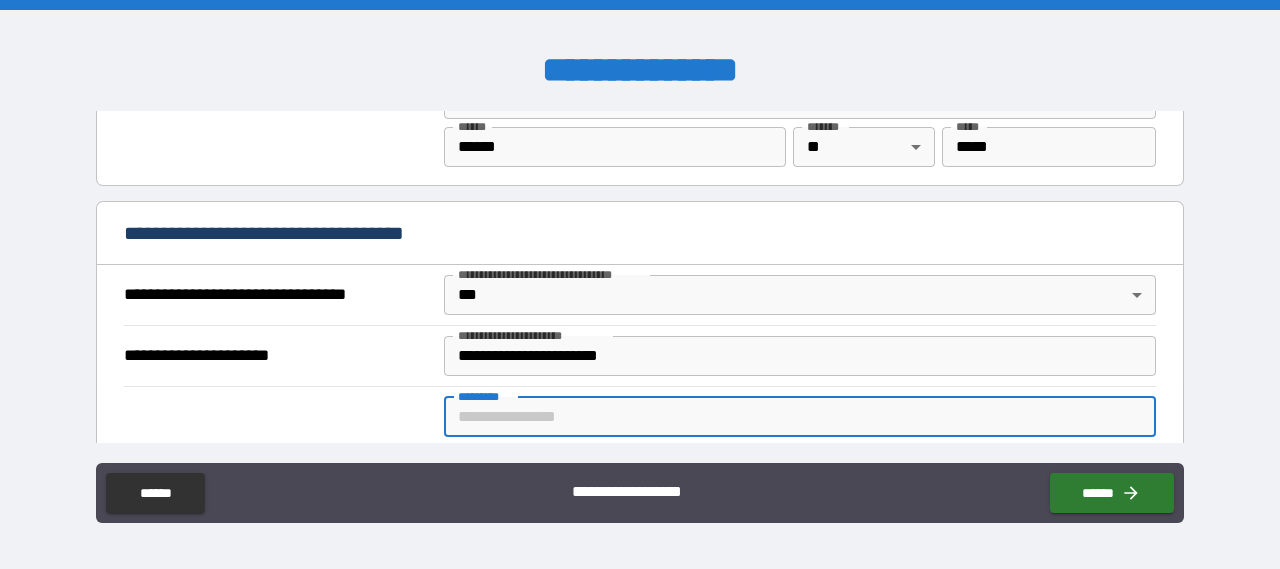 click on "*******   *" at bounding box center (800, 417) 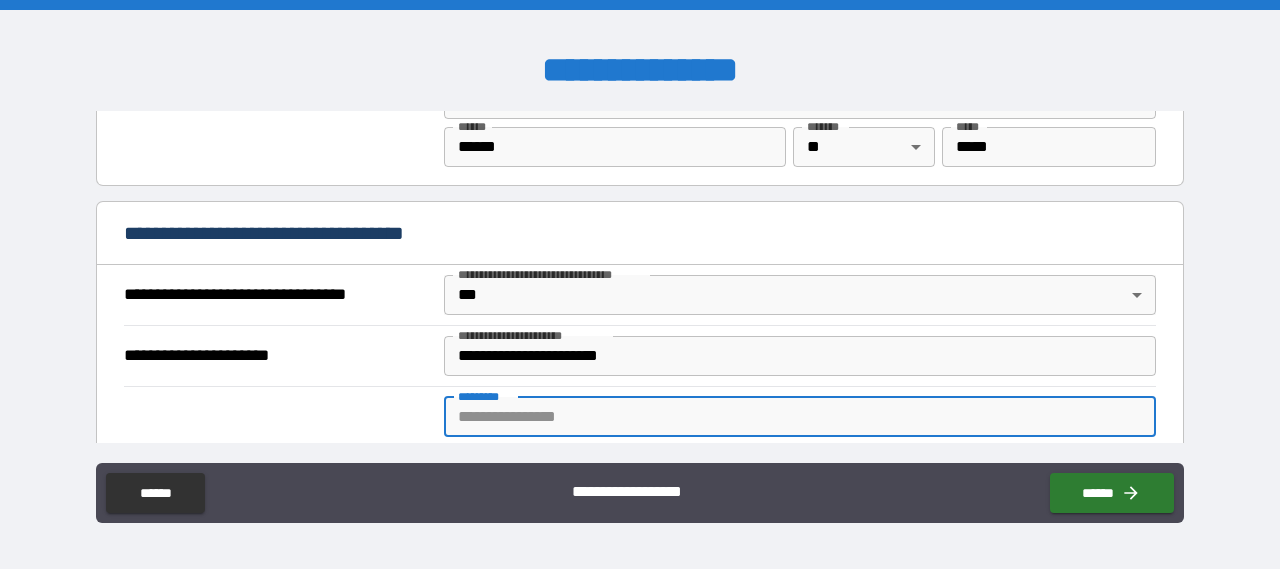 type on "*" 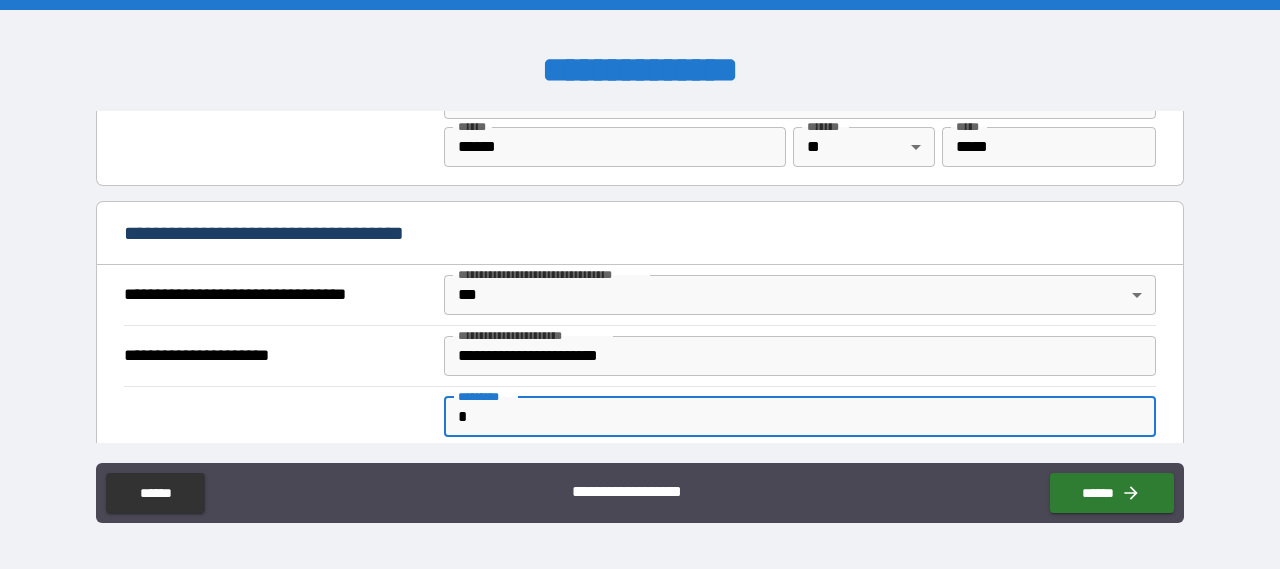 type on "*" 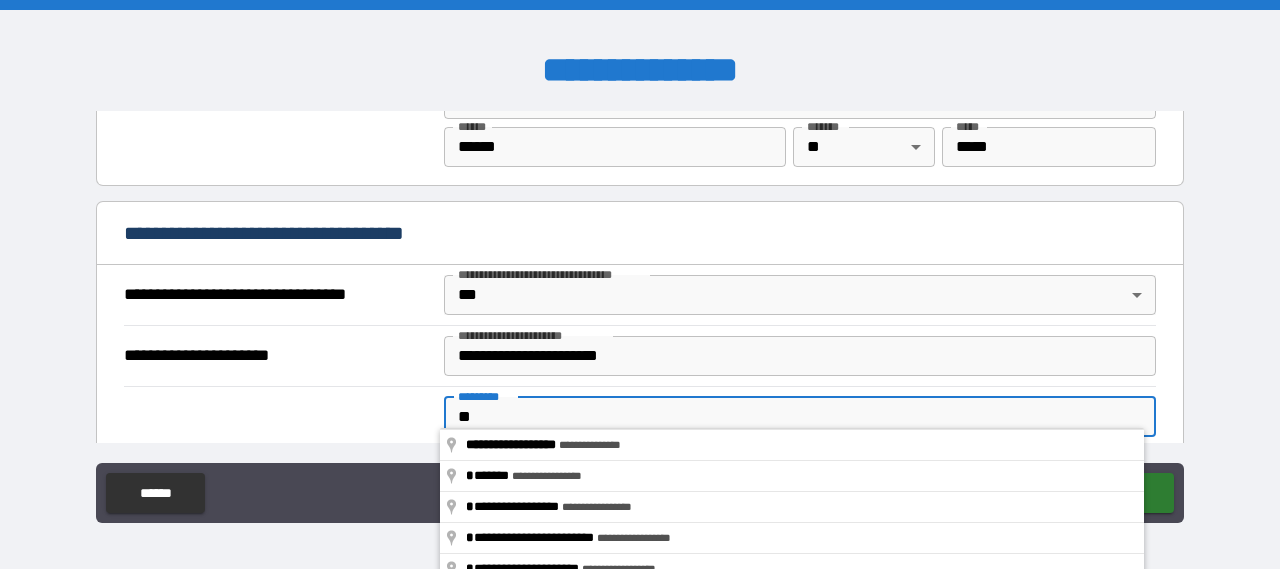 type on "*" 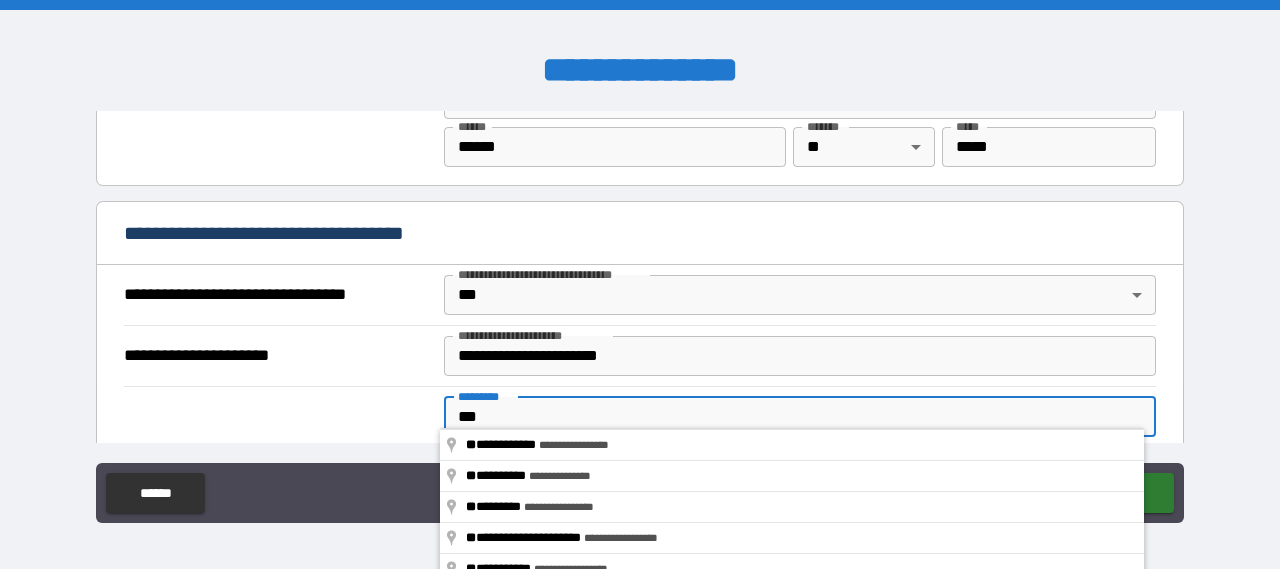 type on "*" 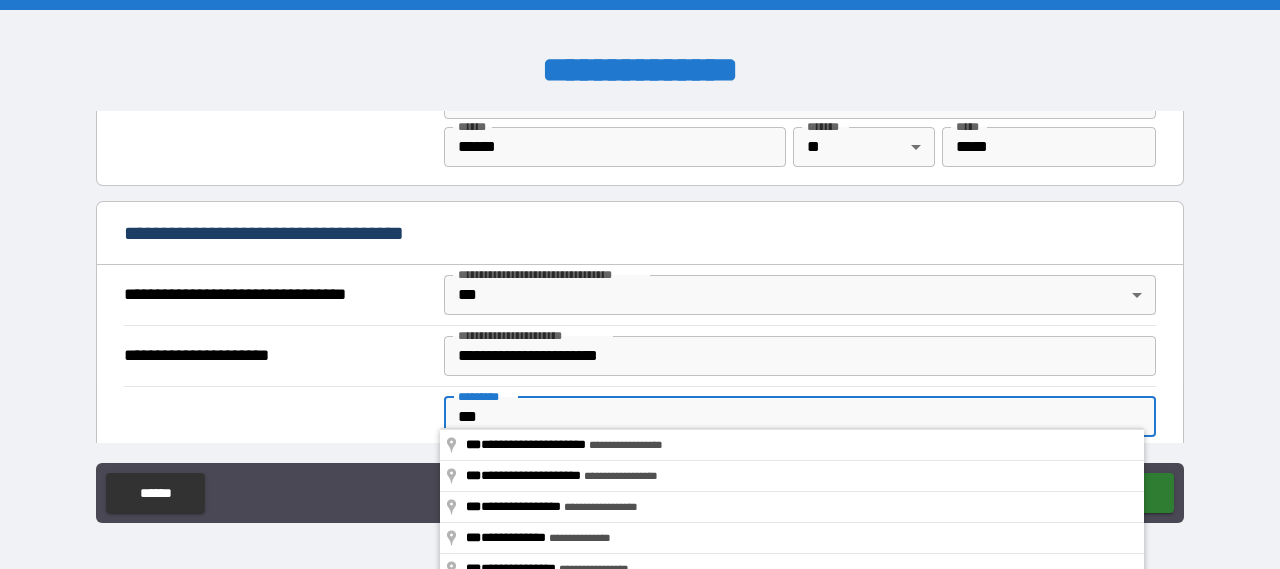 type on "***" 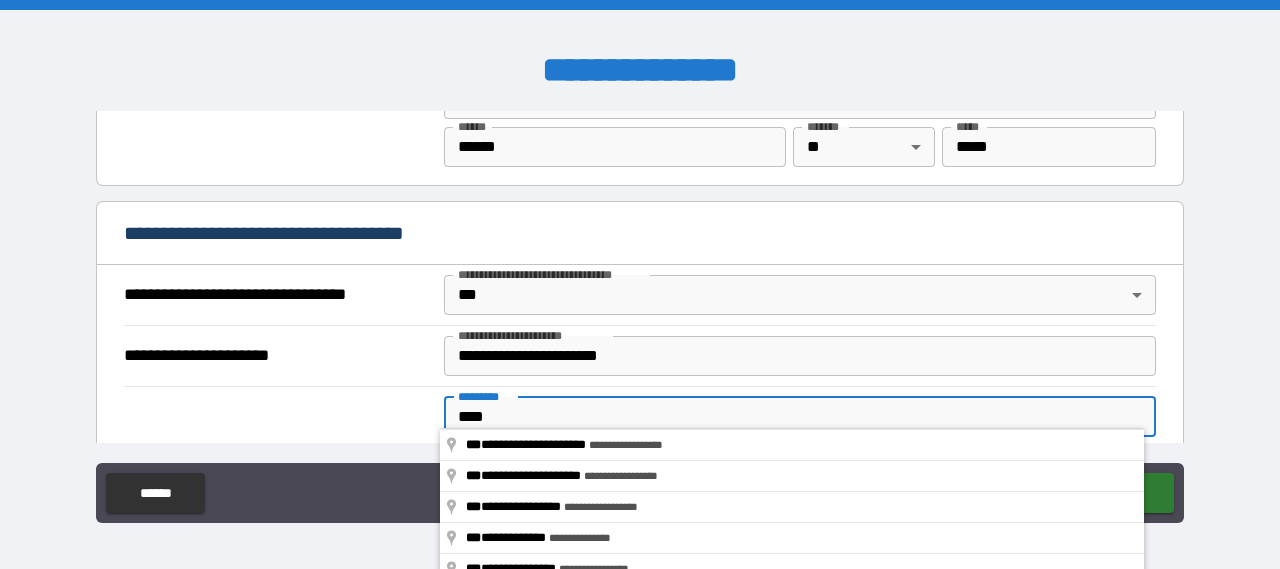 type on "*" 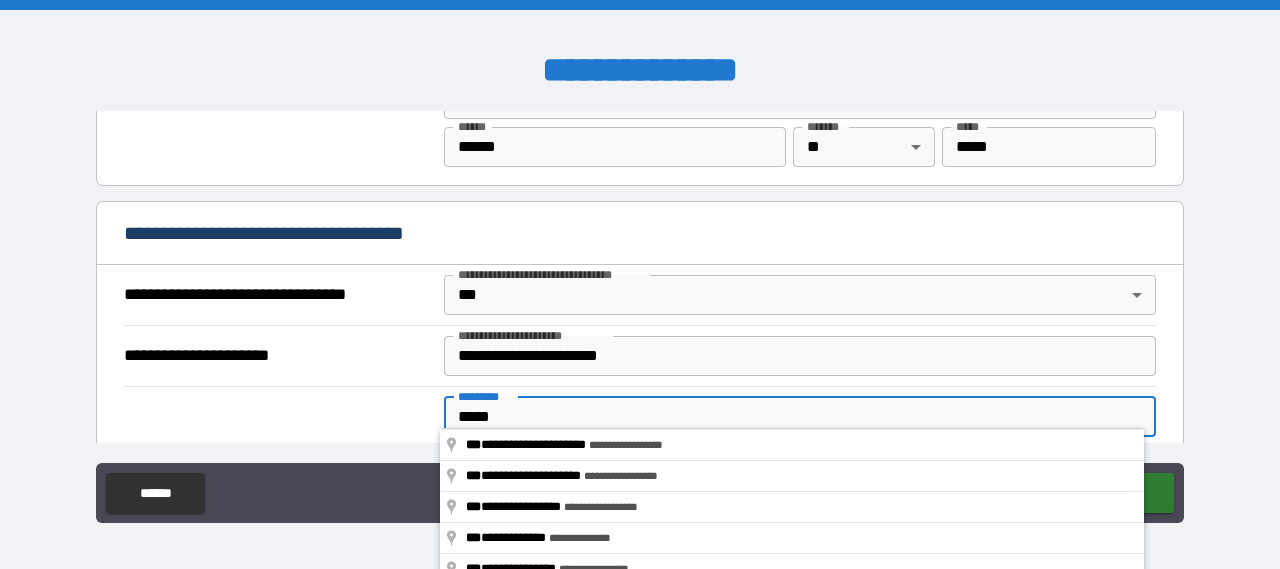 type on "*" 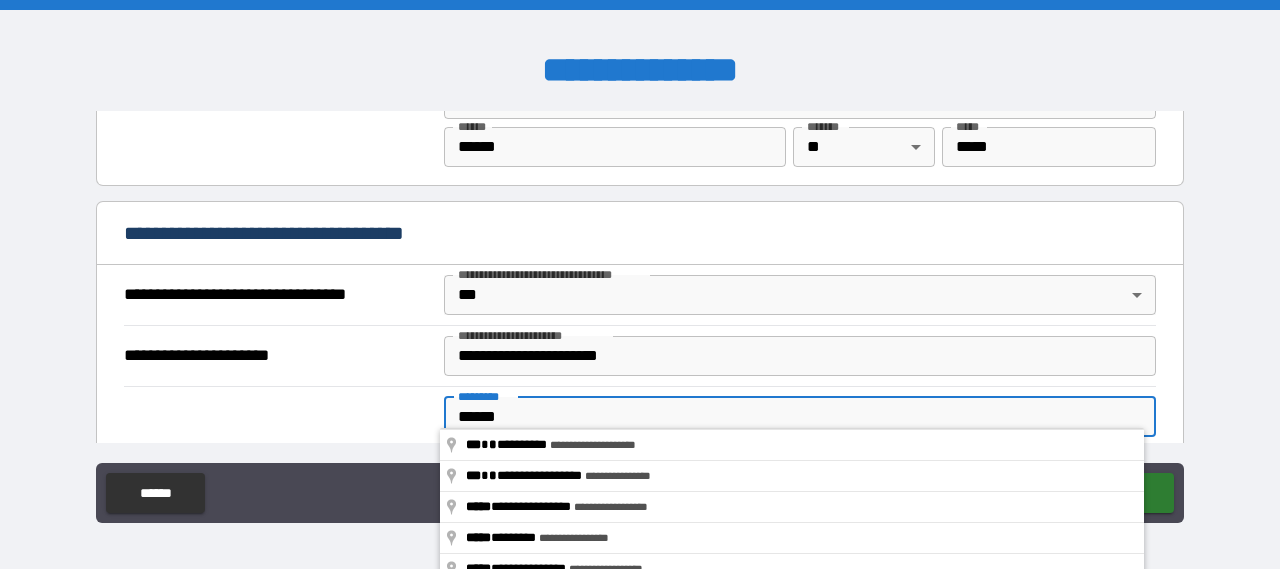 type on "*******" 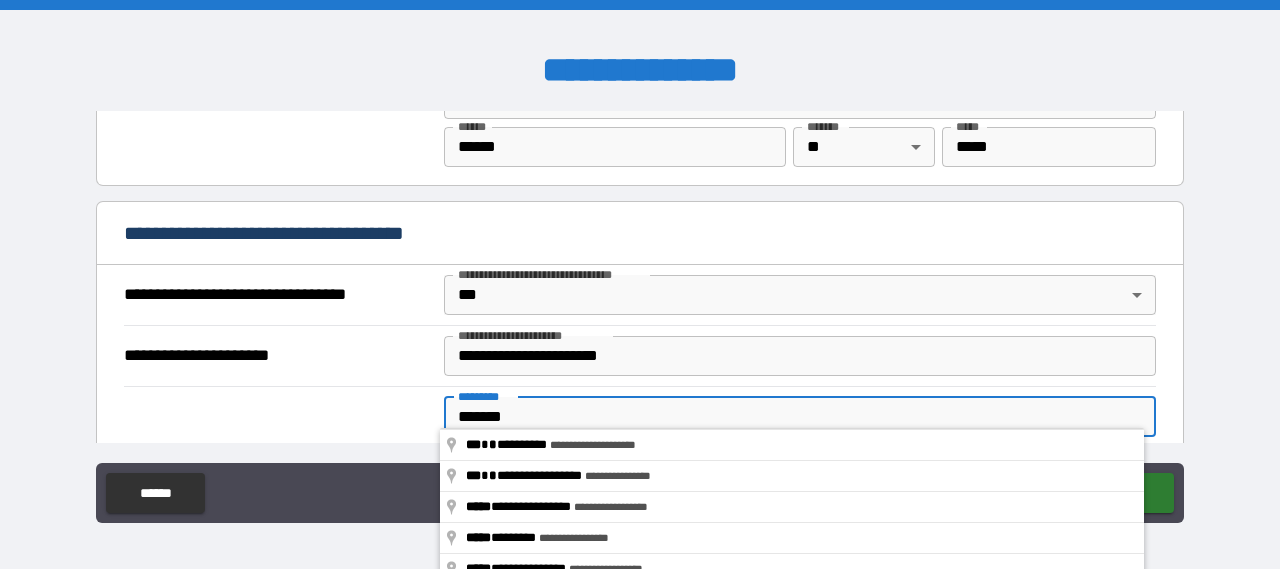 type on "*" 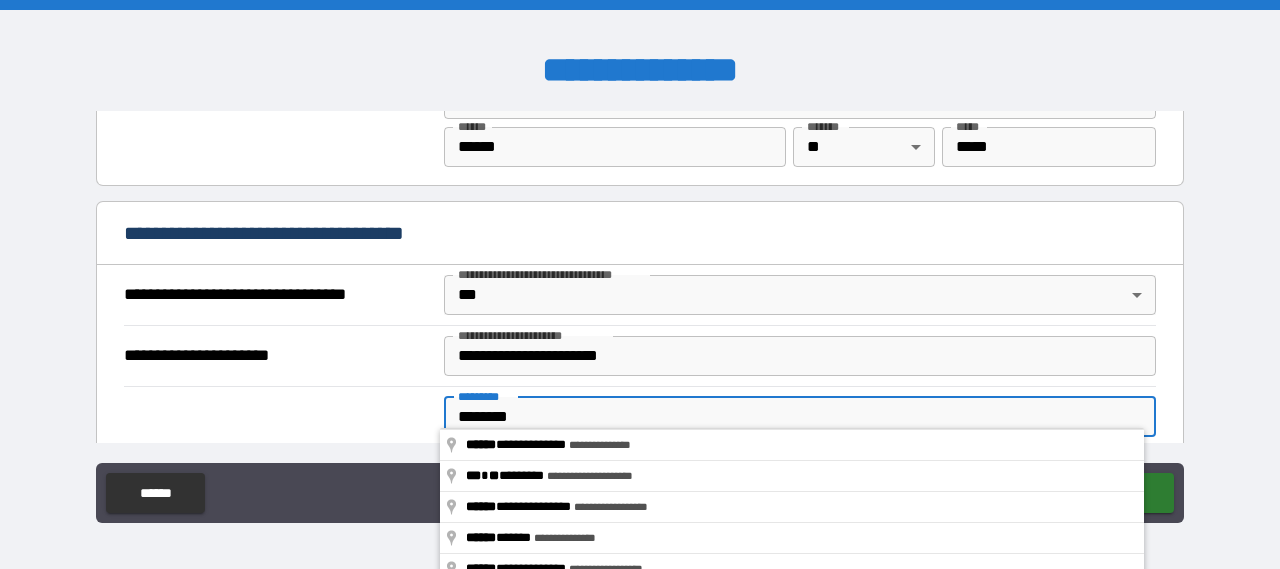 type on "*" 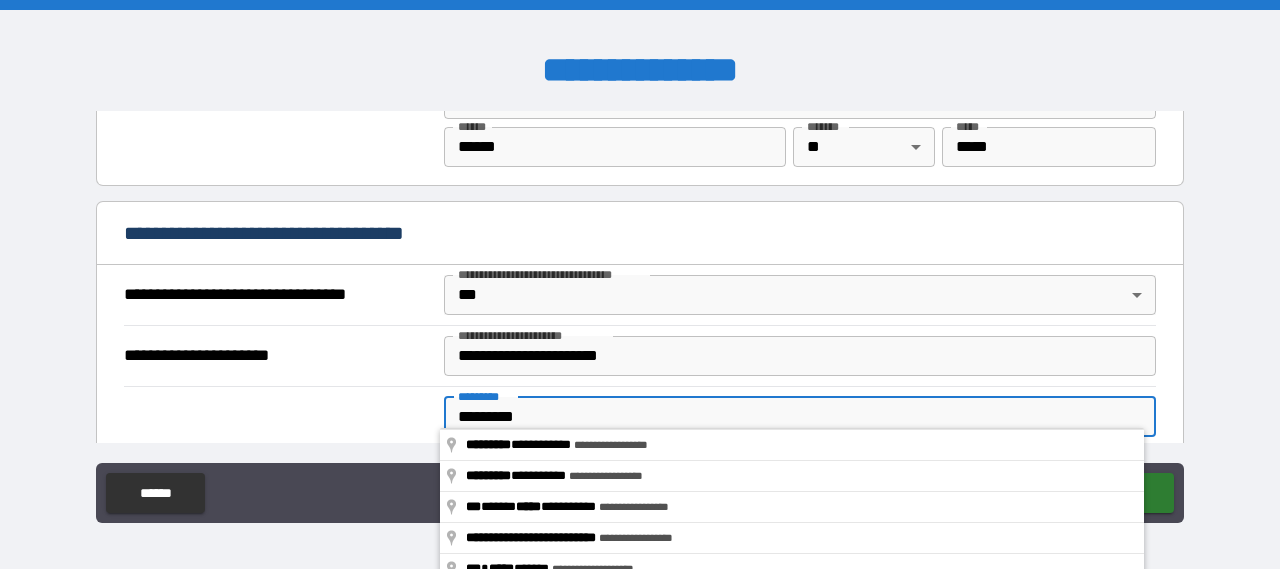 type on "*" 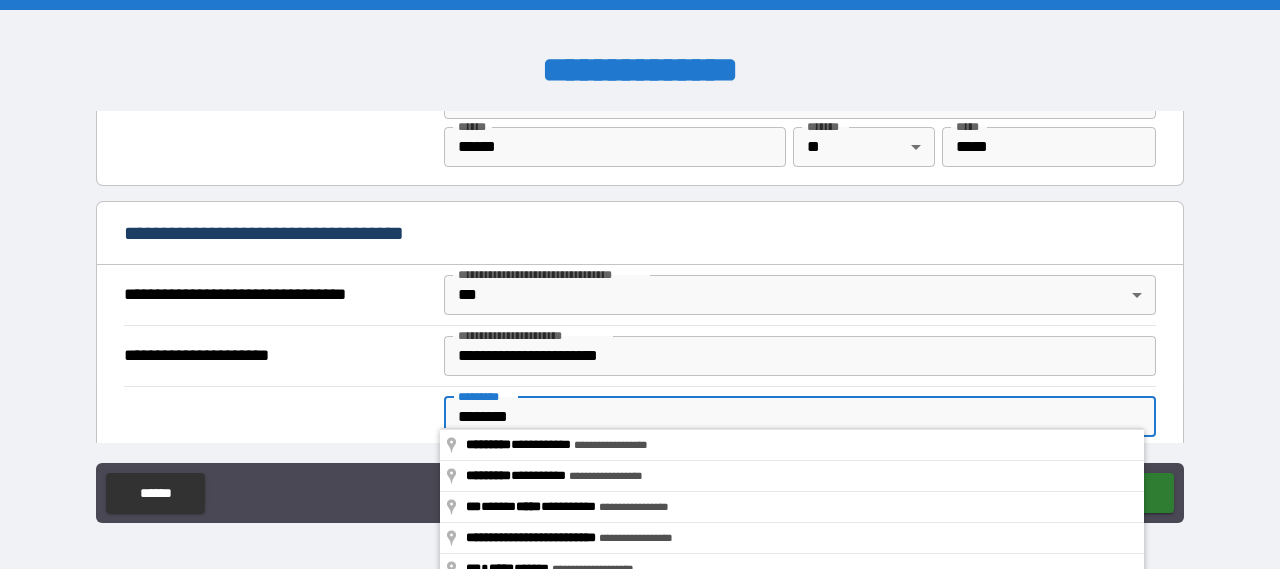 type on "*" 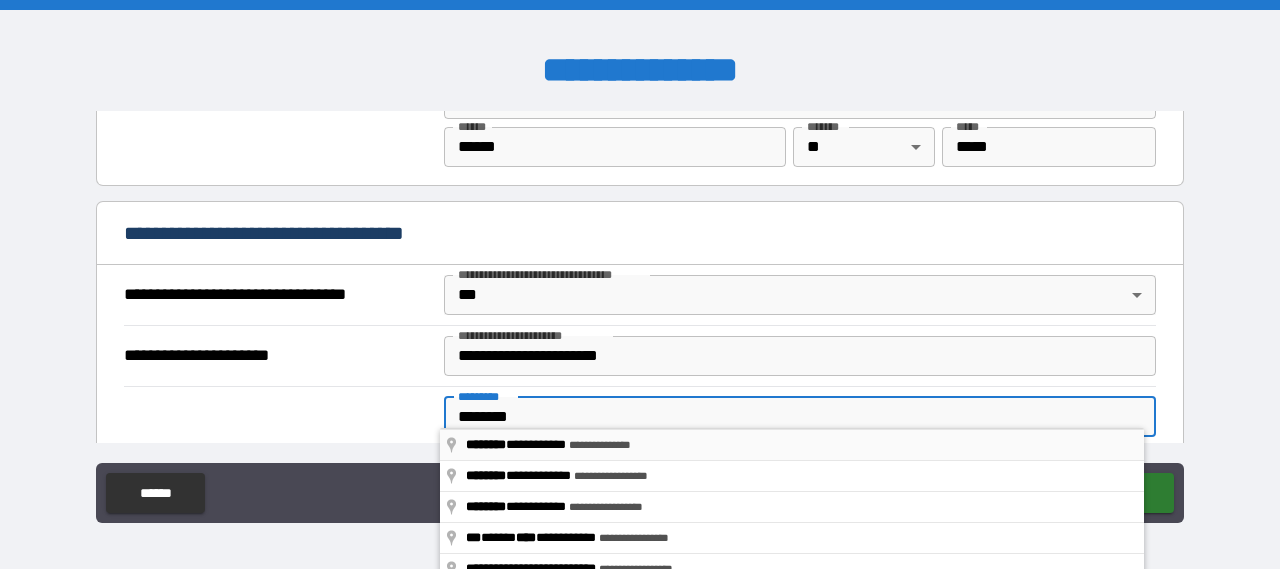 type on "********" 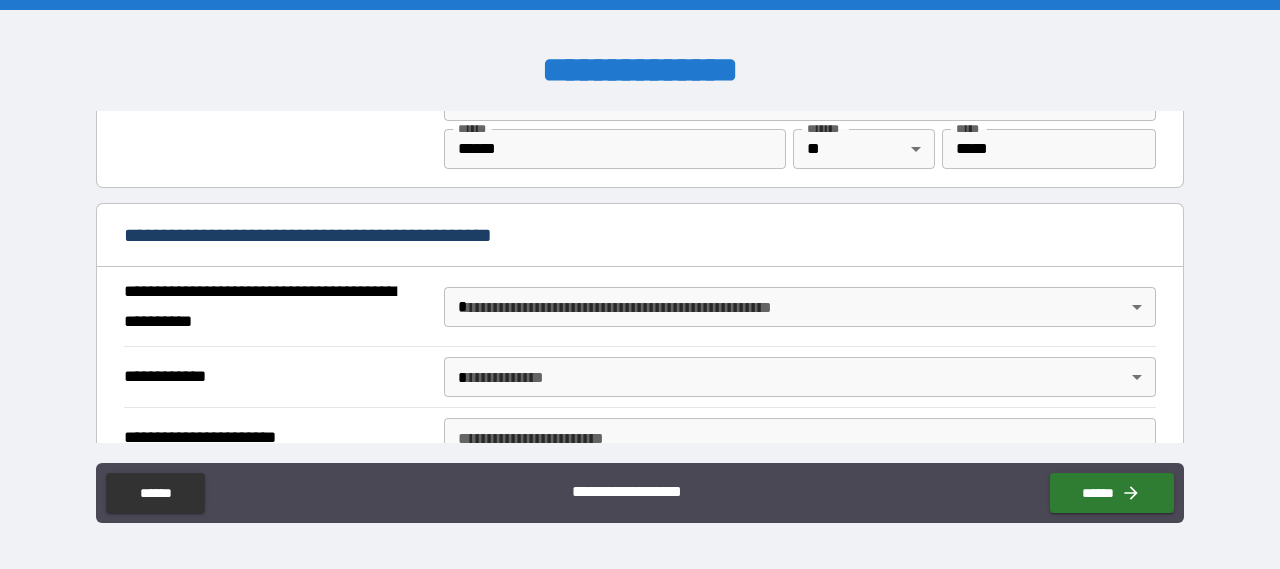 scroll, scrollTop: 1502, scrollLeft: 0, axis: vertical 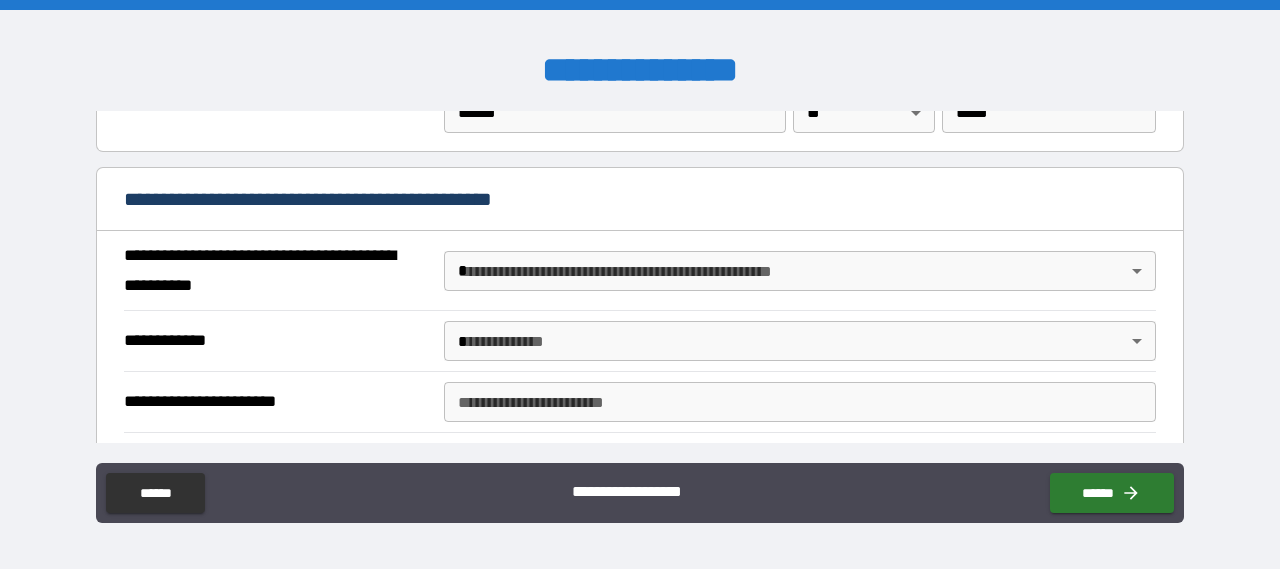 click on "**********" at bounding box center [640, 284] 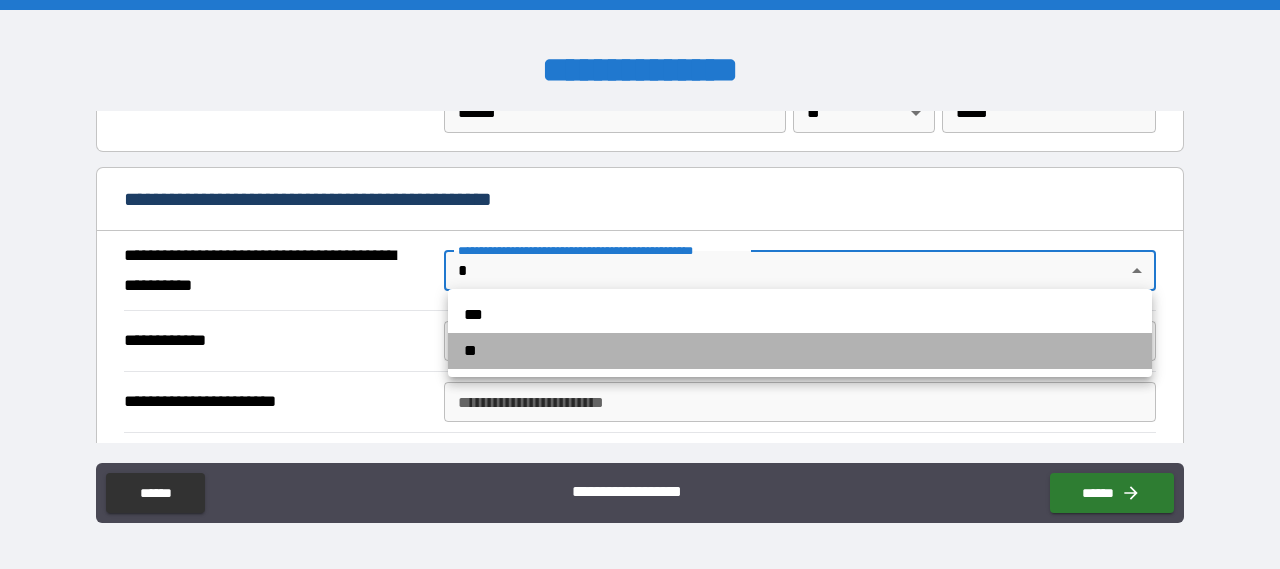 click on "**" at bounding box center (800, 351) 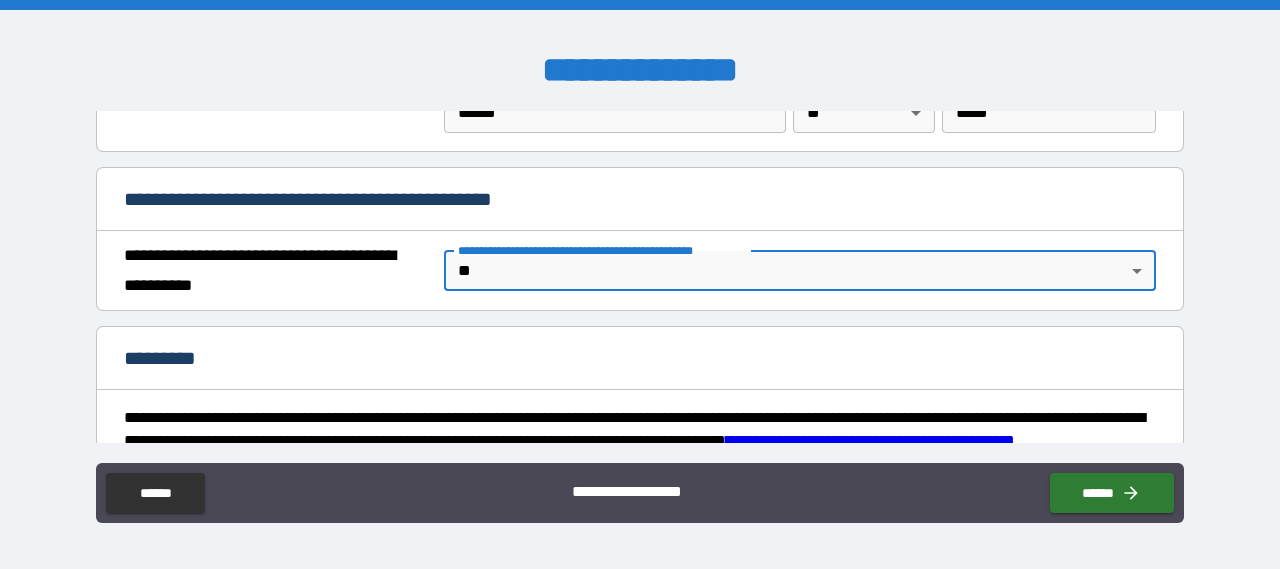 type on "*" 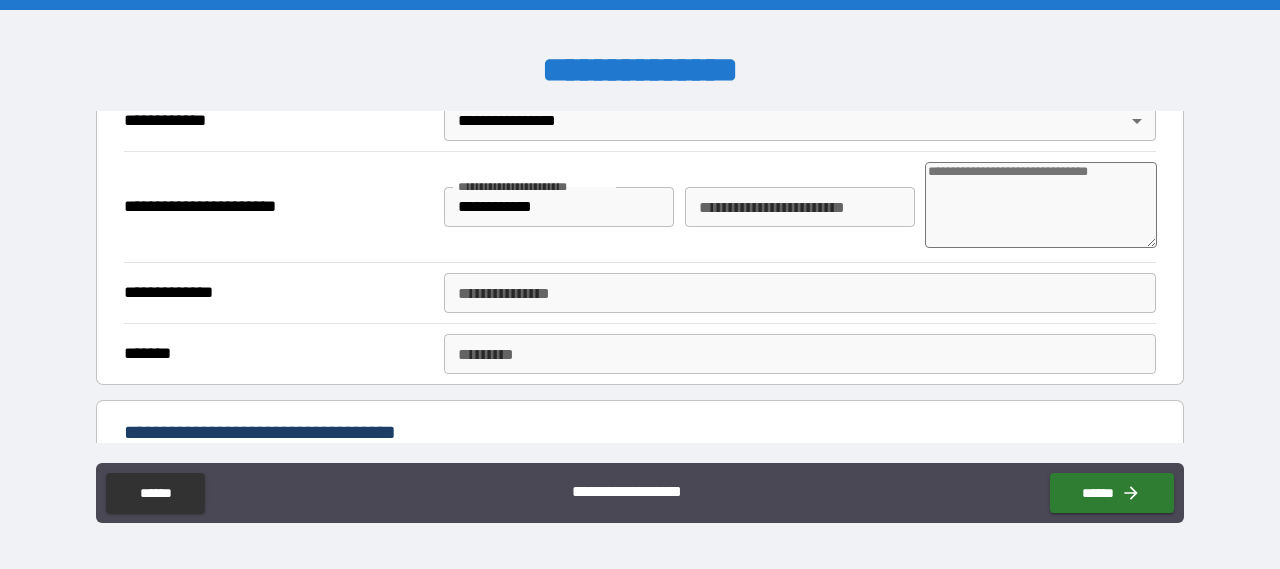 scroll, scrollTop: 502, scrollLeft: 0, axis: vertical 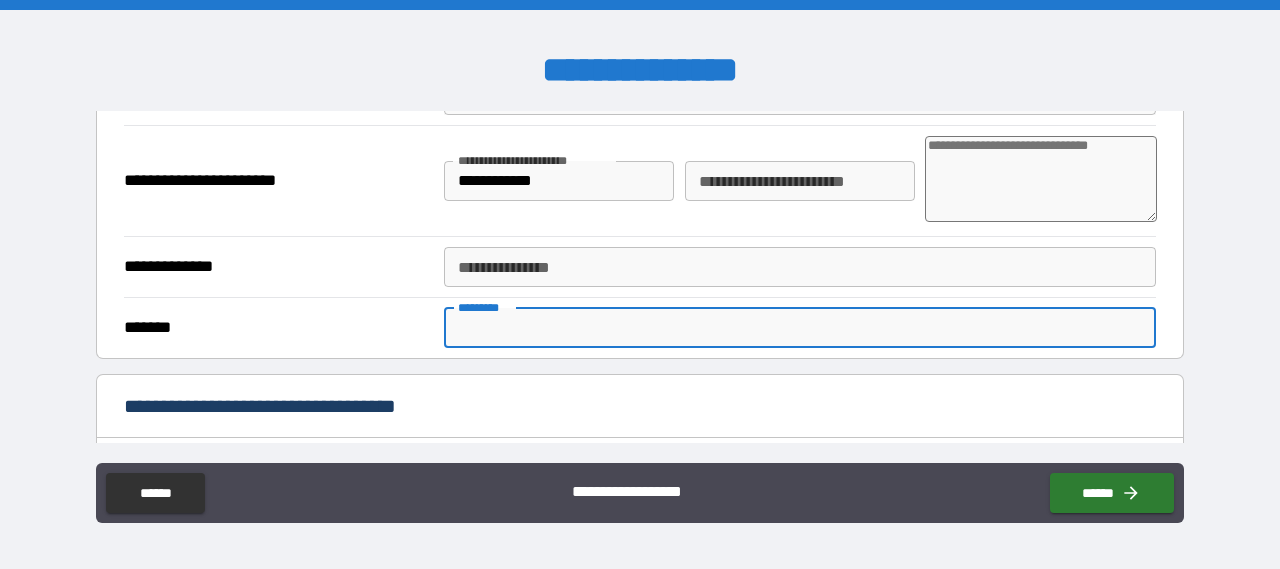 click on "*******   *" at bounding box center [800, 328] 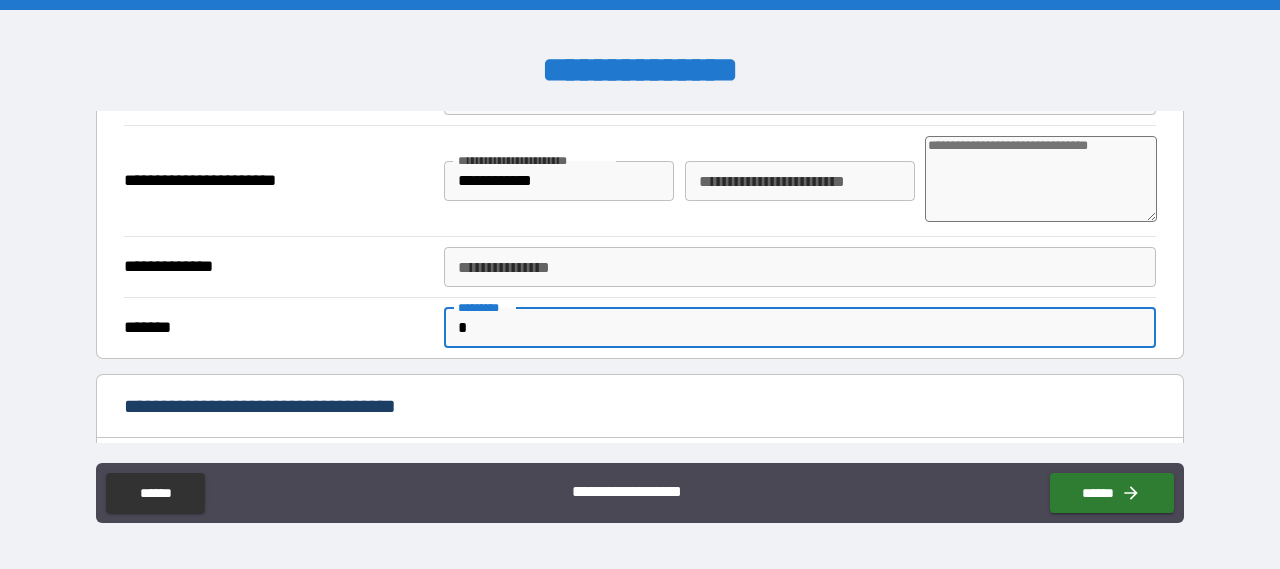 type on "*" 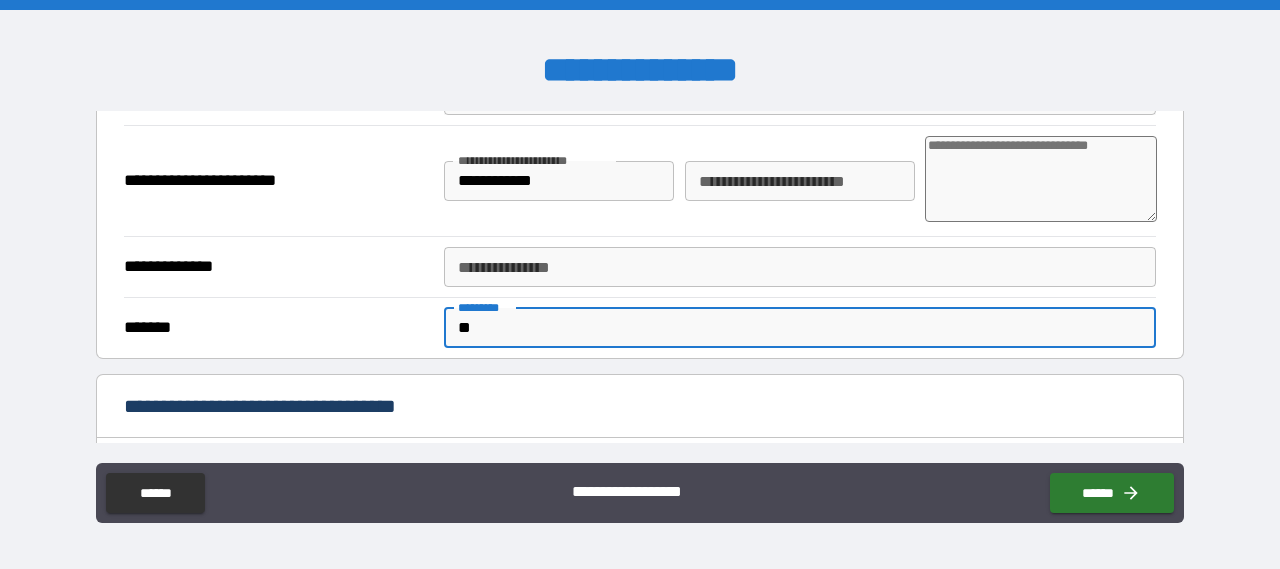 type on "*" 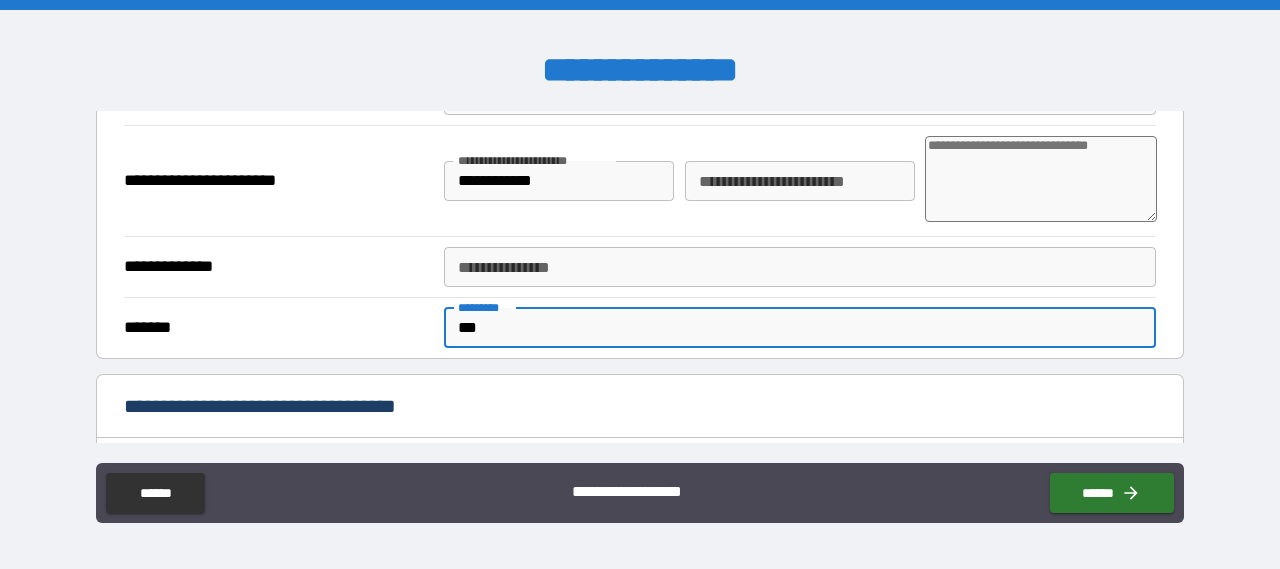 type on "*" 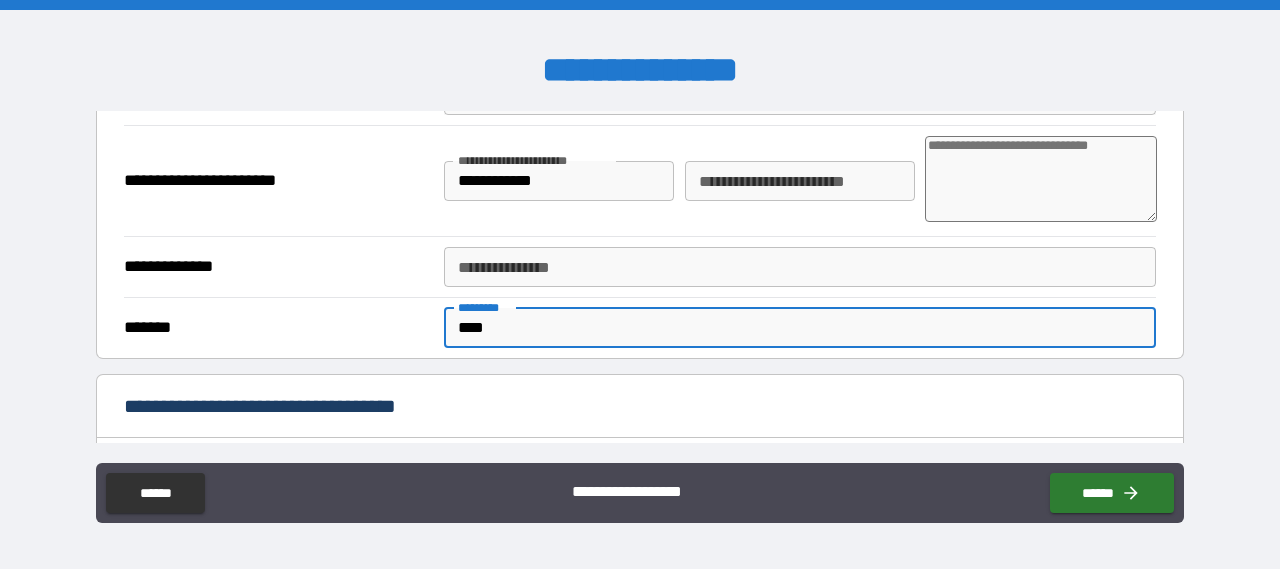type on "*" 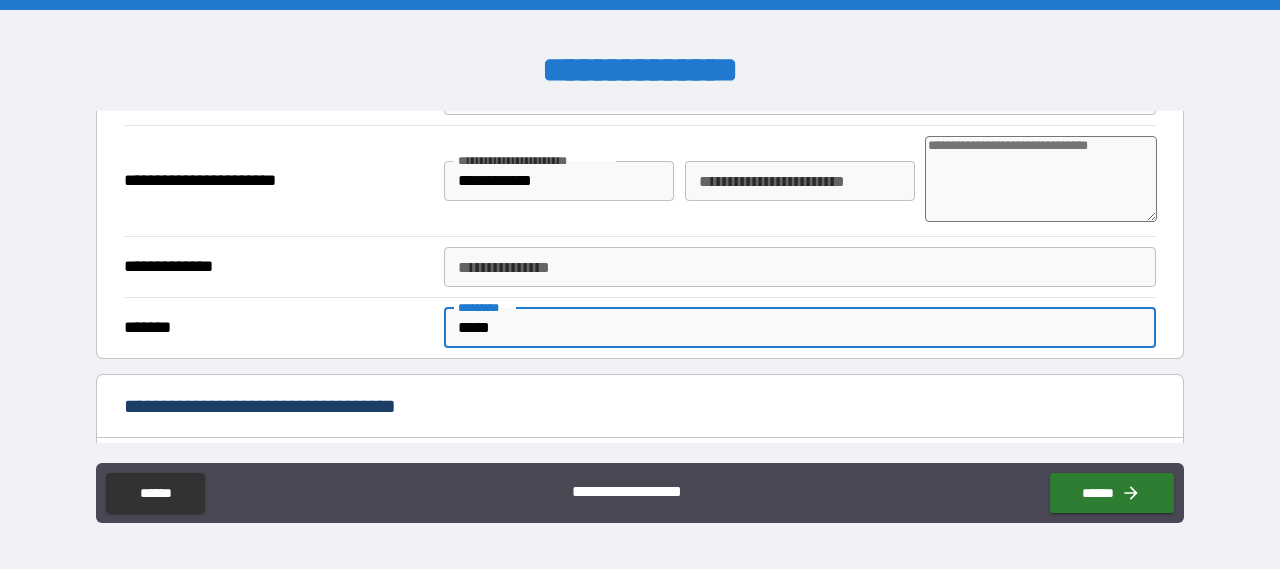 type on "*" 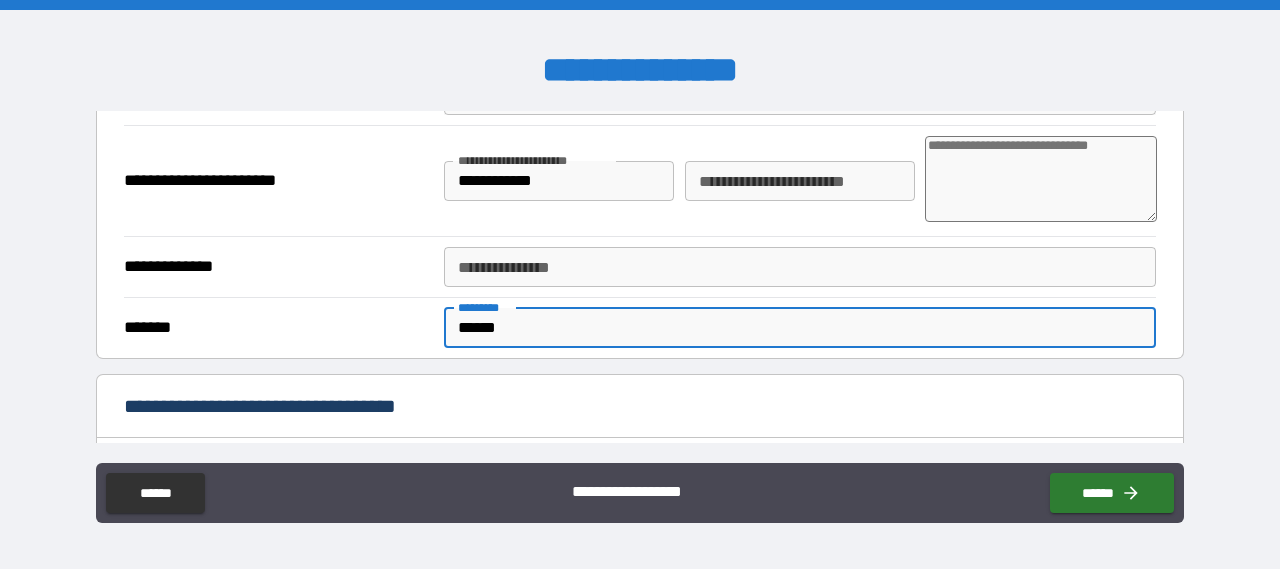 type on "*" 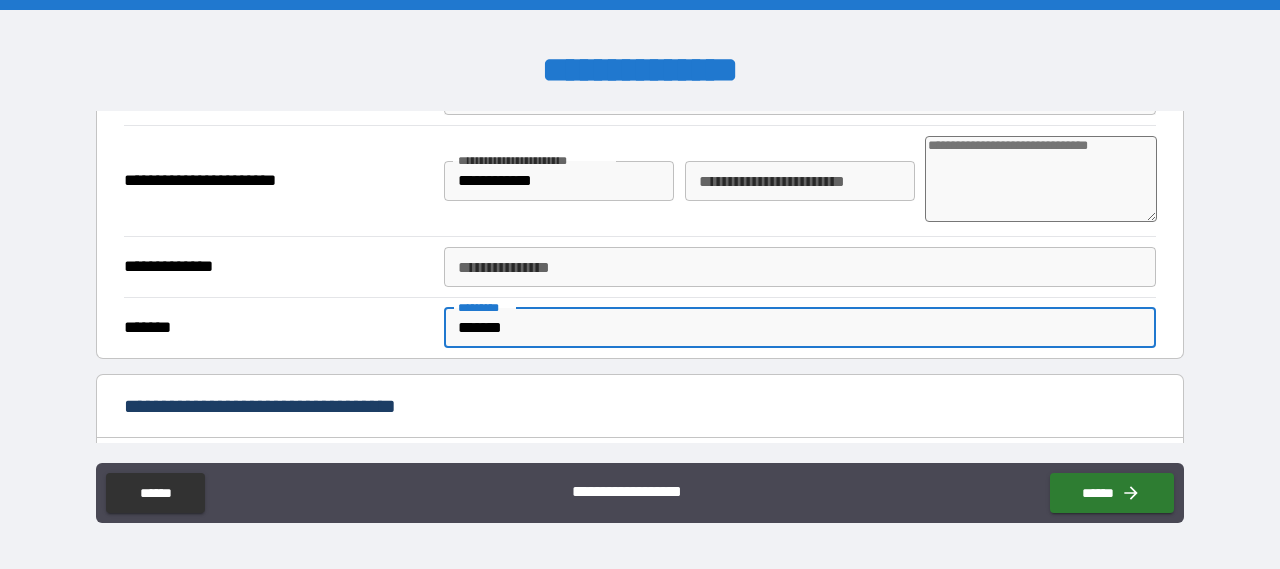 type on "*" 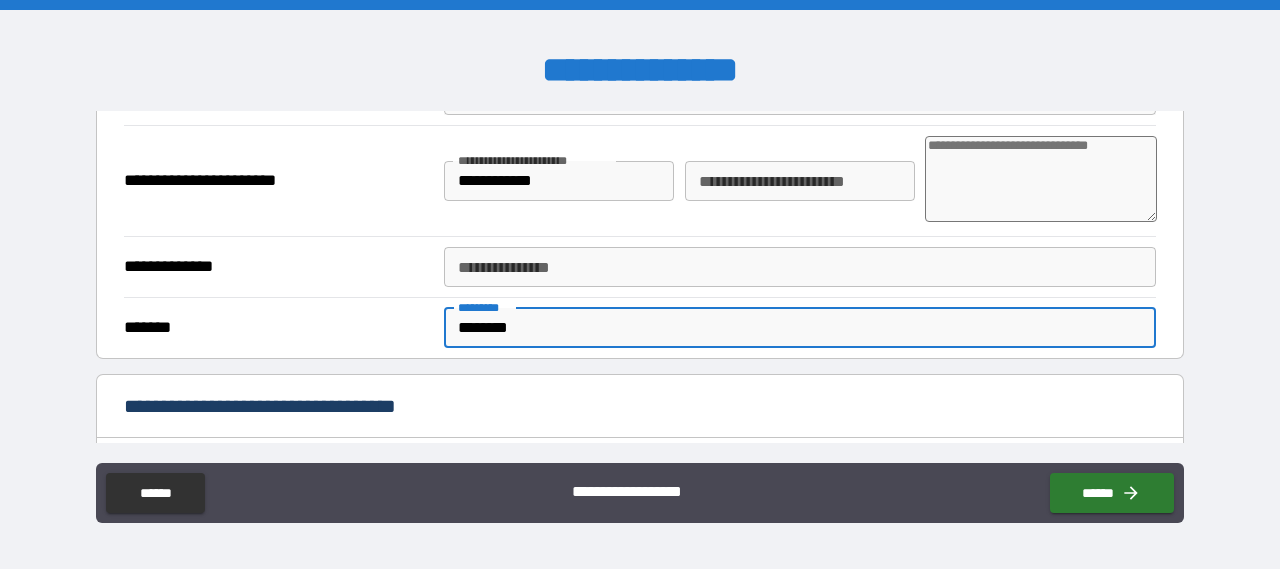 type on "*" 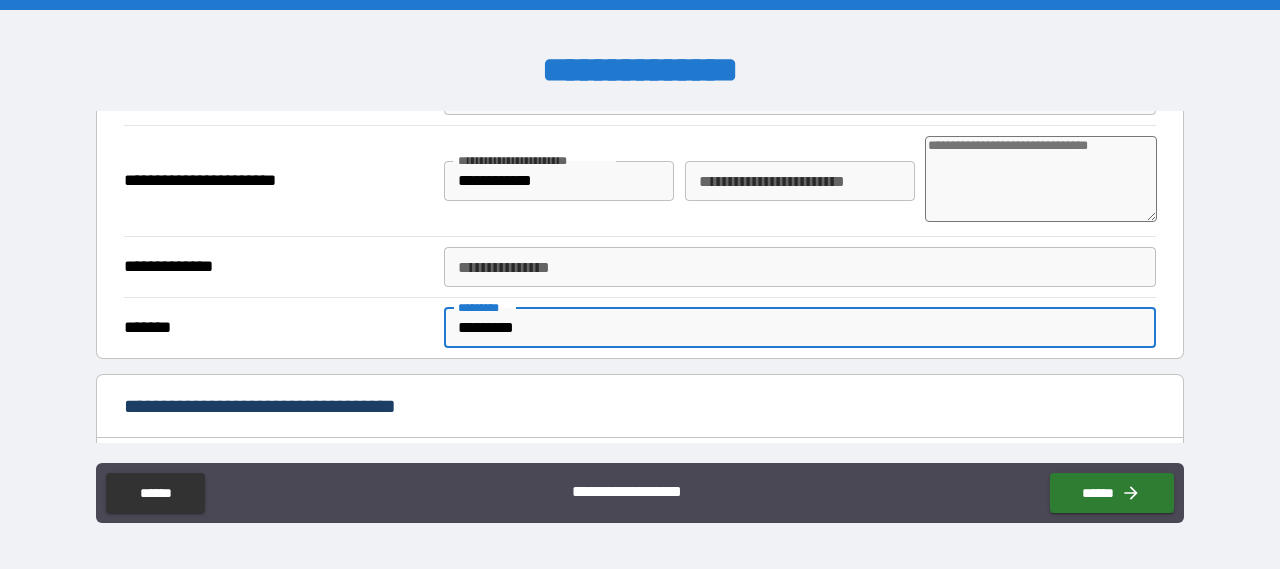 type 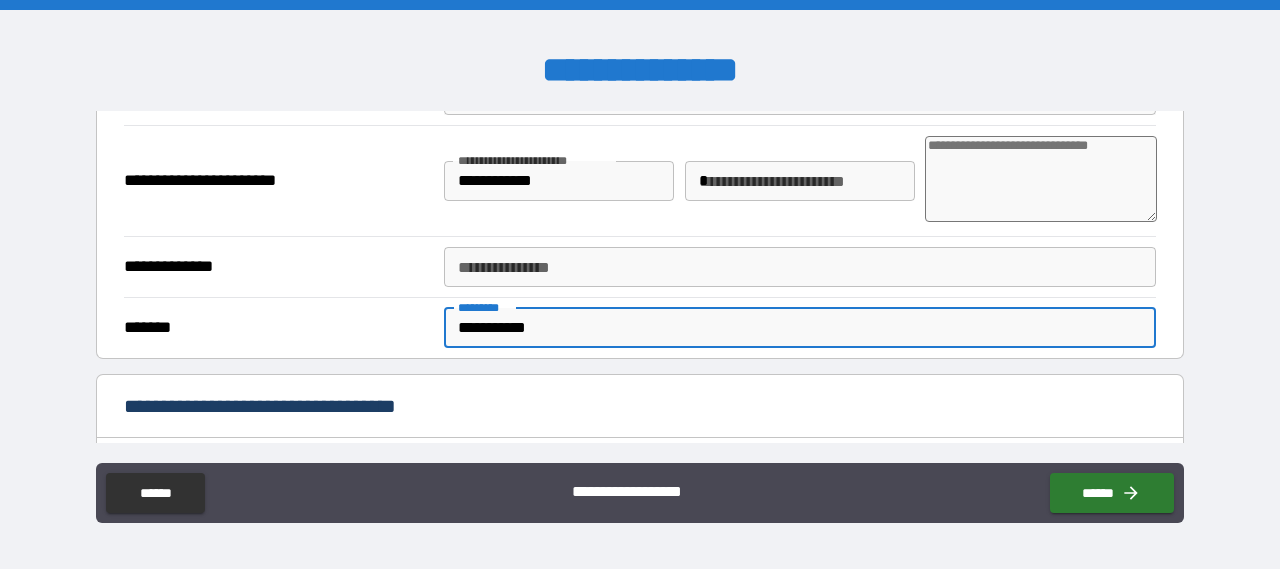click on "*" at bounding box center [800, 181] 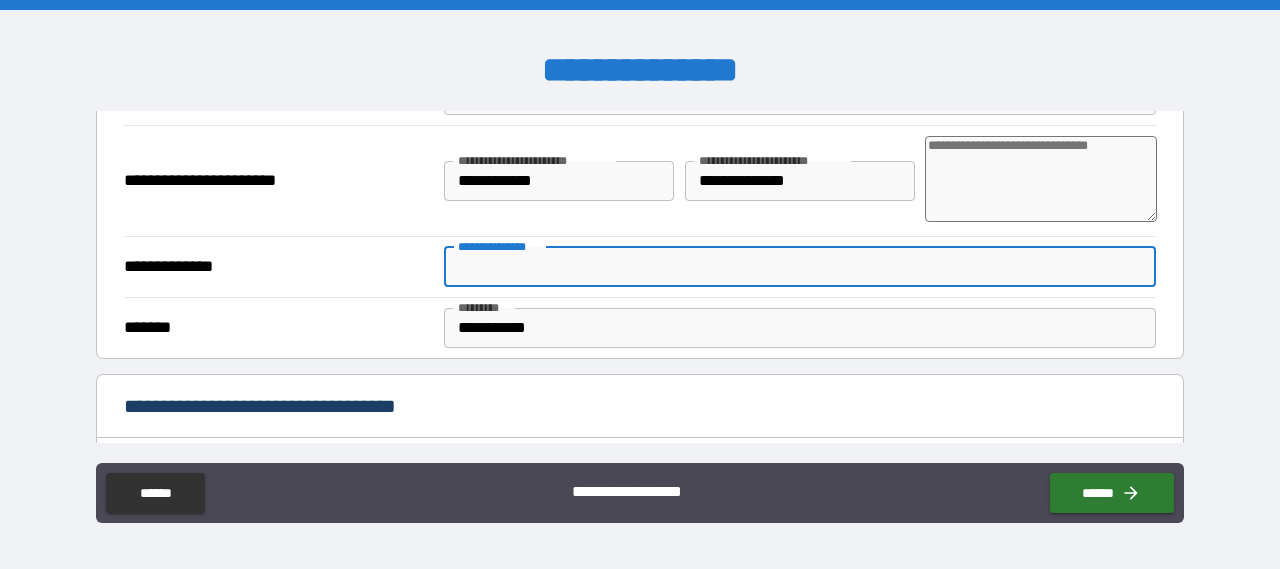 click on "**********" at bounding box center (800, 267) 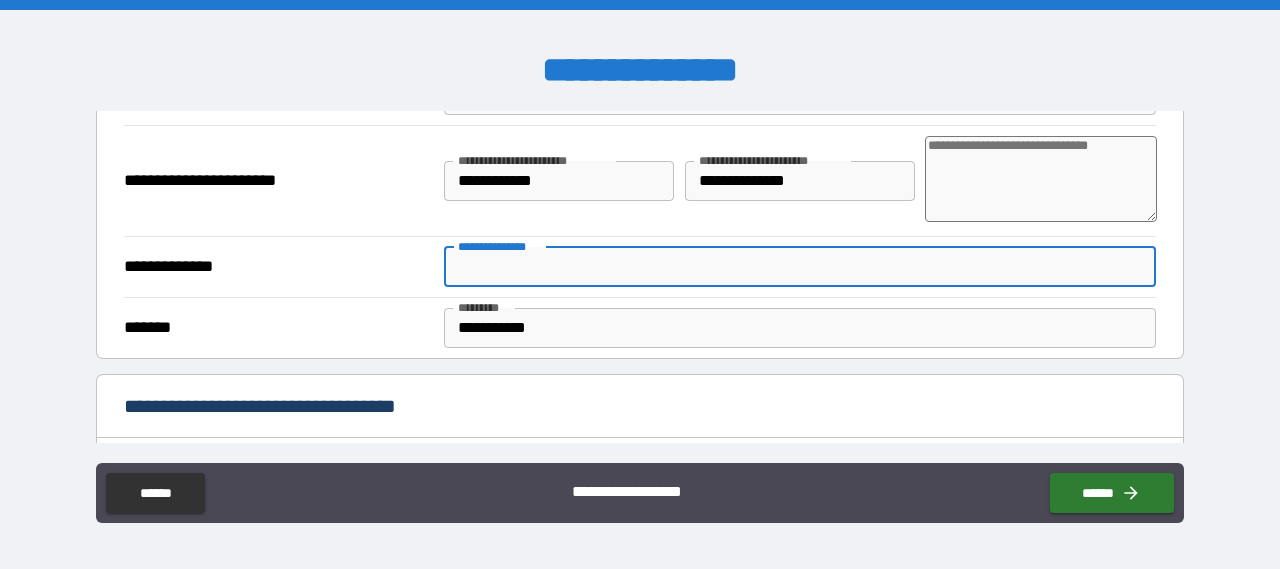 paste on "**********" 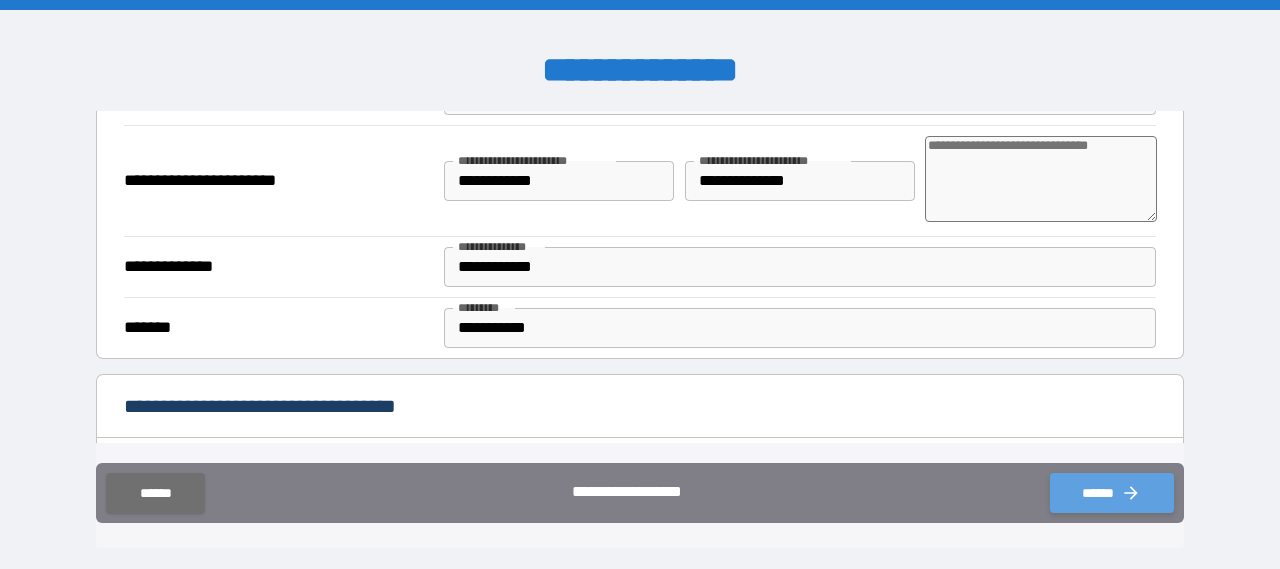 click on "******" at bounding box center [1112, 493] 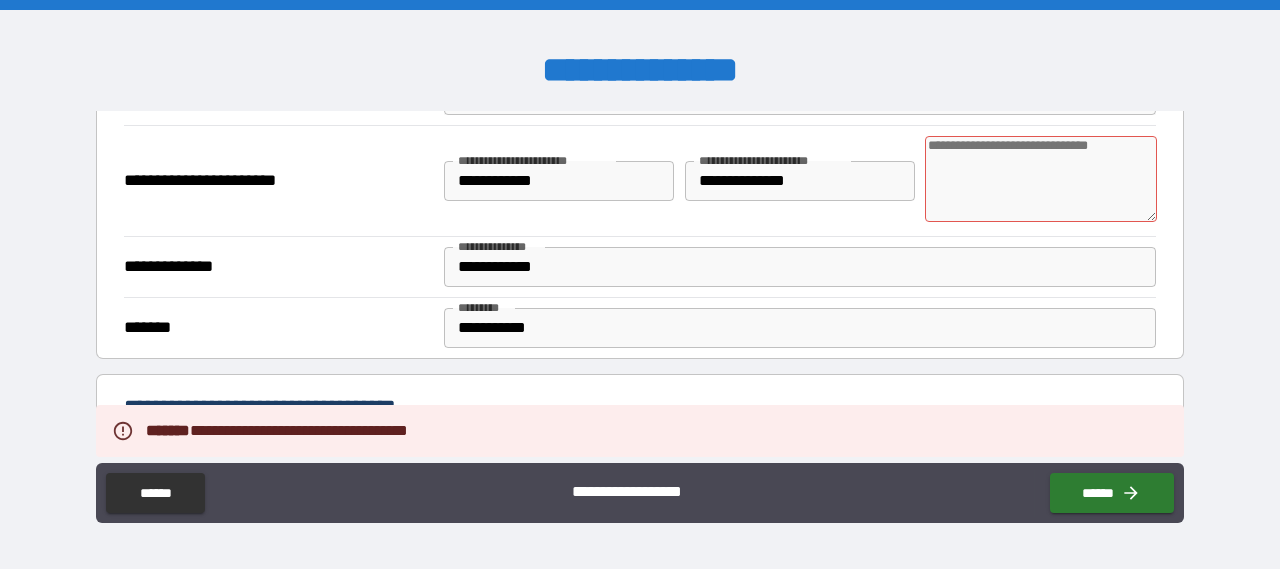 click at bounding box center (1040, 179) 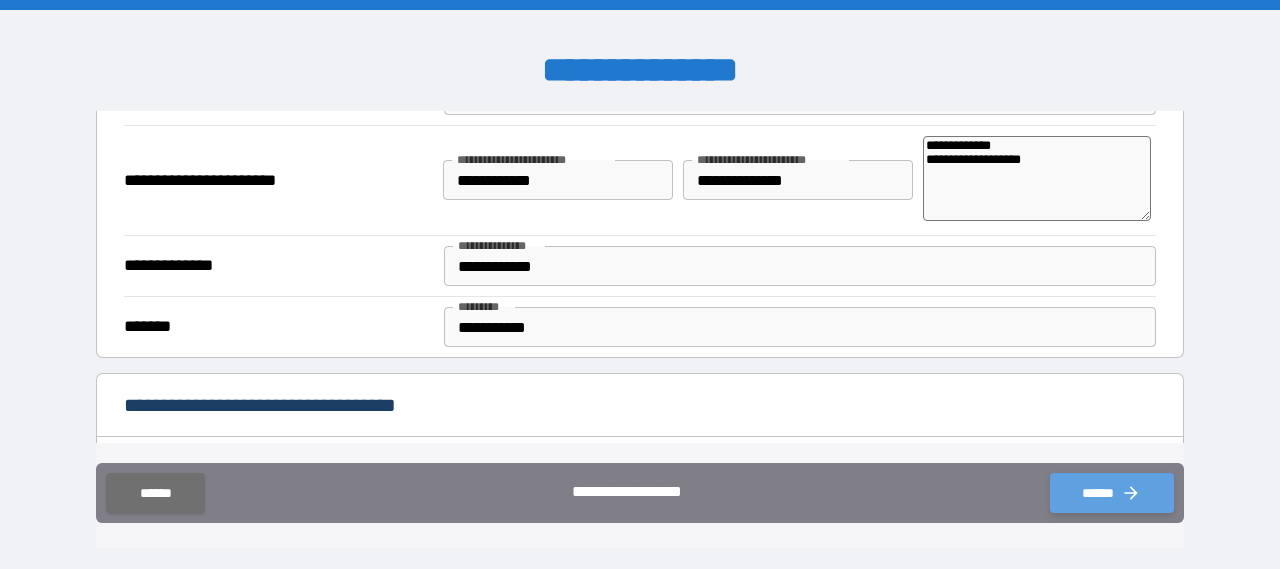 click on "******" at bounding box center (1112, 493) 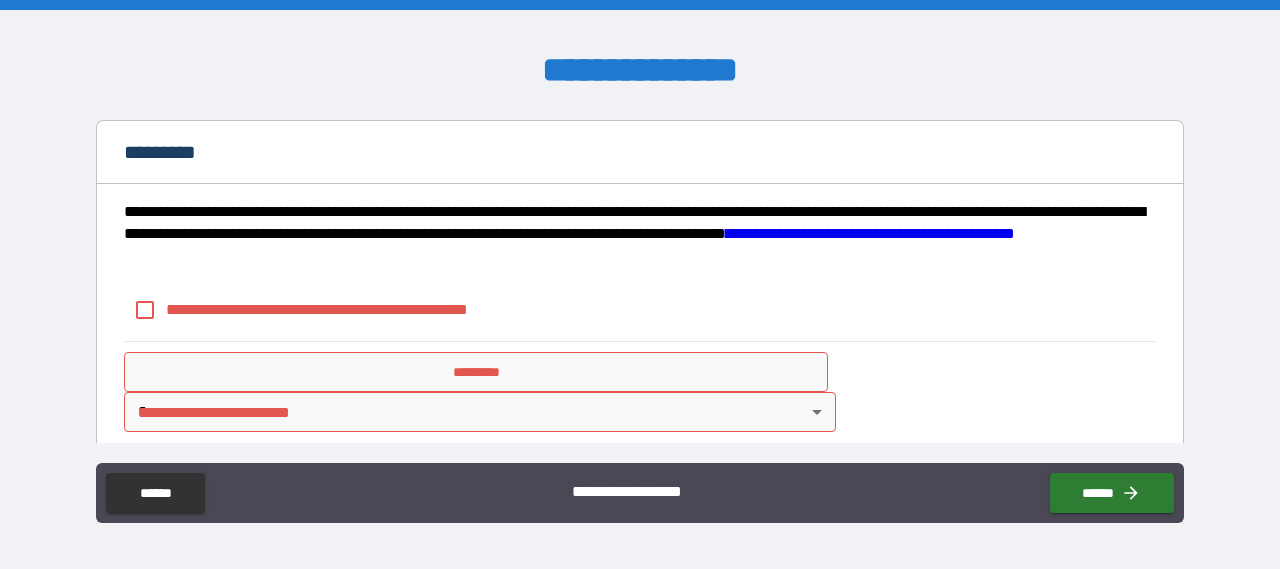 scroll, scrollTop: 1718, scrollLeft: 0, axis: vertical 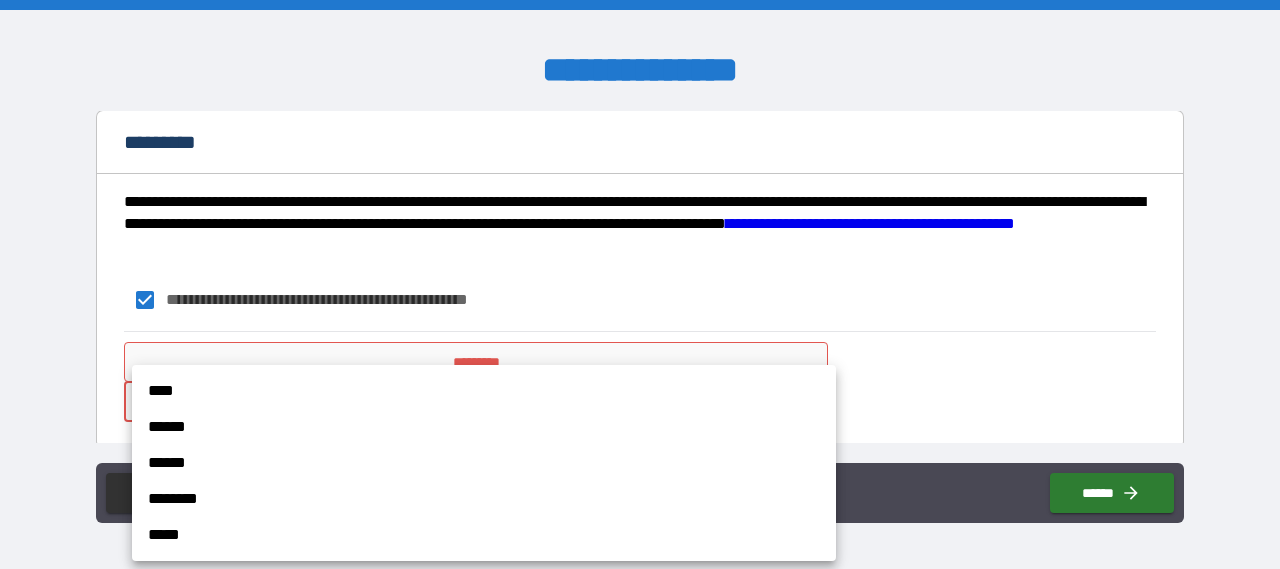 click on "**********" at bounding box center (640, 284) 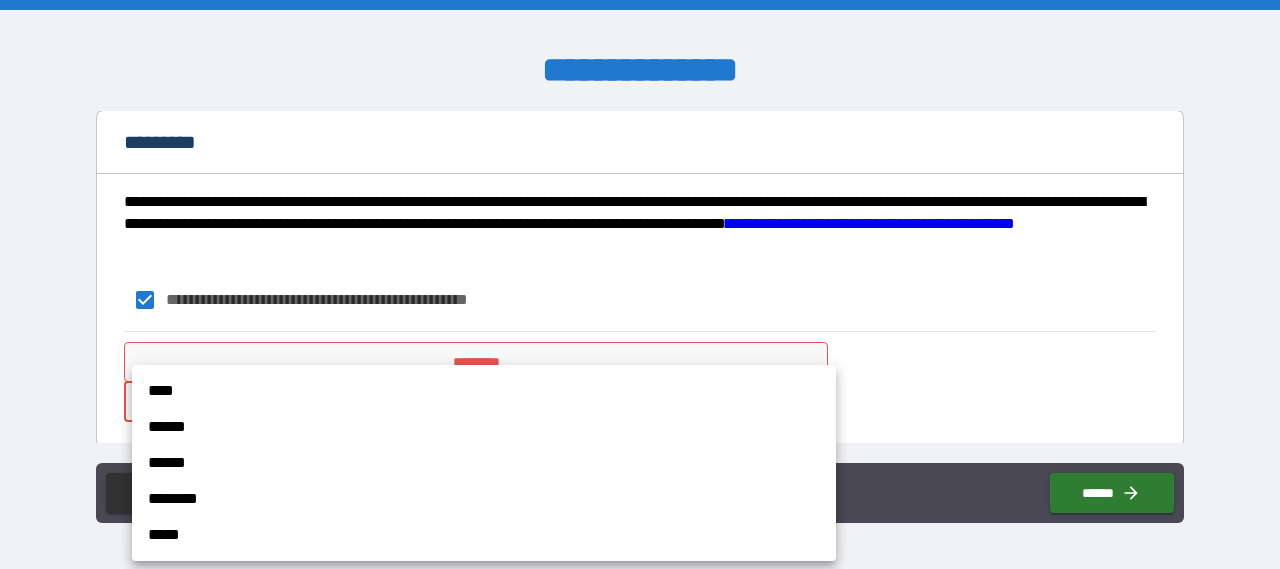 click on "****" at bounding box center (484, 391) 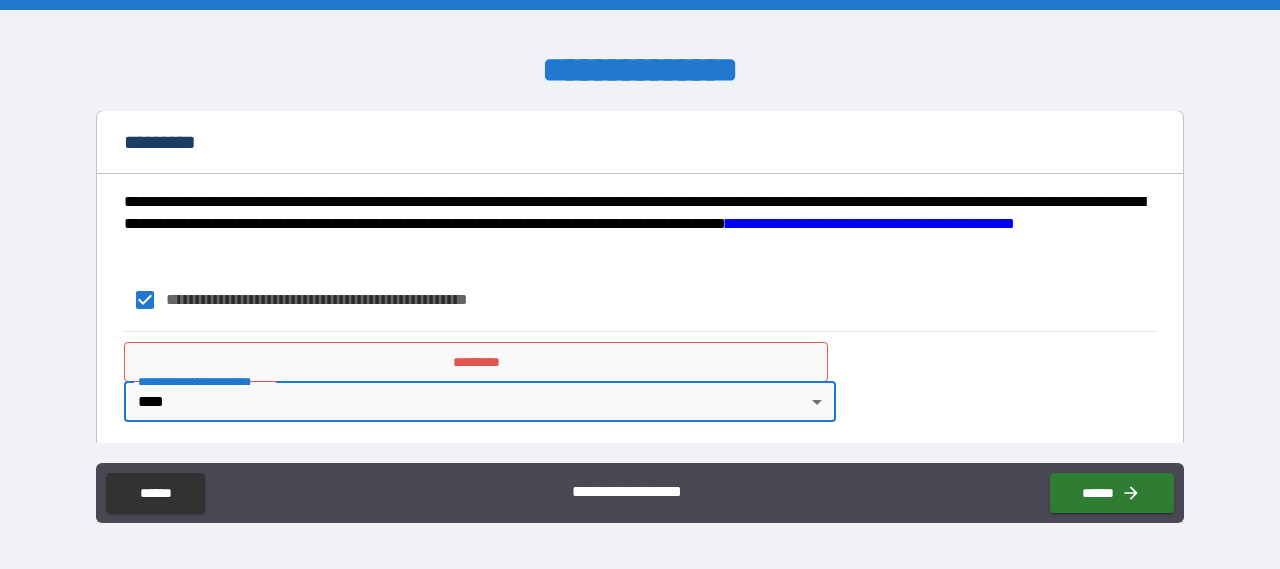 click on "*********" at bounding box center [476, 362] 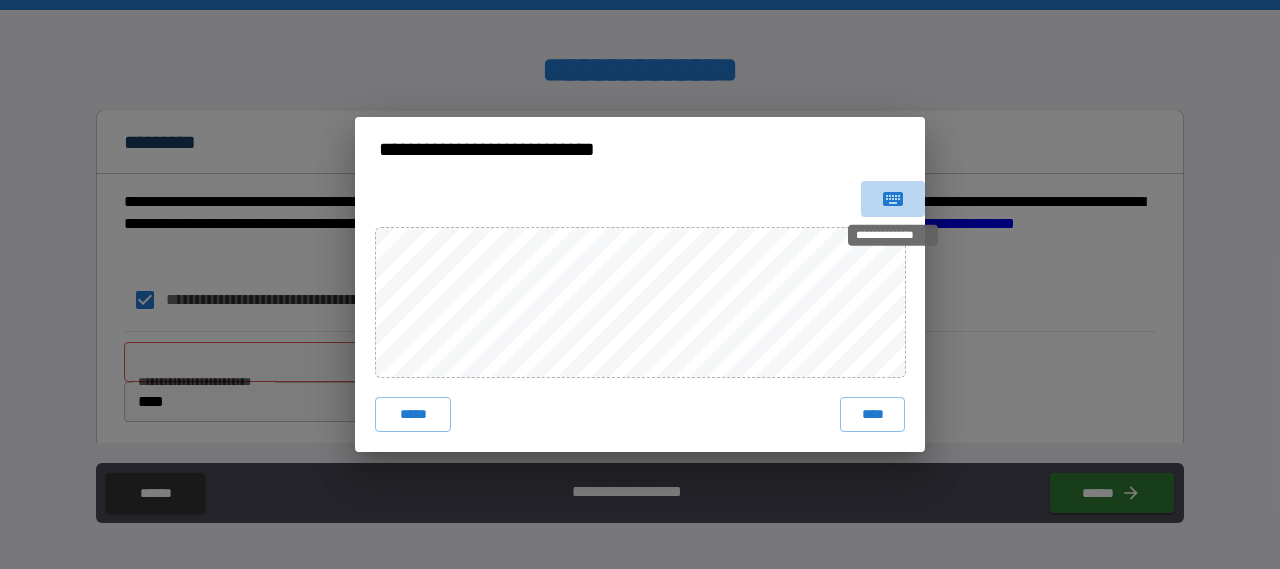 click 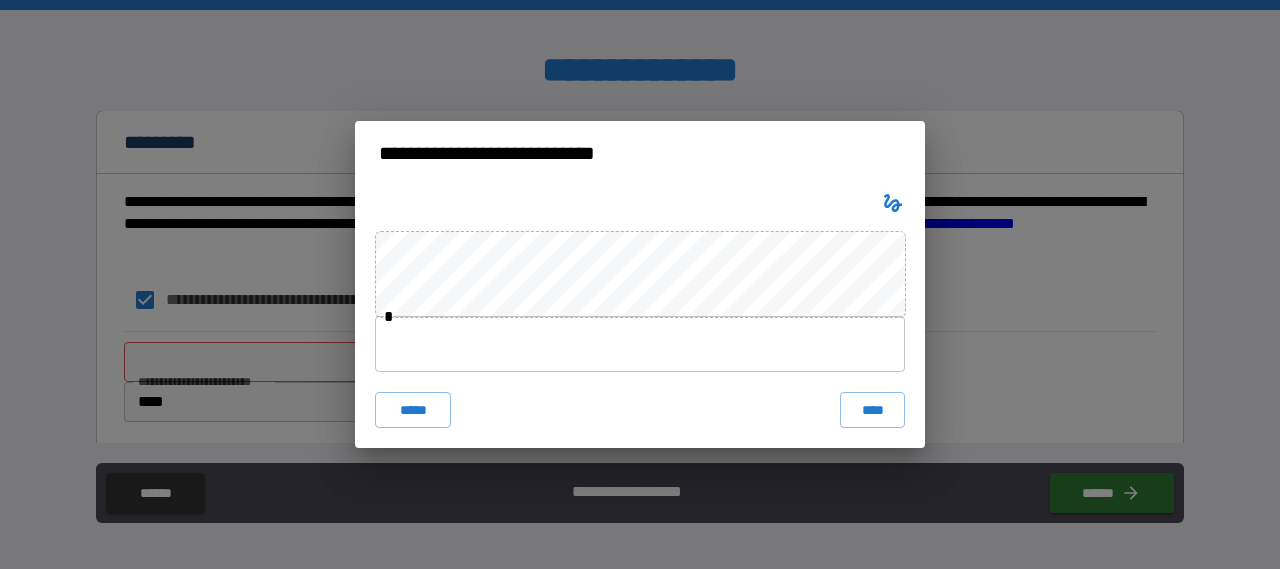 click at bounding box center (640, 344) 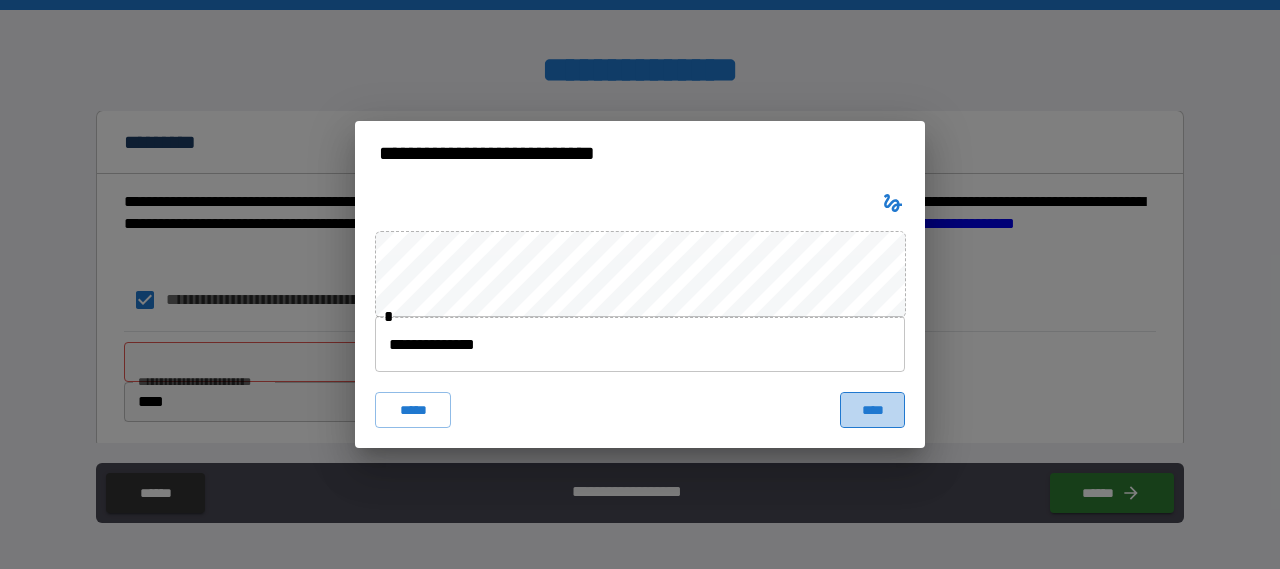 click on "****" at bounding box center (872, 410) 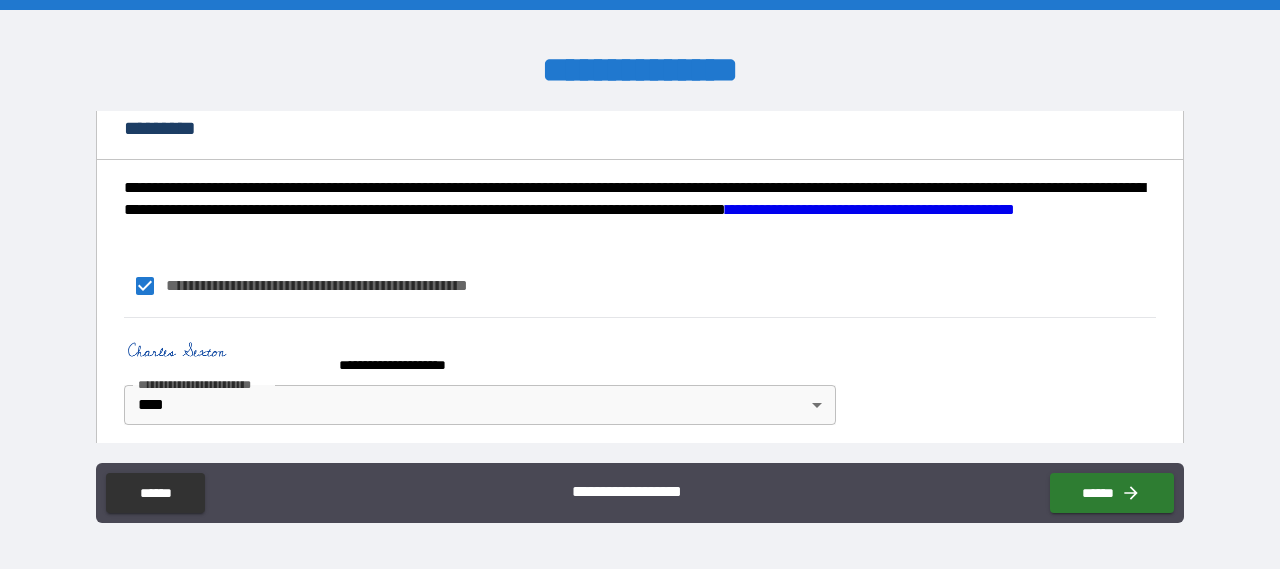 scroll, scrollTop: 1734, scrollLeft: 0, axis: vertical 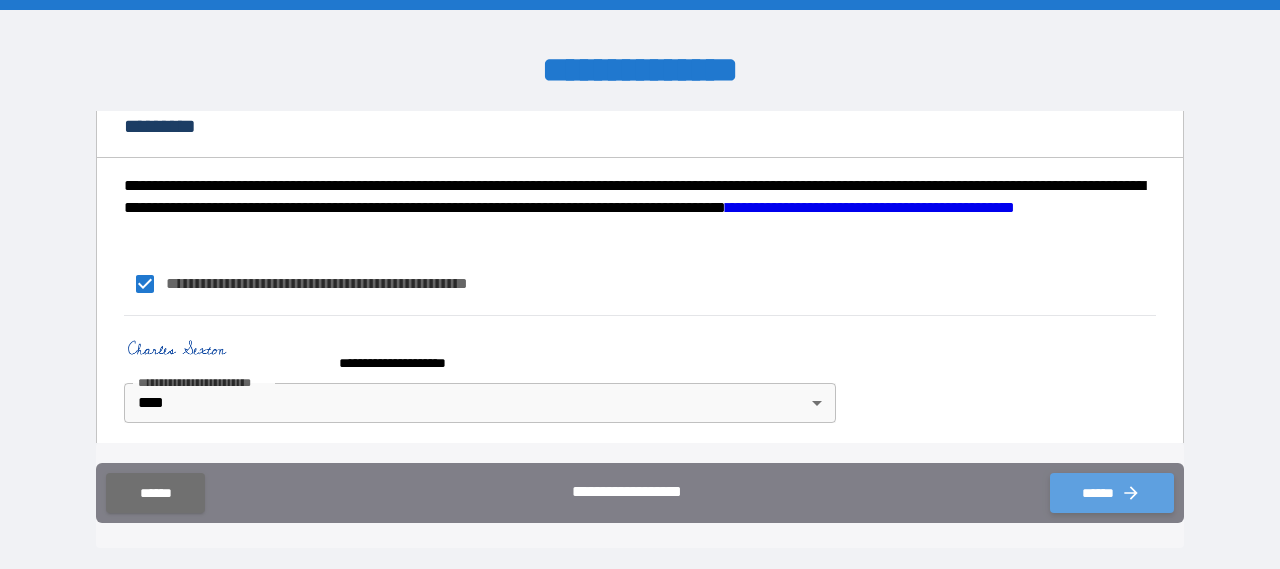 click on "******" at bounding box center (1112, 493) 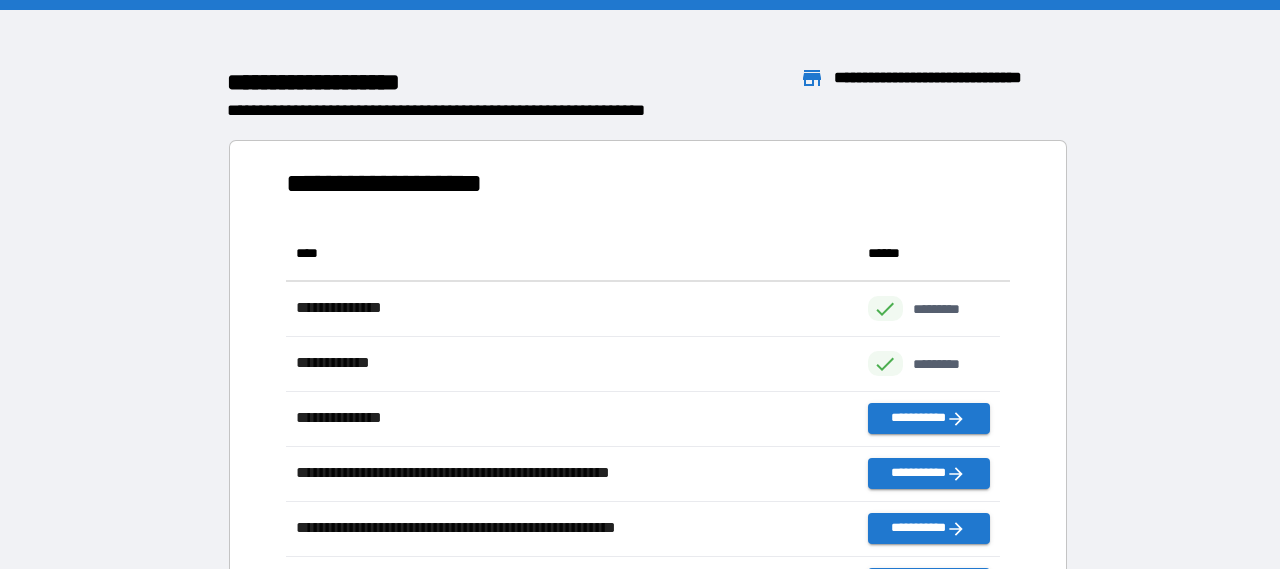 scroll, scrollTop: 16, scrollLeft: 16, axis: both 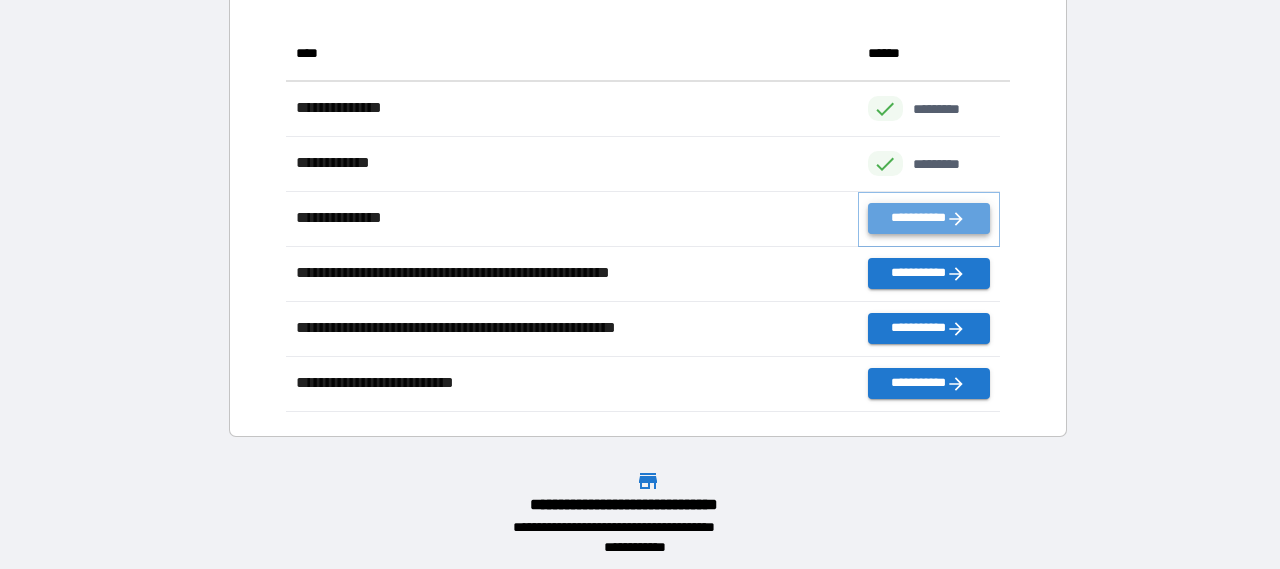 click on "**********" at bounding box center (929, 218) 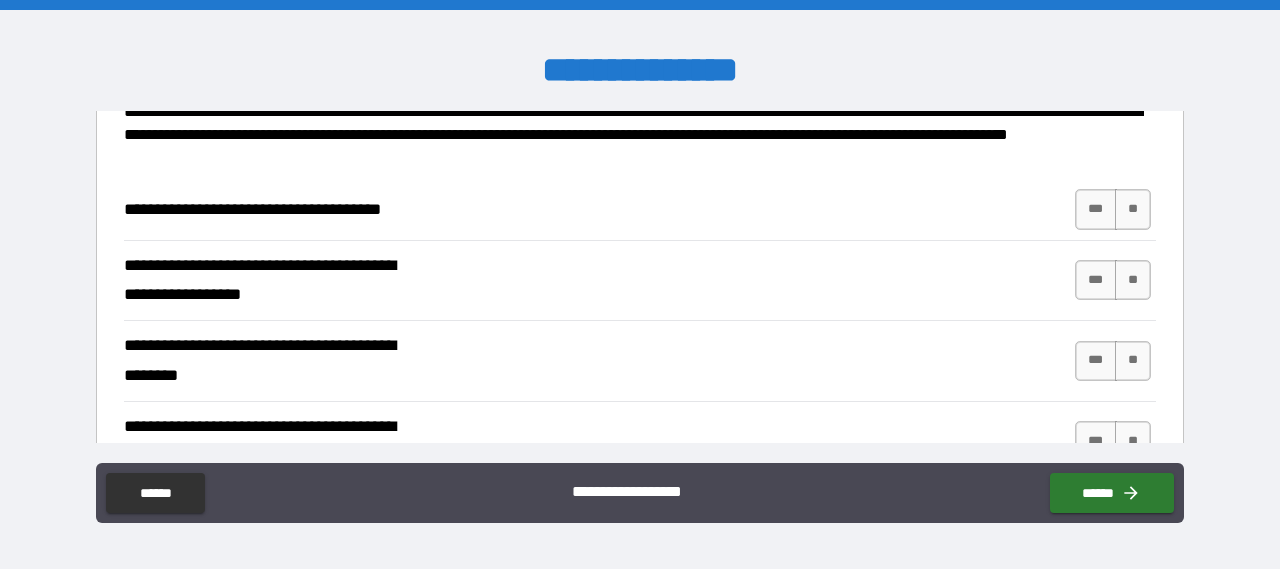 scroll, scrollTop: 0, scrollLeft: 0, axis: both 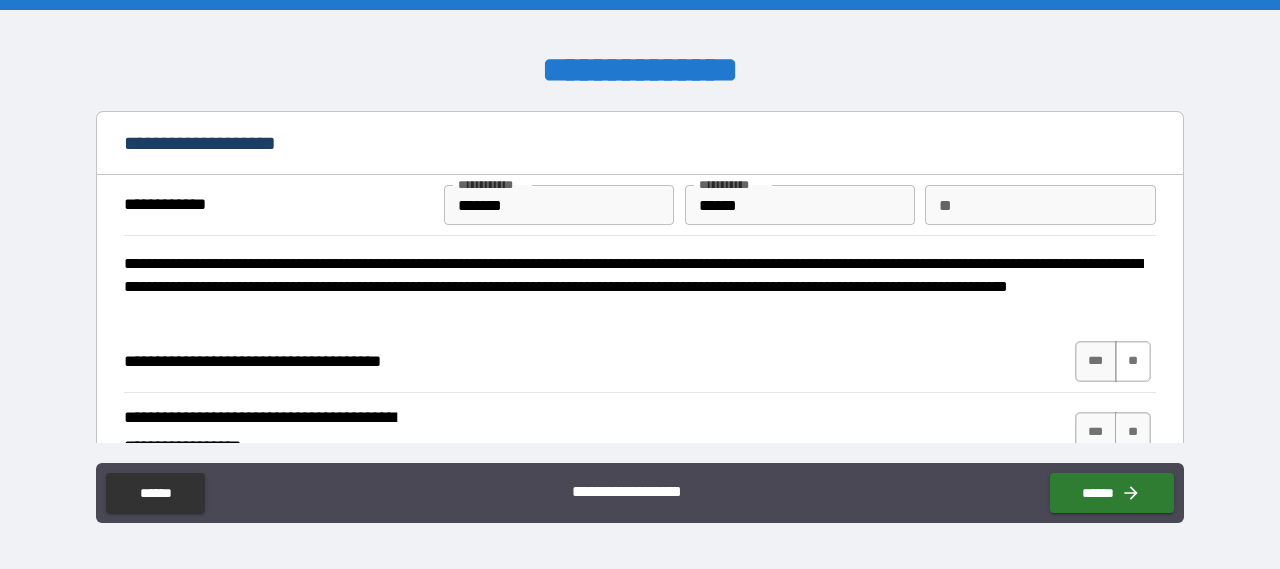 click on "**" at bounding box center (1133, 361) 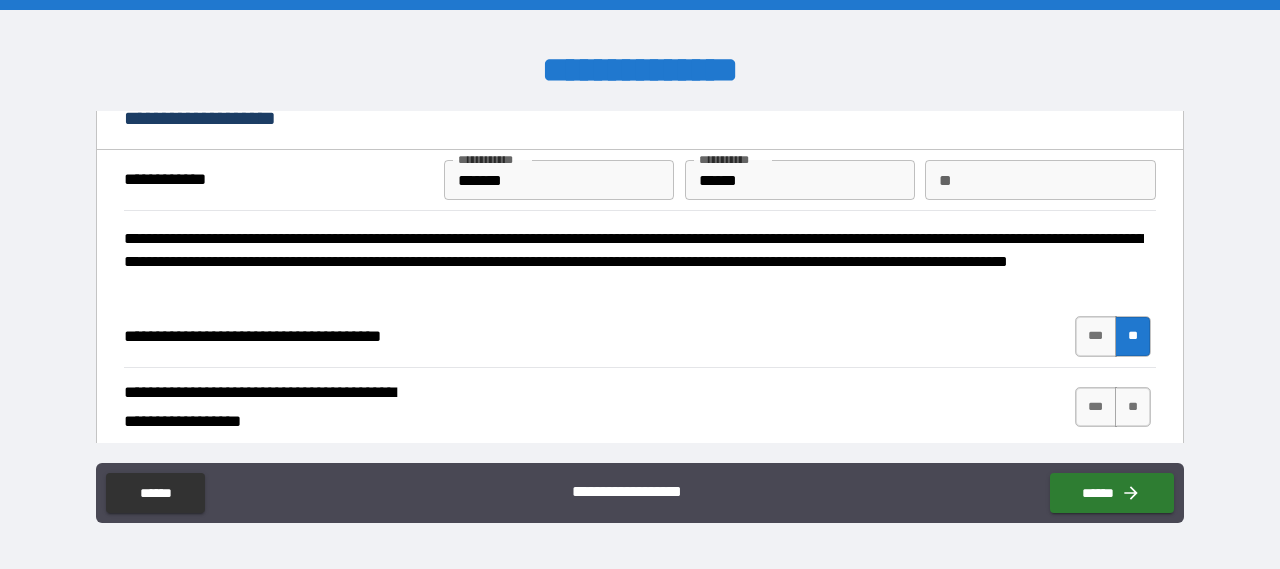scroll, scrollTop: 100, scrollLeft: 0, axis: vertical 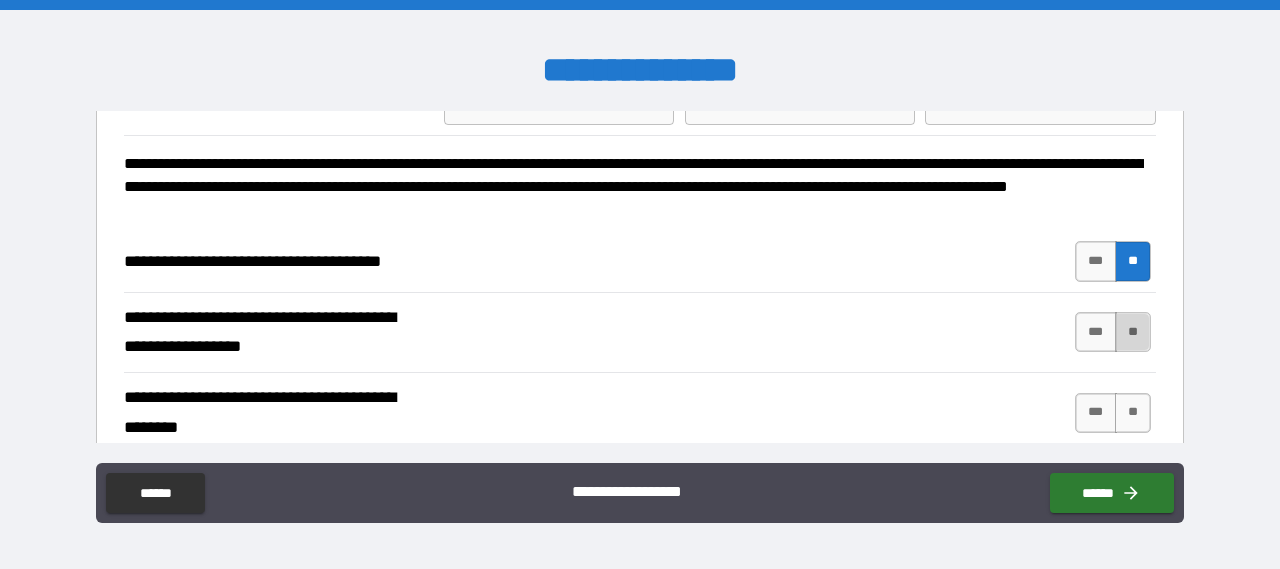 click on "**" at bounding box center [1133, 332] 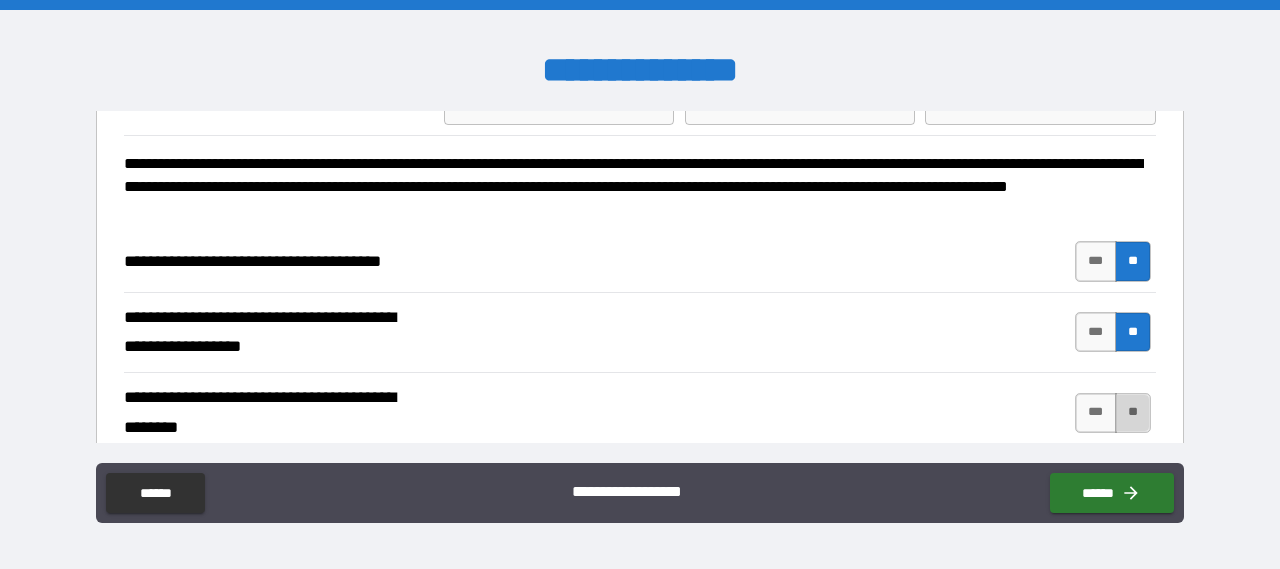 click on "**" at bounding box center [1133, 413] 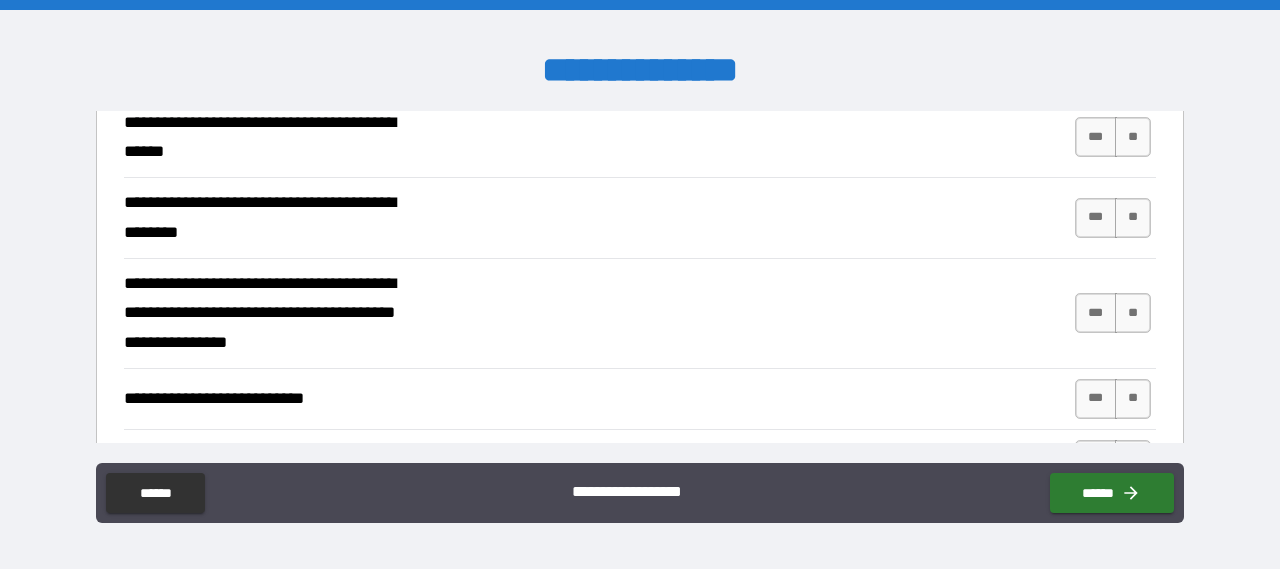 scroll, scrollTop: 500, scrollLeft: 0, axis: vertical 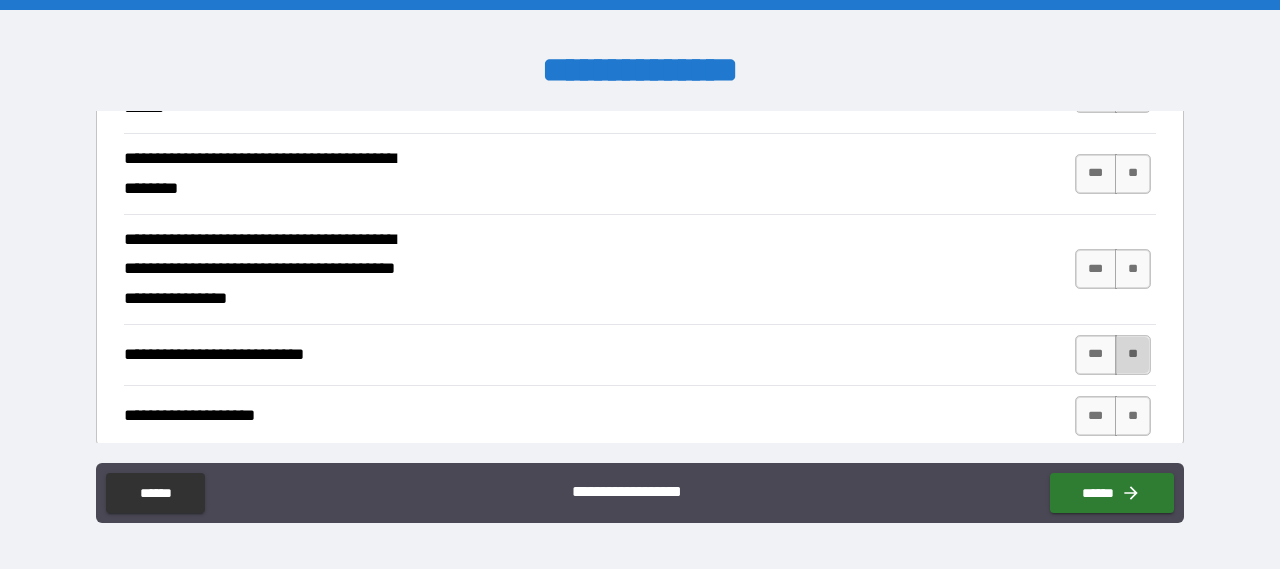 click on "**" at bounding box center [1133, 355] 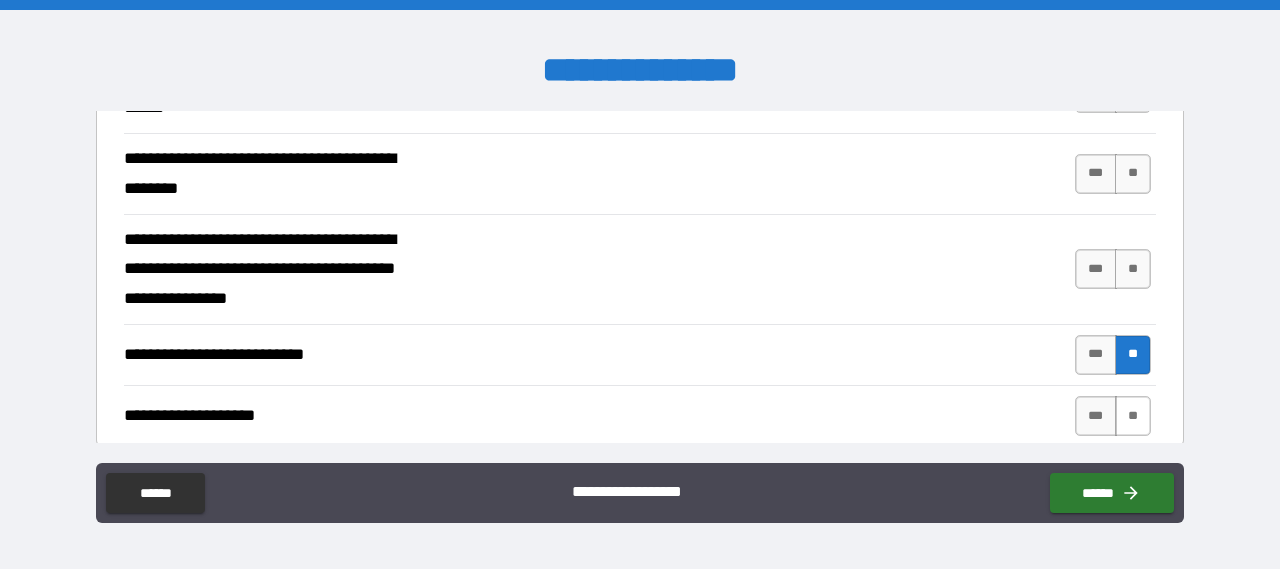 click on "**" at bounding box center [1133, 416] 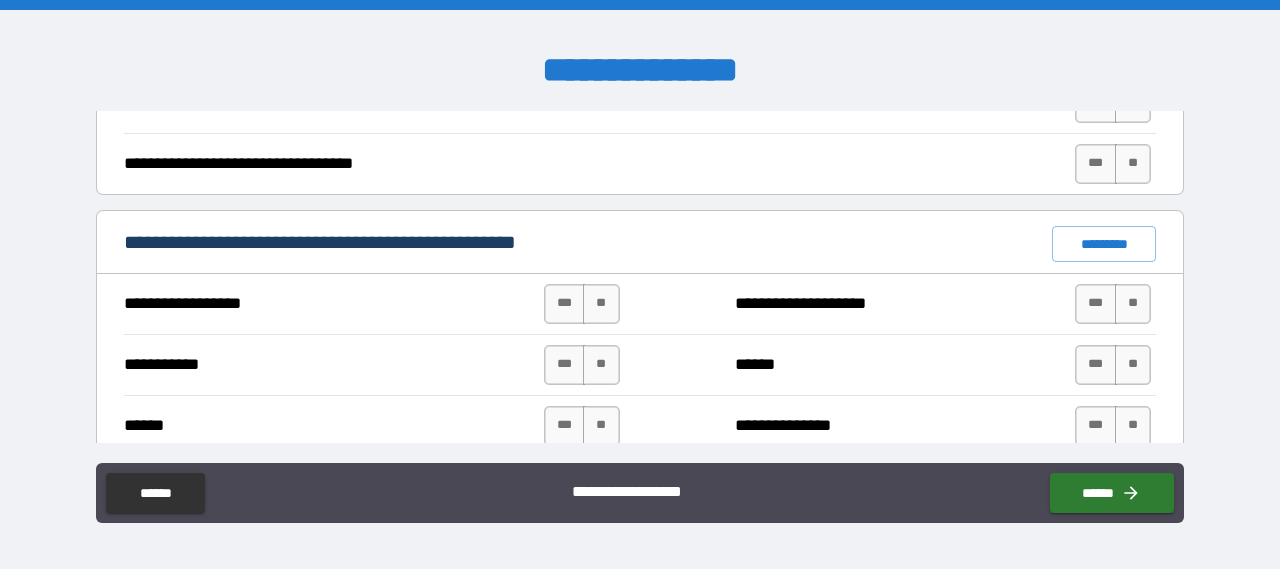 scroll, scrollTop: 1400, scrollLeft: 0, axis: vertical 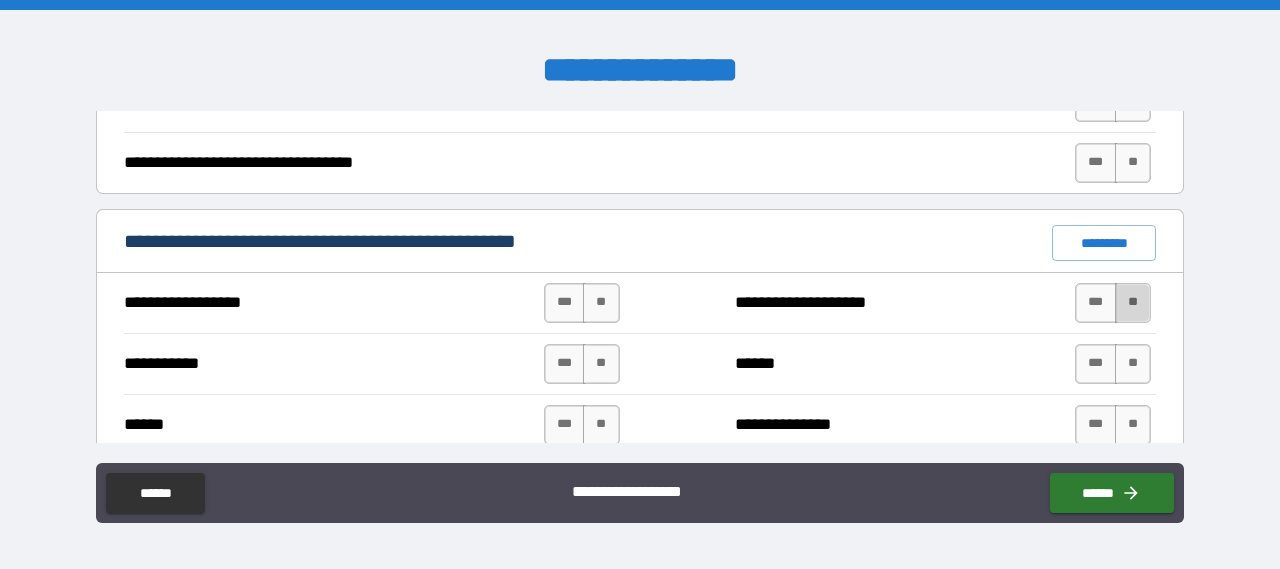 click on "**" at bounding box center [1133, 303] 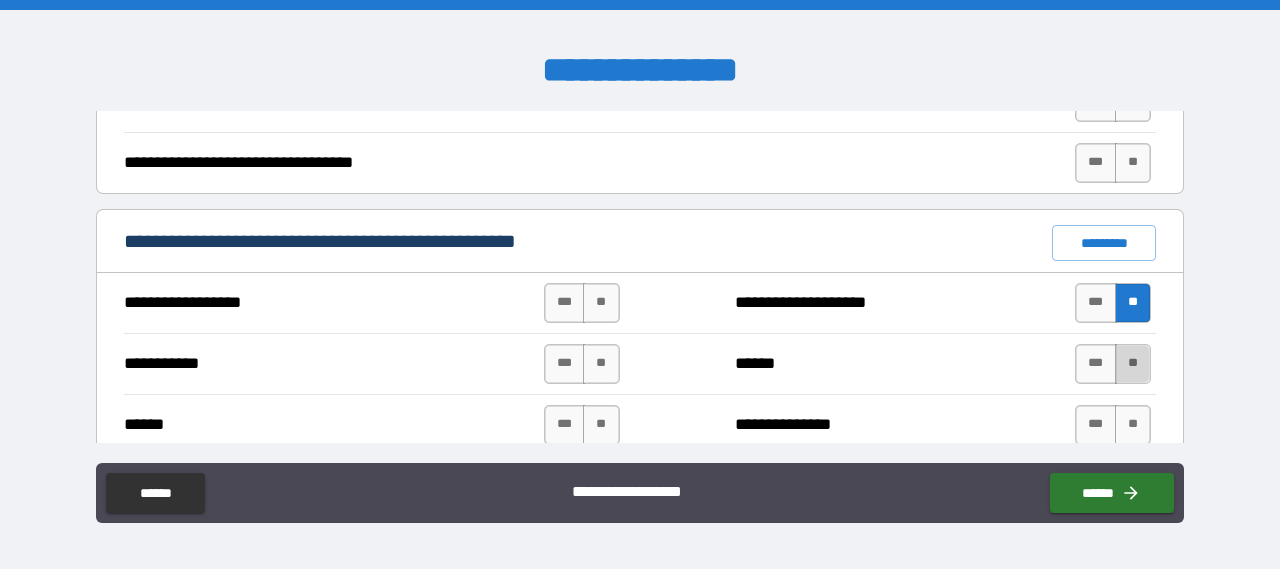 drag, startPoint x: 1122, startPoint y: 345, endPoint x: 1126, endPoint y: 368, distance: 23.345236 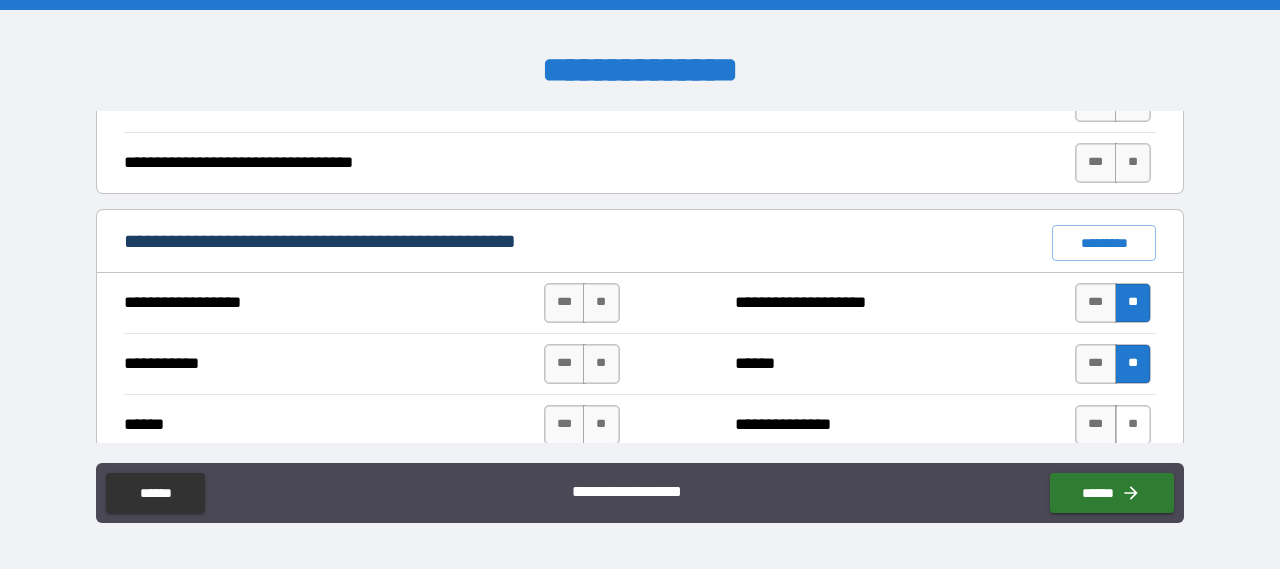 click on "**" at bounding box center [1133, 425] 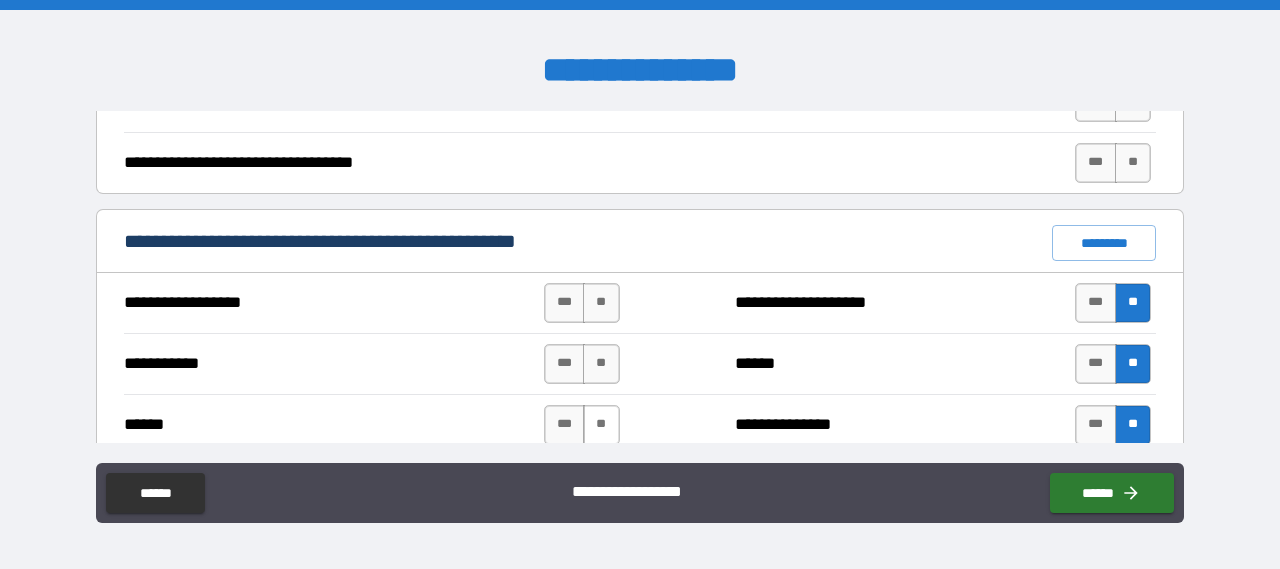 click on "**" at bounding box center [601, 425] 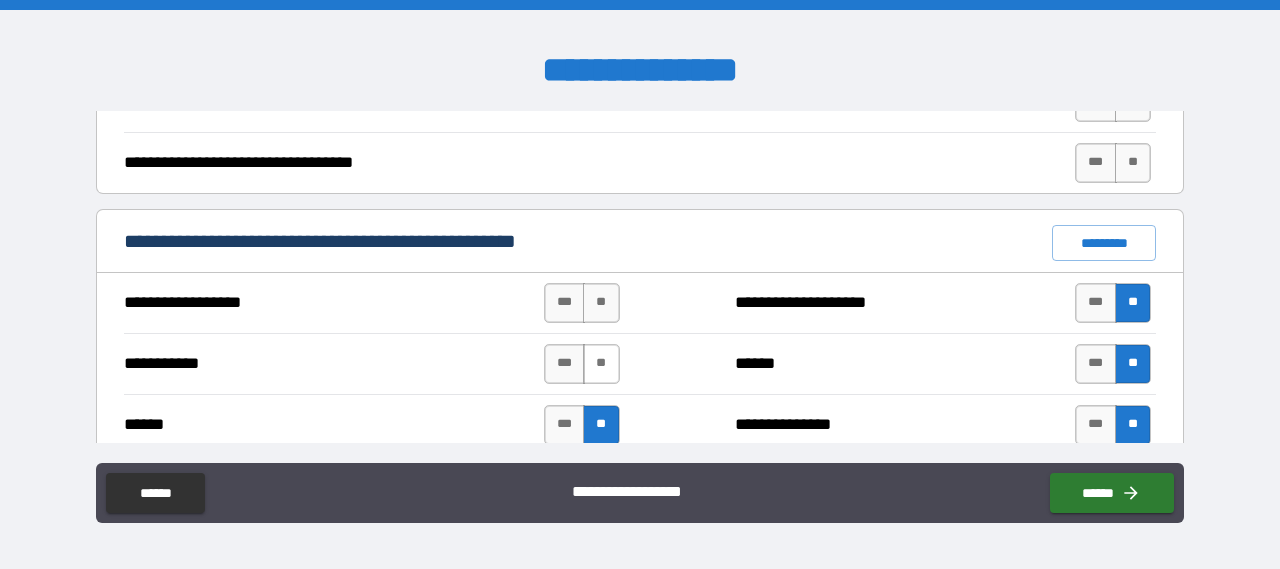 drag, startPoint x: 600, startPoint y: 359, endPoint x: 612, endPoint y: 338, distance: 24.186773 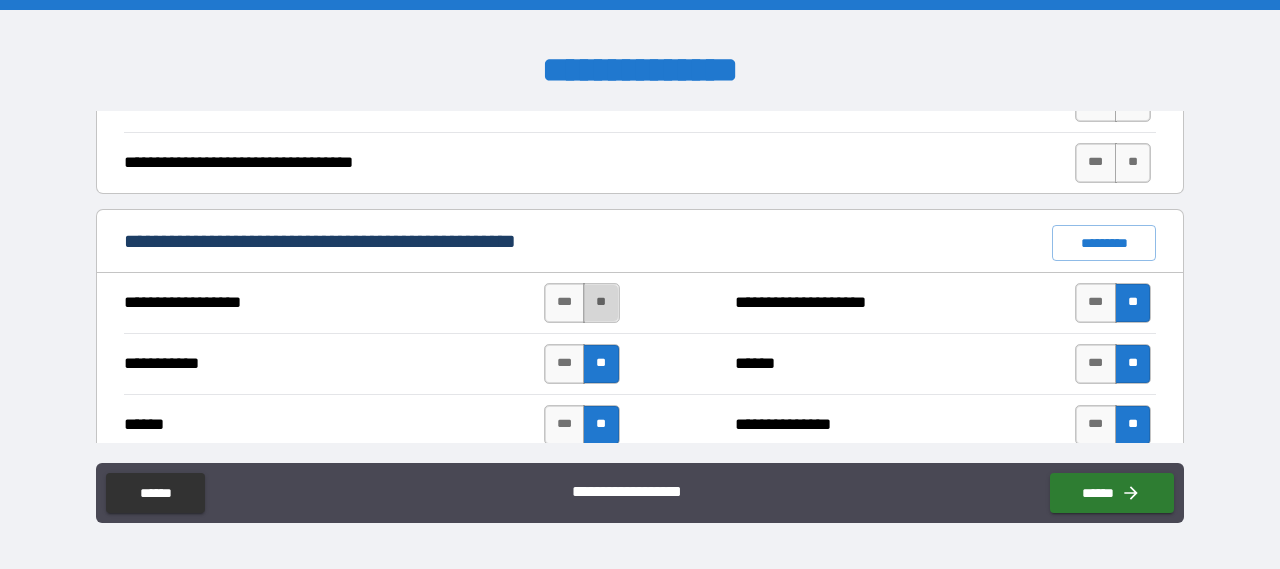 drag, startPoint x: 600, startPoint y: 283, endPoint x: 648, endPoint y: 303, distance: 52 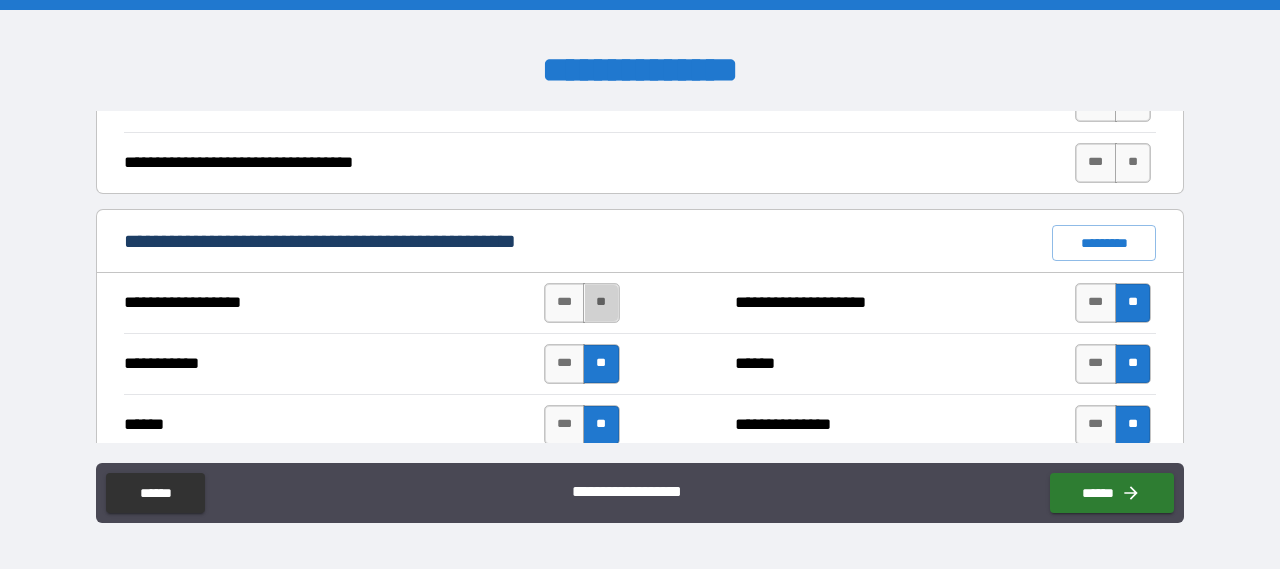 click on "**" at bounding box center [601, 303] 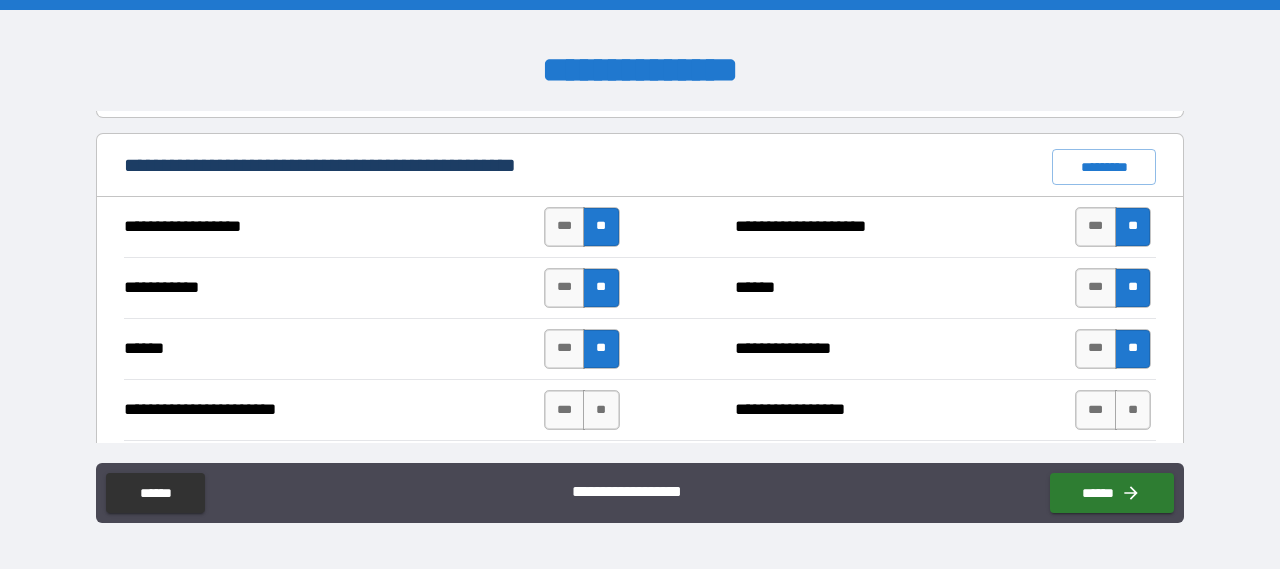 scroll, scrollTop: 1600, scrollLeft: 0, axis: vertical 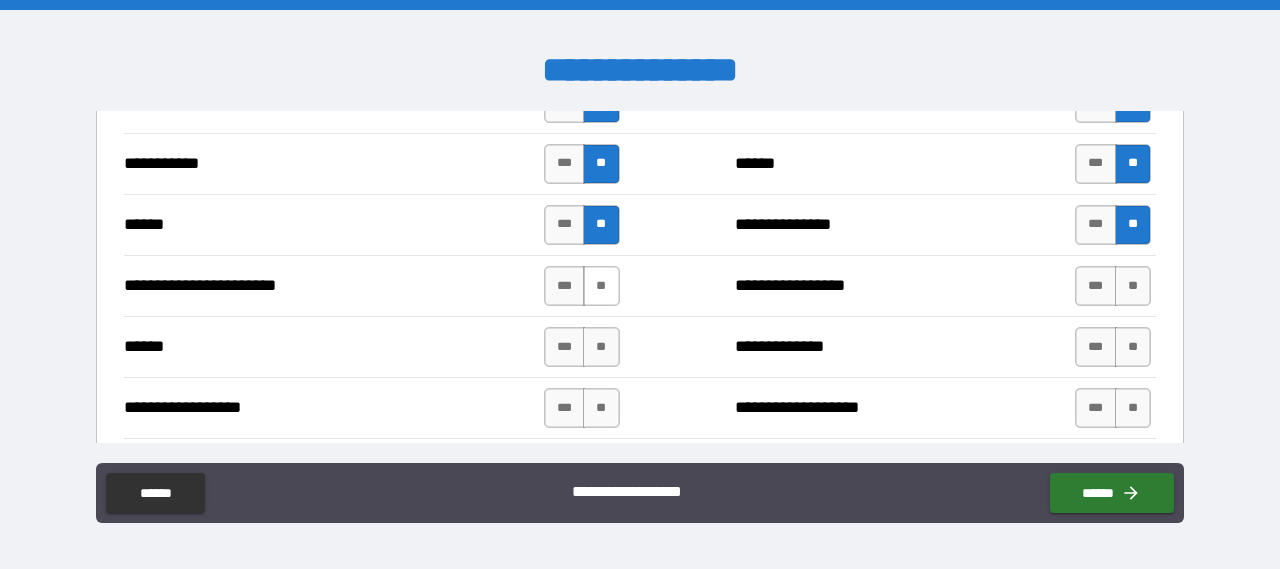 drag, startPoint x: 596, startPoint y: 272, endPoint x: 598, endPoint y: 285, distance: 13.152946 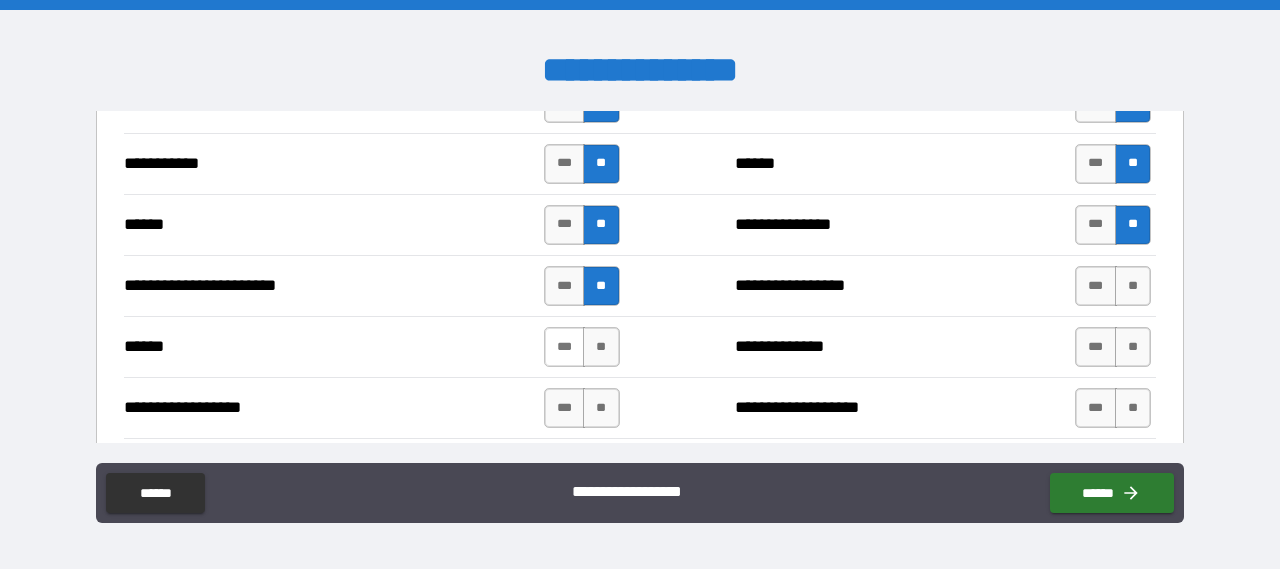 click on "***" at bounding box center [565, 347] 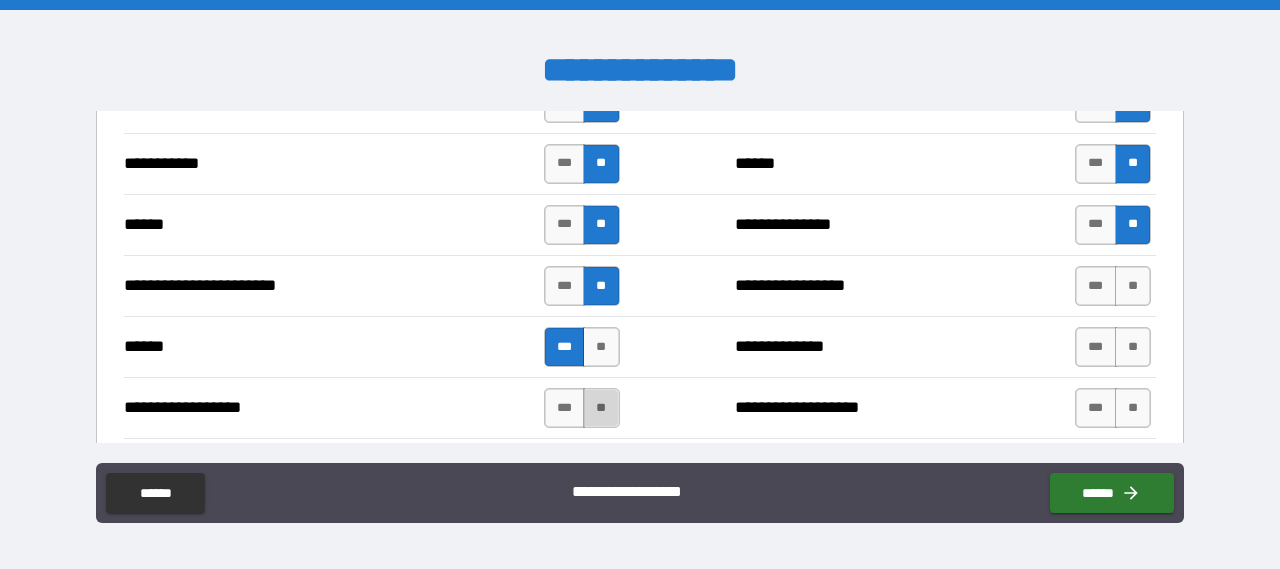 drag, startPoint x: 596, startPoint y: 394, endPoint x: 610, endPoint y: 384, distance: 17.20465 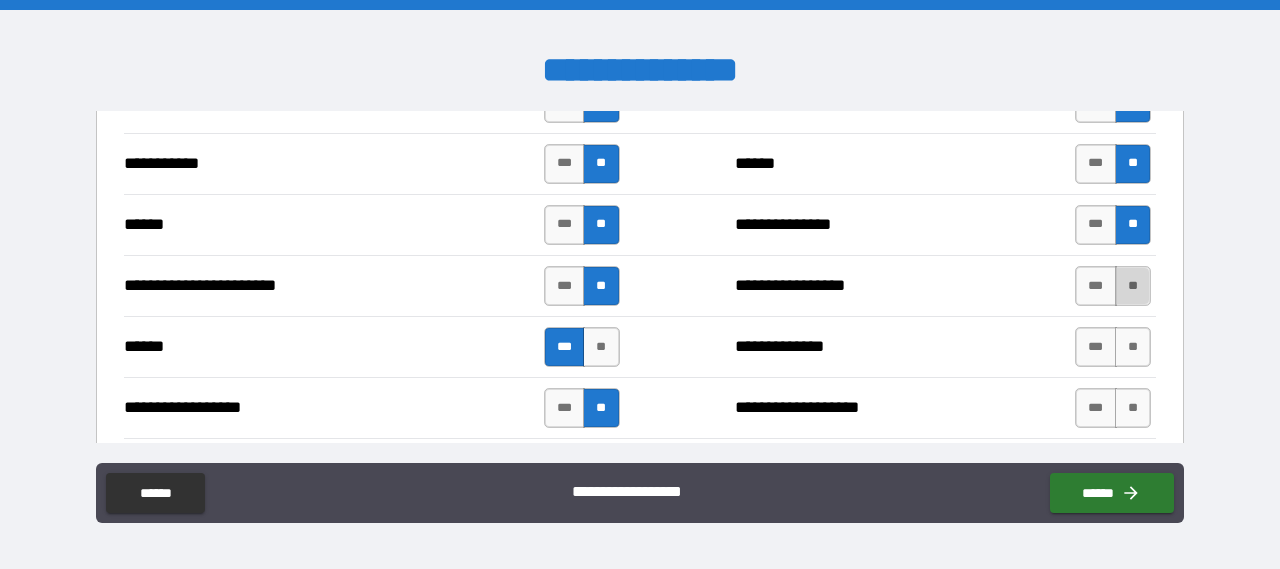 click on "**" at bounding box center [1133, 286] 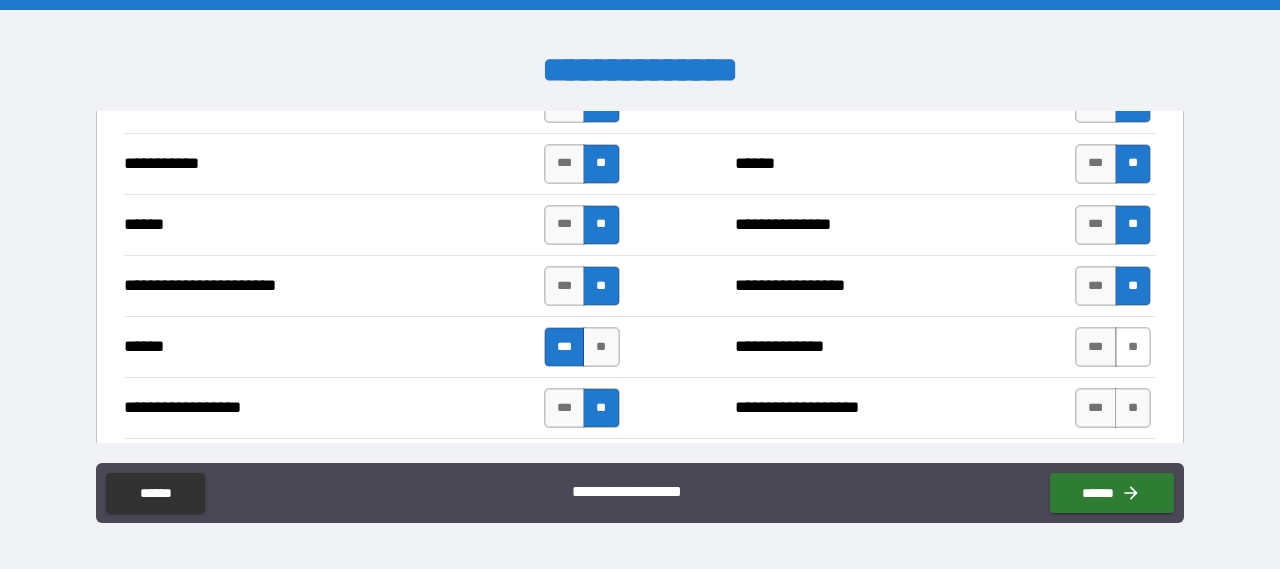 click on "**" at bounding box center (1133, 347) 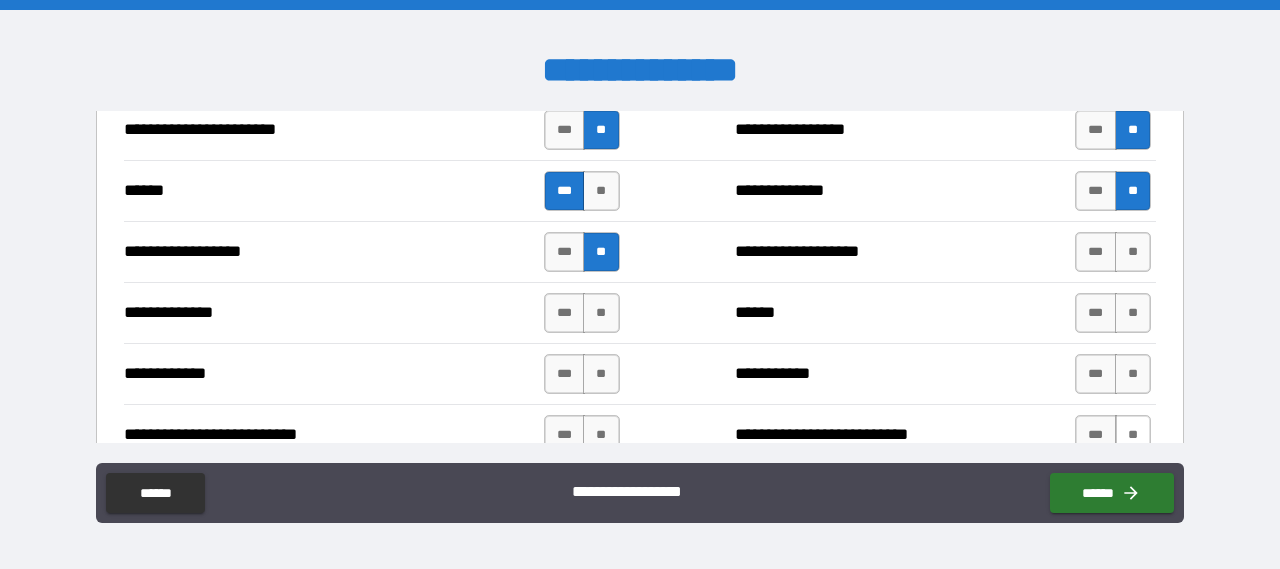 scroll, scrollTop: 1800, scrollLeft: 0, axis: vertical 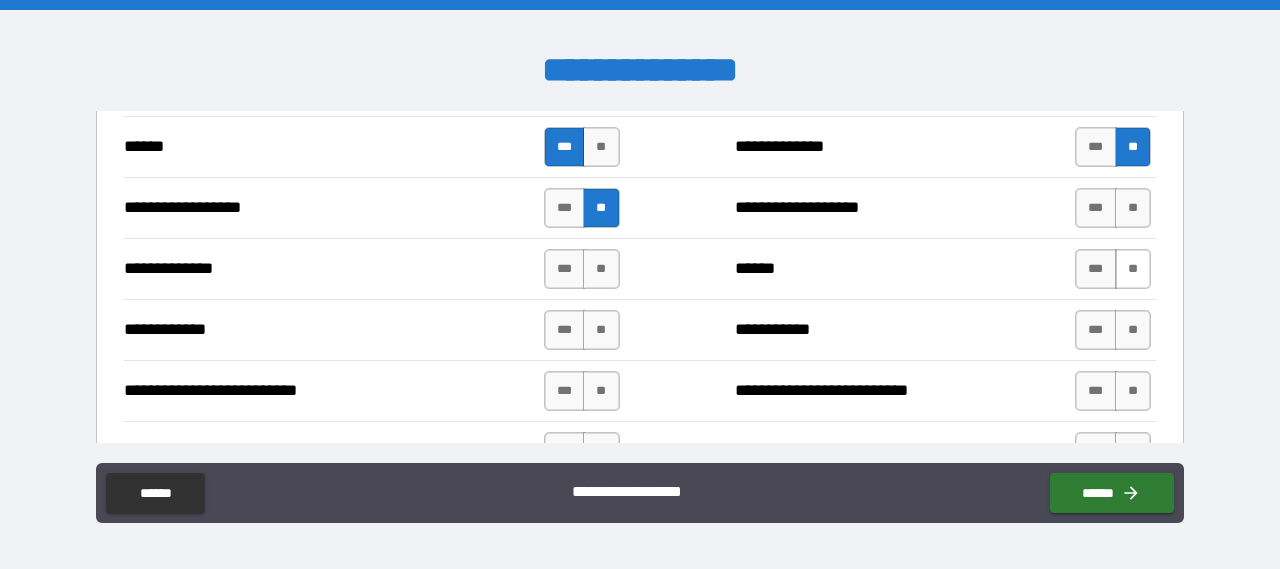 drag, startPoint x: 1126, startPoint y: 256, endPoint x: 1119, endPoint y: 265, distance: 11.401754 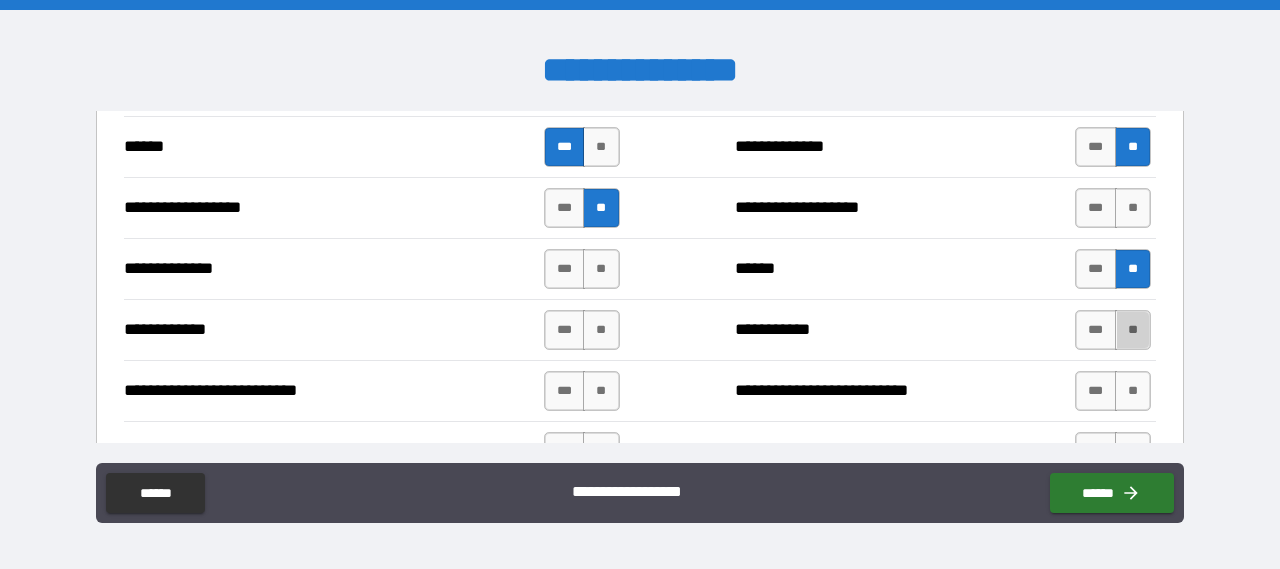 drag, startPoint x: 1121, startPoint y: 331, endPoint x: 1120, endPoint y: 349, distance: 18.027756 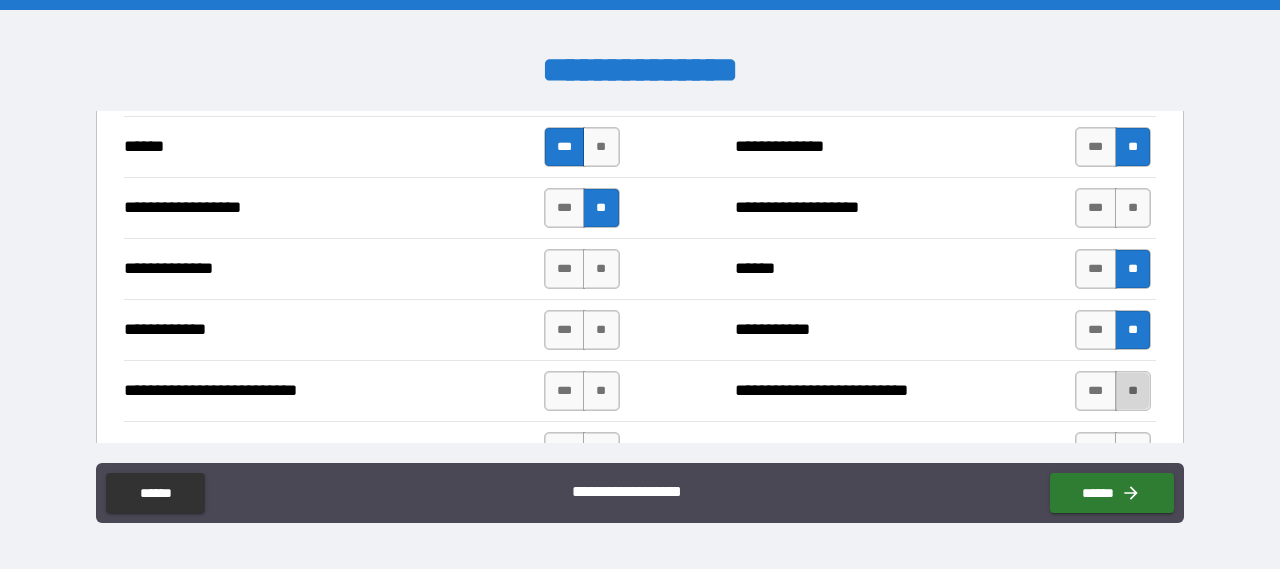 click on "**" at bounding box center (1133, 391) 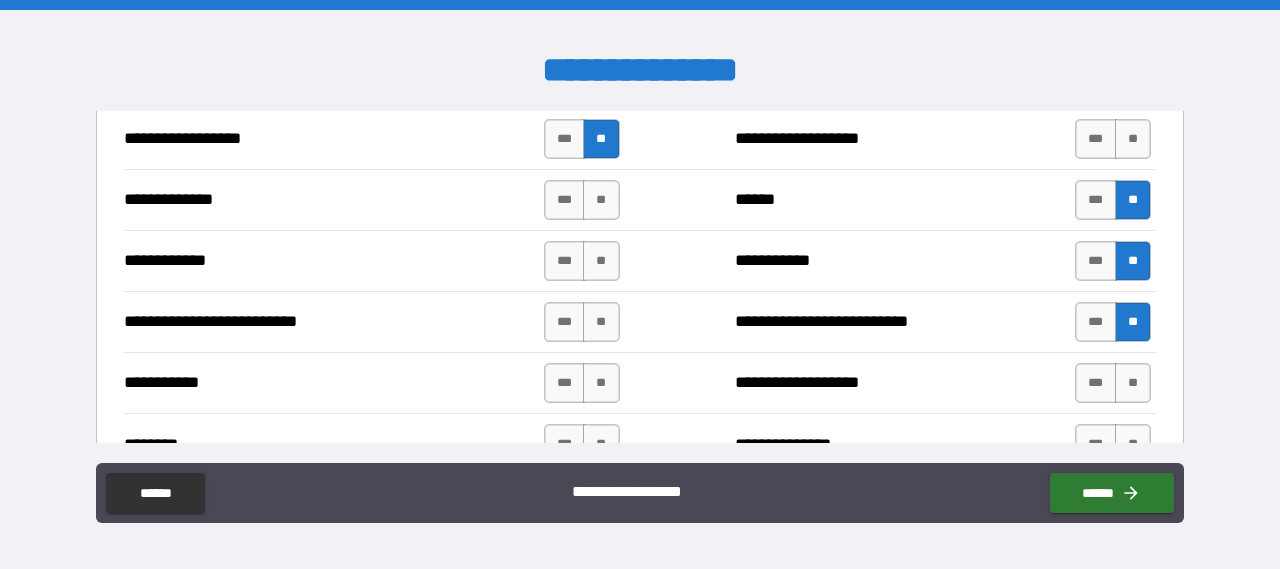 scroll, scrollTop: 1900, scrollLeft: 0, axis: vertical 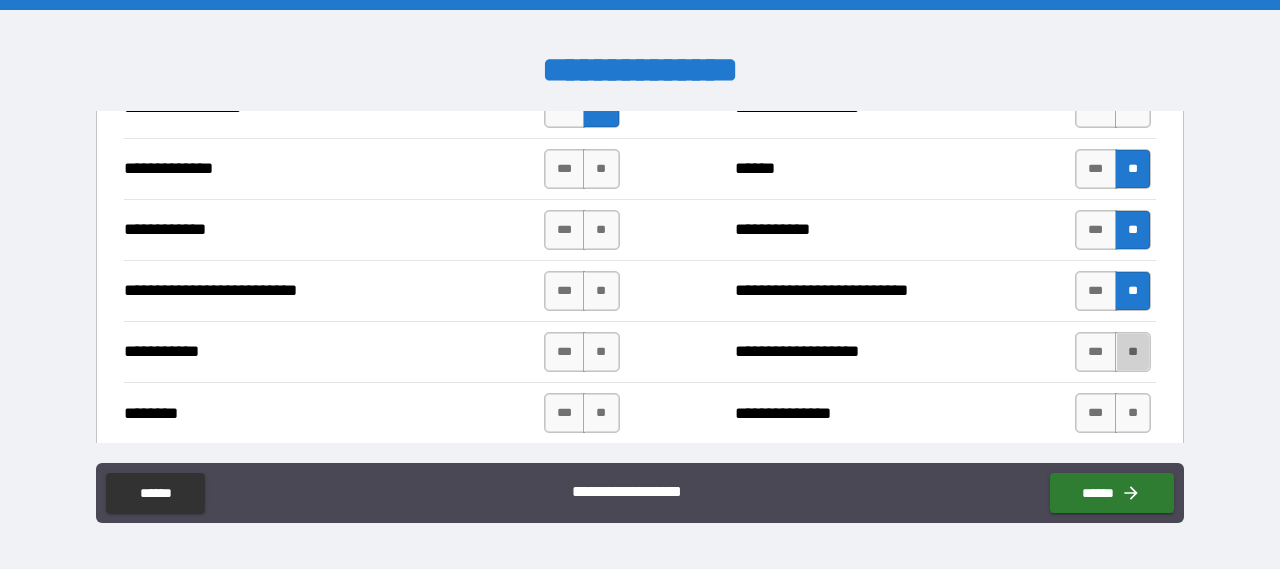 drag, startPoint x: 1122, startPoint y: 349, endPoint x: 1119, endPoint y: 373, distance: 24.186773 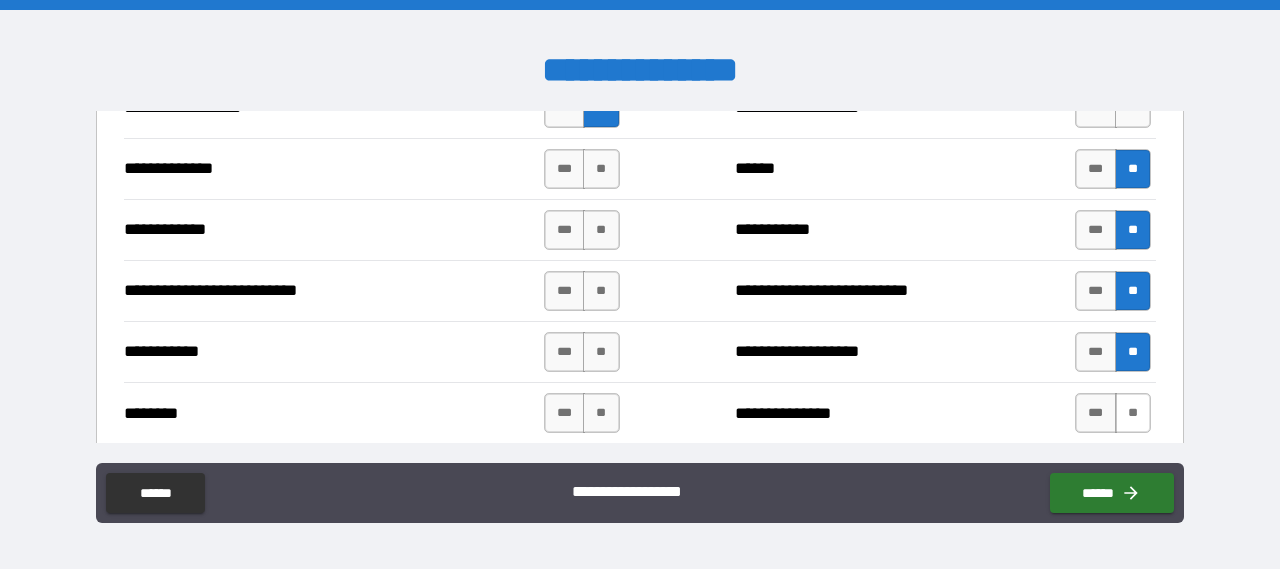 click on "**" at bounding box center (1133, 413) 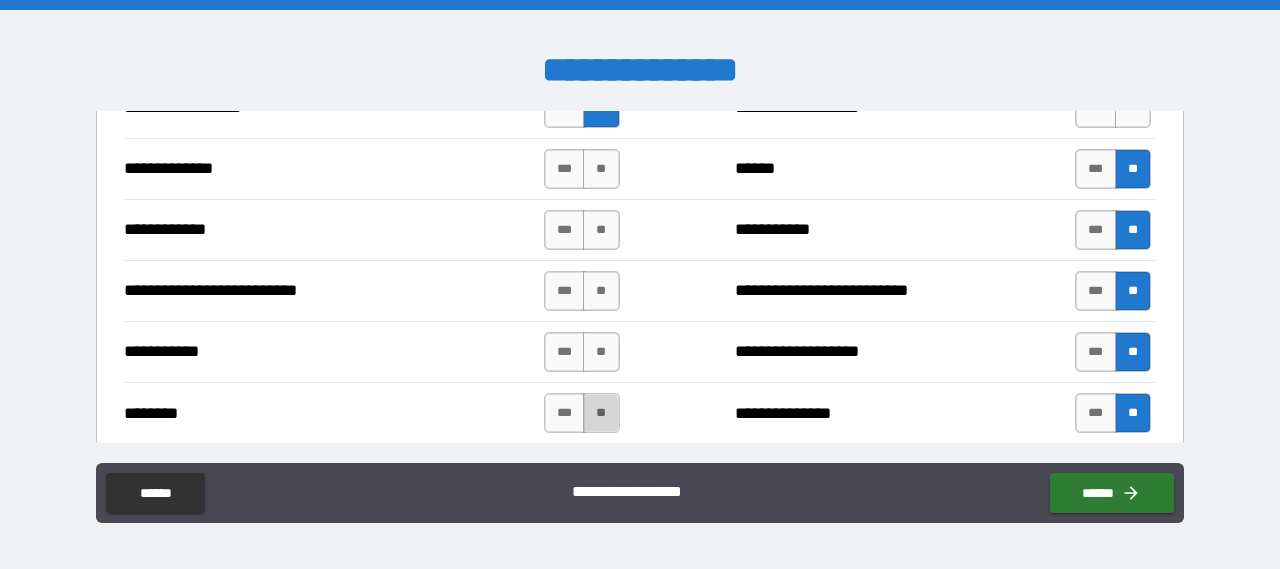 click on "**" at bounding box center [601, 413] 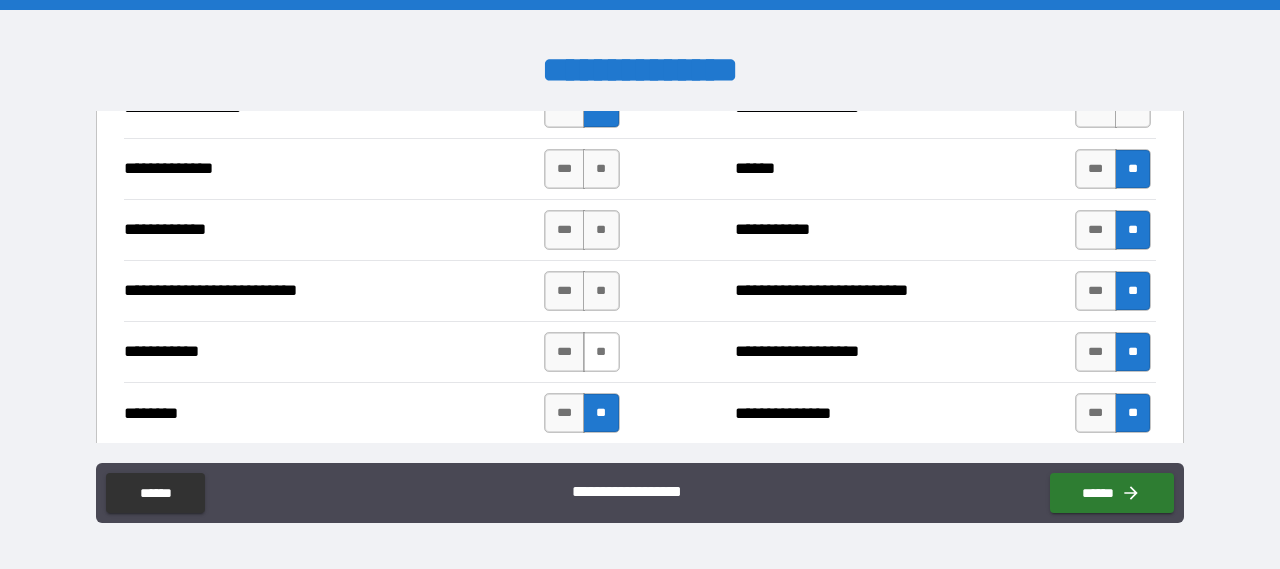click on "**" at bounding box center (601, 352) 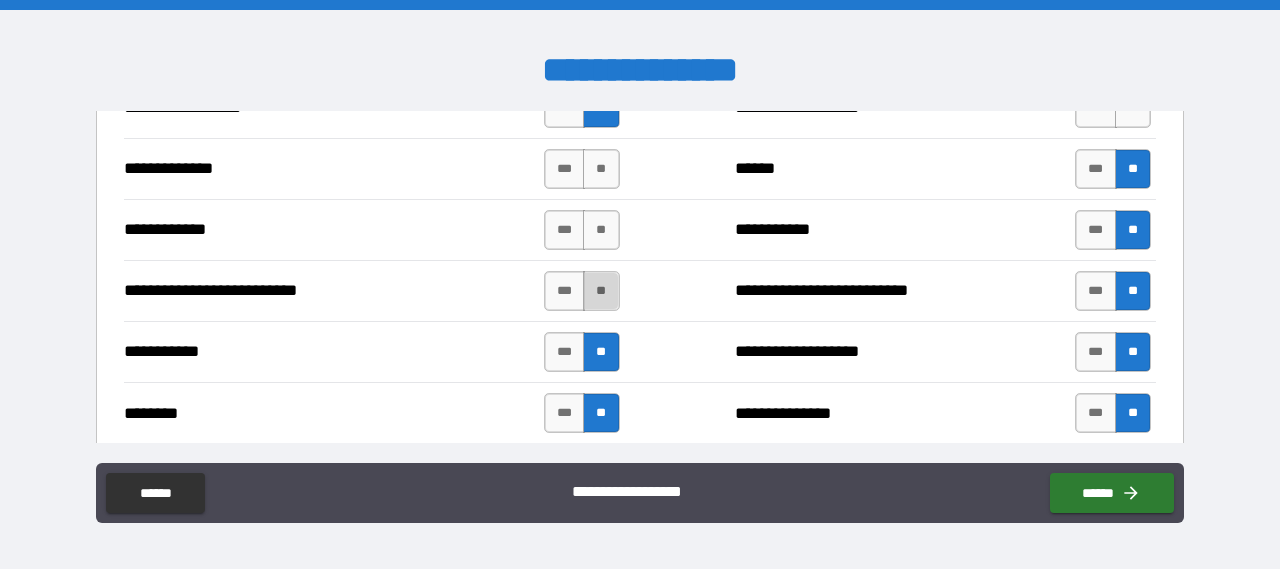 click on "**" at bounding box center [601, 291] 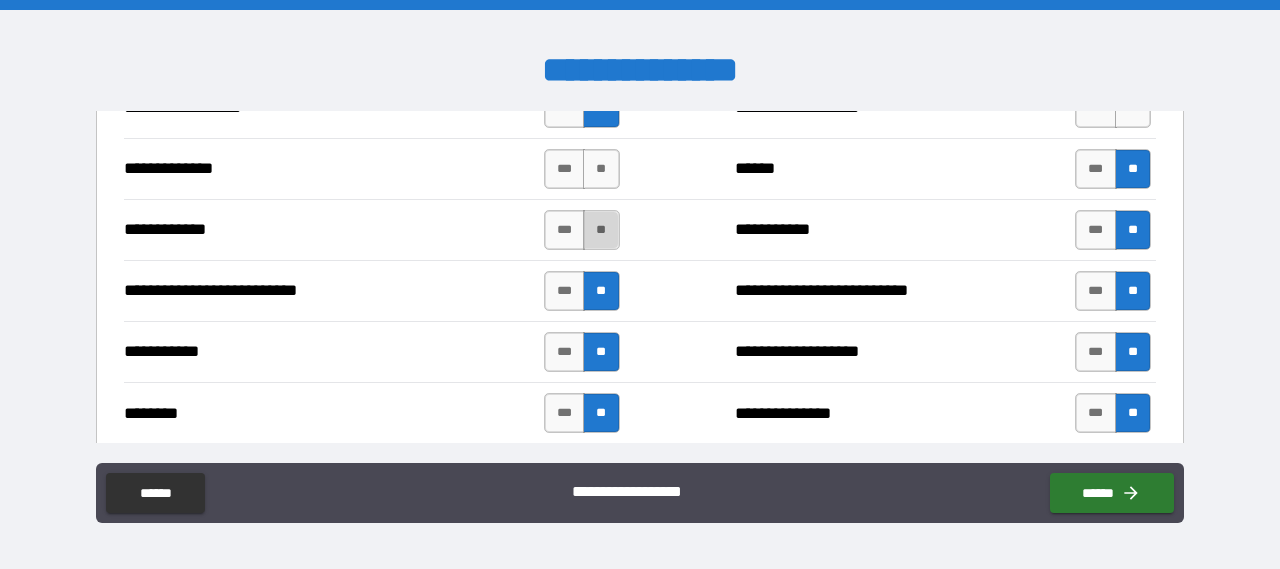 click on "**" at bounding box center (601, 230) 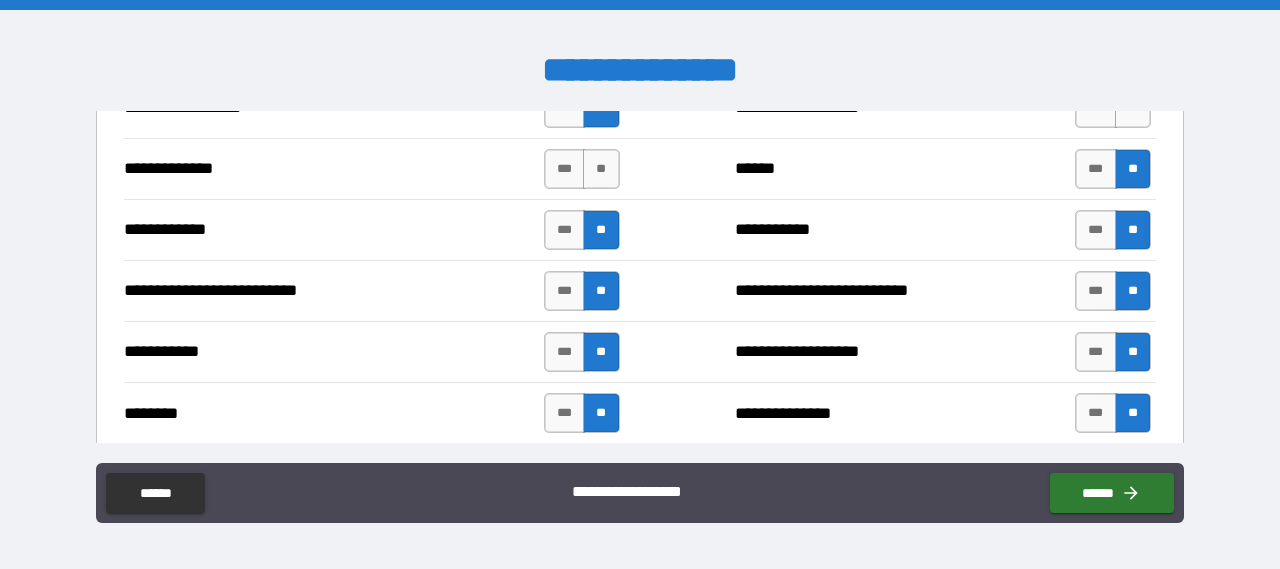 drag, startPoint x: 597, startPoint y: 161, endPoint x: 641, endPoint y: 185, distance: 50.119858 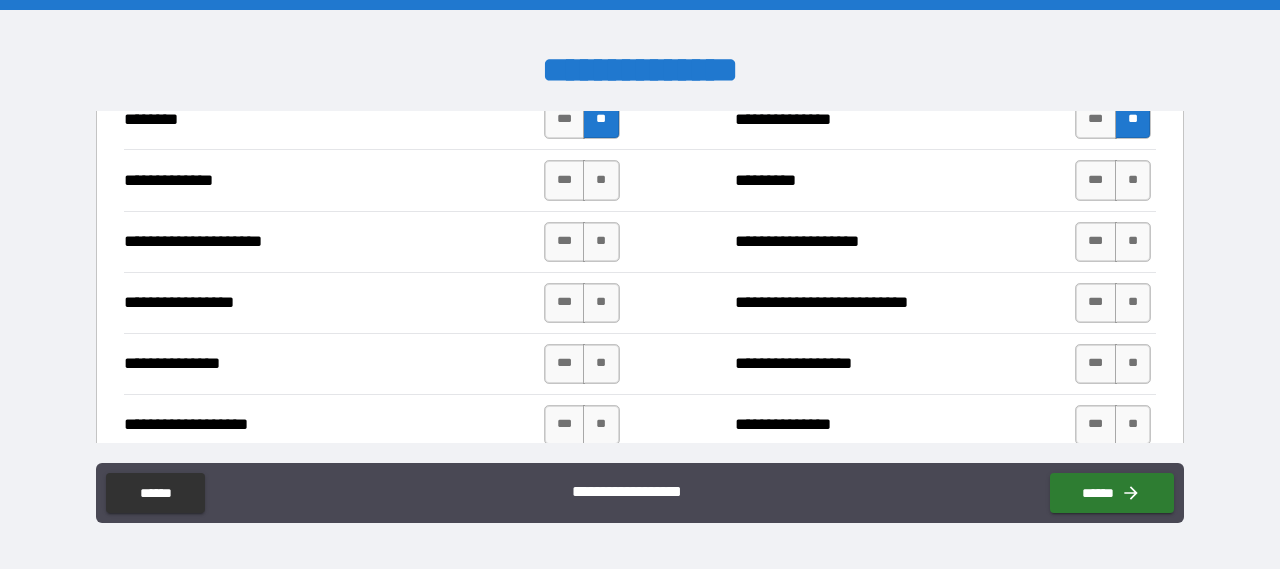 scroll, scrollTop: 2200, scrollLeft: 0, axis: vertical 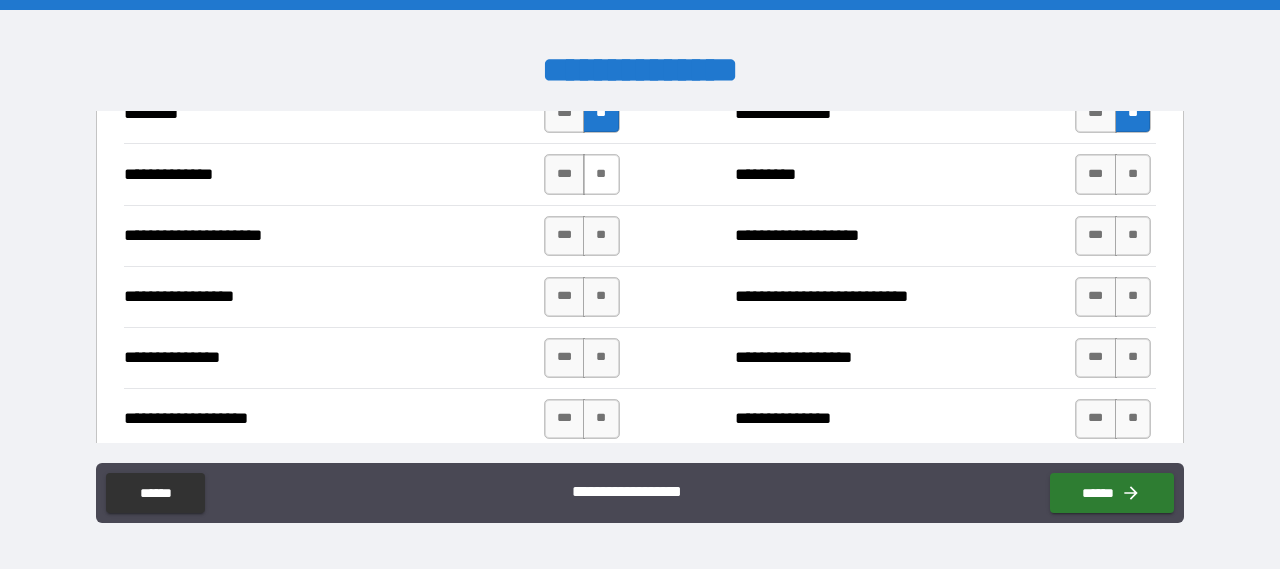 drag, startPoint x: 596, startPoint y: 159, endPoint x: 600, endPoint y: 179, distance: 20.396078 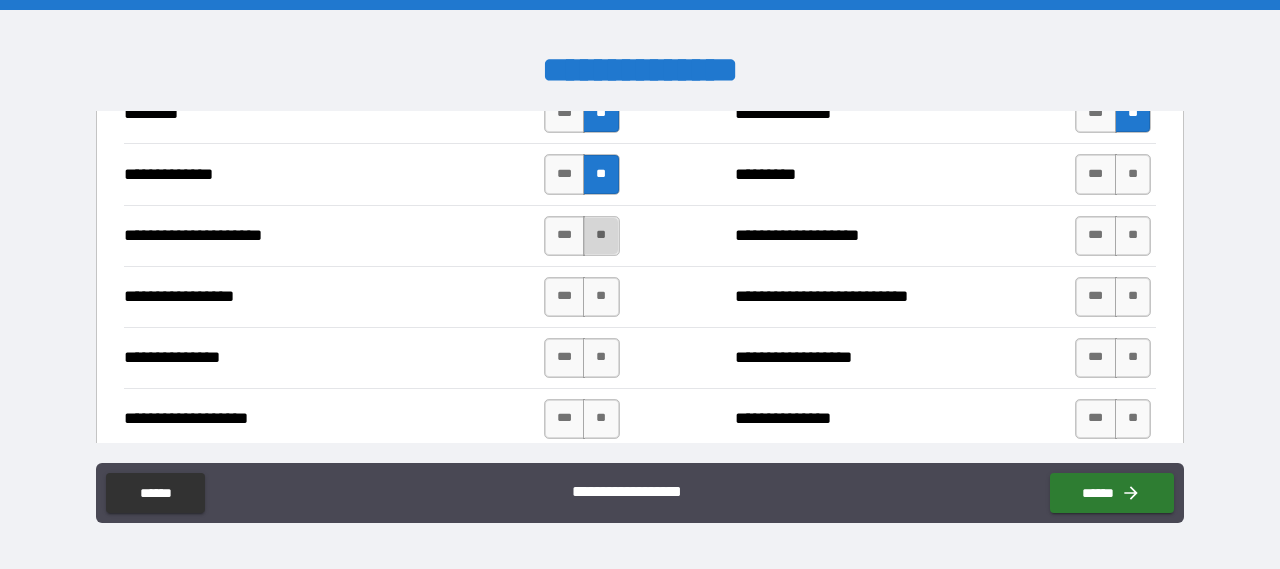 click on "**" at bounding box center (601, 236) 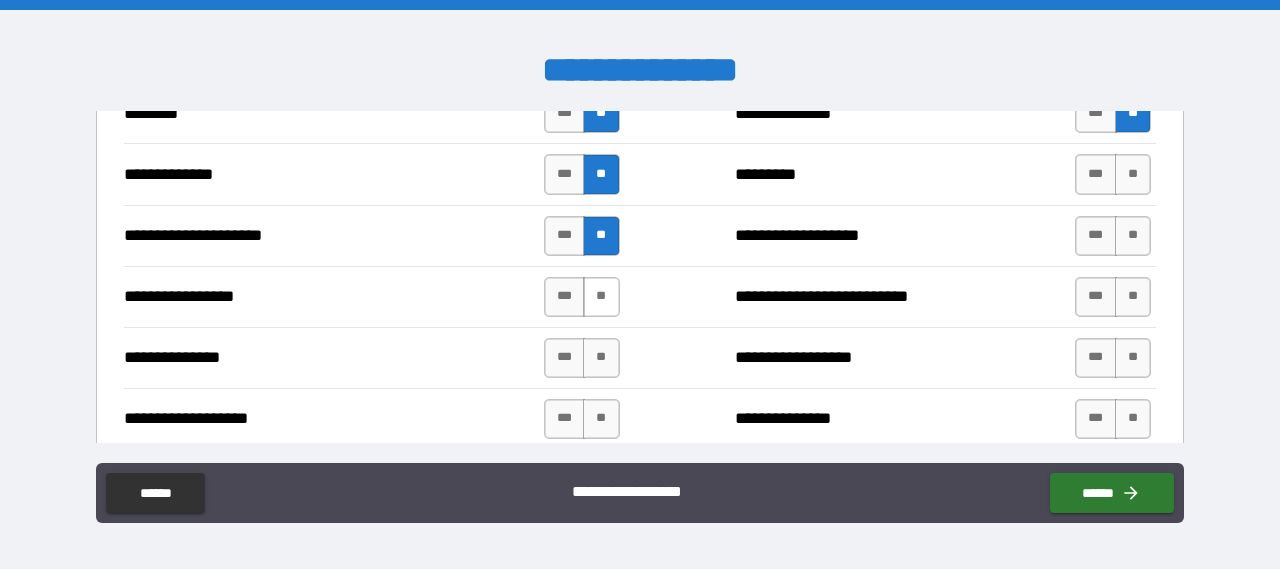 click on "**" at bounding box center (601, 297) 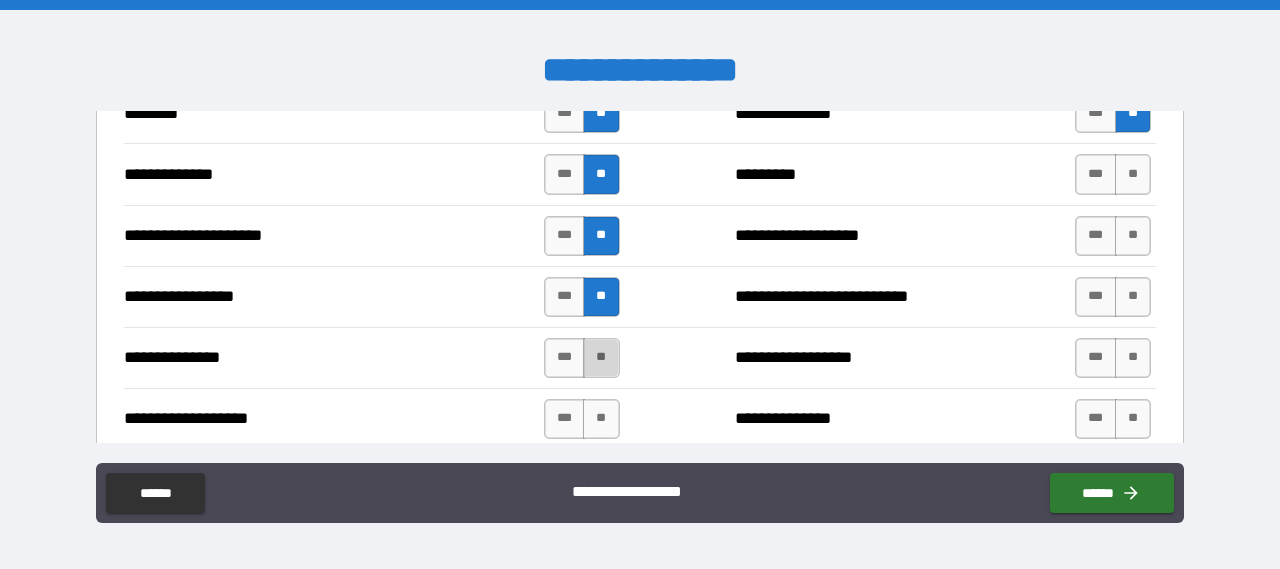 click on "**" at bounding box center (601, 358) 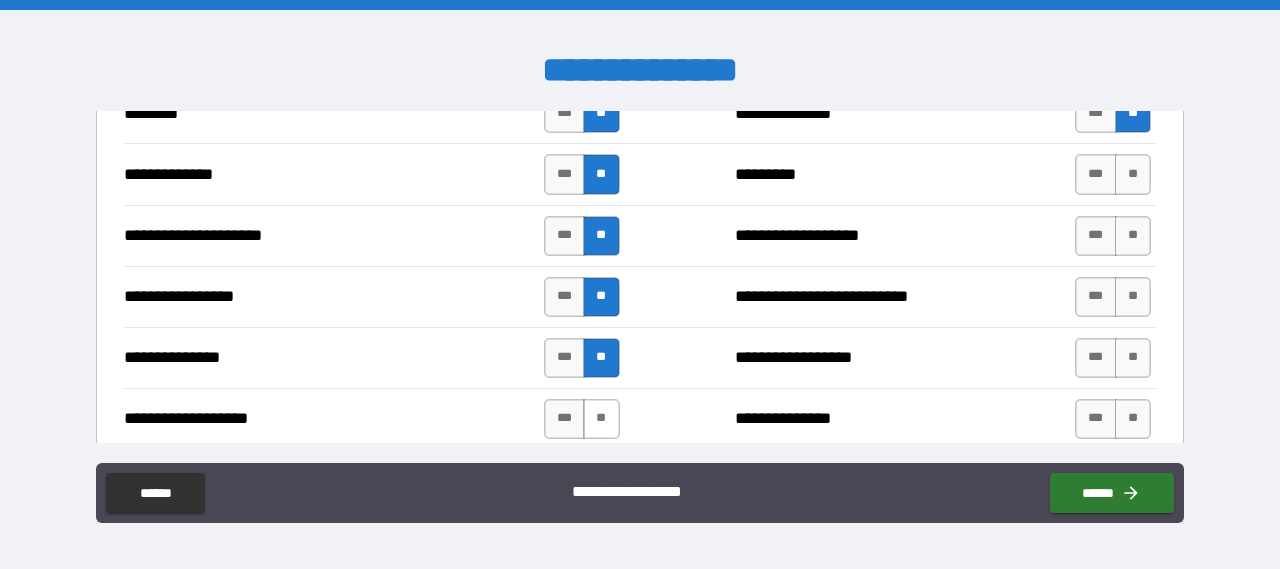 click on "**" at bounding box center [601, 419] 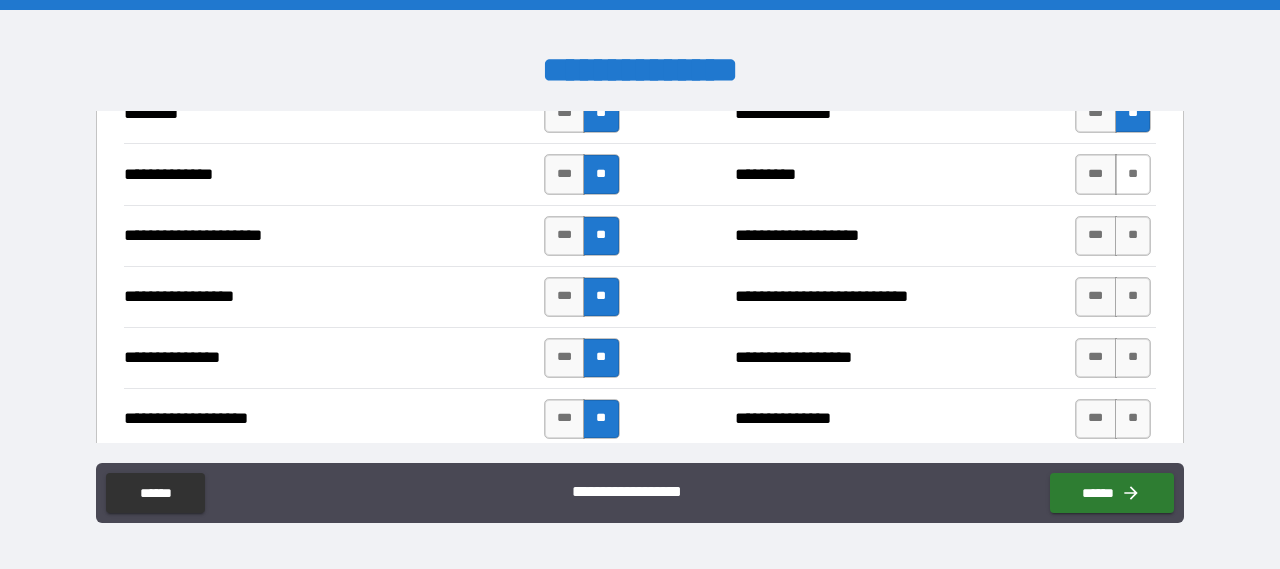 click on "**" at bounding box center [1133, 174] 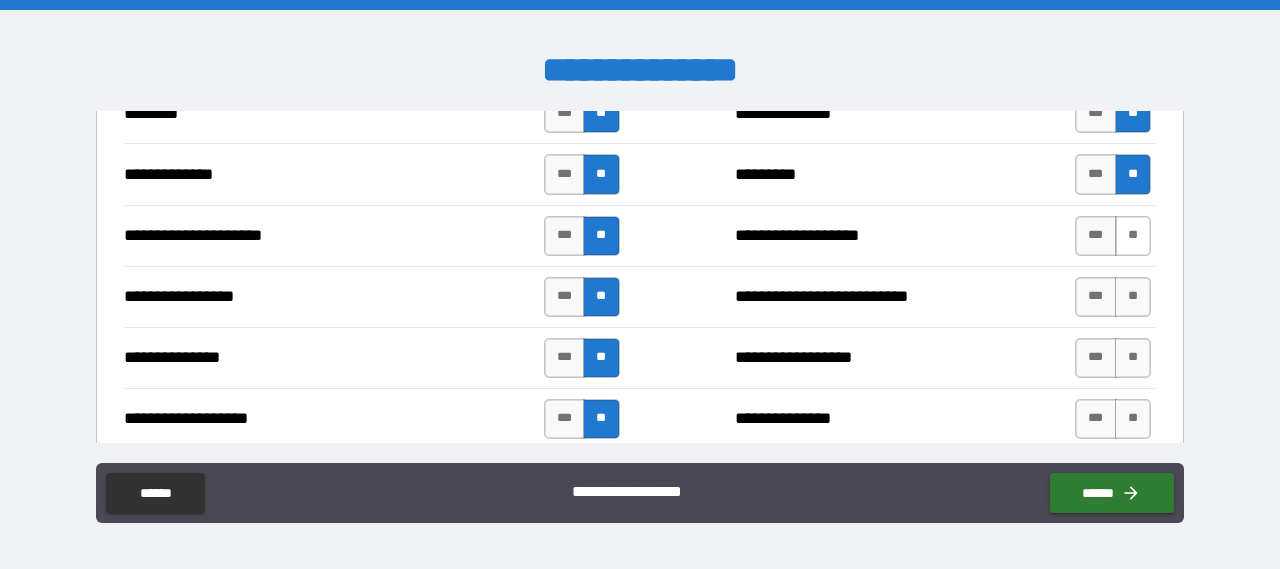 click on "**" at bounding box center (1133, 236) 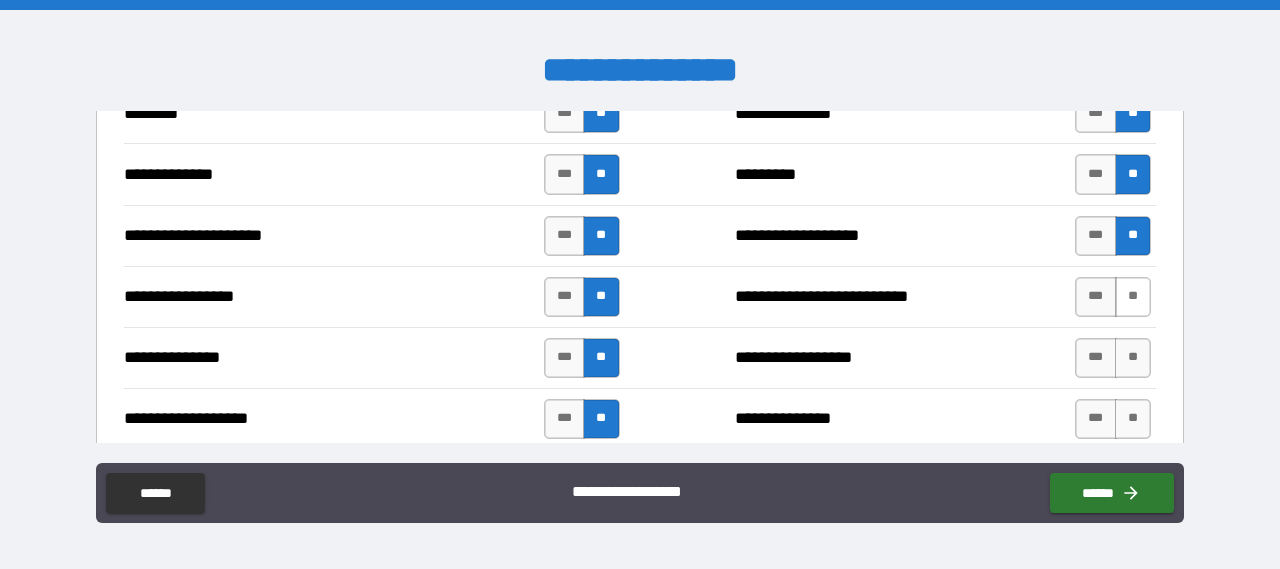 click on "**" at bounding box center (1133, 297) 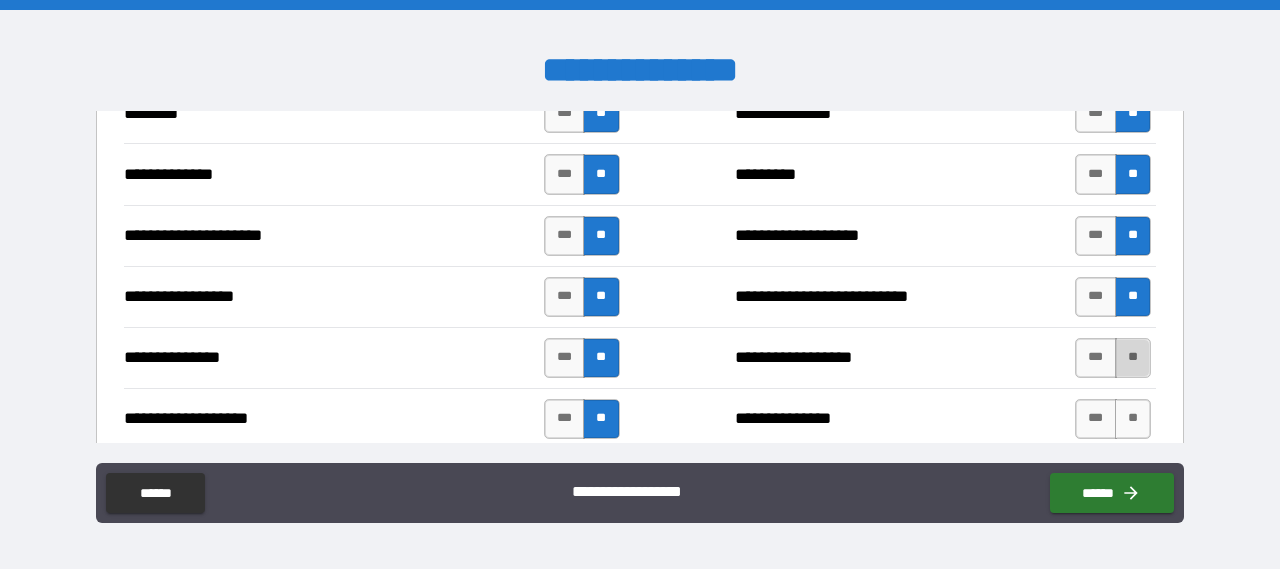 click on "**" at bounding box center [1133, 358] 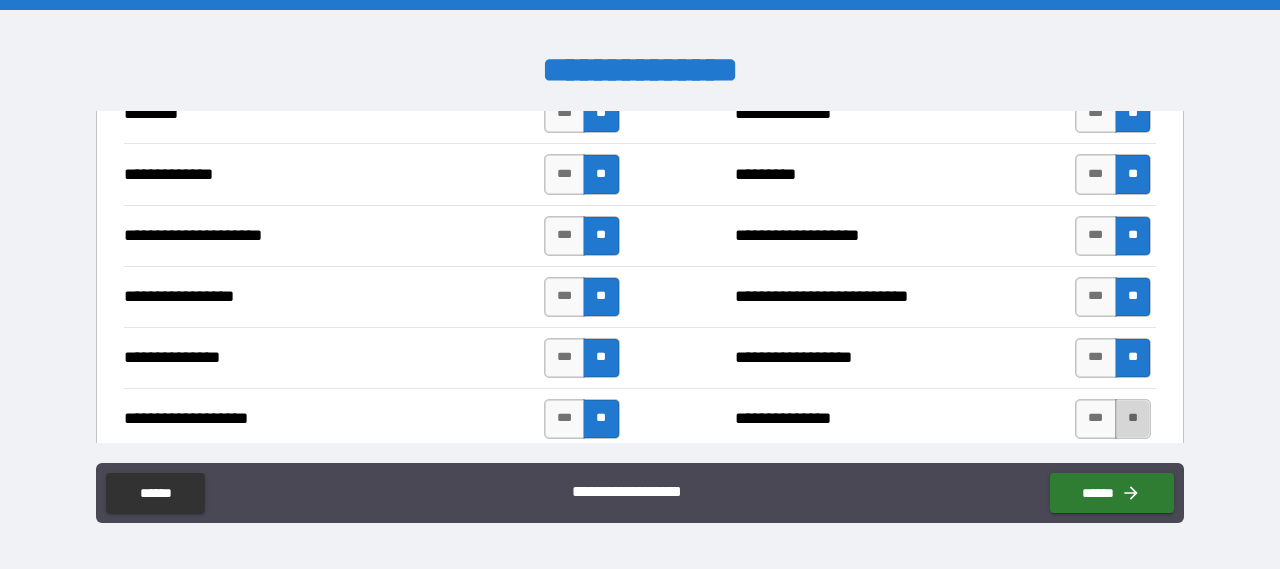 click on "**" at bounding box center (1133, 419) 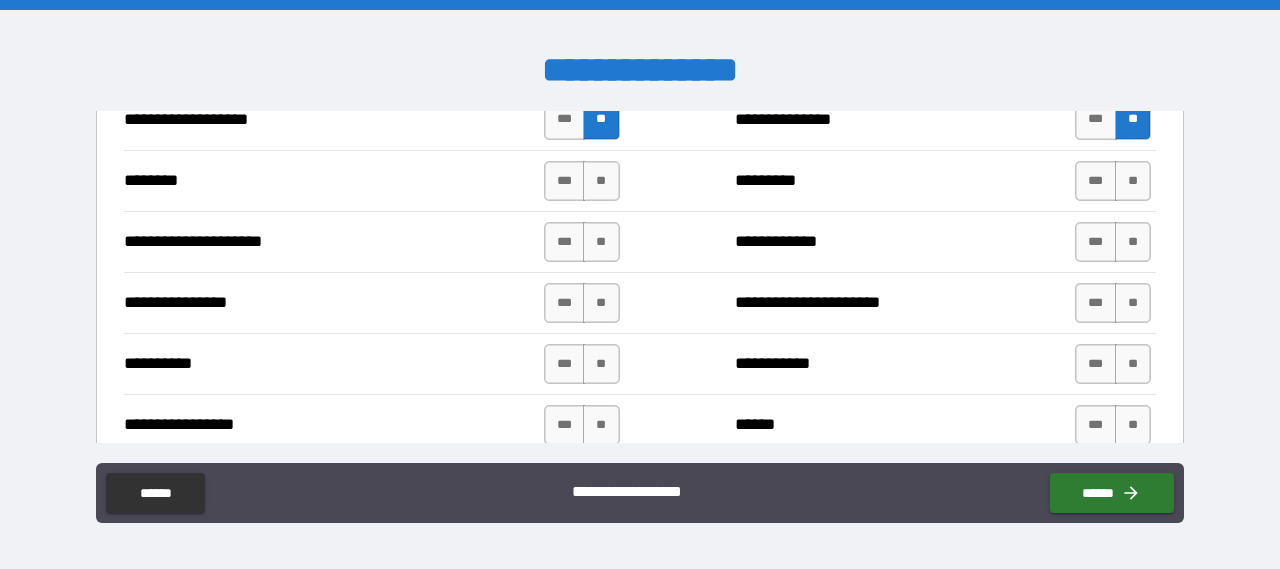 scroll, scrollTop: 2500, scrollLeft: 0, axis: vertical 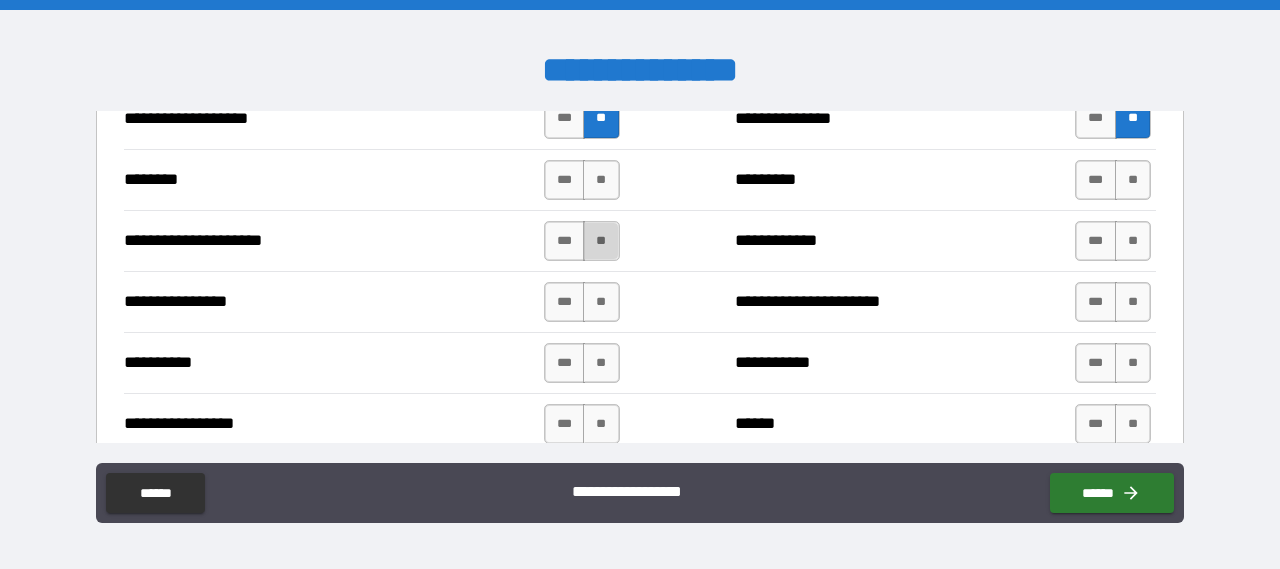 click on "**" at bounding box center (601, 241) 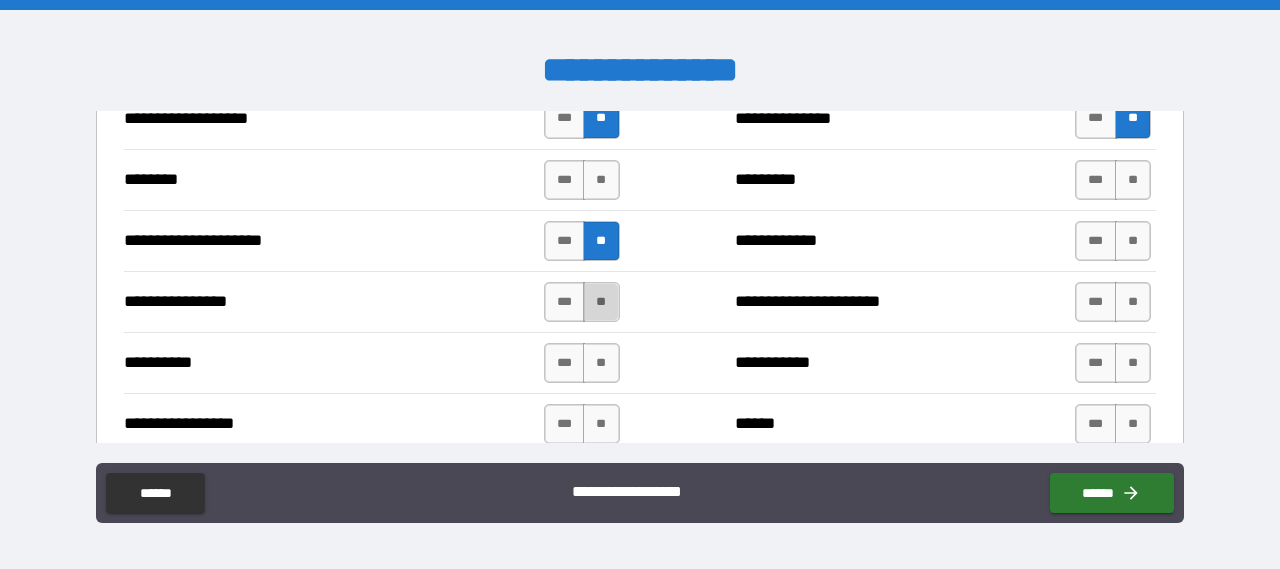 click on "**" at bounding box center (601, 302) 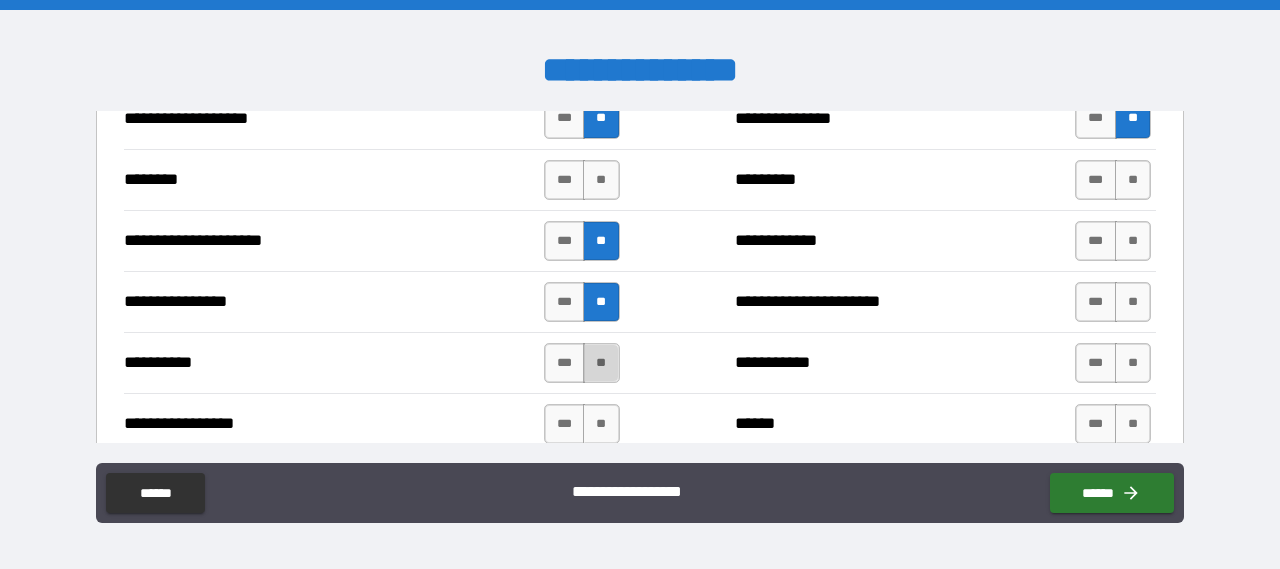 click on "**" at bounding box center (601, 363) 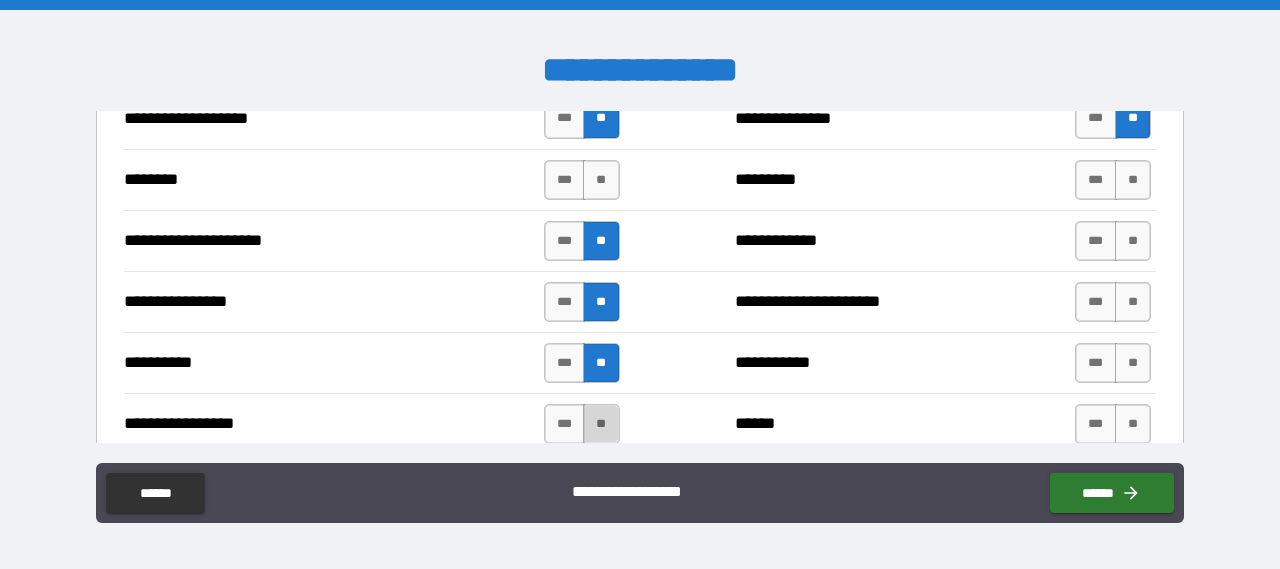 drag, startPoint x: 606, startPoint y: 411, endPoint x: 648, endPoint y: 401, distance: 43.174065 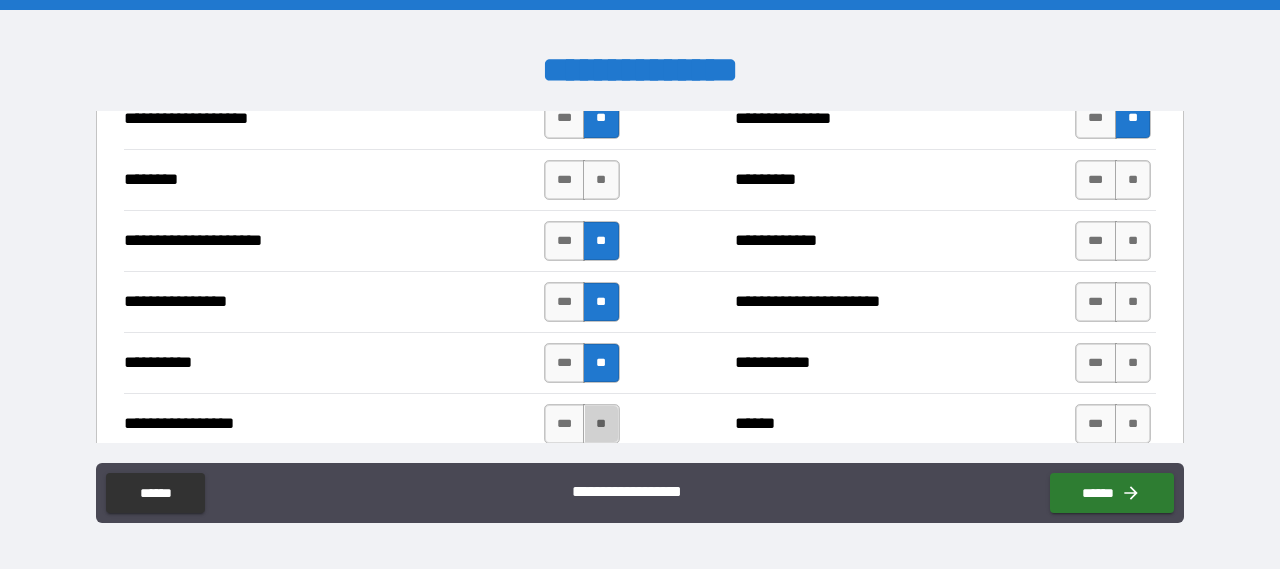 click on "**" at bounding box center (601, 424) 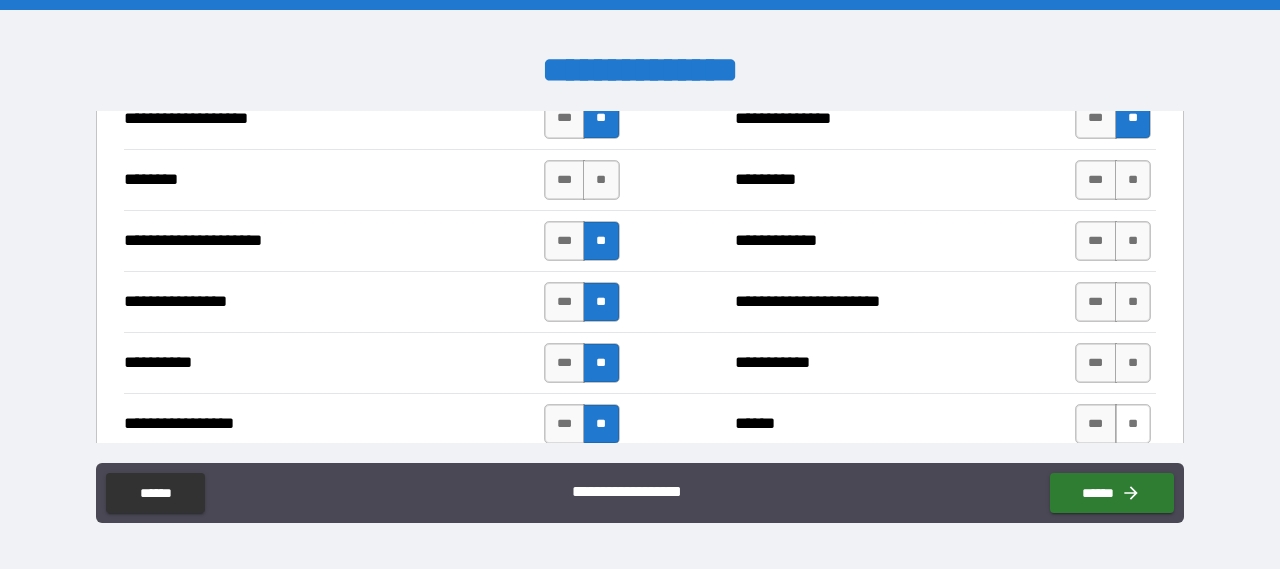 click on "**" at bounding box center (1133, 424) 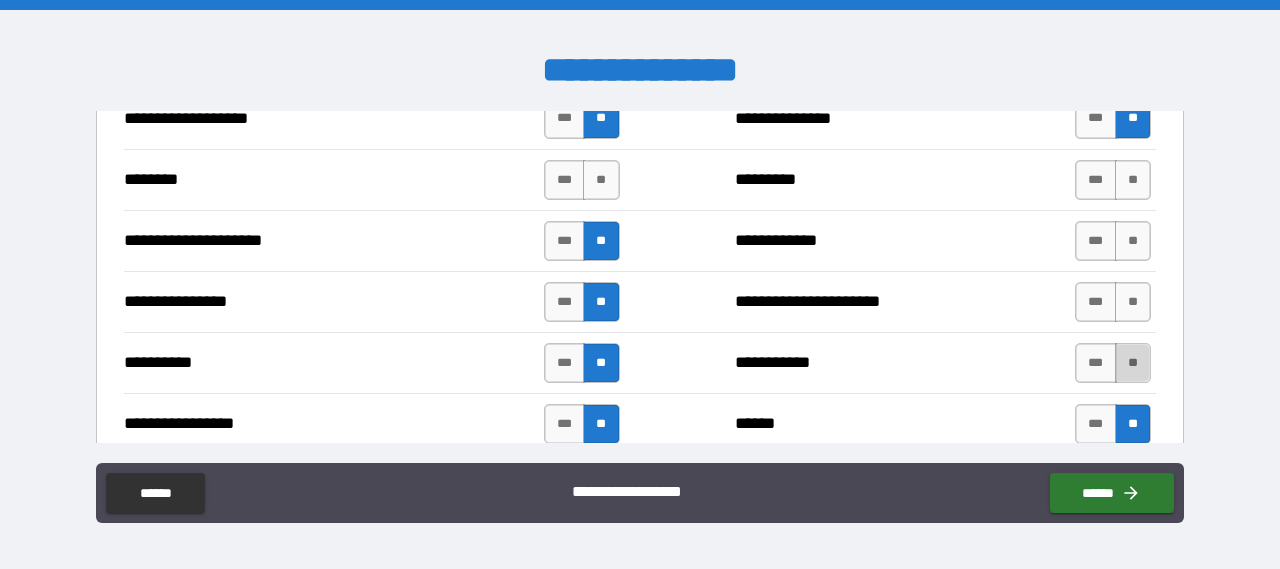 click on "**" at bounding box center [1133, 363] 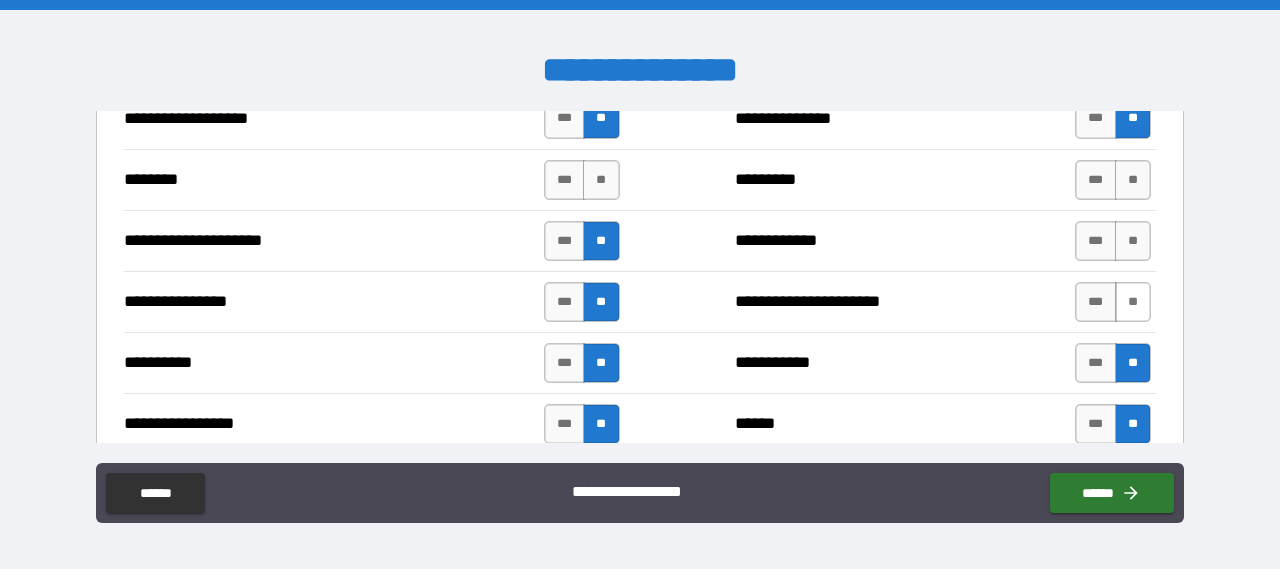 click on "**" at bounding box center (1133, 302) 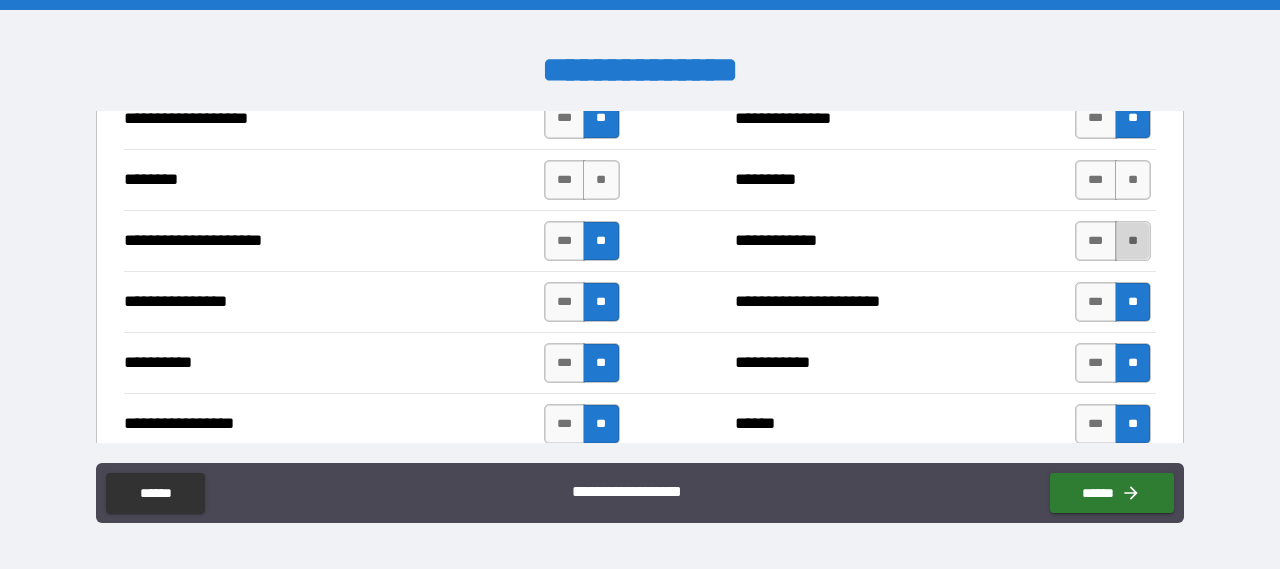 click on "**" at bounding box center [1133, 241] 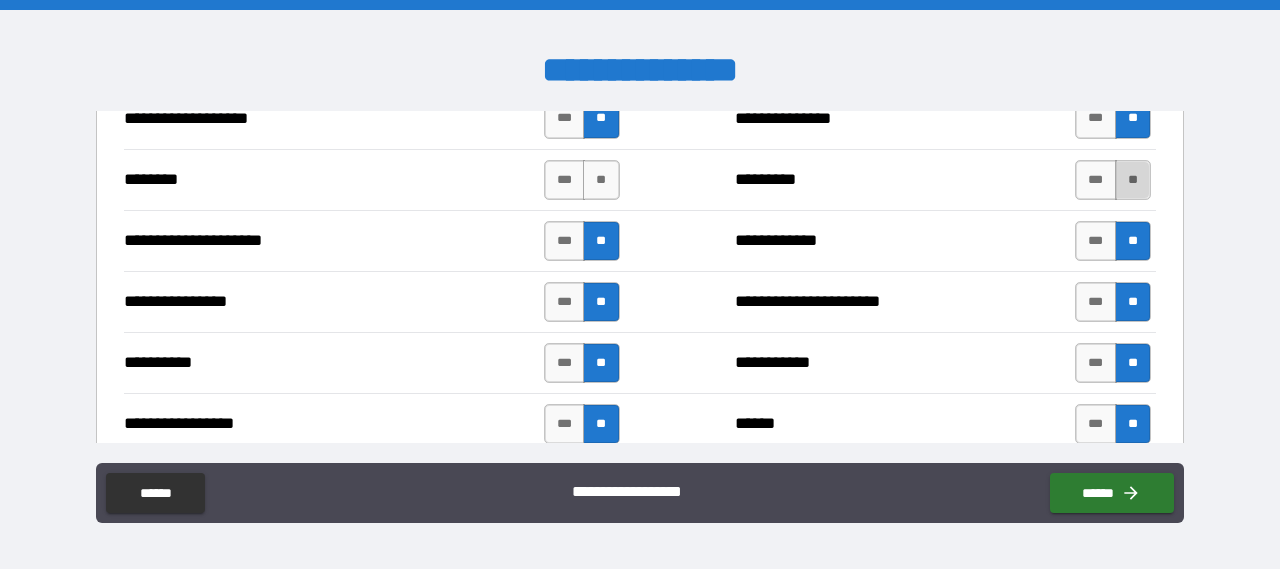click on "**" at bounding box center (1133, 180) 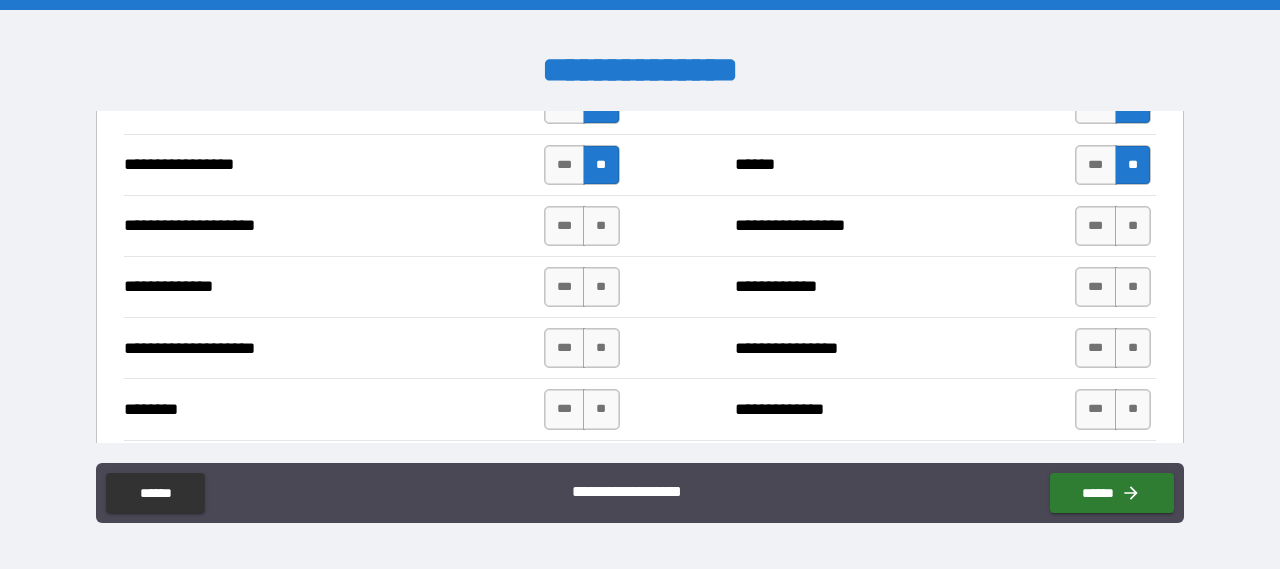 scroll, scrollTop: 2800, scrollLeft: 0, axis: vertical 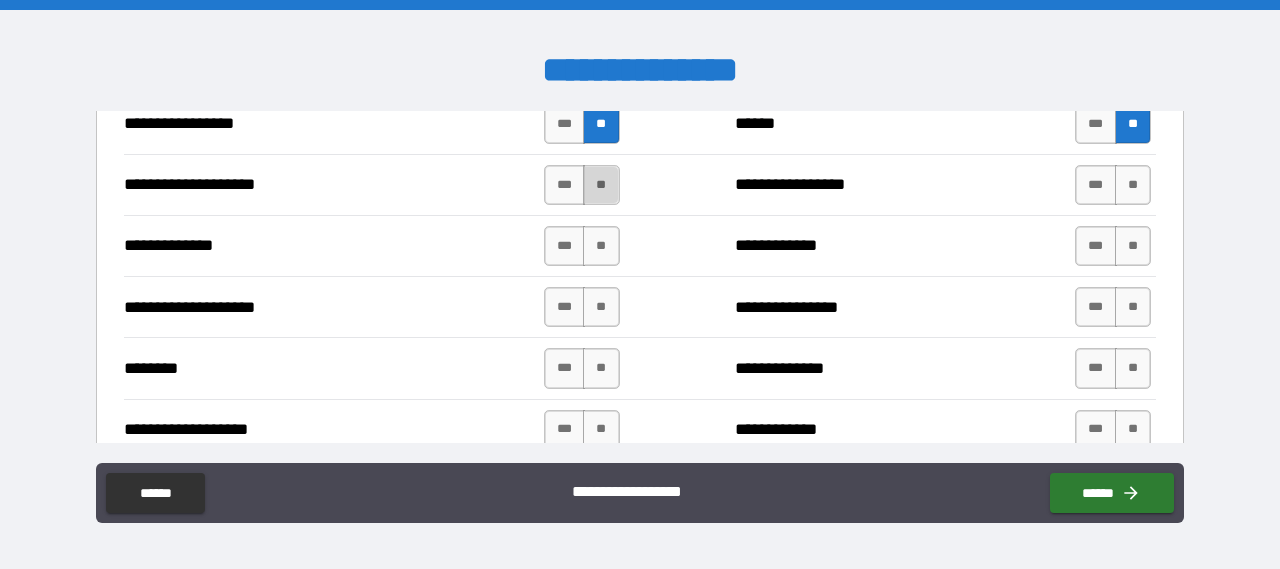 click on "**" at bounding box center [601, 185] 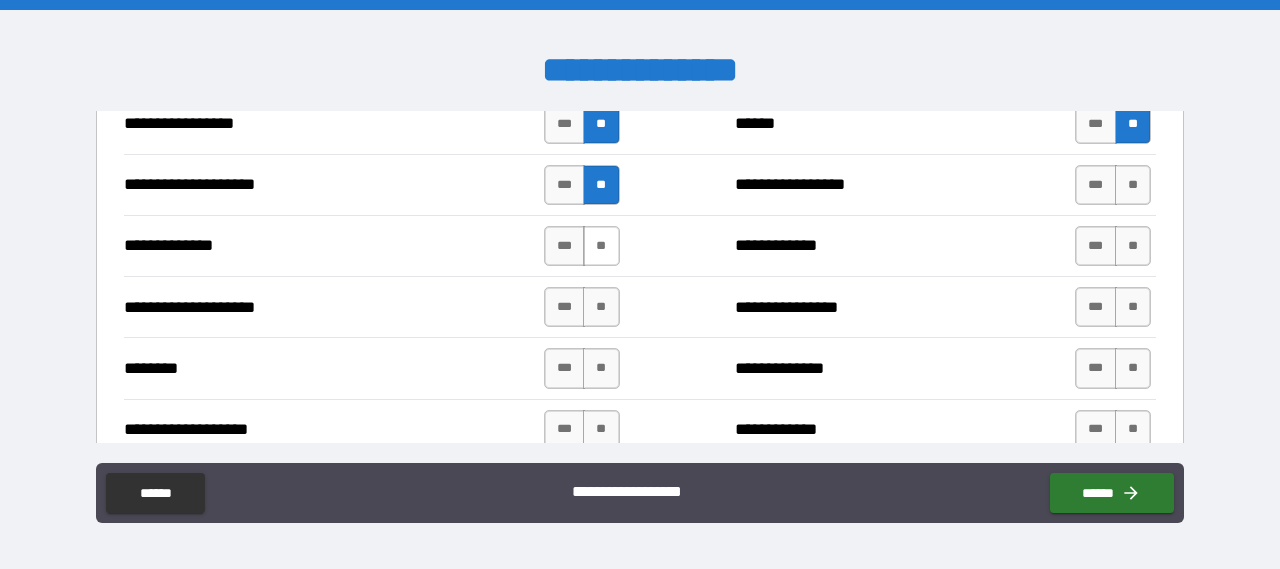 click on "**" at bounding box center (601, 246) 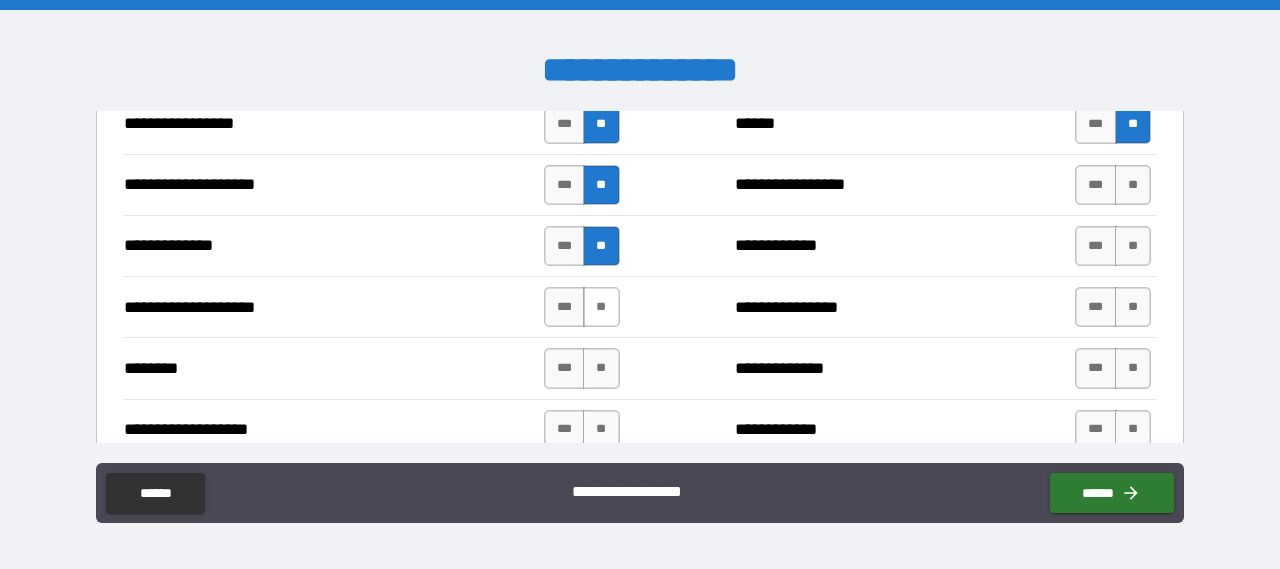 click on "**" at bounding box center [601, 307] 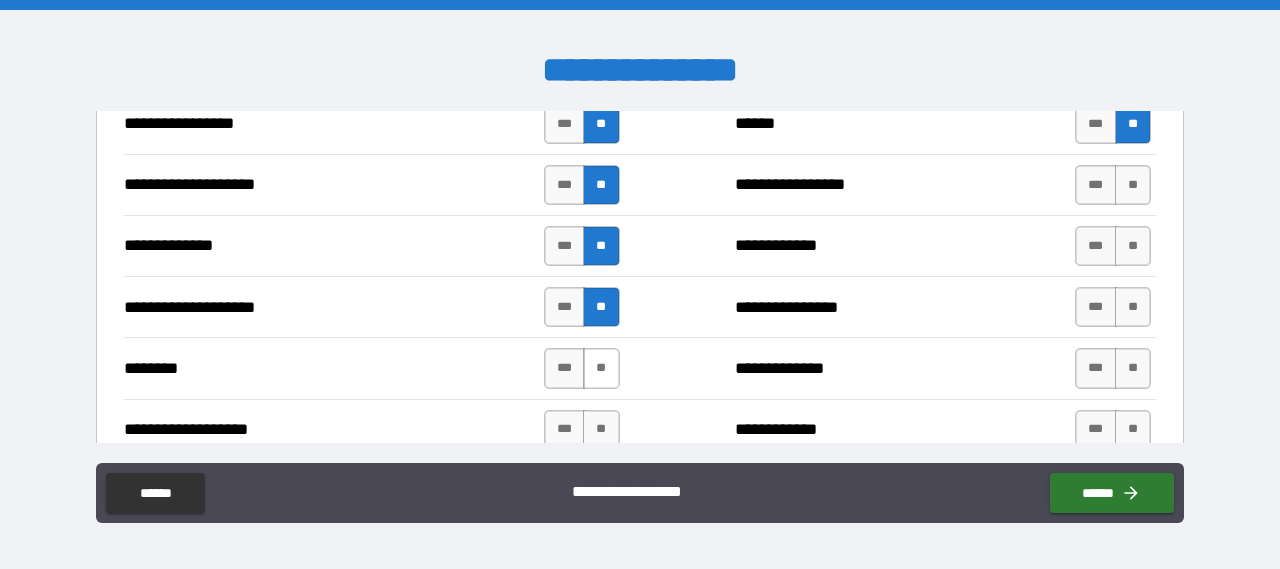 click on "**" at bounding box center [601, 368] 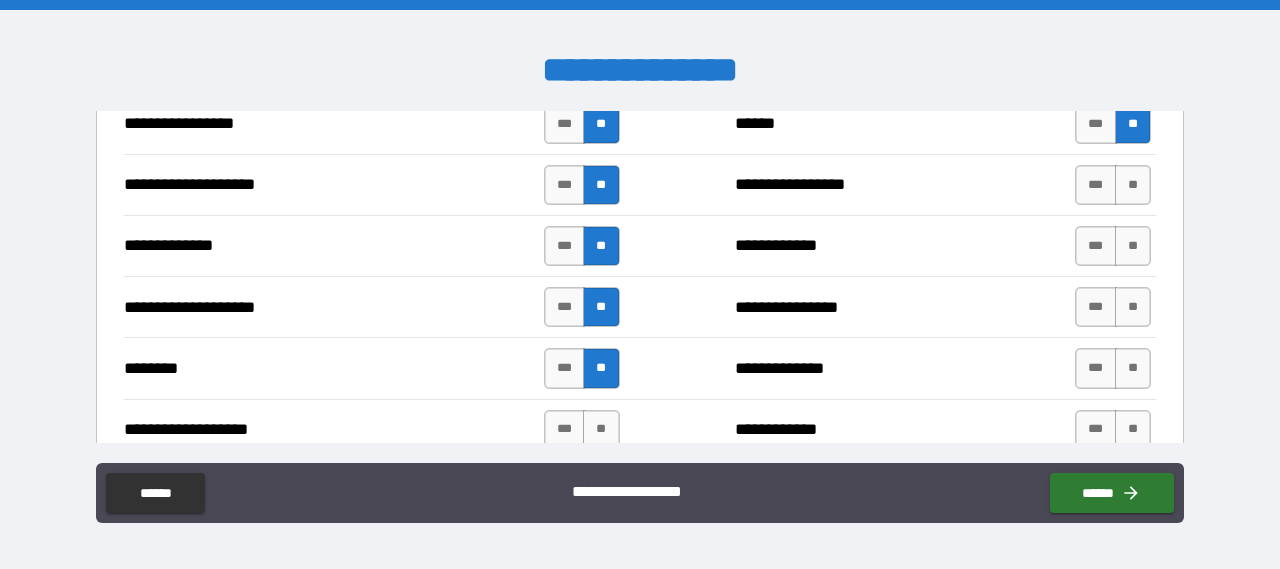 drag, startPoint x: 598, startPoint y: 415, endPoint x: 615, endPoint y: 407, distance: 18.788294 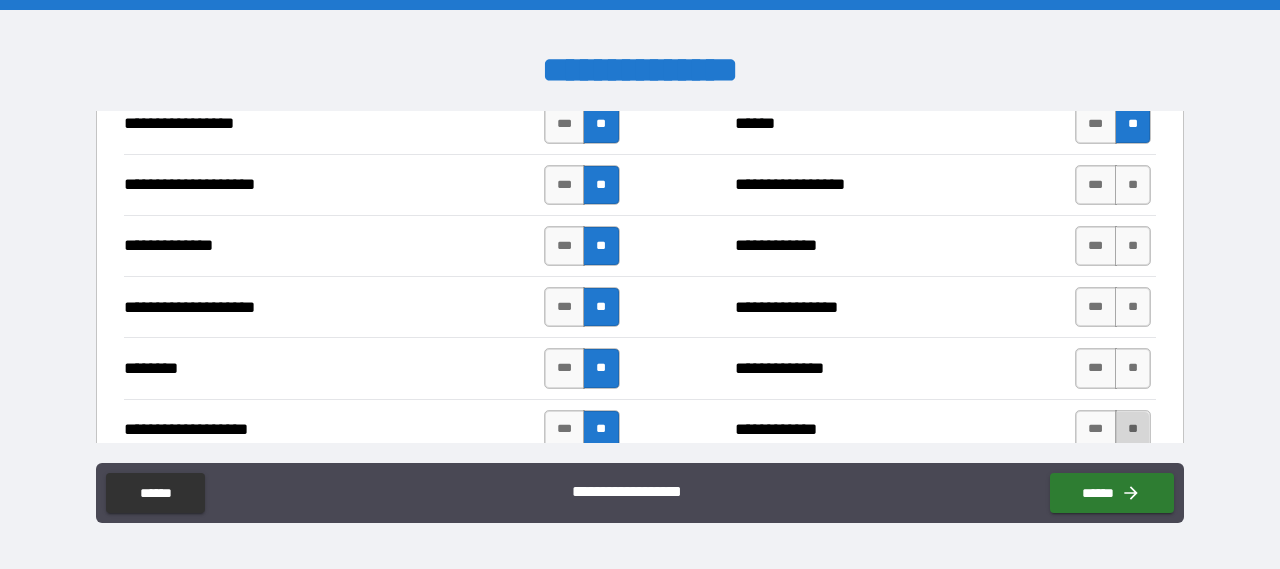 click on "**" at bounding box center [1133, 430] 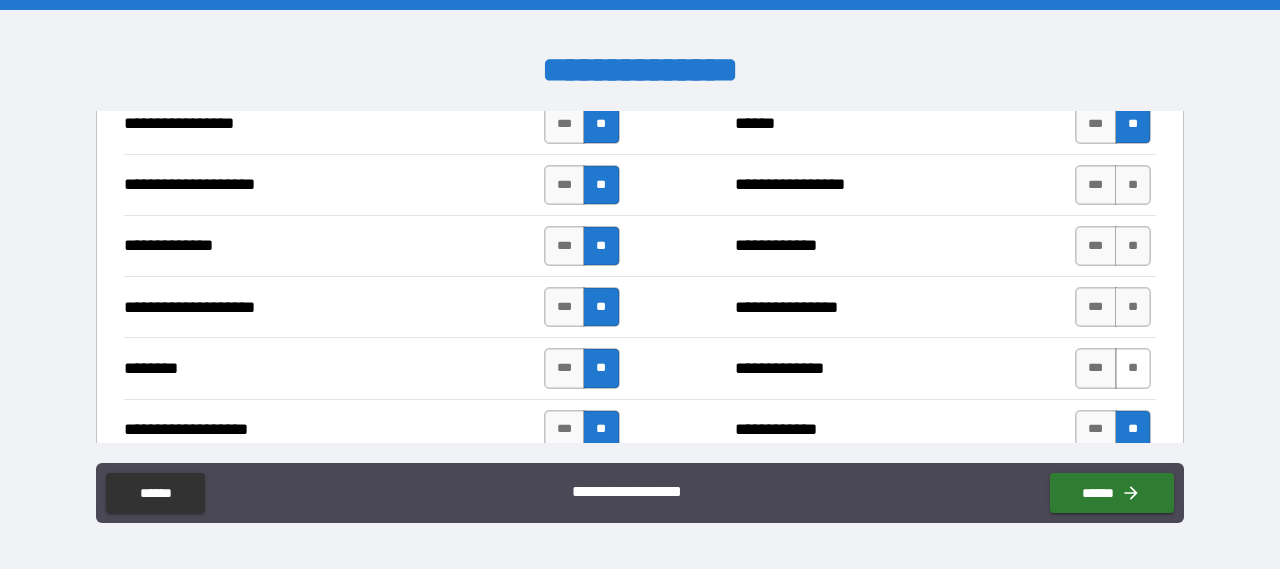 click on "**" at bounding box center (1133, 368) 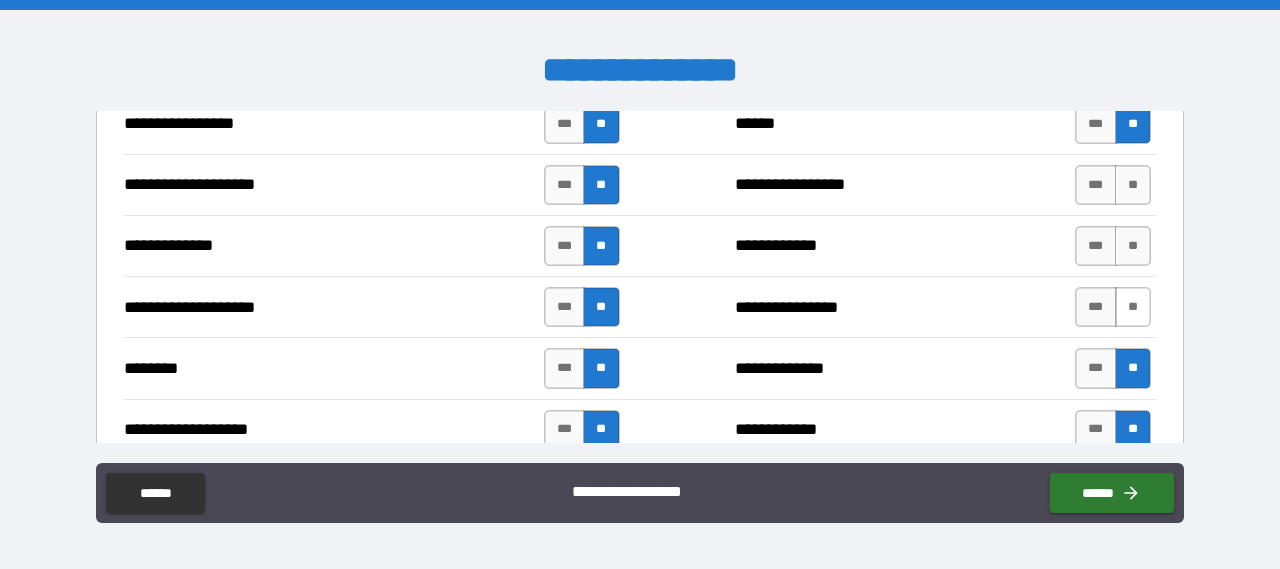 click on "**" at bounding box center (1133, 307) 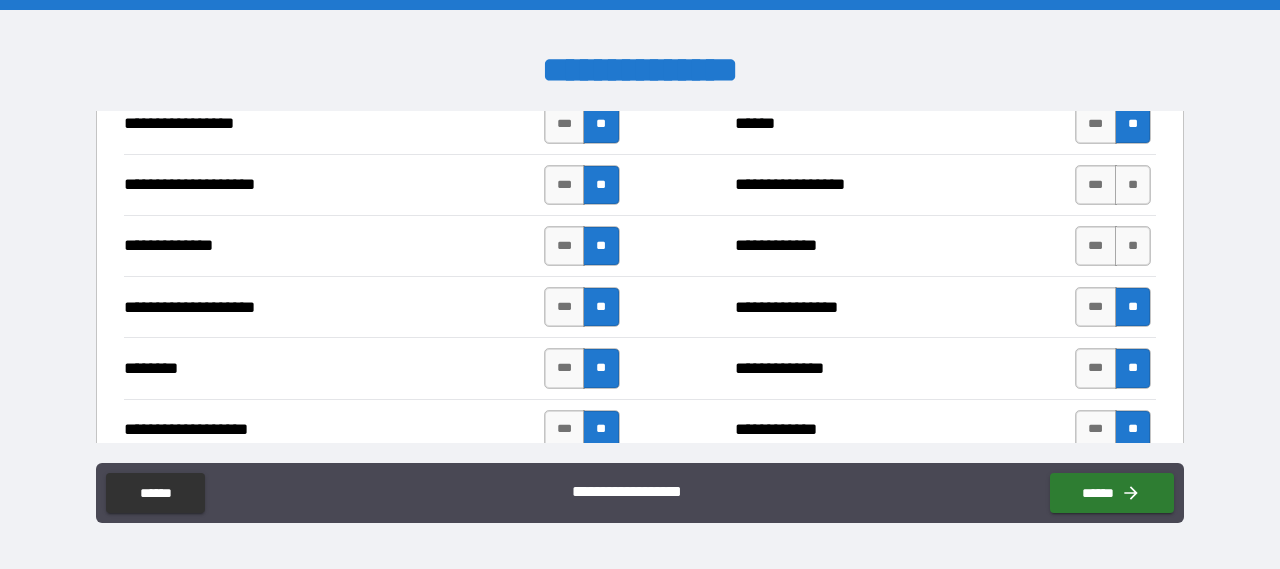 click on "**********" at bounding box center (640, 245) 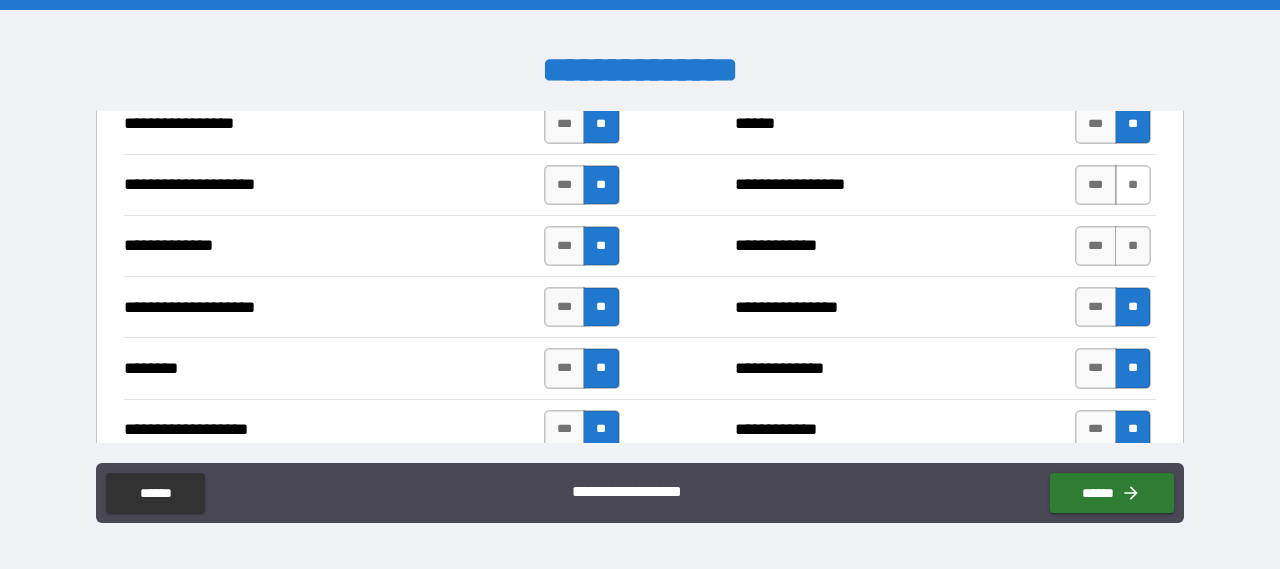 drag, startPoint x: 1133, startPoint y: 174, endPoint x: 1131, endPoint y: 187, distance: 13.152946 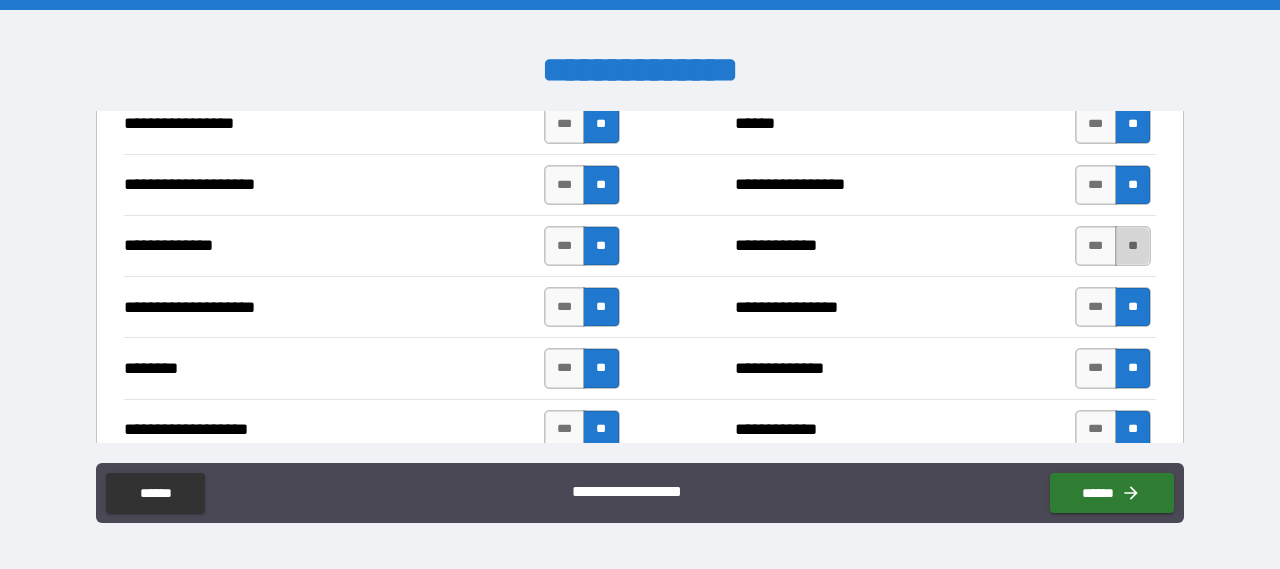 click on "**" at bounding box center (1133, 246) 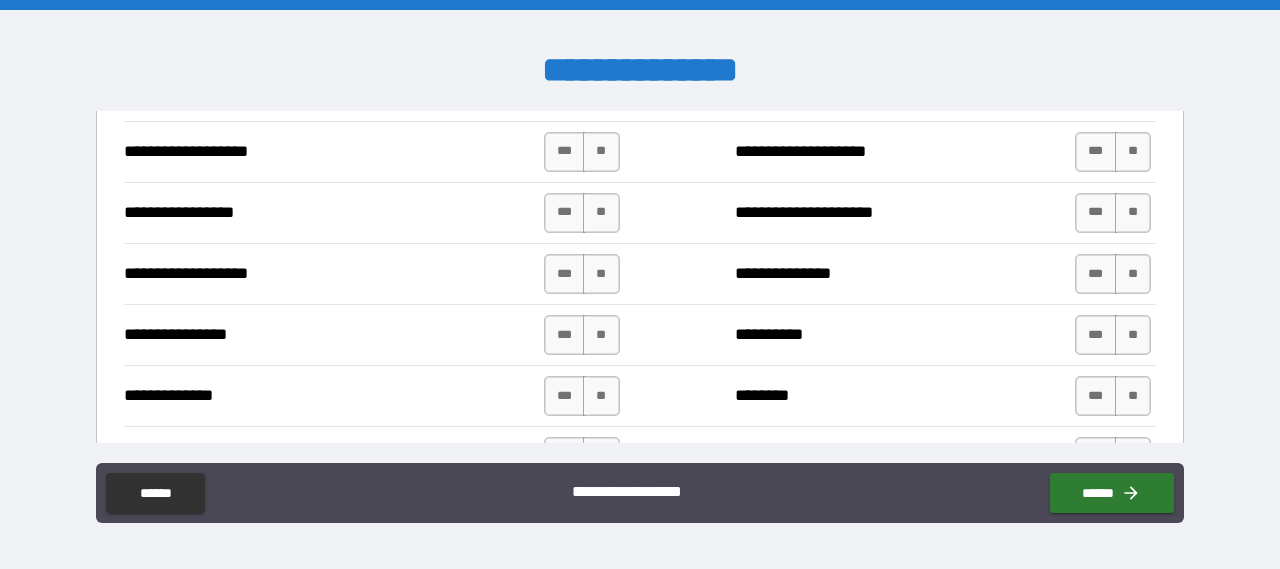 scroll, scrollTop: 3100, scrollLeft: 0, axis: vertical 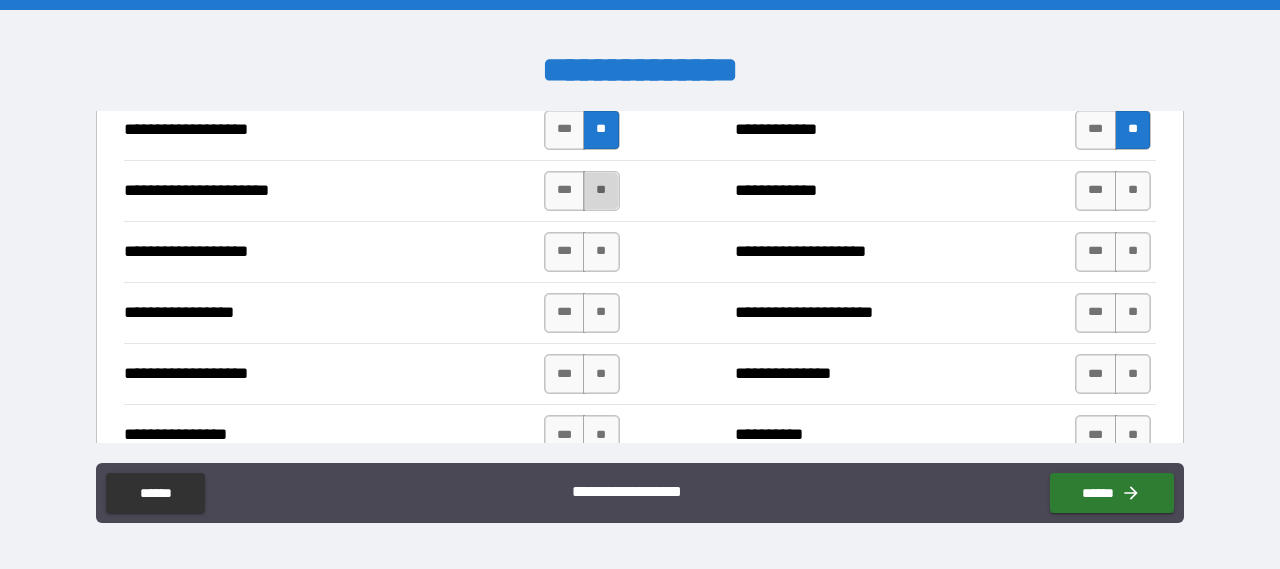 drag, startPoint x: 599, startPoint y: 165, endPoint x: 601, endPoint y: 177, distance: 12.165525 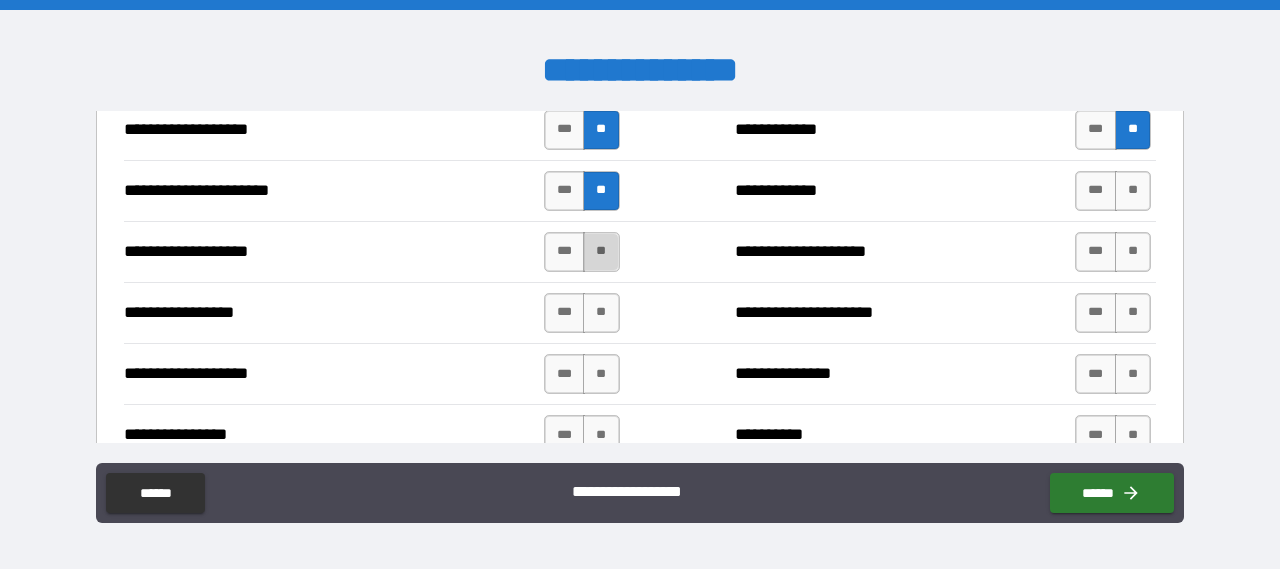 click on "**" at bounding box center [601, 252] 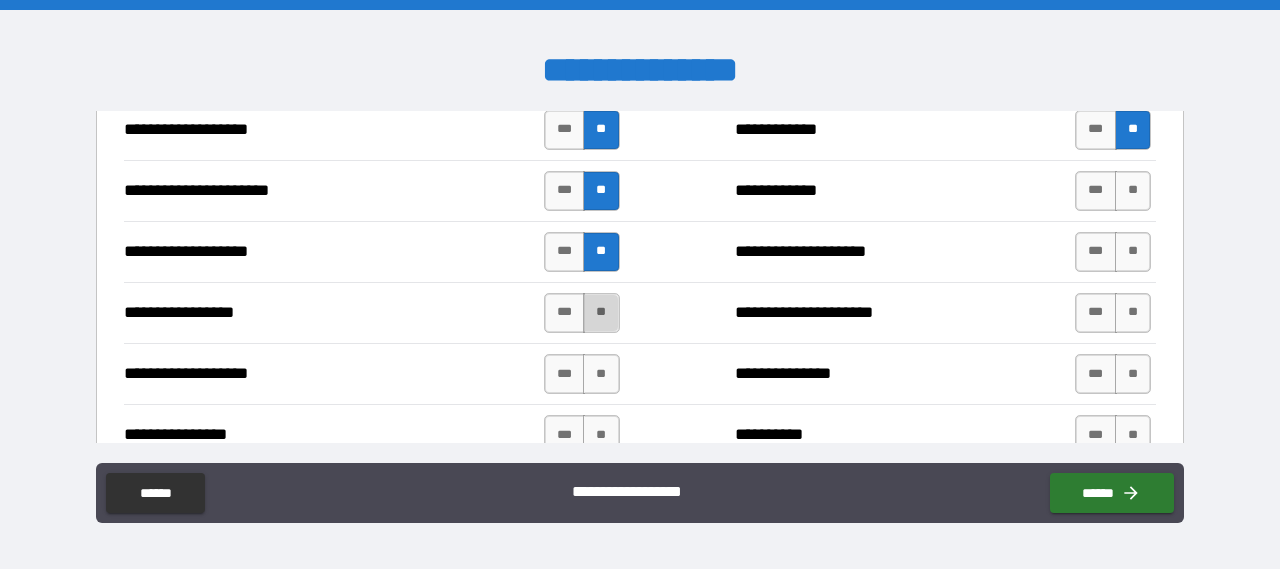 click on "**" at bounding box center [601, 313] 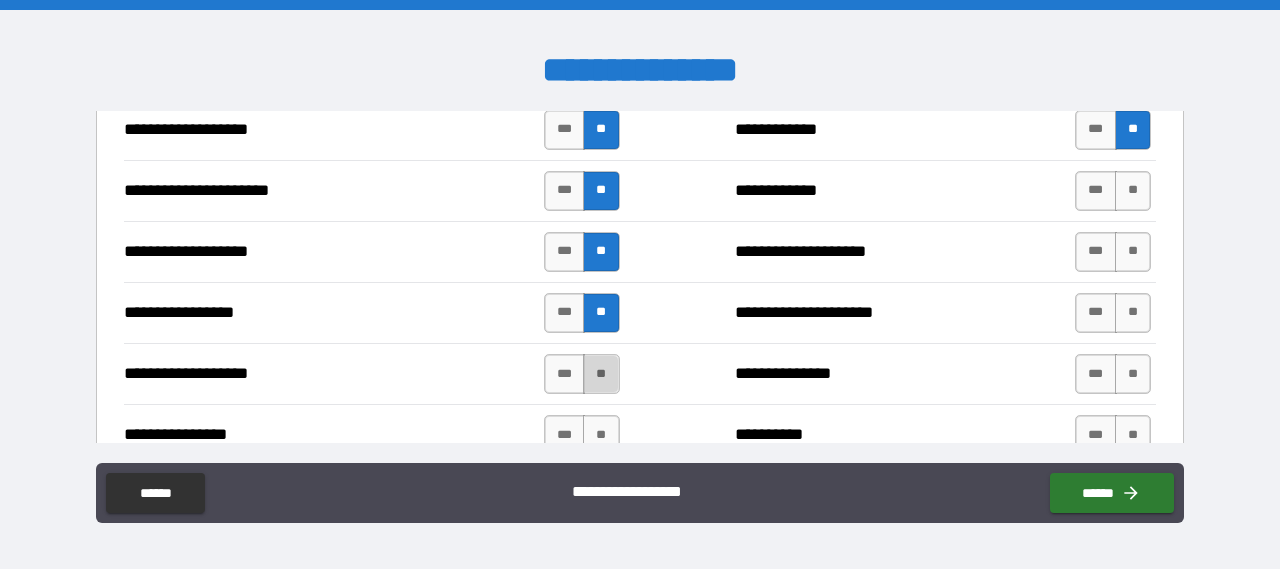 click on "**" at bounding box center (601, 374) 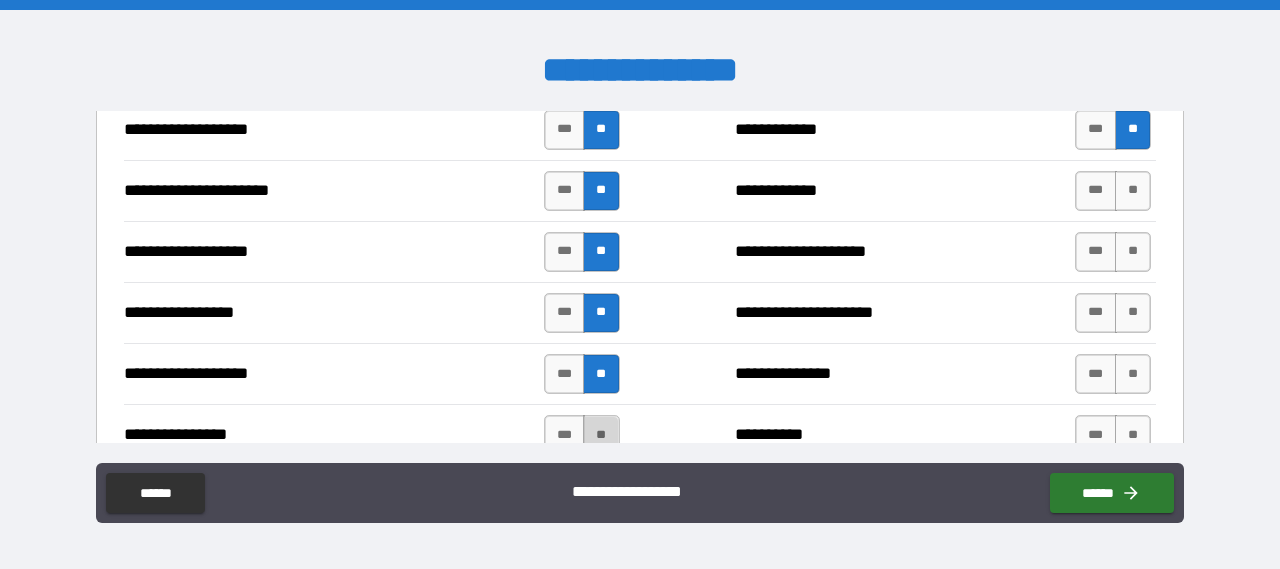 click on "**" at bounding box center [601, 435] 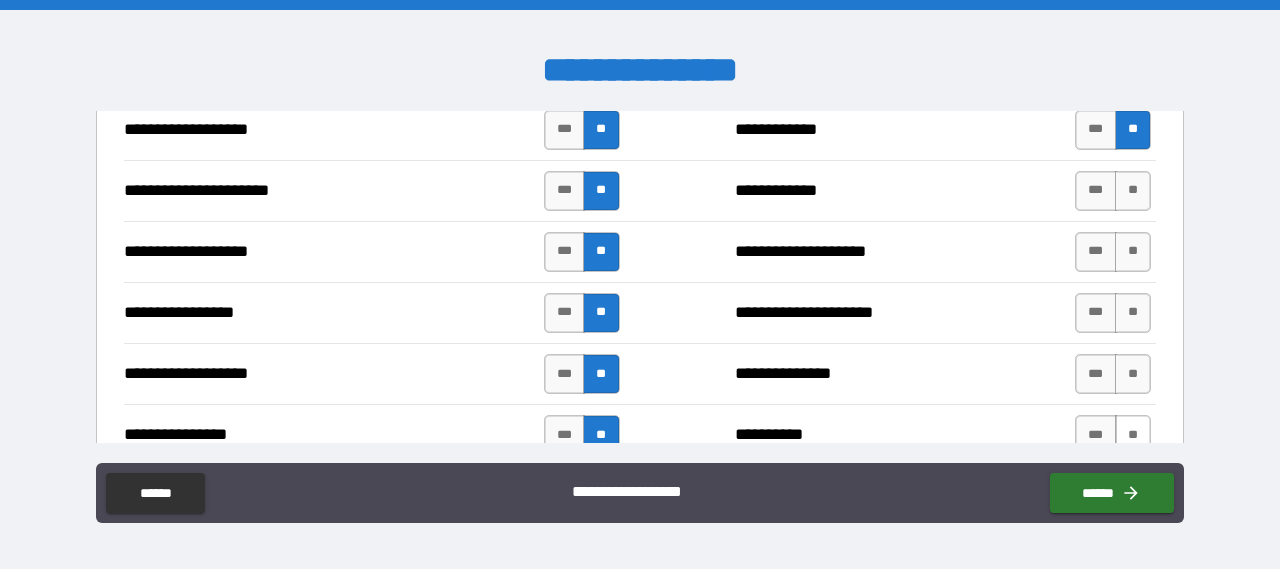 click on "**" at bounding box center [1133, 435] 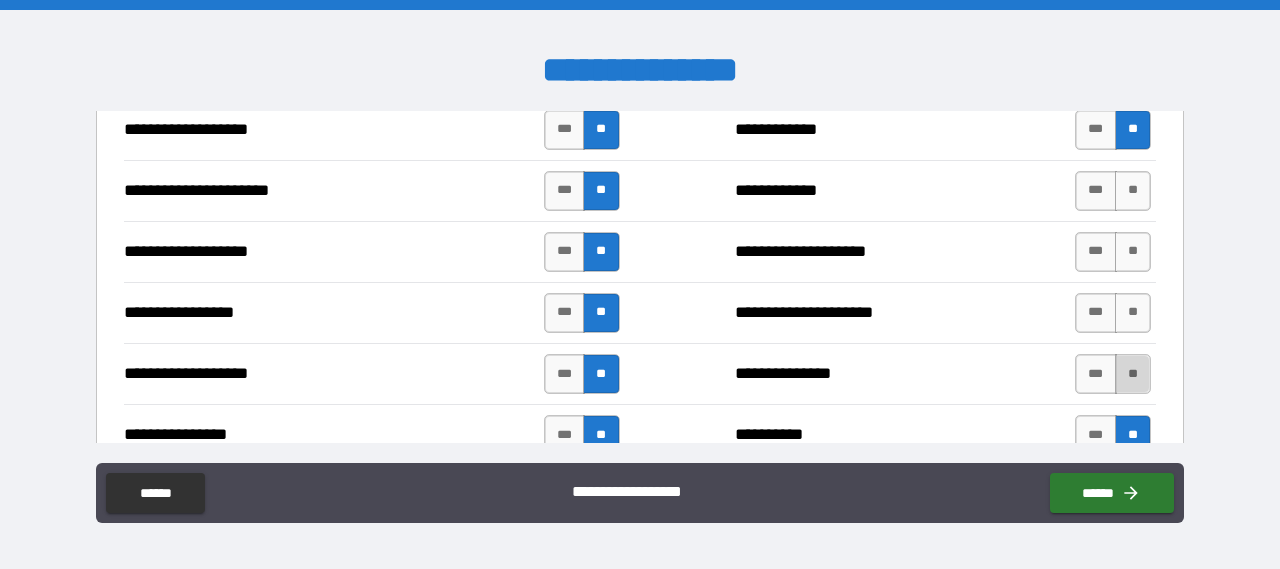click on "**" at bounding box center (1133, 374) 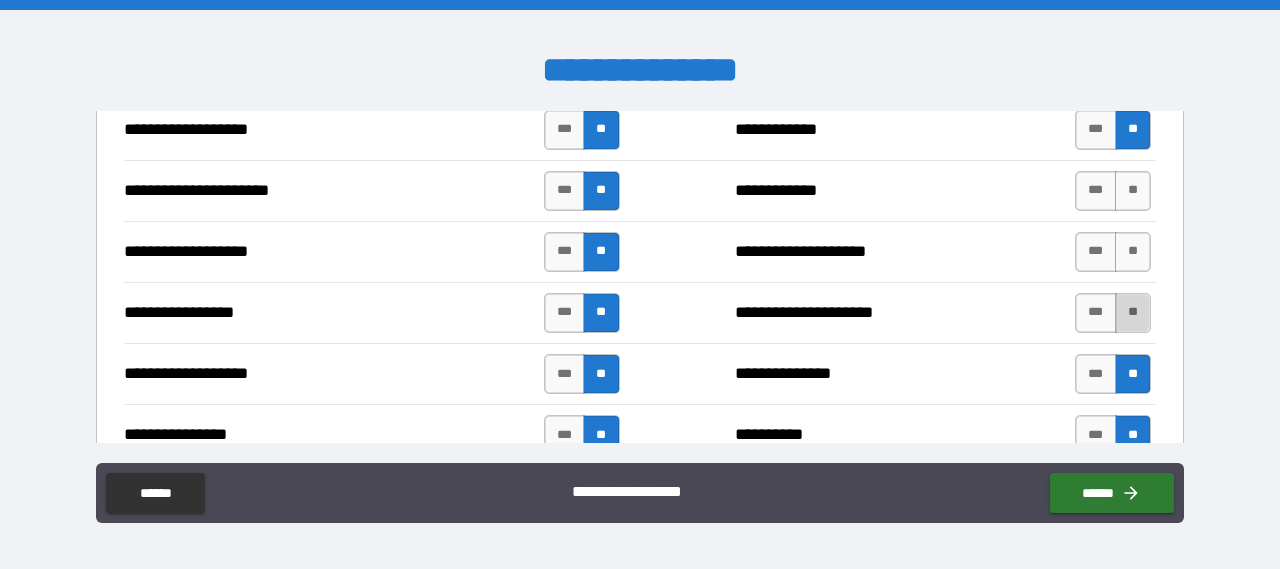 click on "**" at bounding box center [1133, 313] 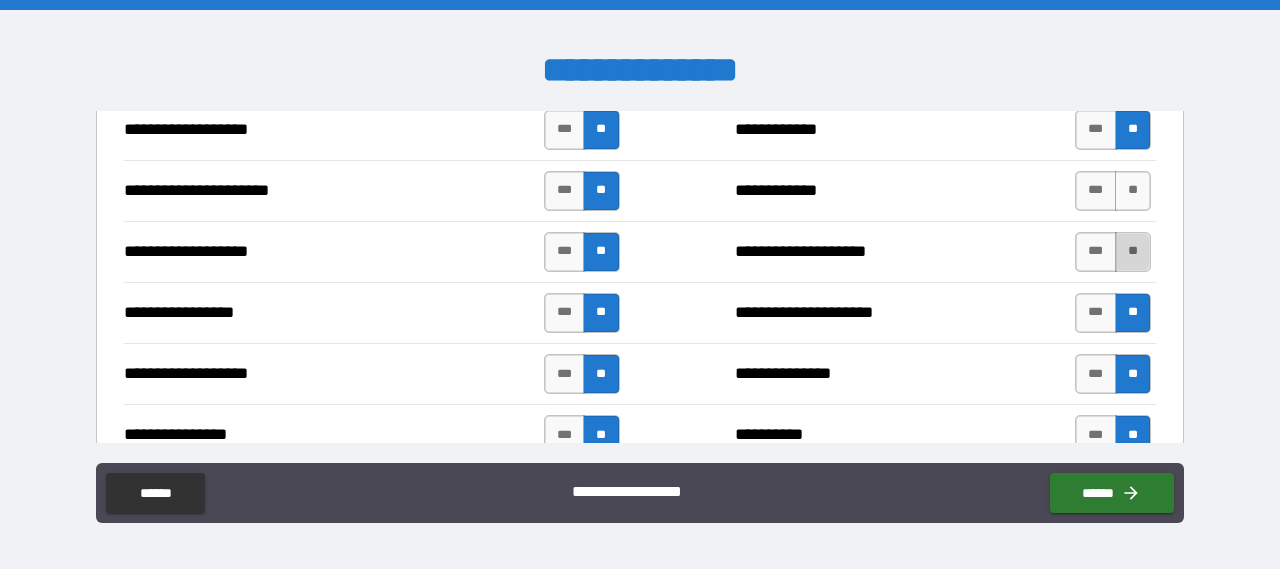 click on "**" at bounding box center (1133, 252) 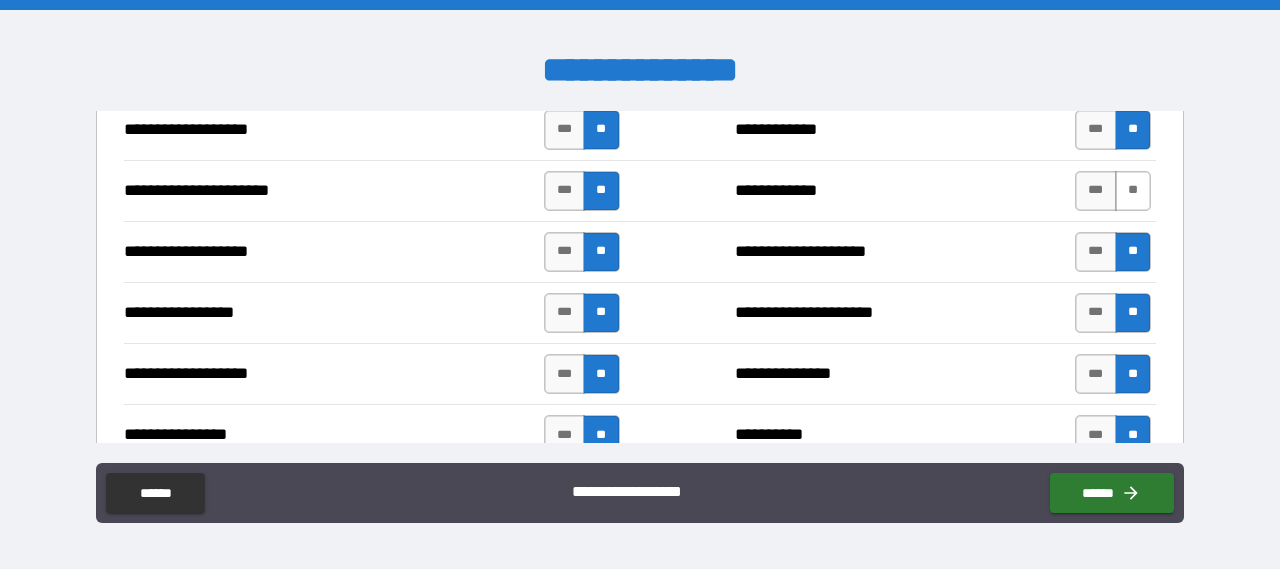 click on "**" at bounding box center [1133, 191] 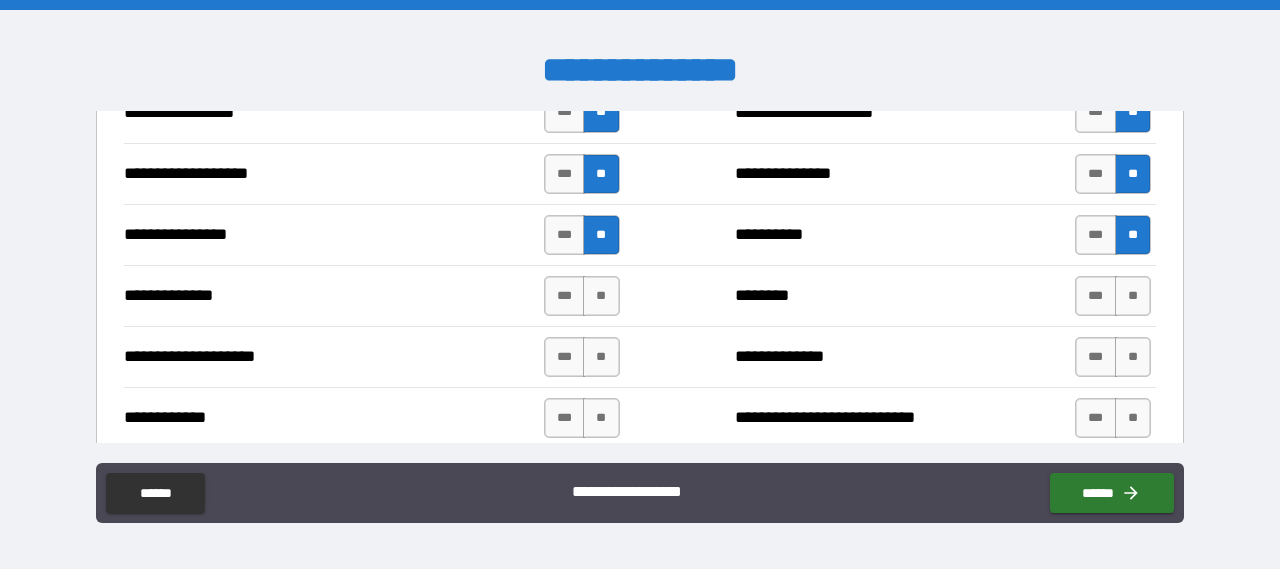 scroll, scrollTop: 3400, scrollLeft: 0, axis: vertical 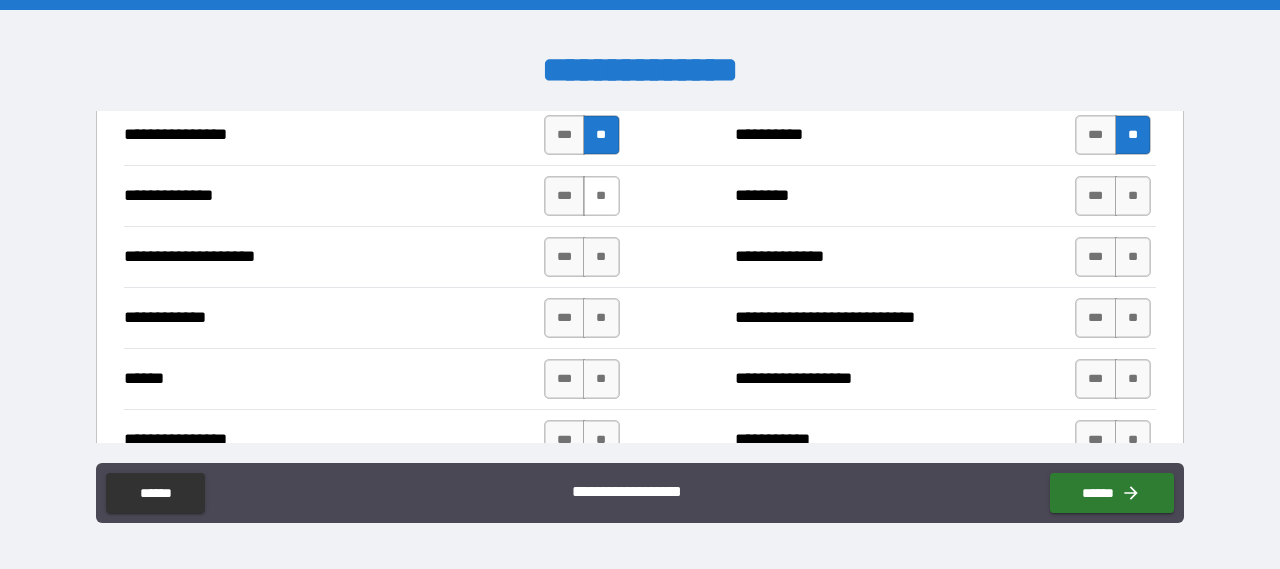 click on "**" at bounding box center (601, 196) 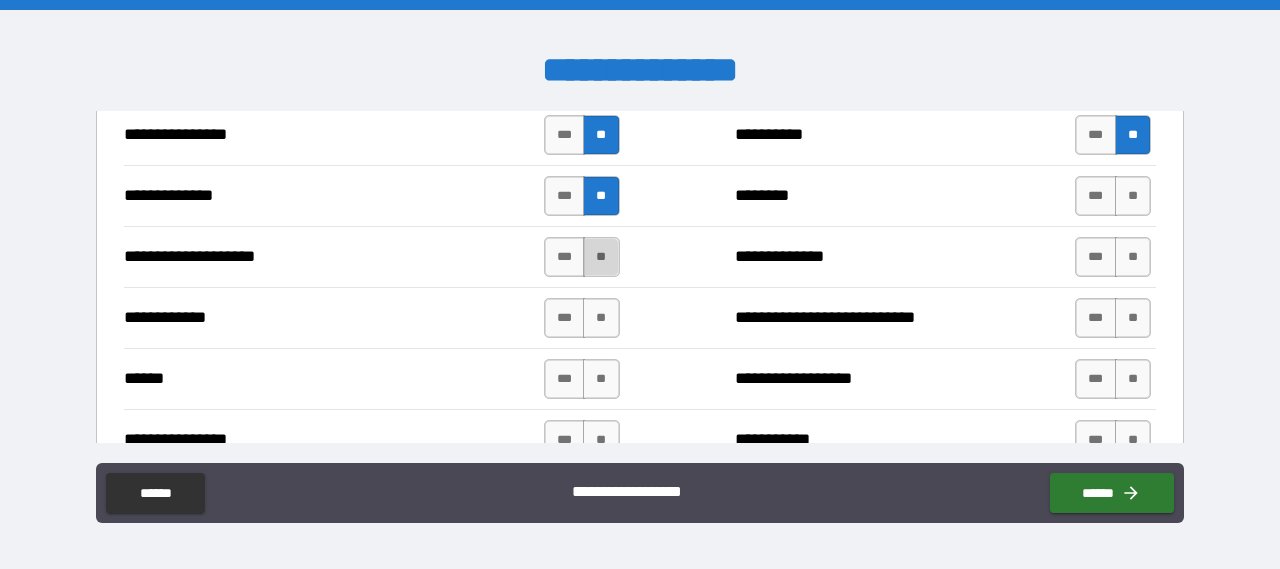 click on "**" at bounding box center (601, 257) 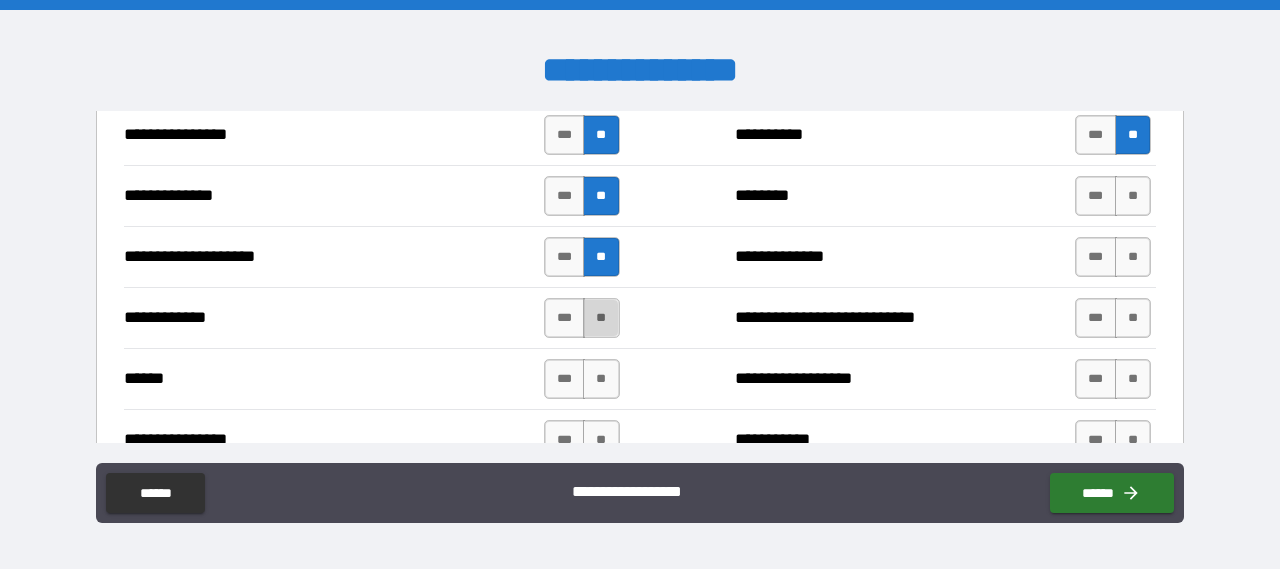 click on "**" at bounding box center (601, 318) 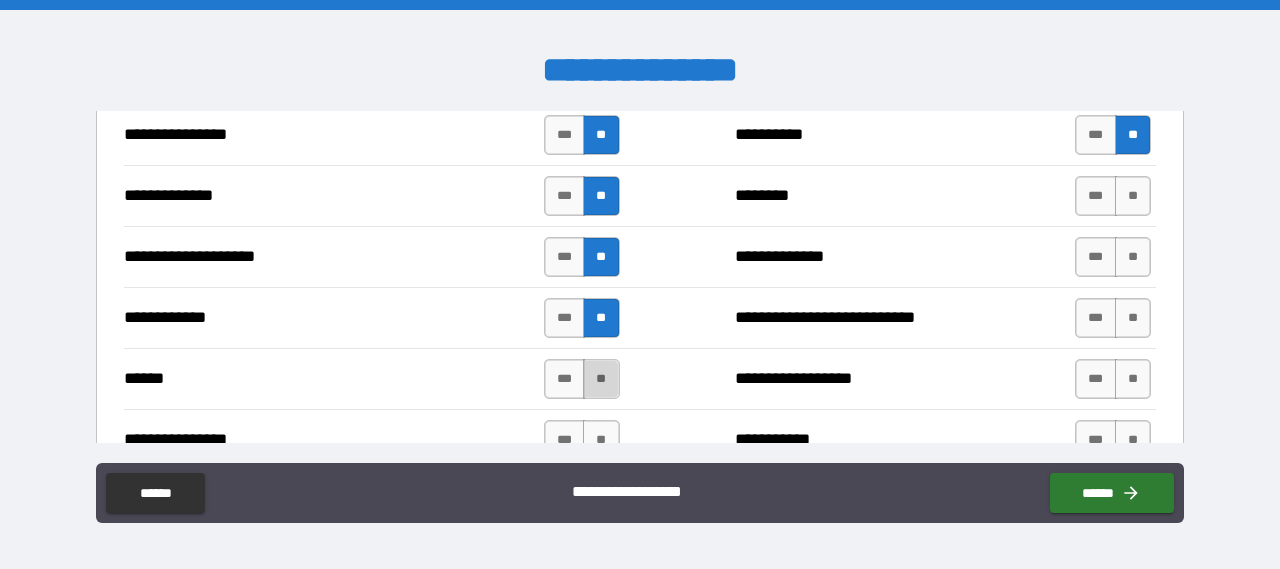click on "**" at bounding box center (601, 379) 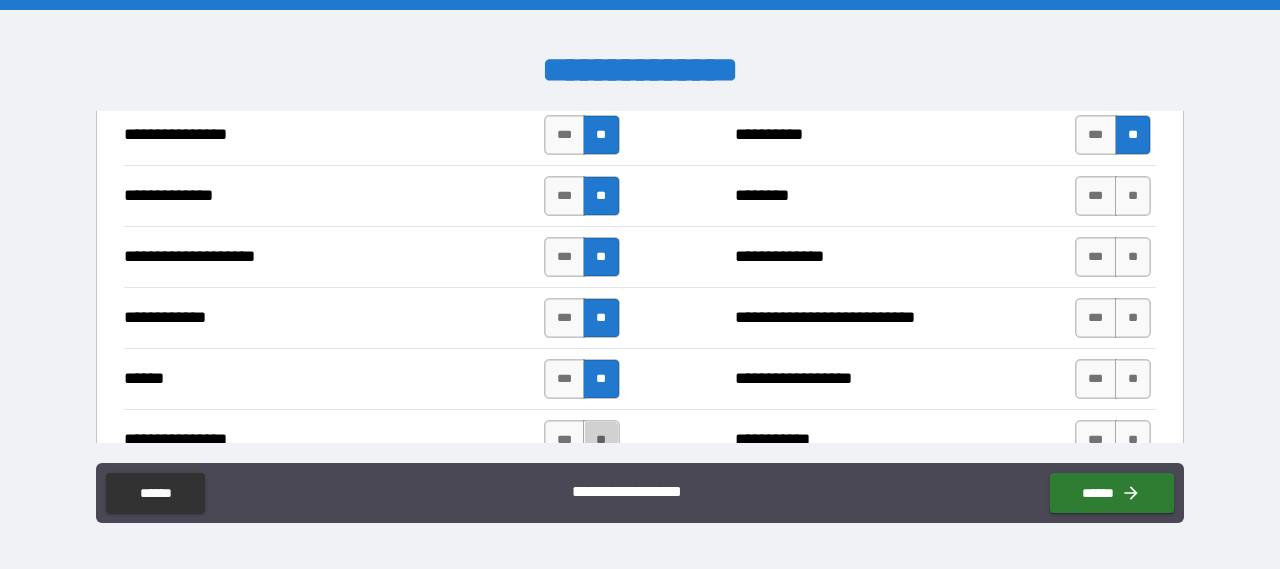 drag, startPoint x: 597, startPoint y: 413, endPoint x: 640, endPoint y: 400, distance: 44.922153 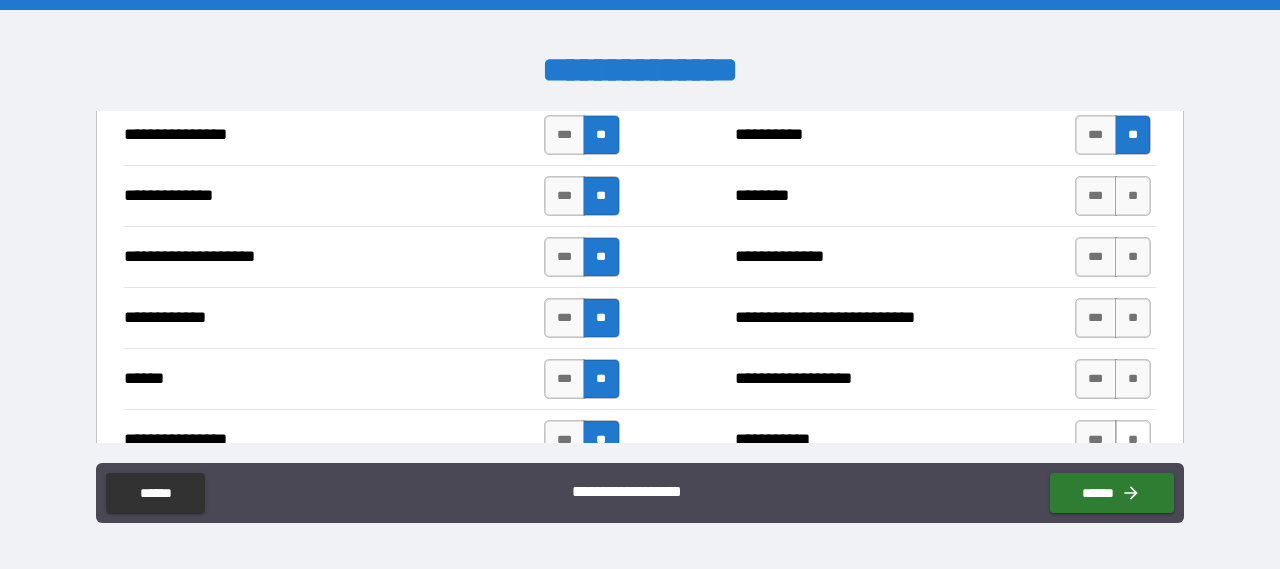 drag, startPoint x: 1119, startPoint y: 418, endPoint x: 1118, endPoint y: 399, distance: 19.026299 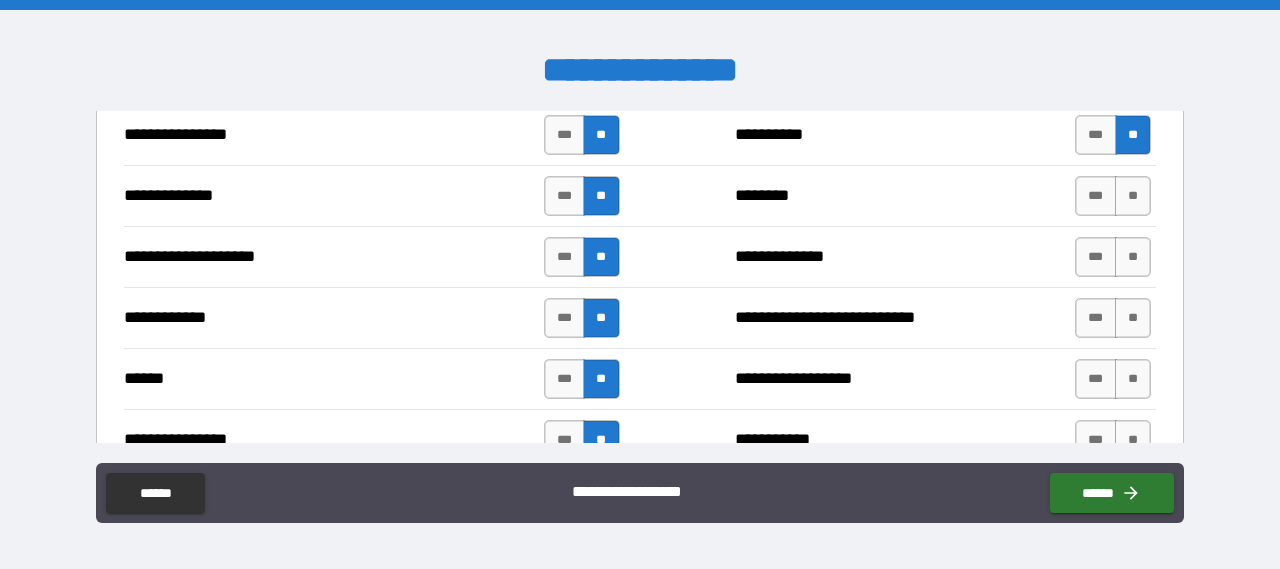 click on "**" at bounding box center [1133, 440] 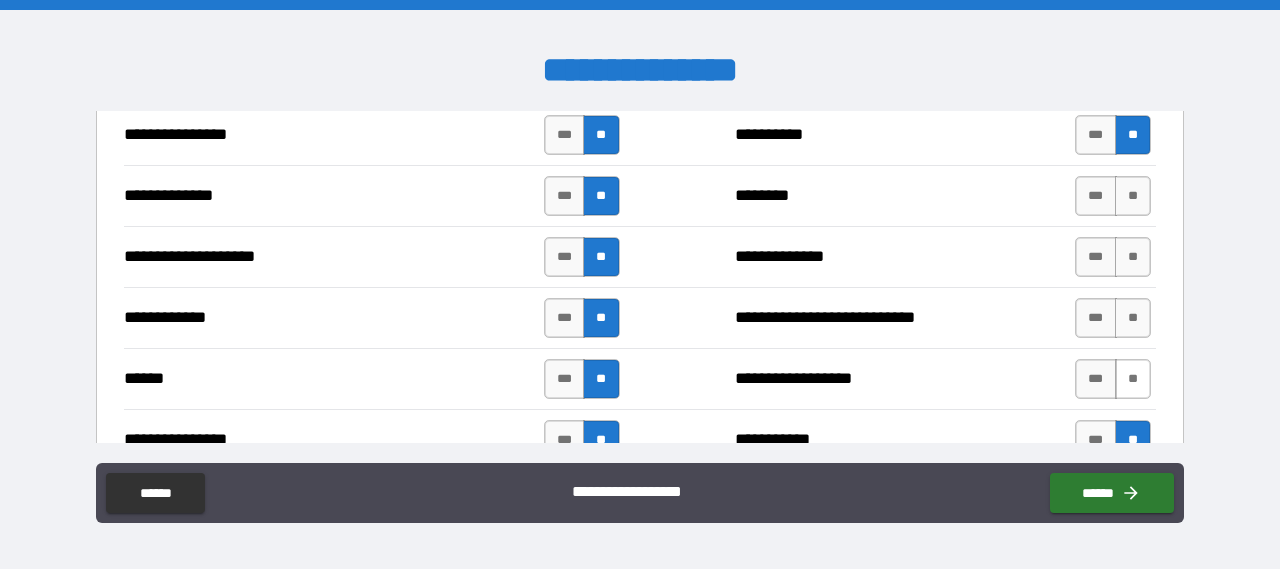 click on "**" at bounding box center [1133, 379] 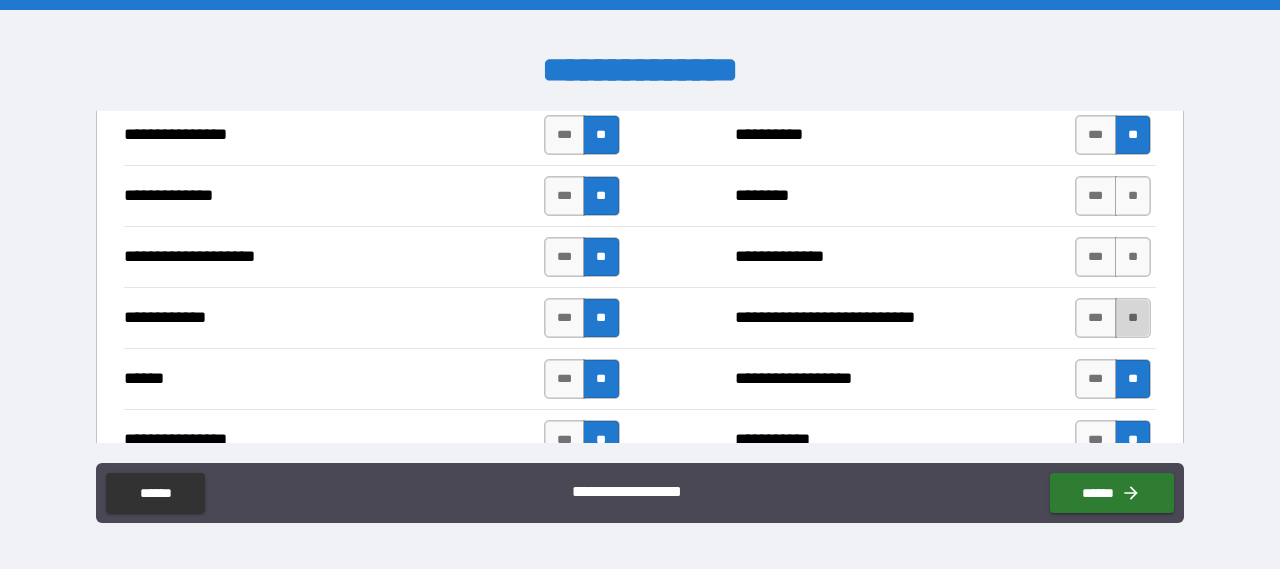 click on "**" at bounding box center [1133, 318] 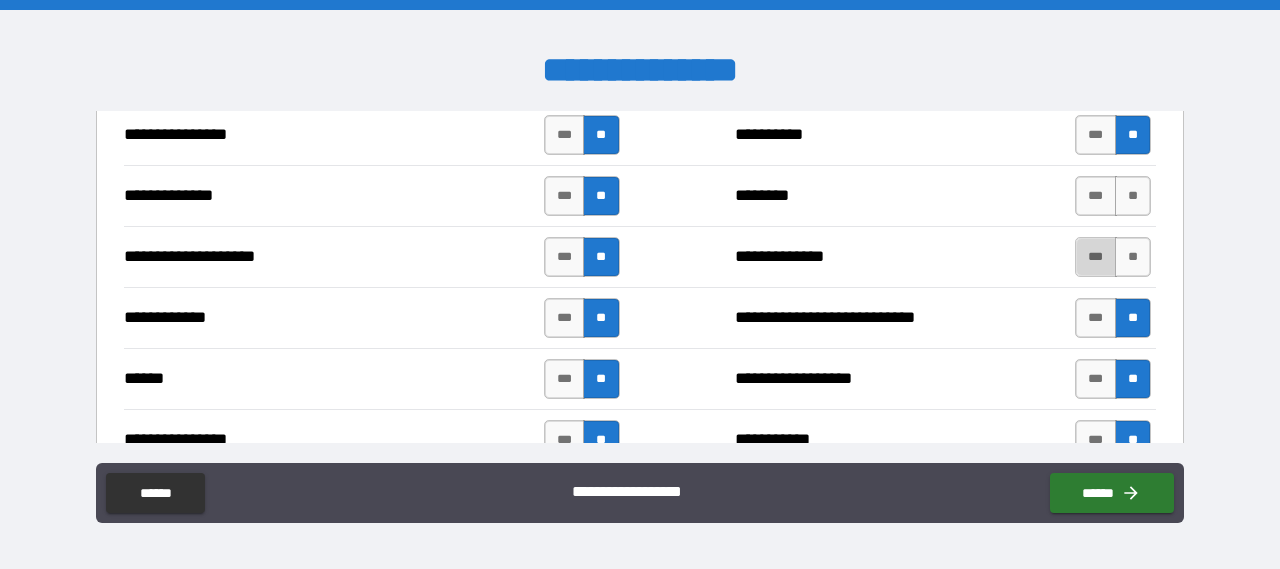 click on "***" at bounding box center (1096, 257) 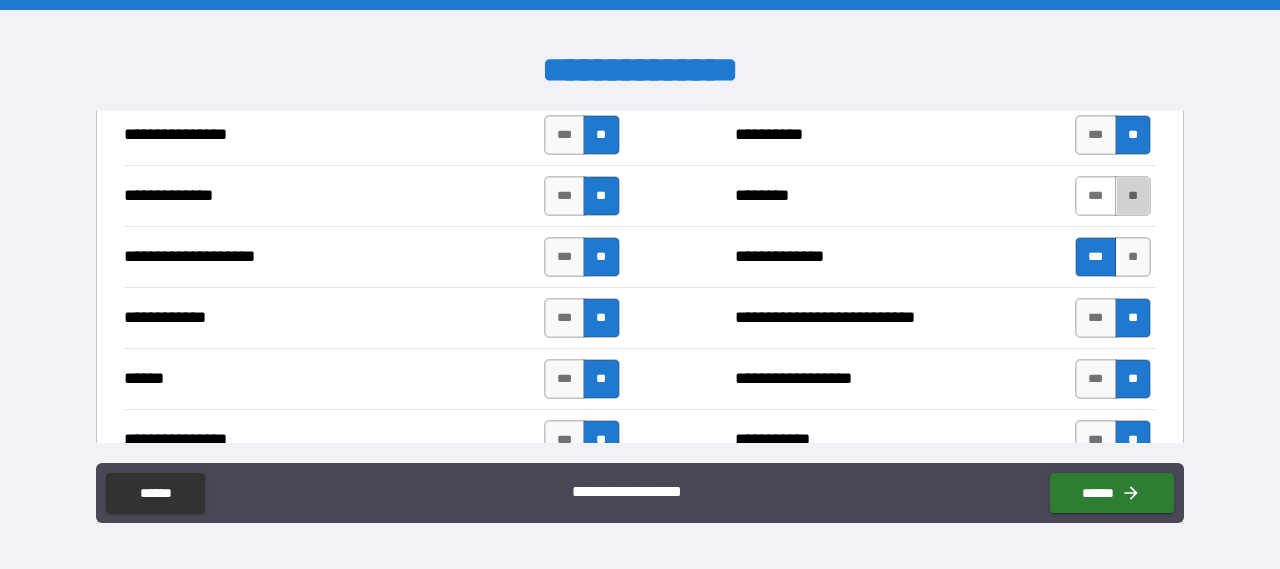 drag, startPoint x: 1126, startPoint y: 168, endPoint x: 1067, endPoint y: 189, distance: 62.625874 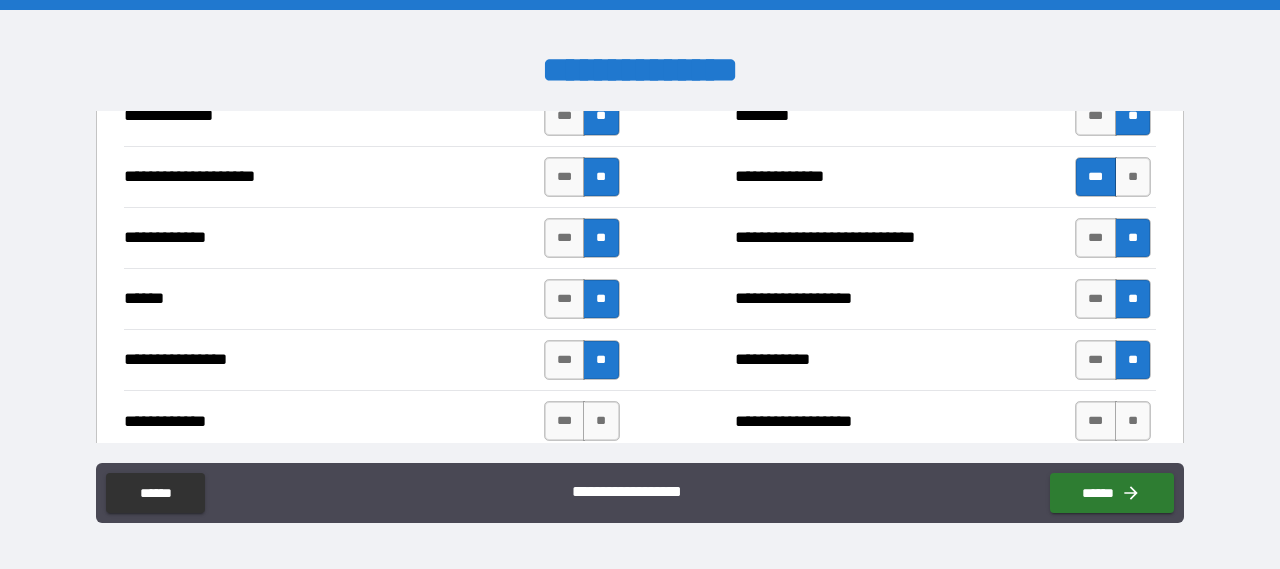 scroll, scrollTop: 3600, scrollLeft: 0, axis: vertical 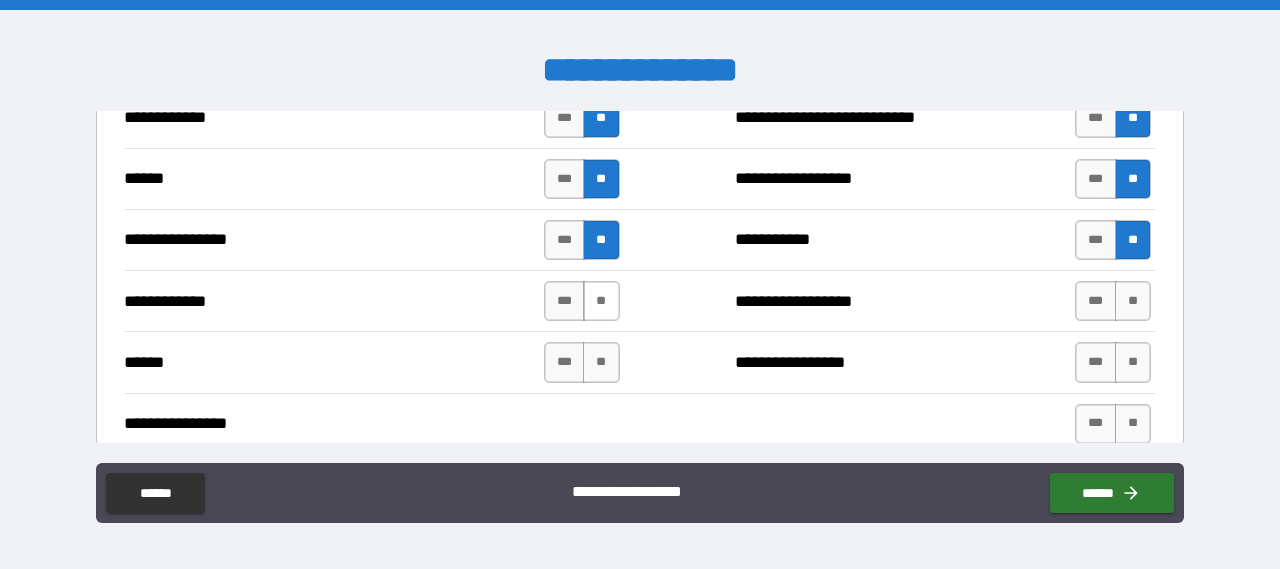 drag, startPoint x: 593, startPoint y: 272, endPoint x: 594, endPoint y: 286, distance: 14.035668 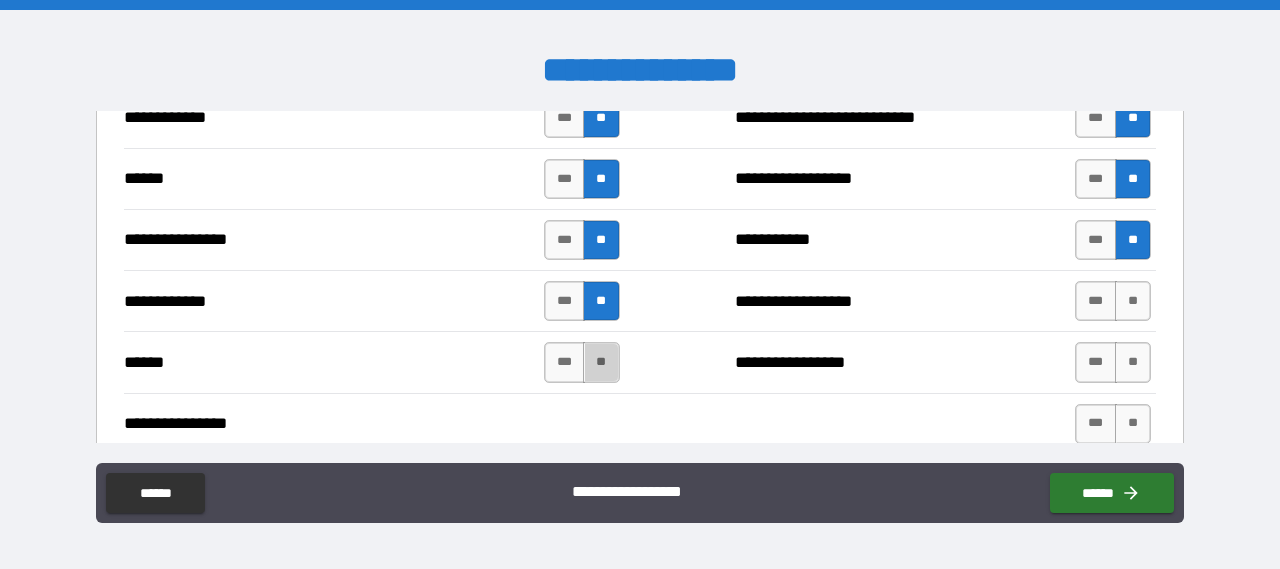 drag, startPoint x: 606, startPoint y: 329, endPoint x: 622, endPoint y: 327, distance: 16.124516 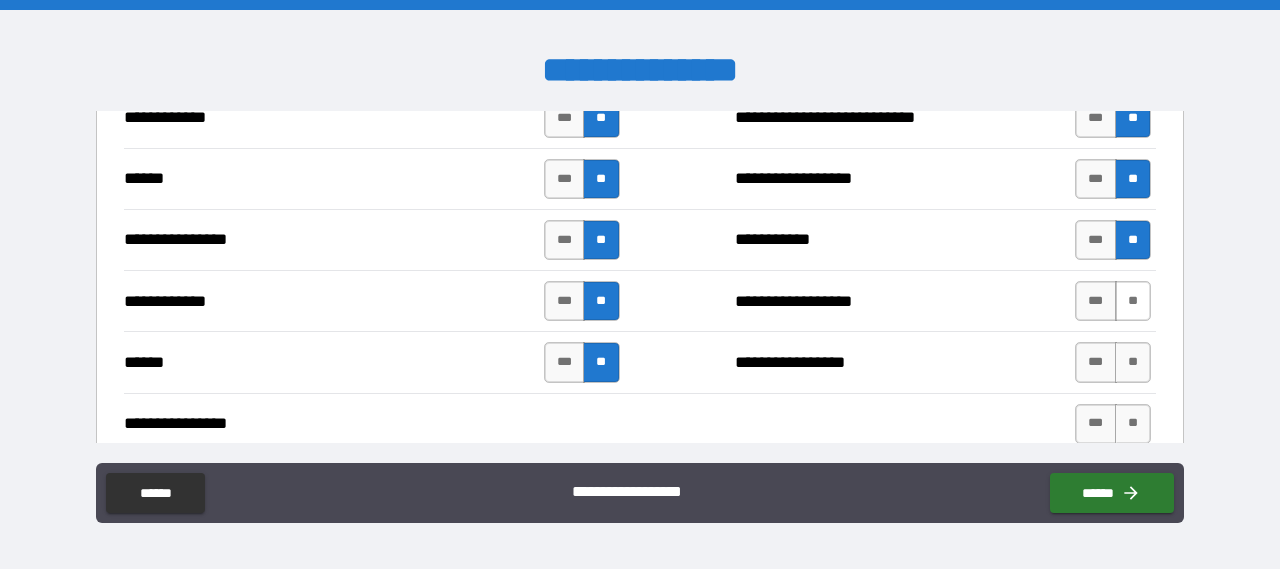 click on "**" at bounding box center [1133, 301] 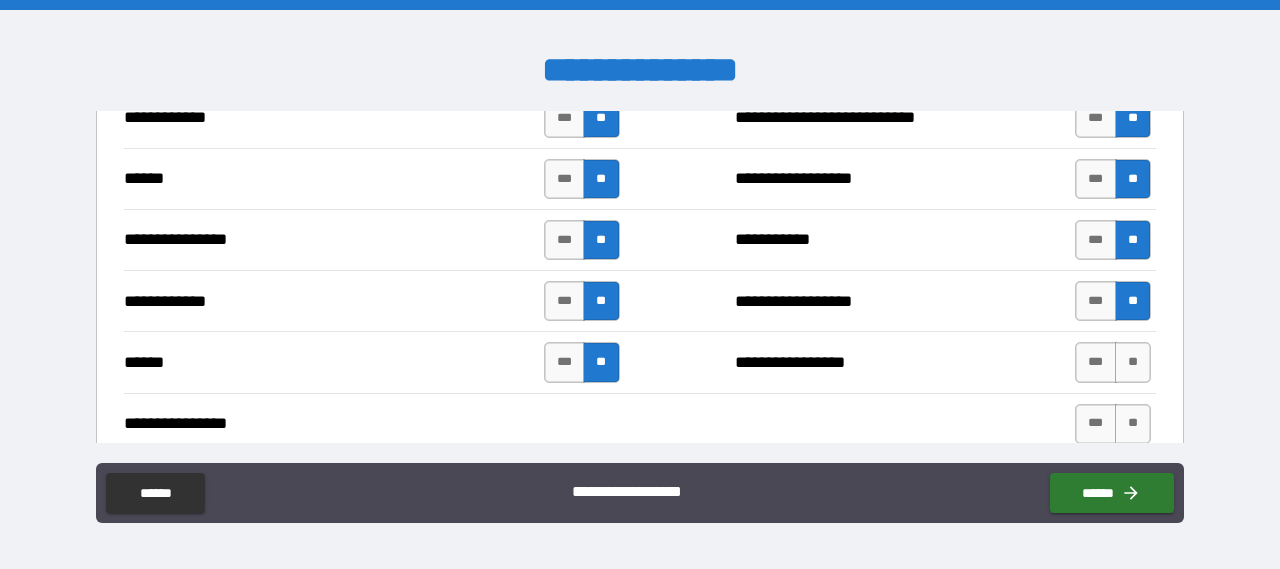 drag, startPoint x: 1114, startPoint y: 333, endPoint x: 1130, endPoint y: 364, distance: 34.88553 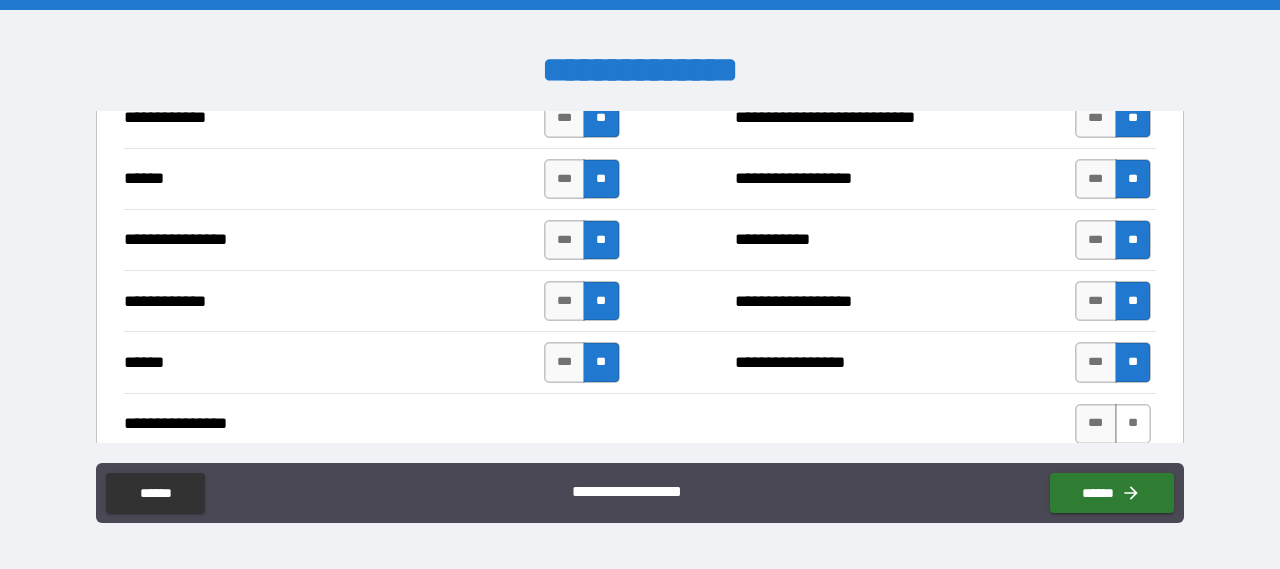 click on "**" at bounding box center (1133, 424) 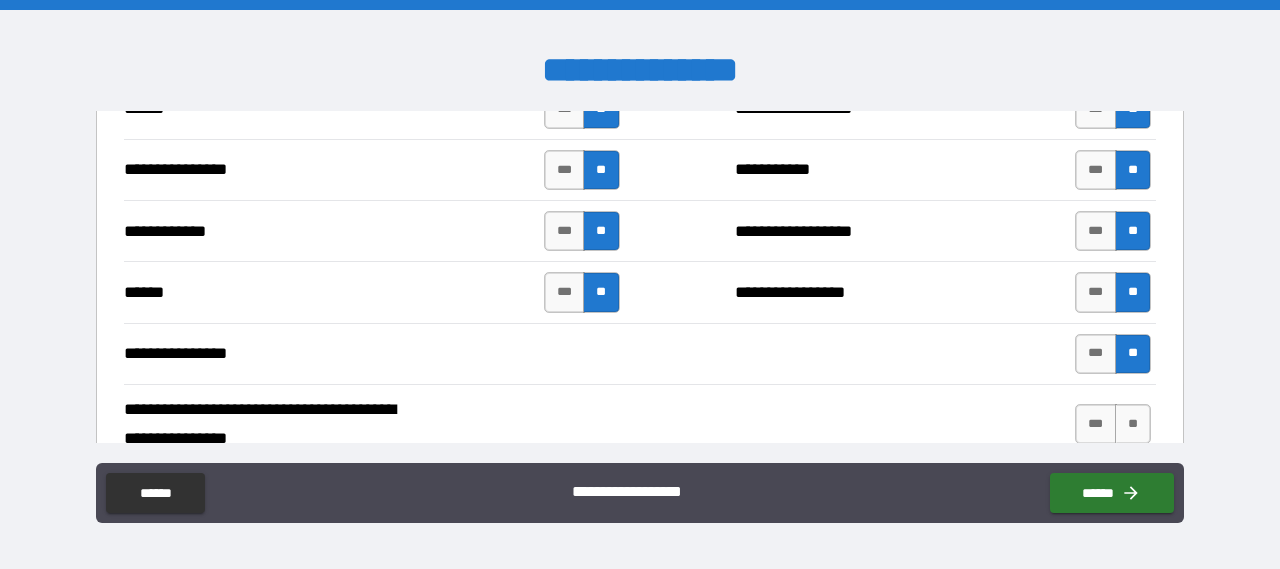 scroll, scrollTop: 3800, scrollLeft: 0, axis: vertical 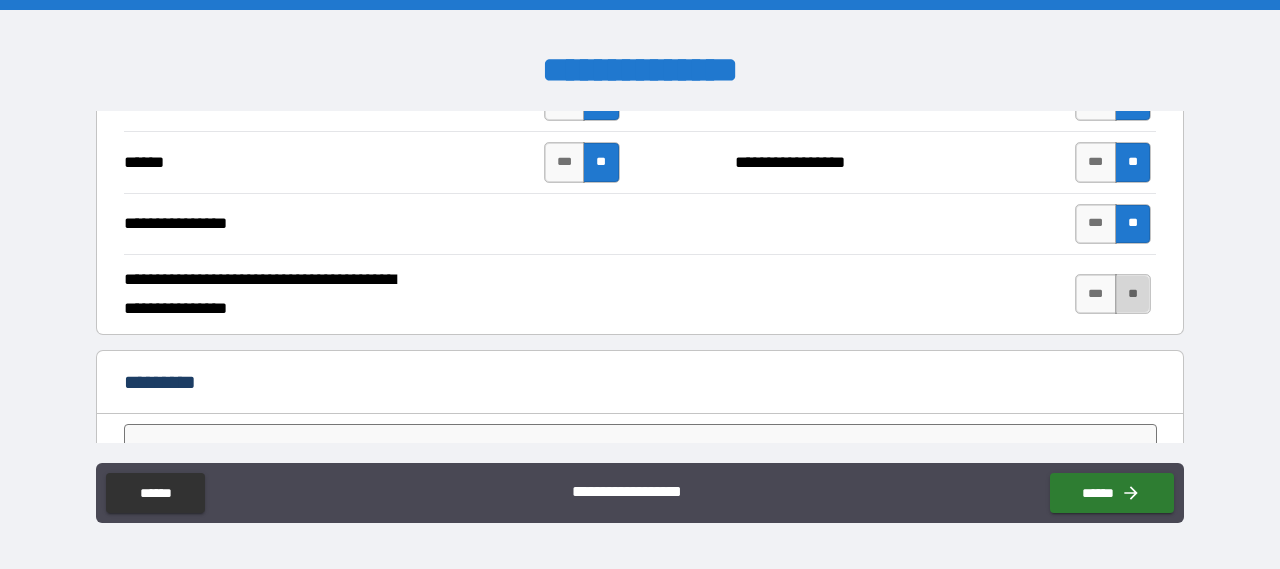 click on "**" at bounding box center (1133, 294) 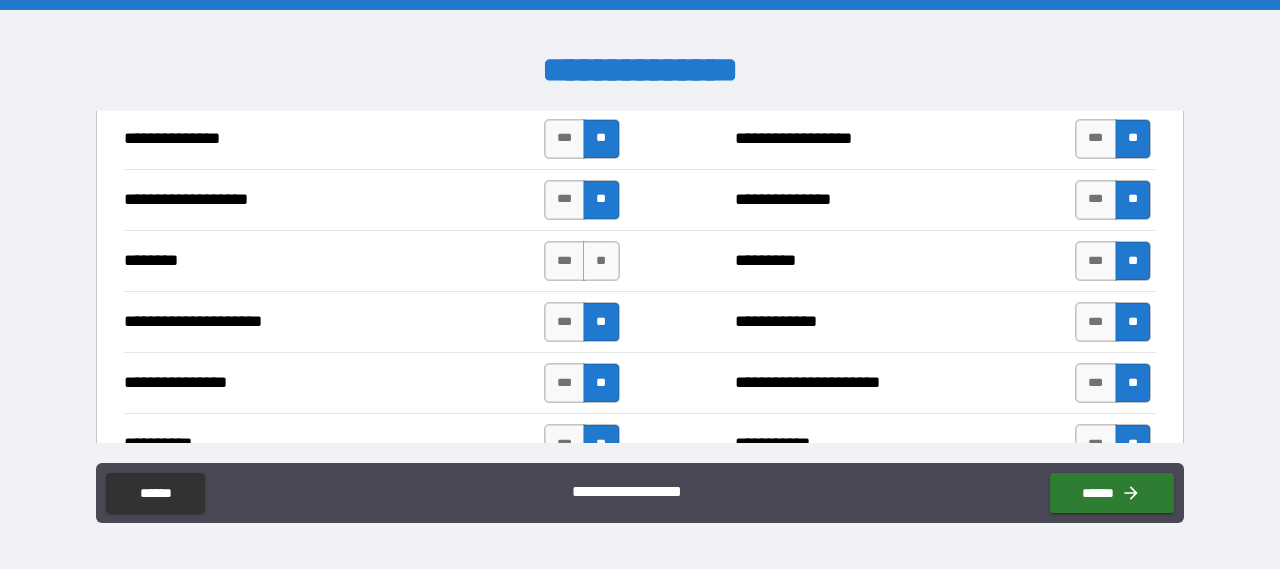 scroll, scrollTop: 2400, scrollLeft: 0, axis: vertical 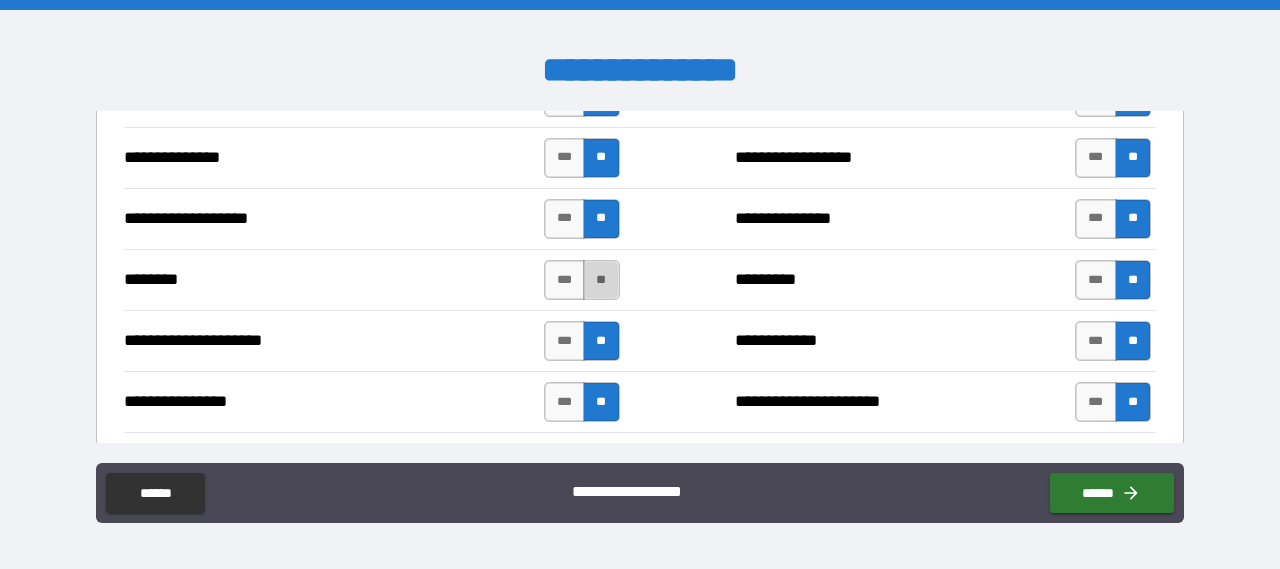 click on "**" at bounding box center [601, 280] 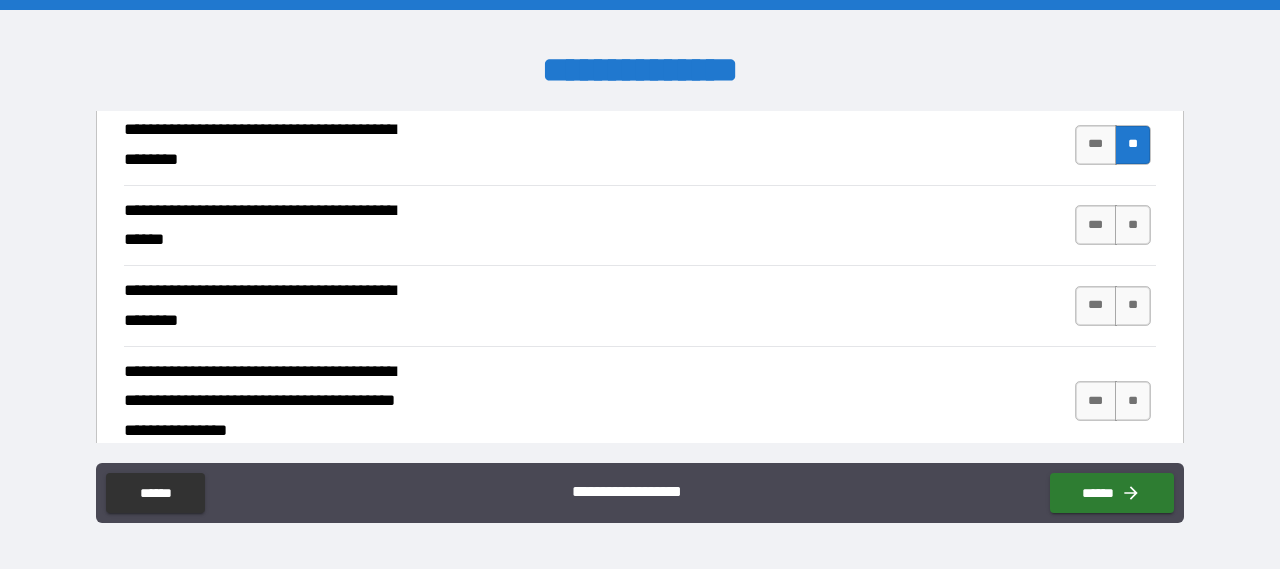 scroll, scrollTop: 400, scrollLeft: 0, axis: vertical 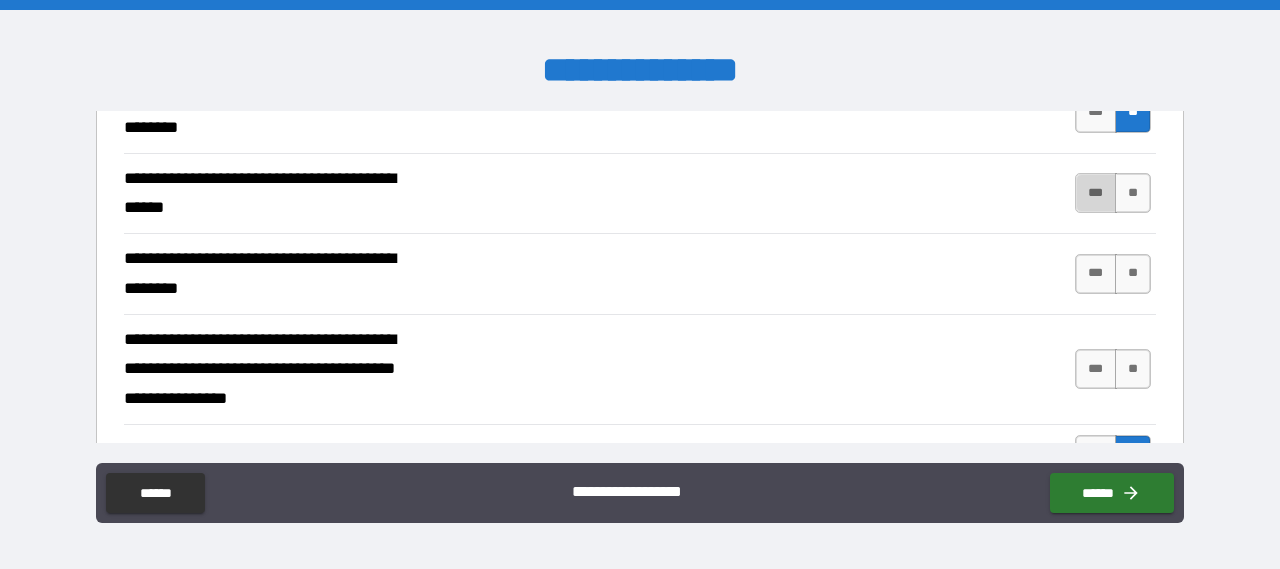 click on "***" at bounding box center (1096, 193) 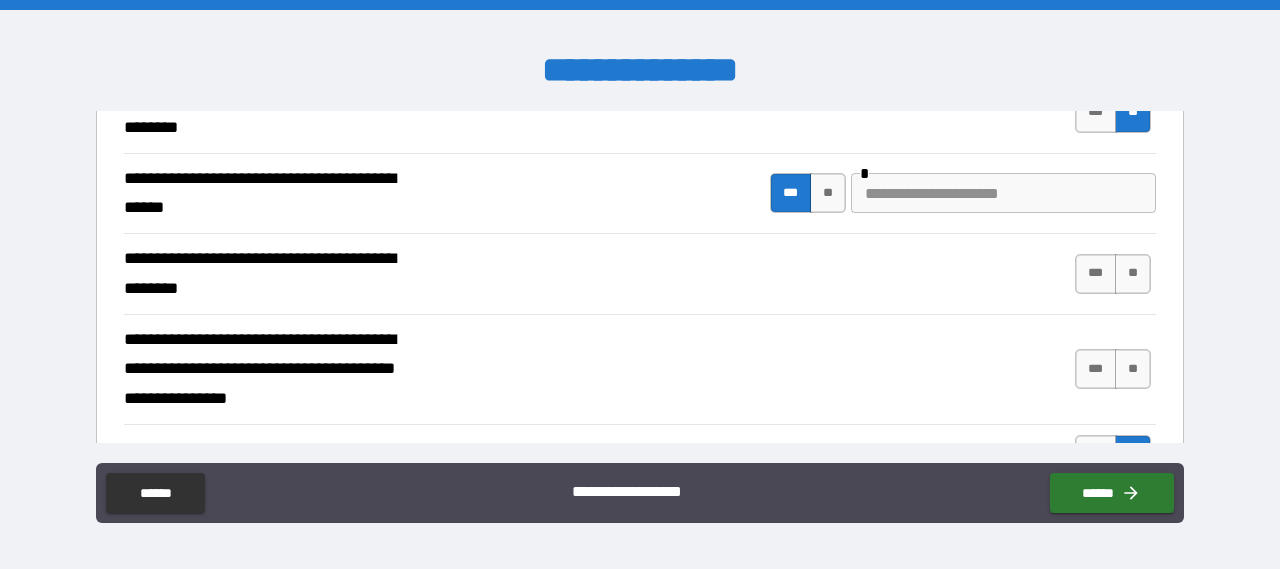 click on "**" at bounding box center (828, 193) 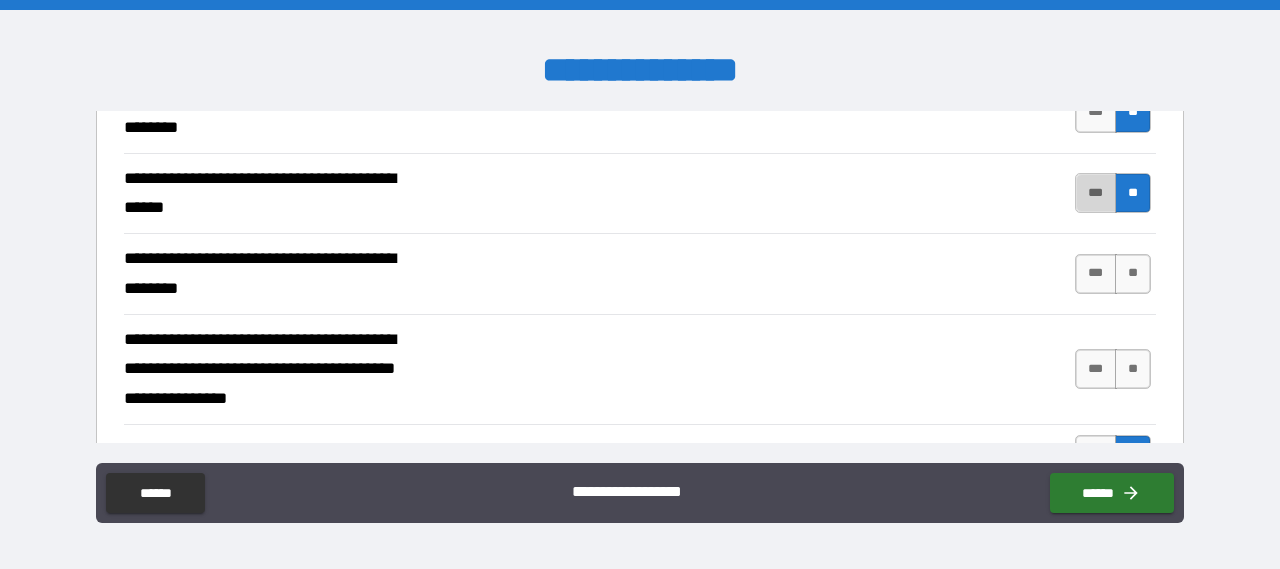 click on "***" at bounding box center (1096, 193) 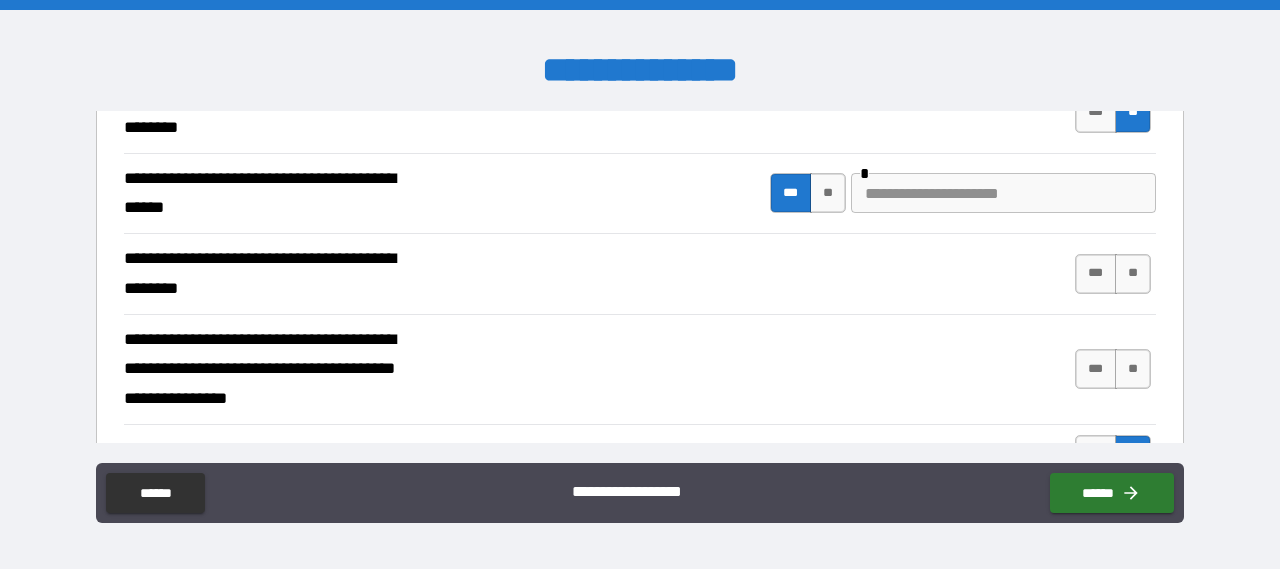 click at bounding box center [1003, 193] 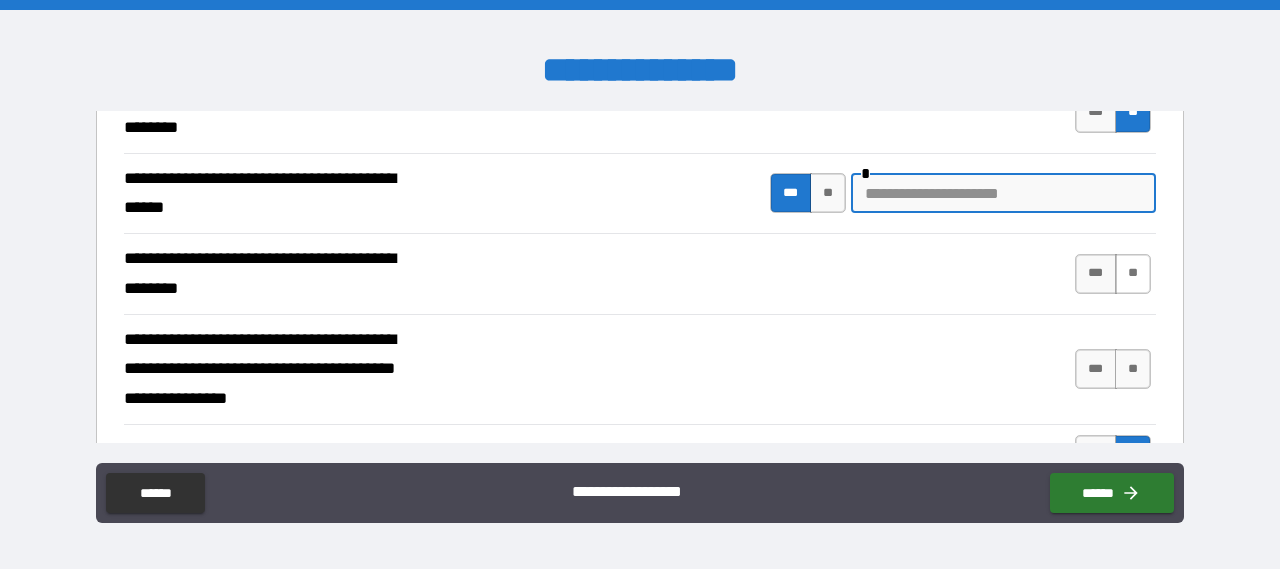 click on "**" at bounding box center (1133, 274) 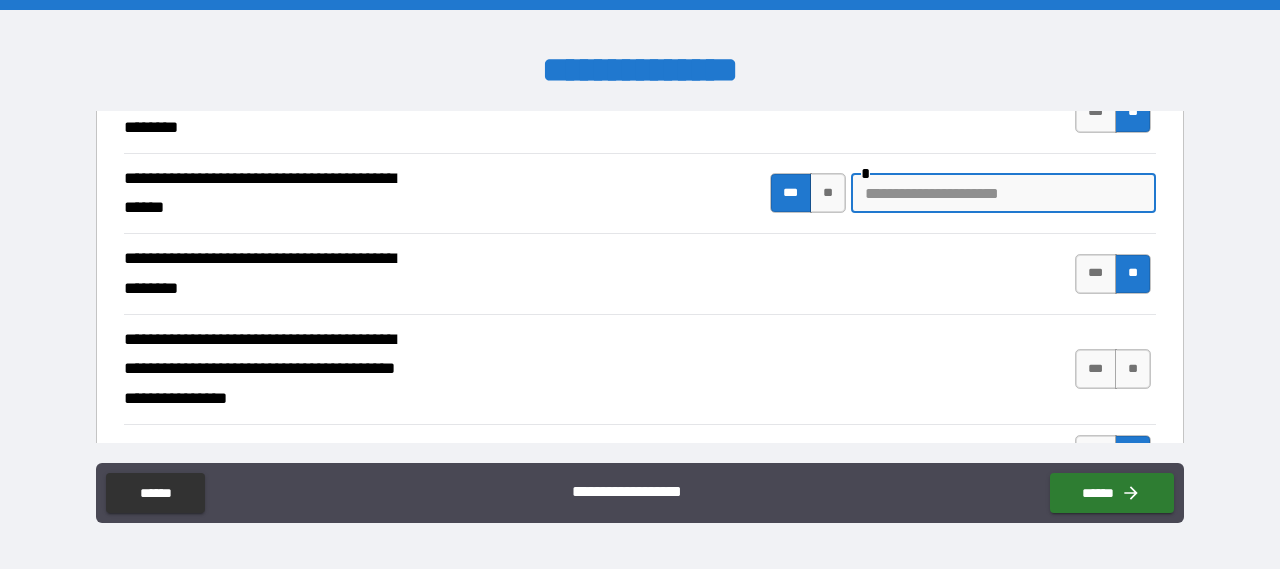 click at bounding box center (1003, 193) 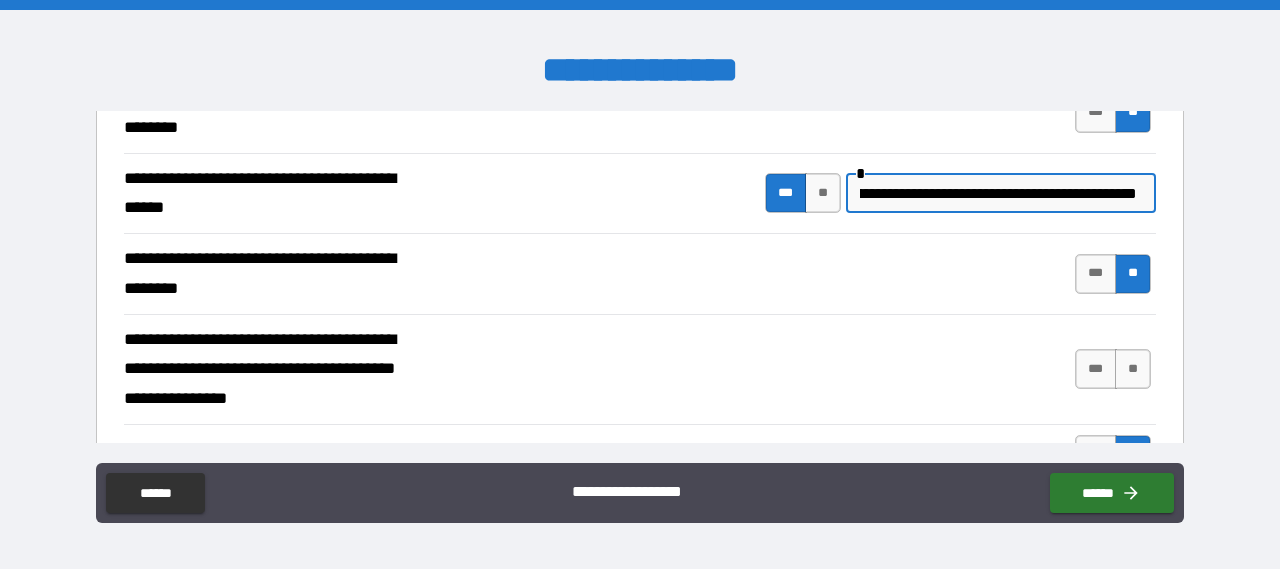 scroll, scrollTop: 0, scrollLeft: 221, axis: horizontal 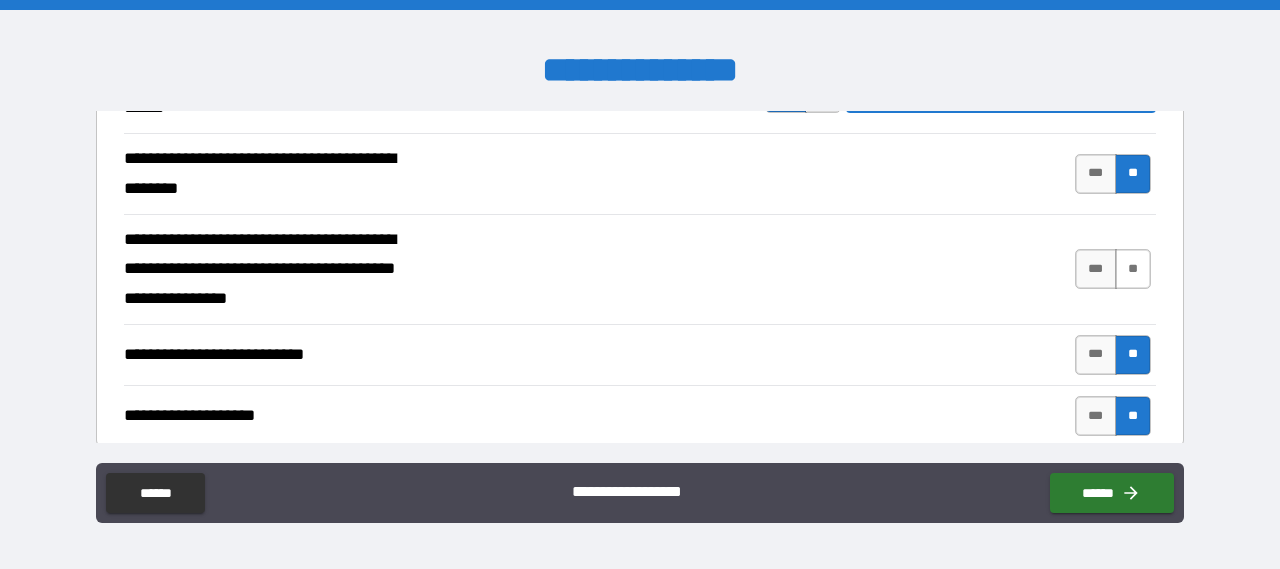 click on "**" at bounding box center (1133, 269) 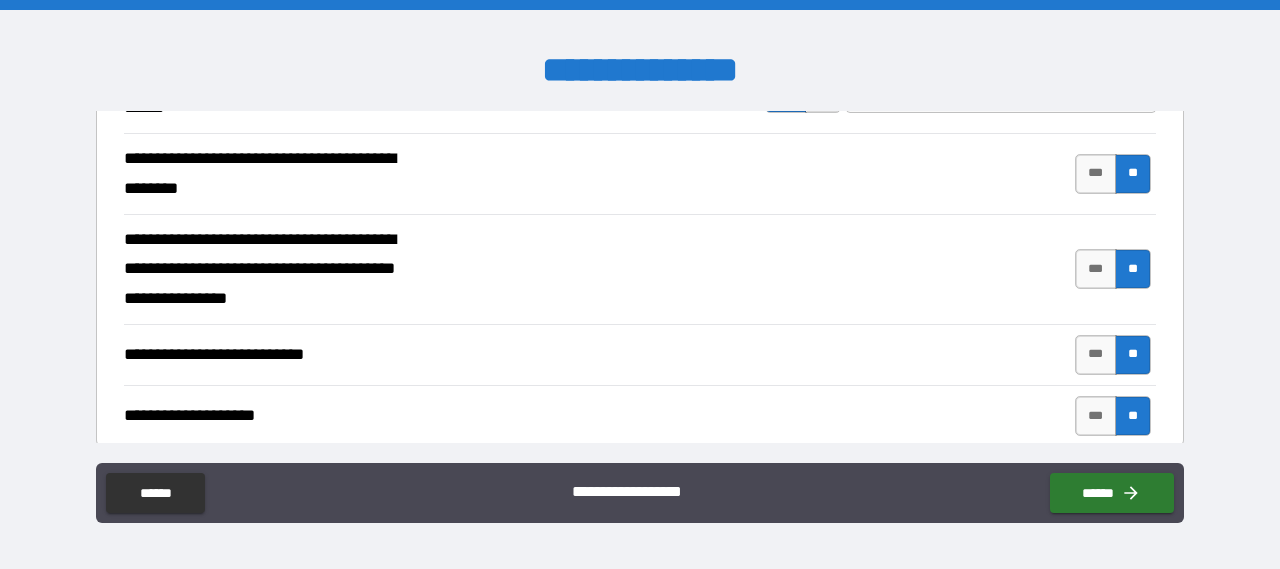 scroll, scrollTop: 0, scrollLeft: 0, axis: both 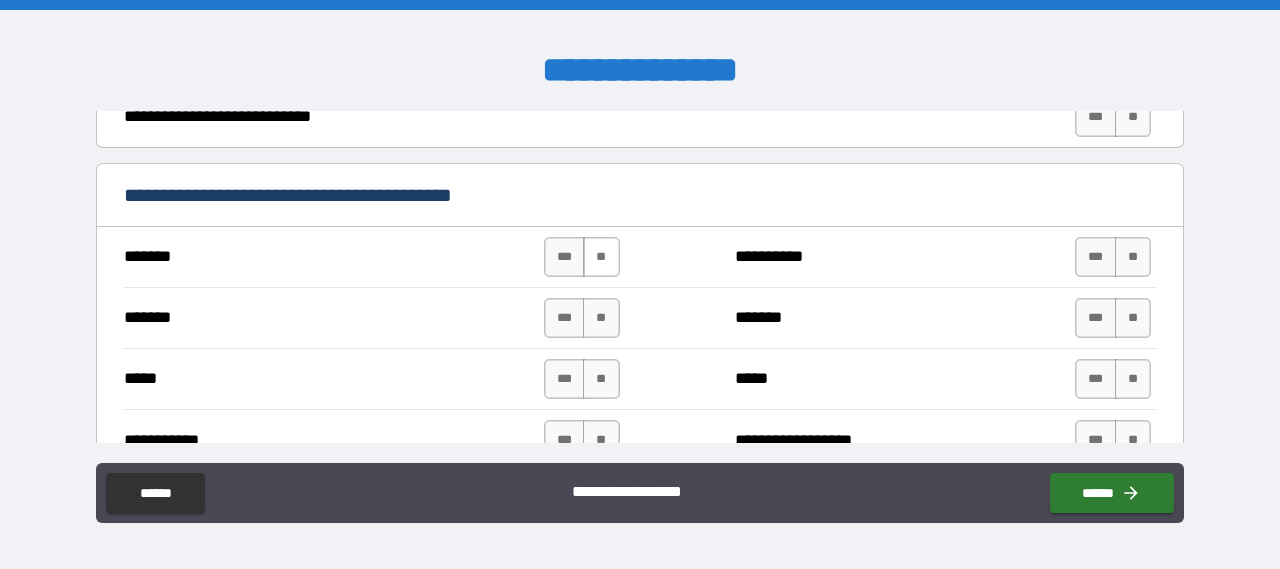 drag, startPoint x: 600, startPoint y: 251, endPoint x: 611, endPoint y: 267, distance: 19.416489 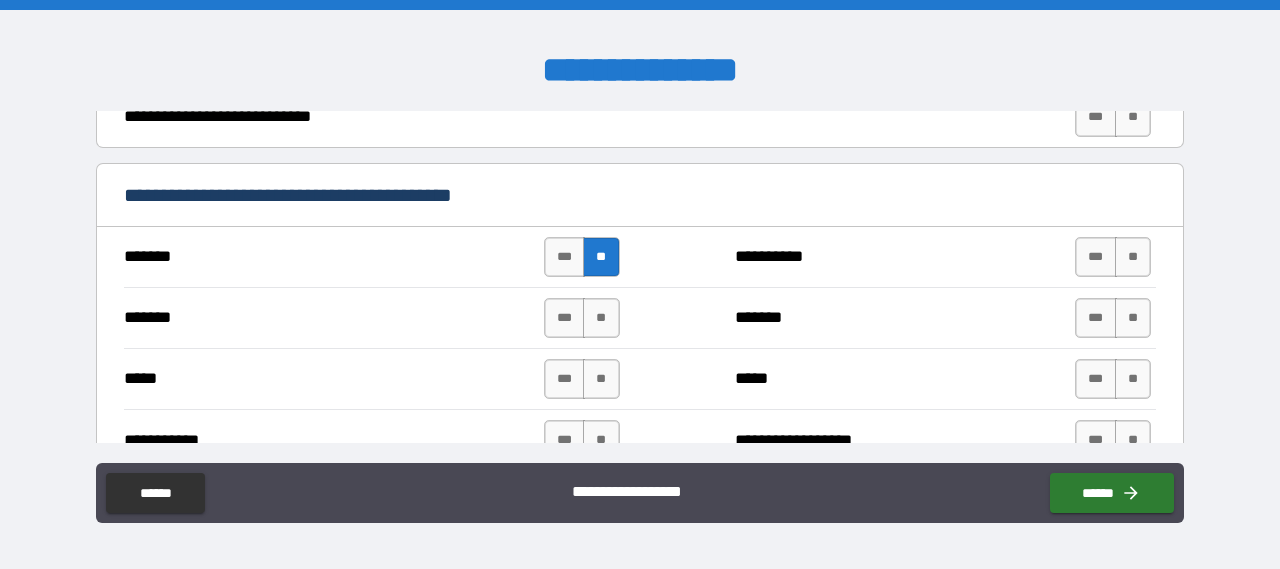 drag, startPoint x: 603, startPoint y: 309, endPoint x: 608, endPoint y: 334, distance: 25.495098 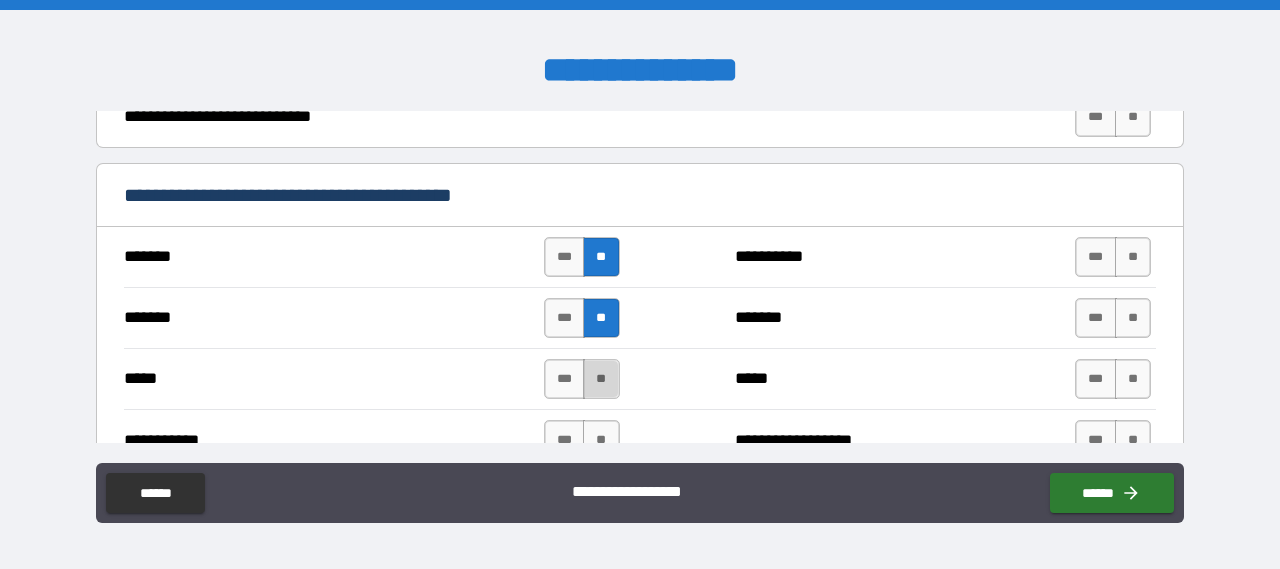 drag, startPoint x: 598, startPoint y: 371, endPoint x: 606, endPoint y: 387, distance: 17.888544 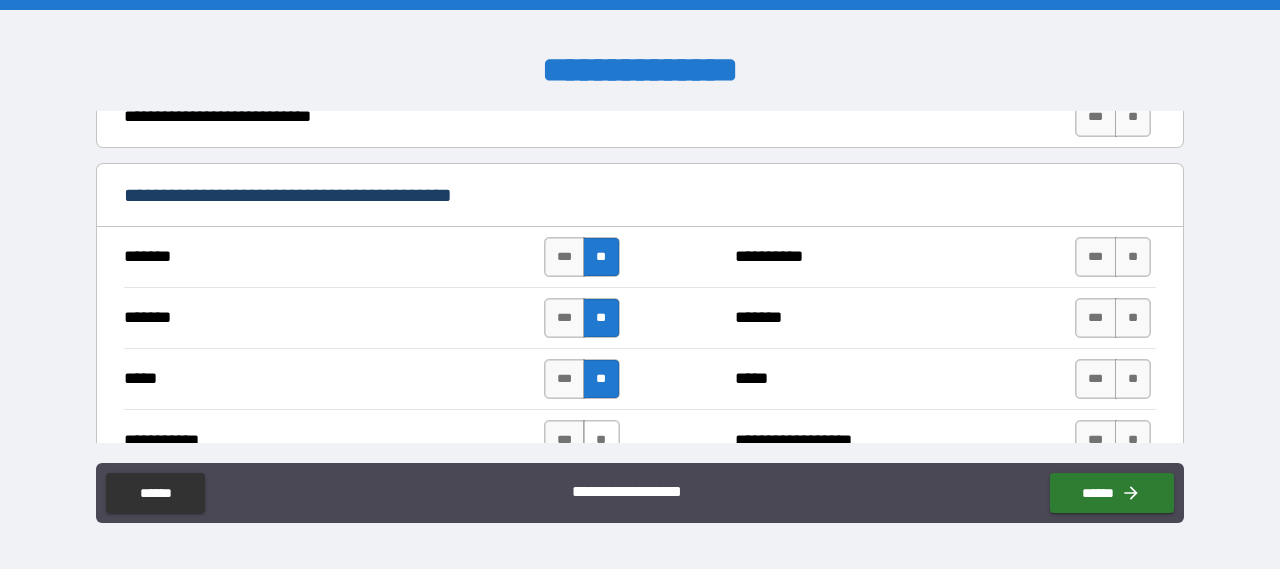 click on "**" at bounding box center (601, 440) 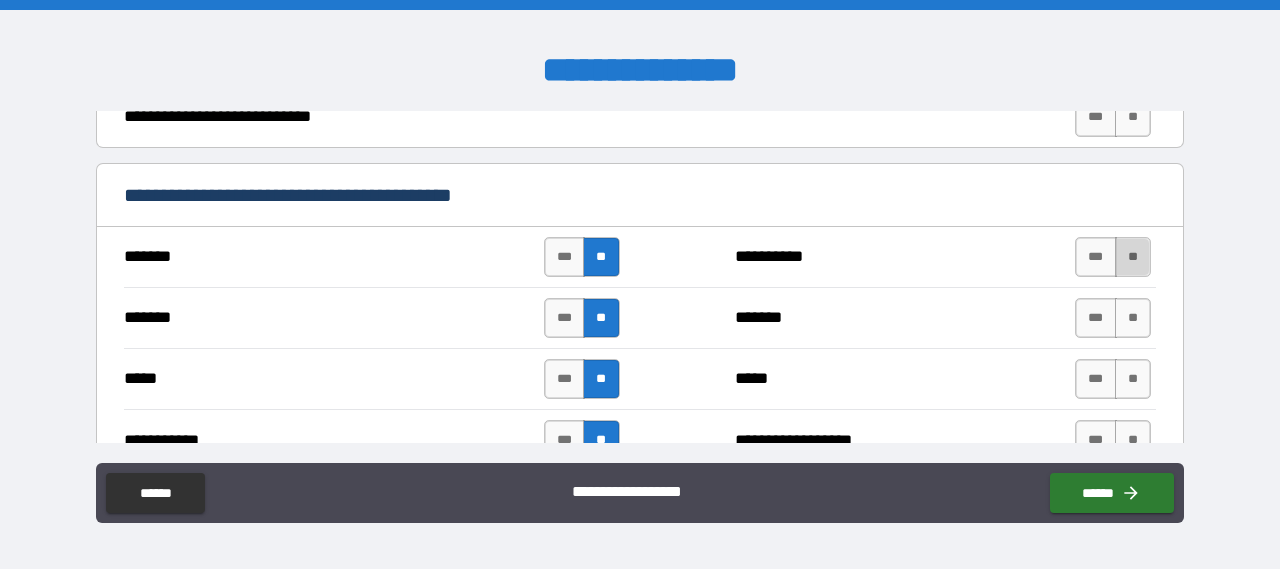 click on "**" at bounding box center [1133, 257] 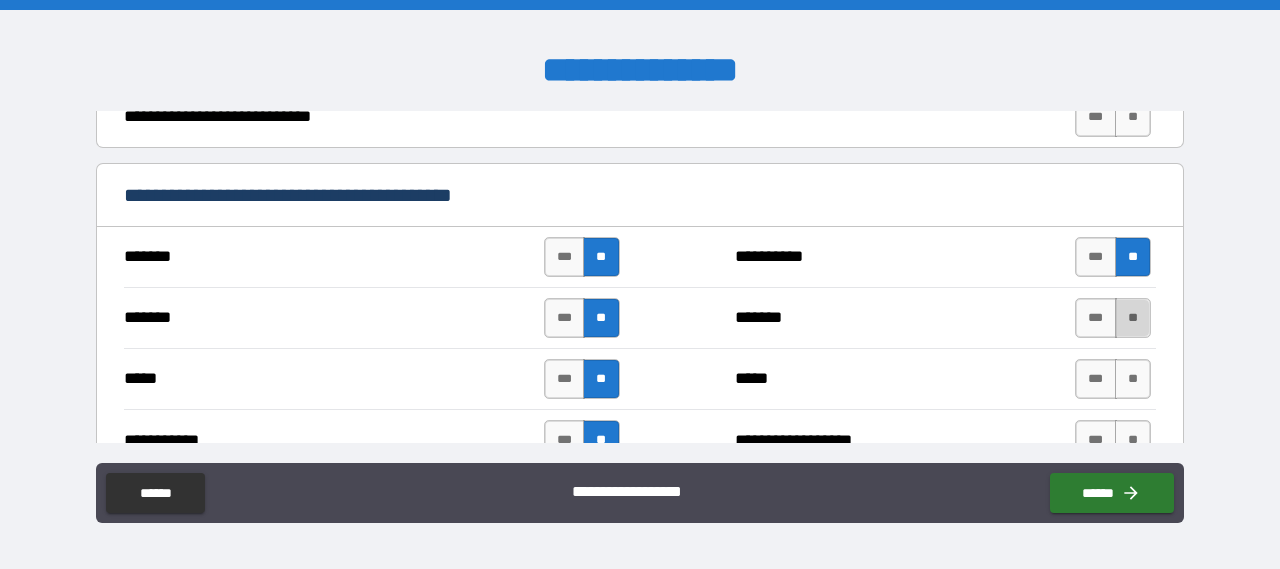 click on "**" at bounding box center [1133, 318] 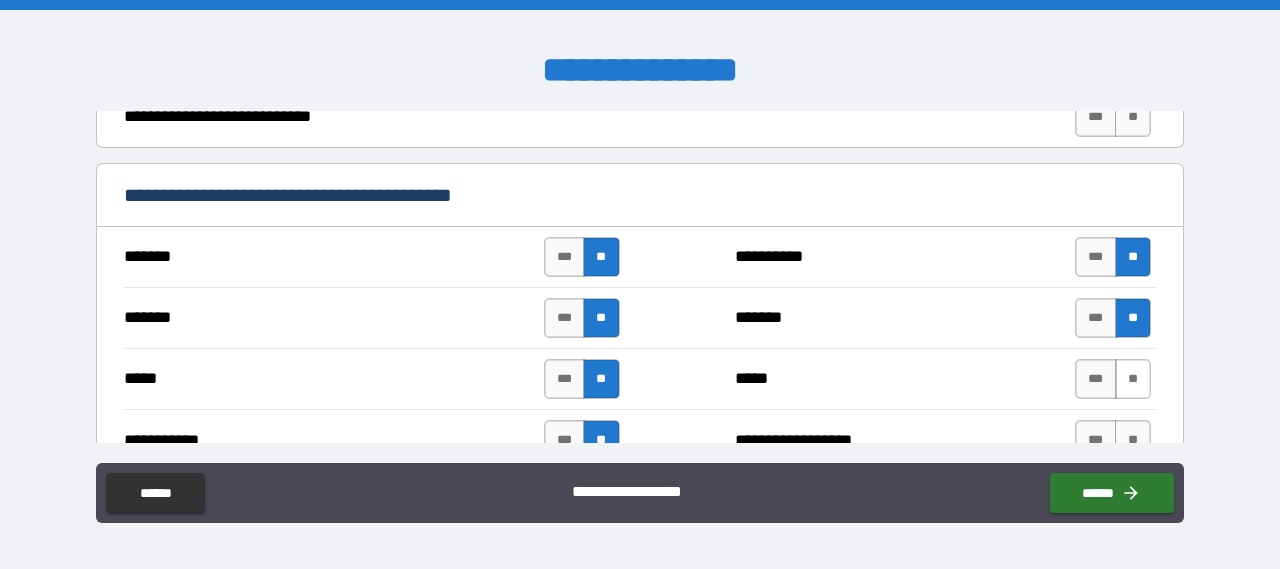 drag, startPoint x: 1123, startPoint y: 378, endPoint x: 1126, endPoint y: 391, distance: 13.341664 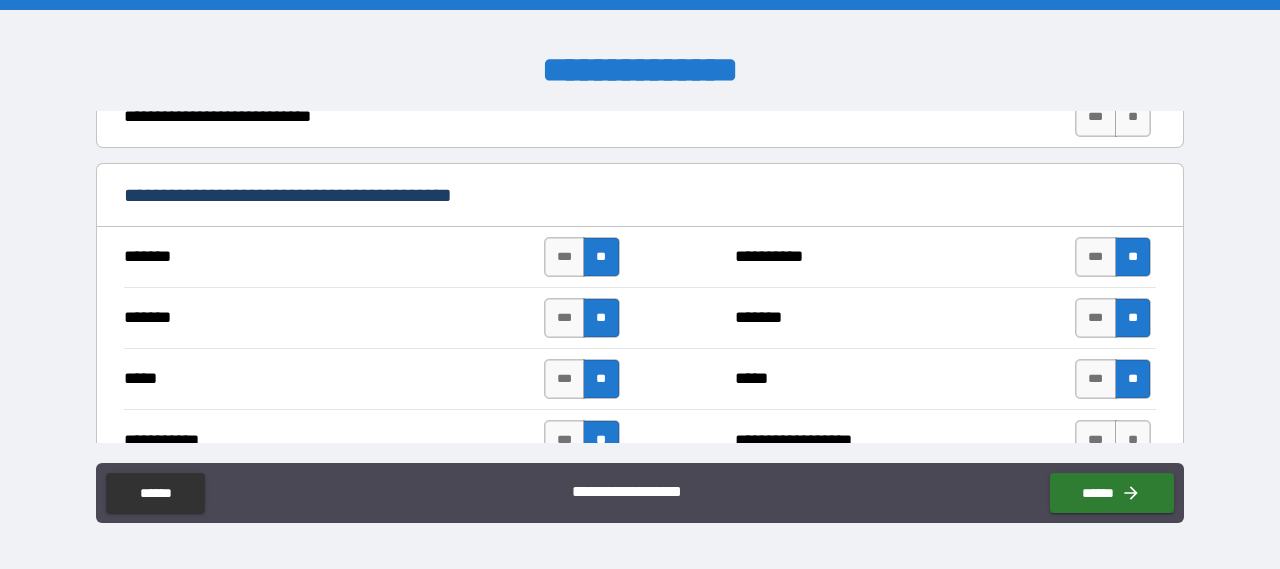 click on "**" at bounding box center (1133, 440) 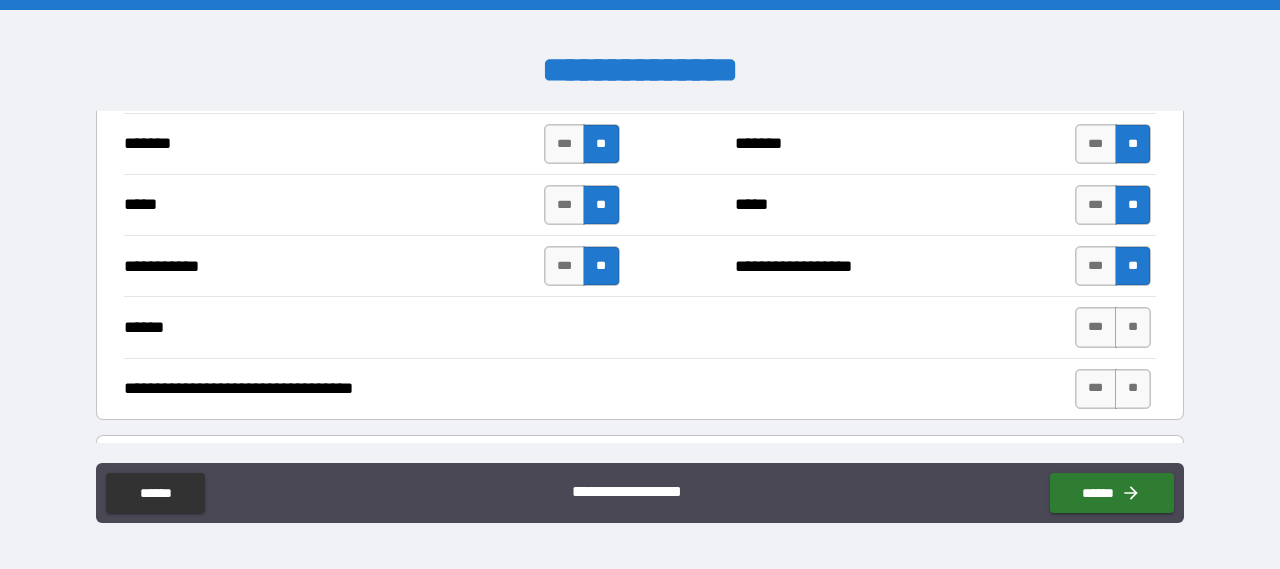 scroll, scrollTop: 1200, scrollLeft: 0, axis: vertical 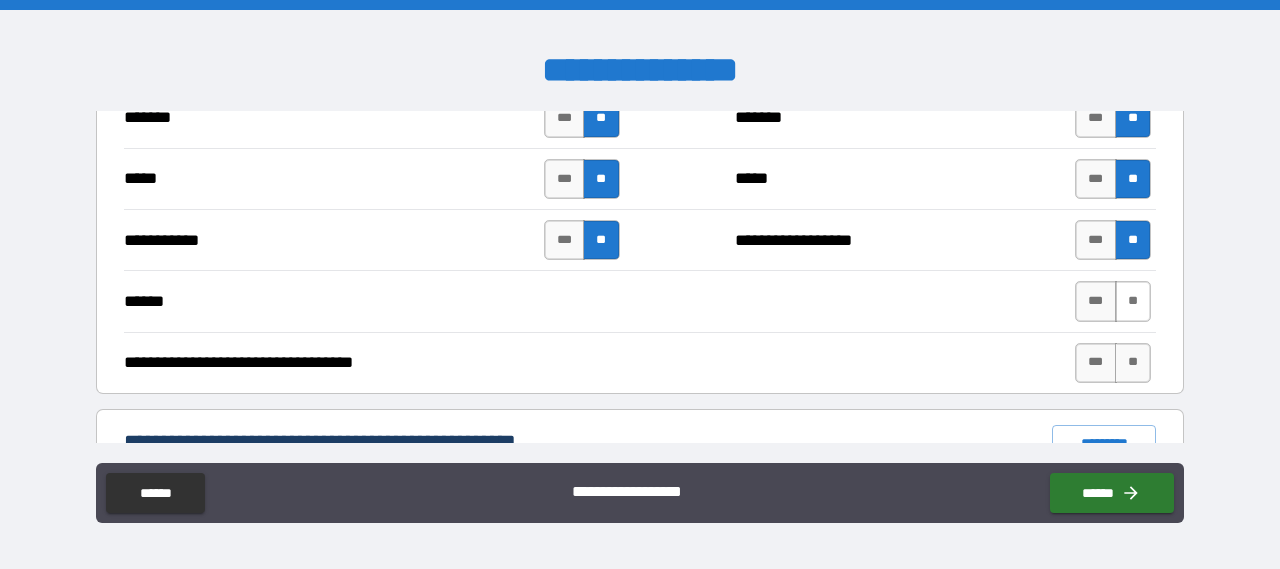 click on "**" at bounding box center (1133, 301) 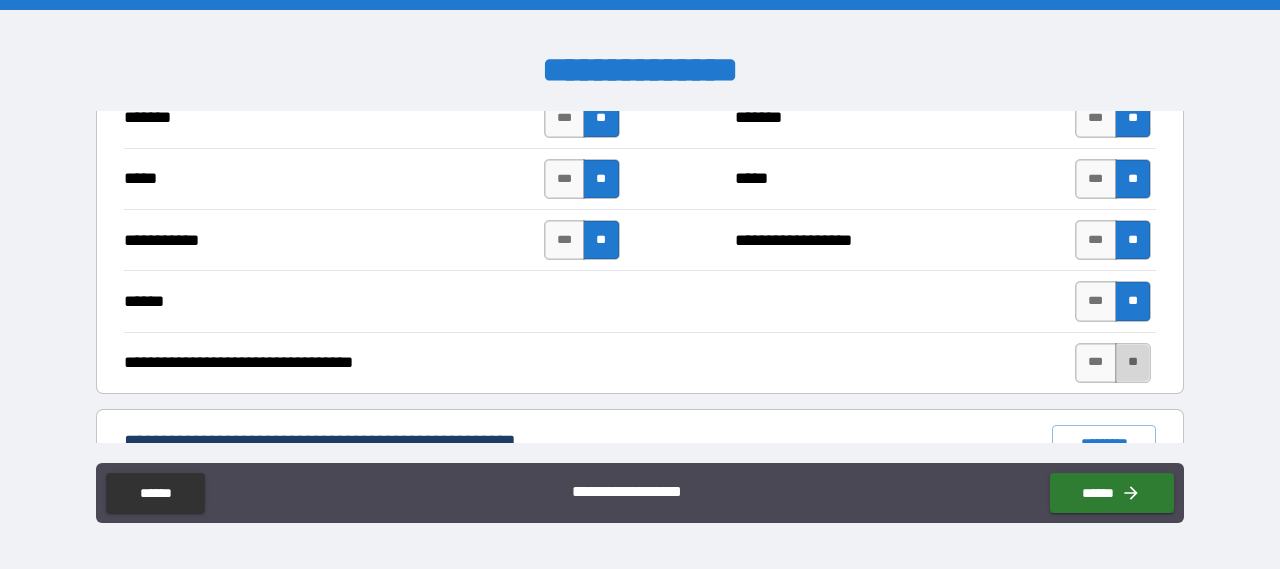 click on "**" at bounding box center (1133, 363) 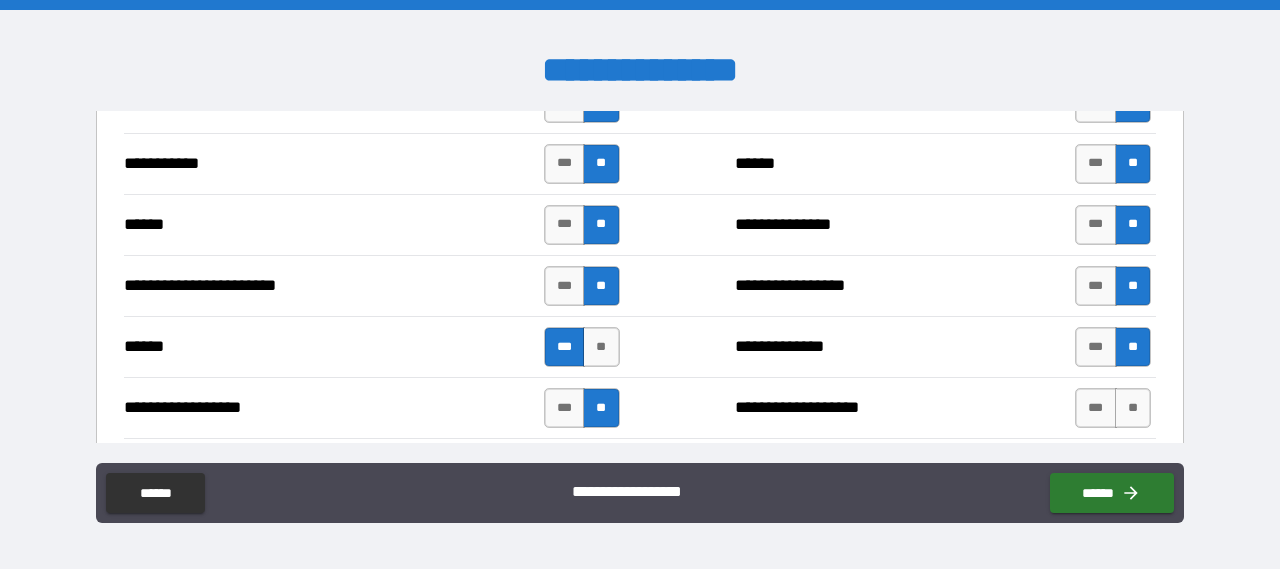 scroll, scrollTop: 1700, scrollLeft: 0, axis: vertical 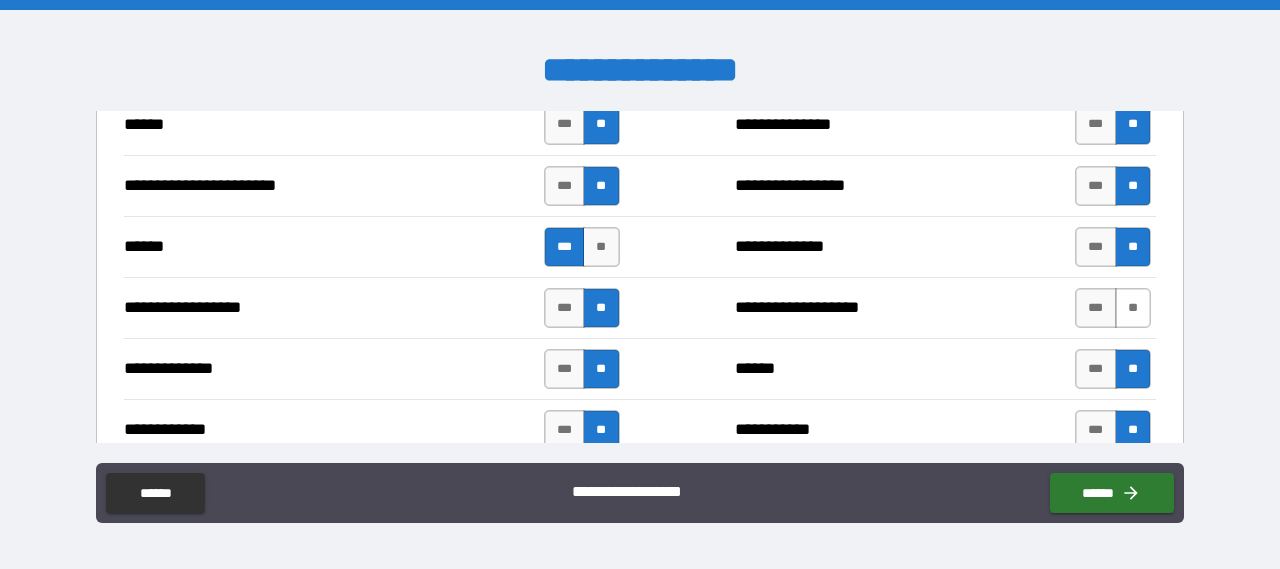 click on "**" at bounding box center (1133, 308) 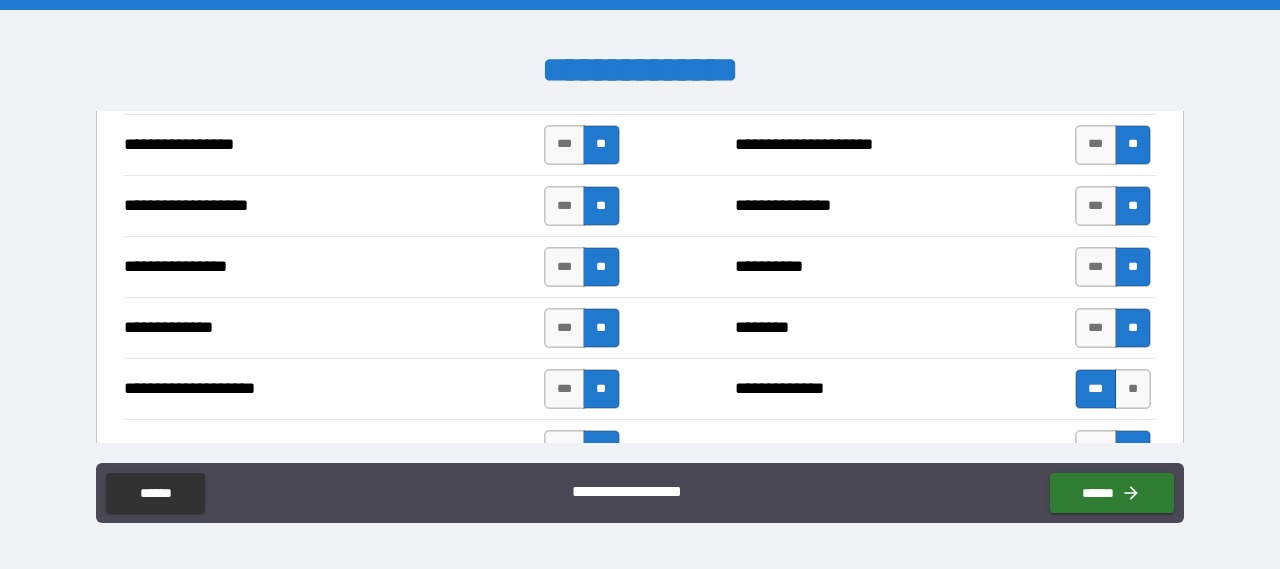 scroll, scrollTop: 3300, scrollLeft: 0, axis: vertical 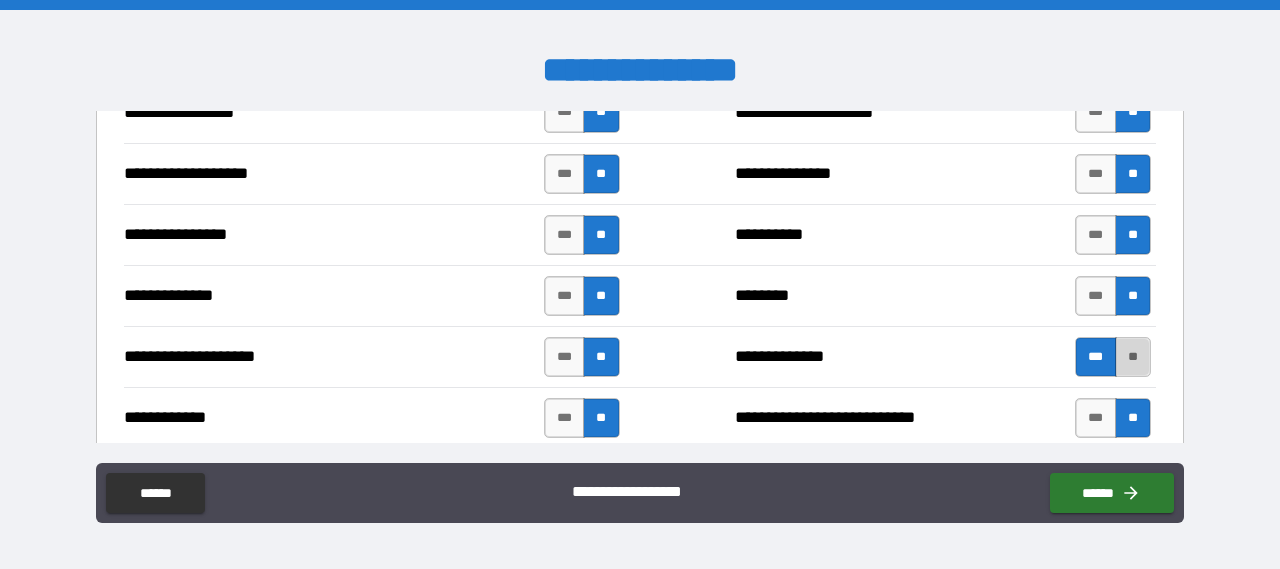 click on "**" at bounding box center [1133, 357] 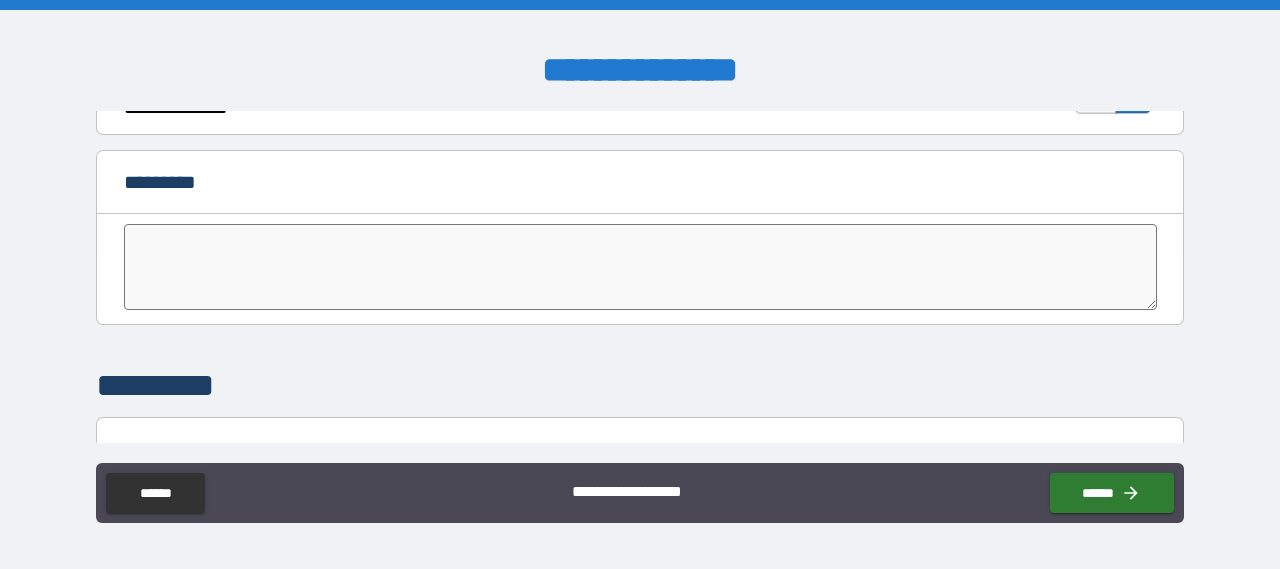 scroll, scrollTop: 4200, scrollLeft: 0, axis: vertical 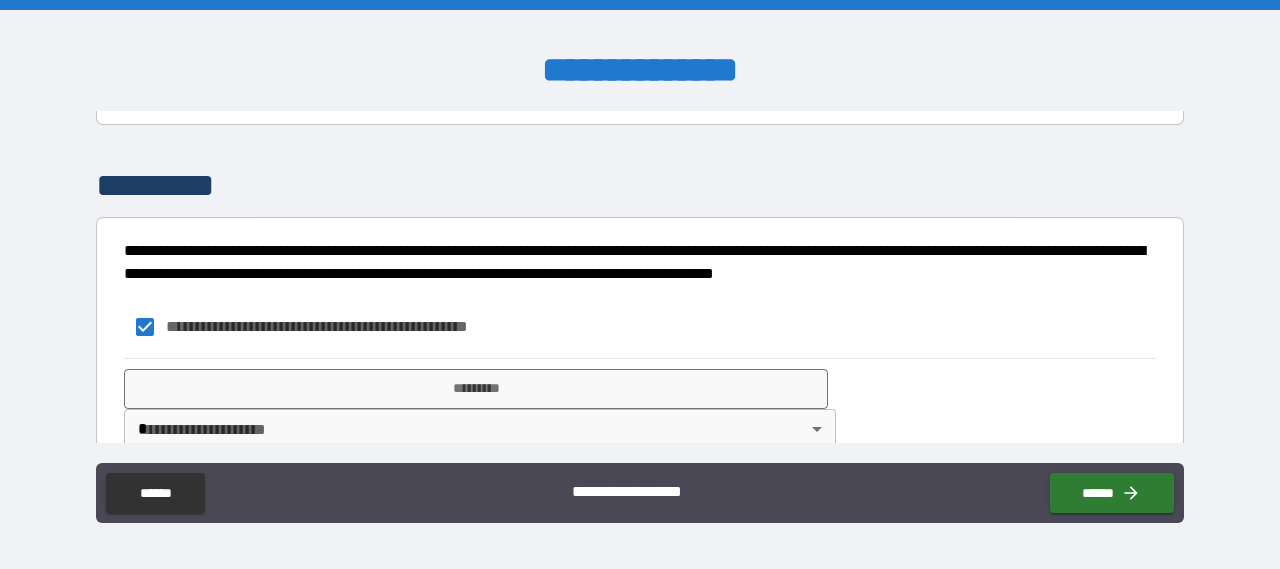 click on "**********" at bounding box center (640, 284) 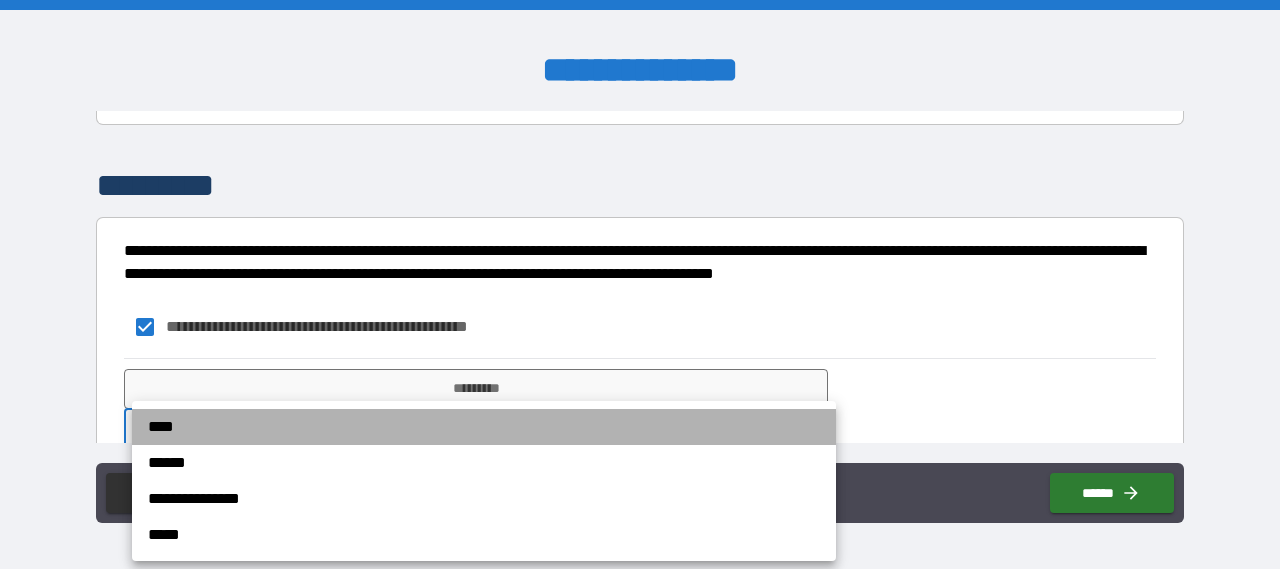 click on "****" at bounding box center [484, 427] 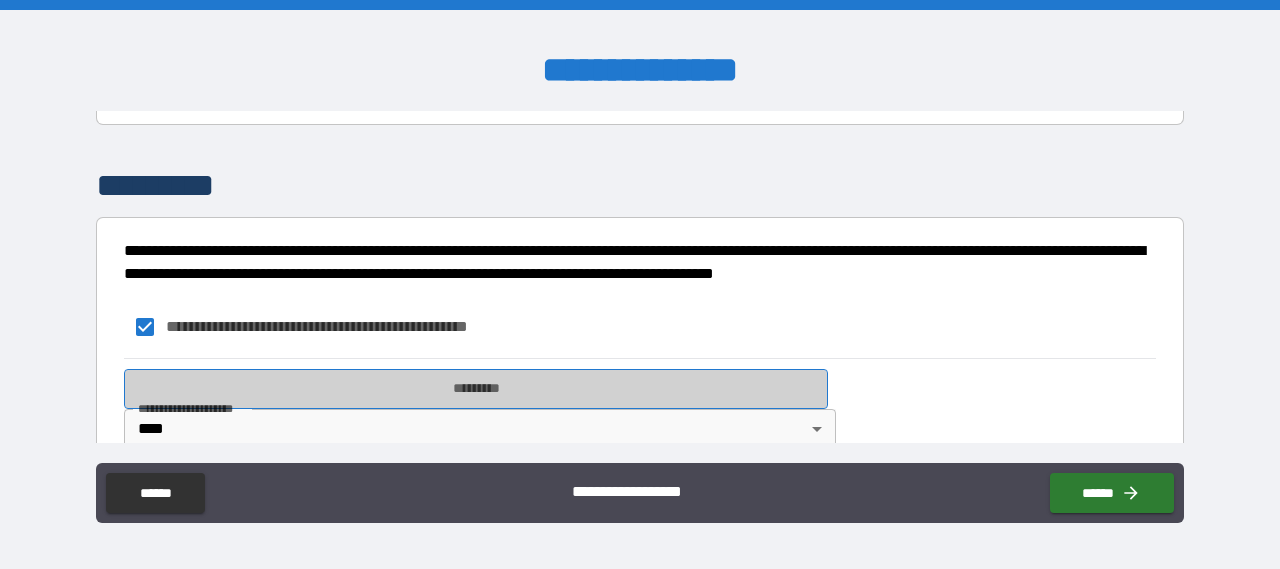 click on "*********" at bounding box center (476, 389) 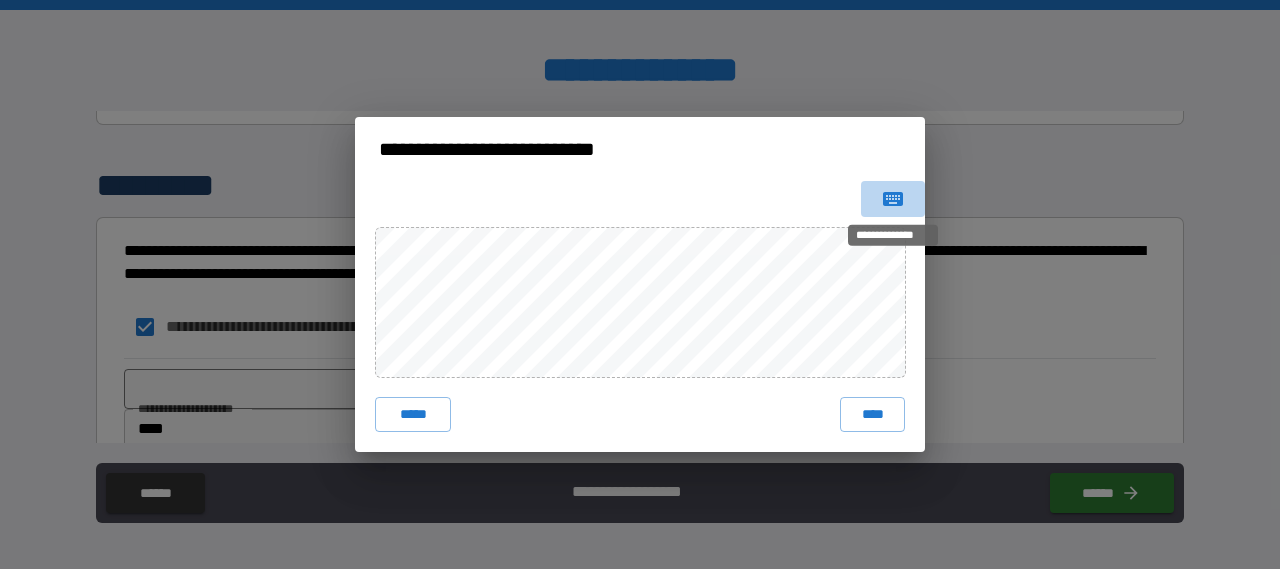 click 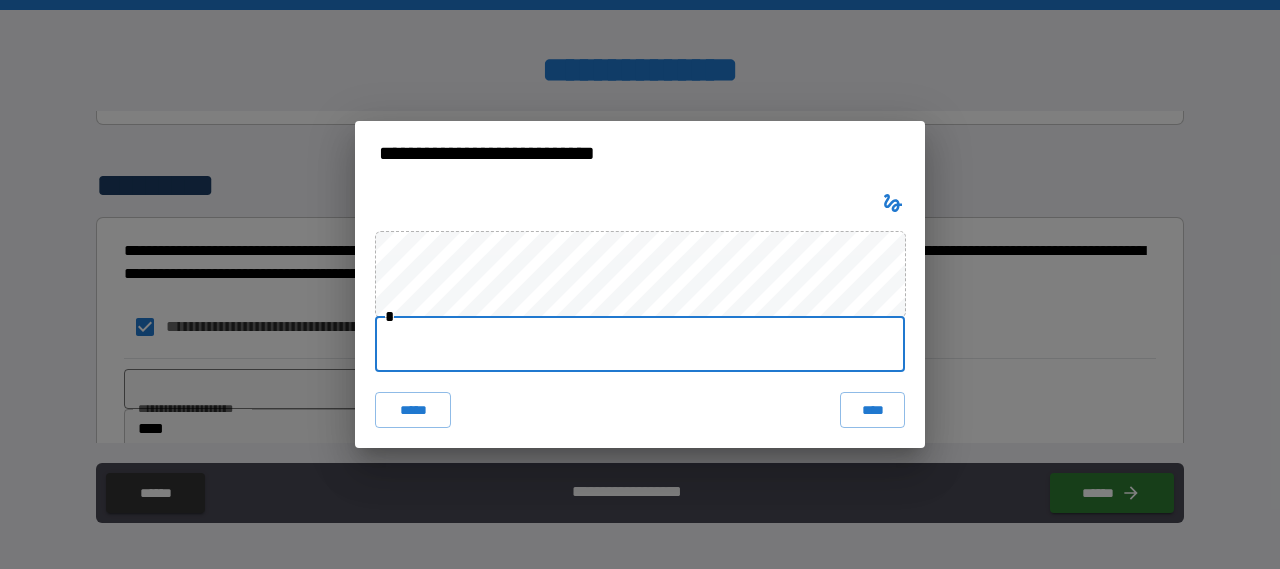 click at bounding box center (640, 344) 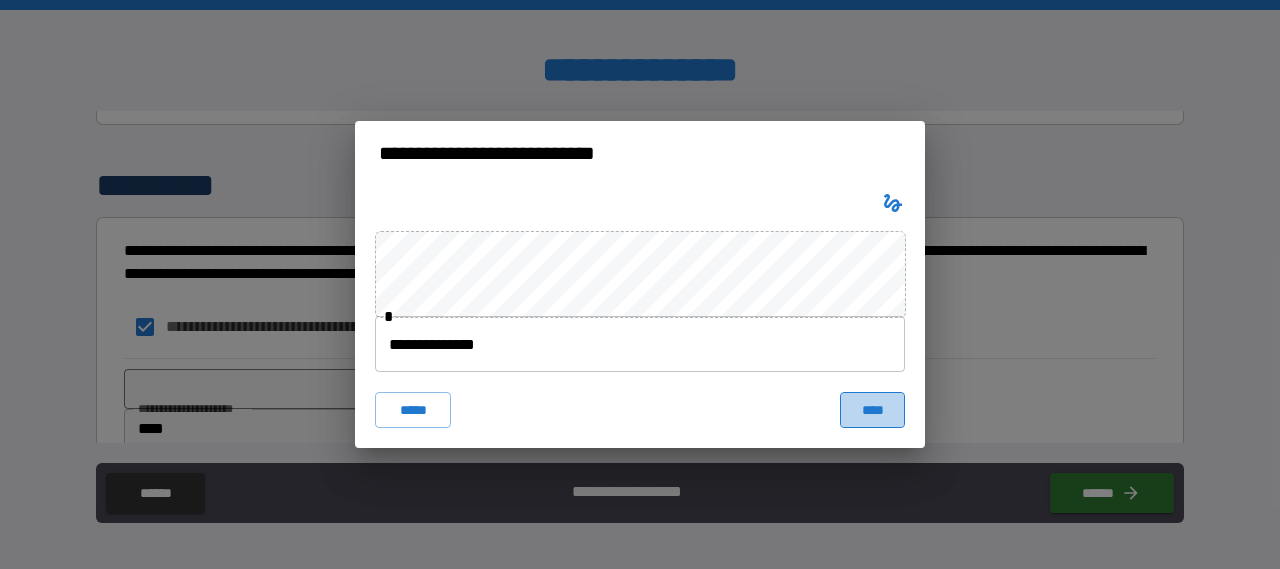 click on "****" at bounding box center [872, 410] 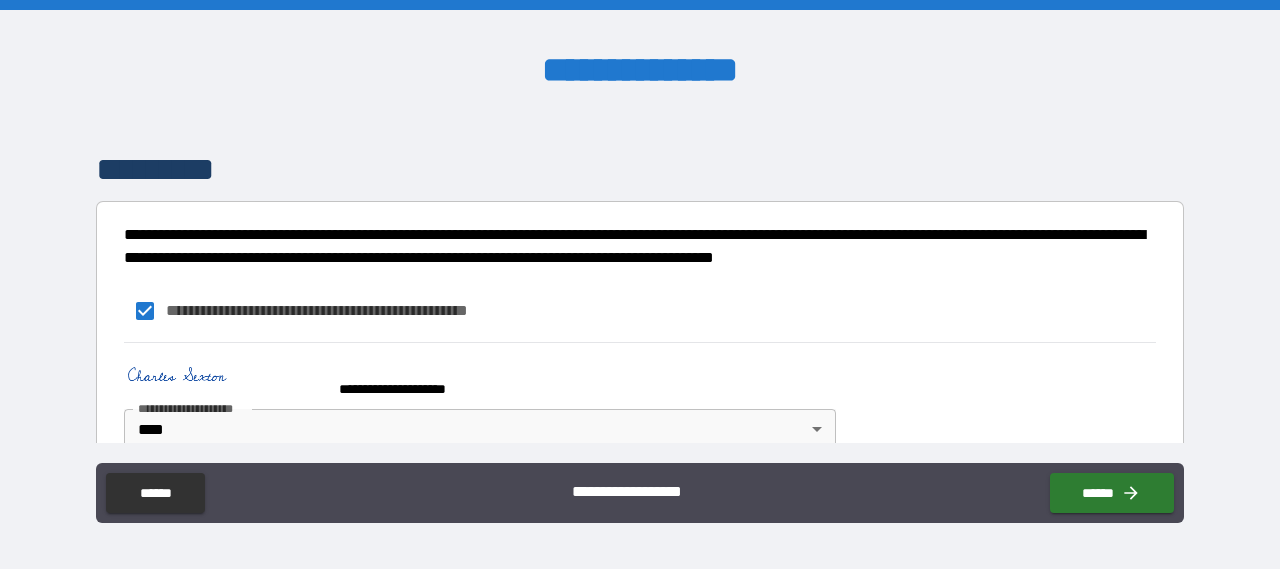 scroll, scrollTop: 4229, scrollLeft: 0, axis: vertical 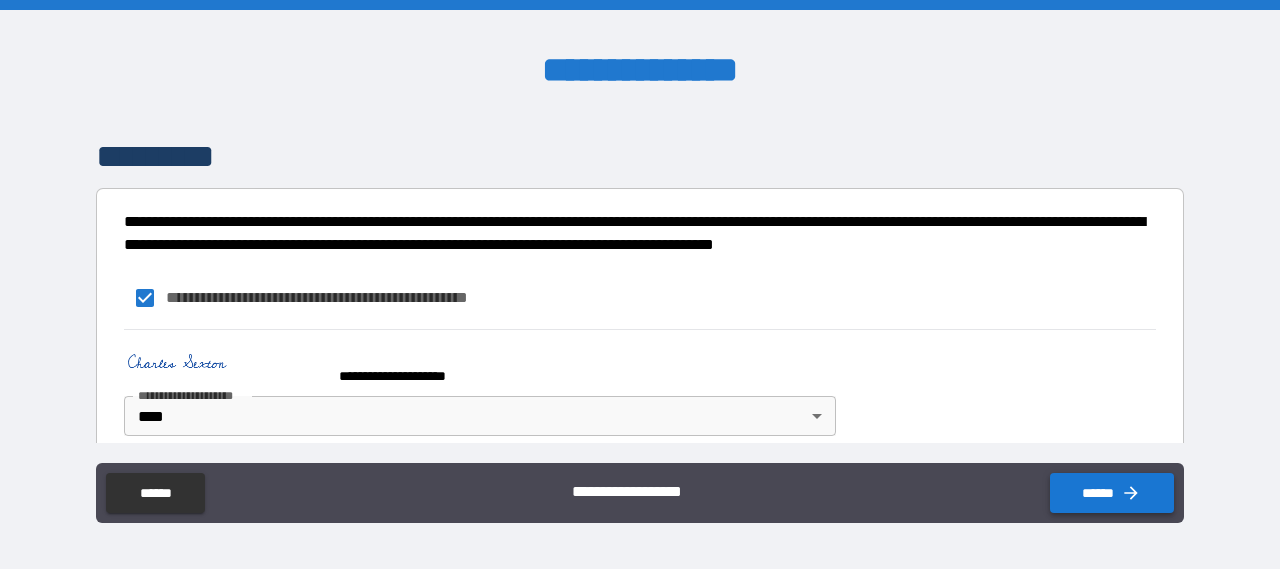click on "******" at bounding box center (1112, 493) 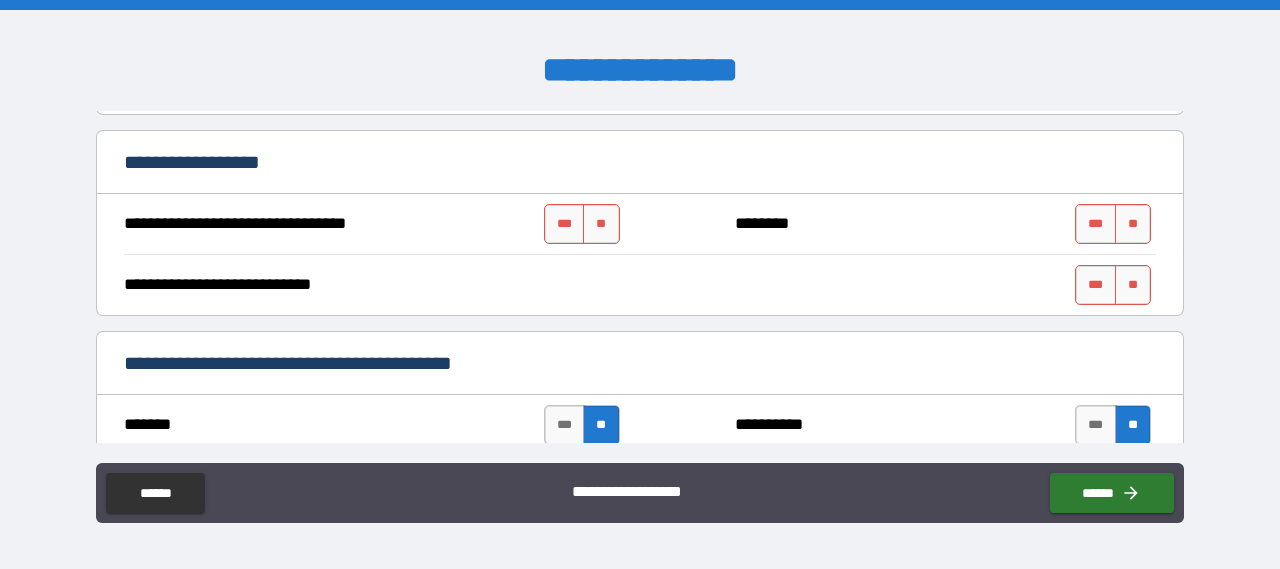 scroll, scrollTop: 829, scrollLeft: 0, axis: vertical 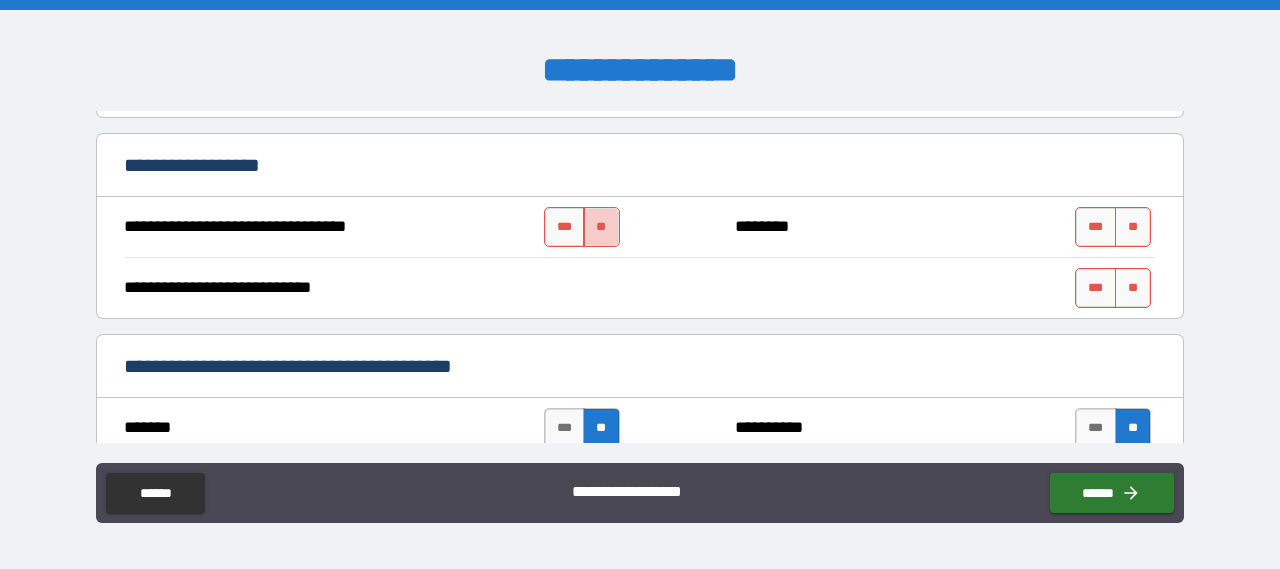 click on "**" at bounding box center [601, 227] 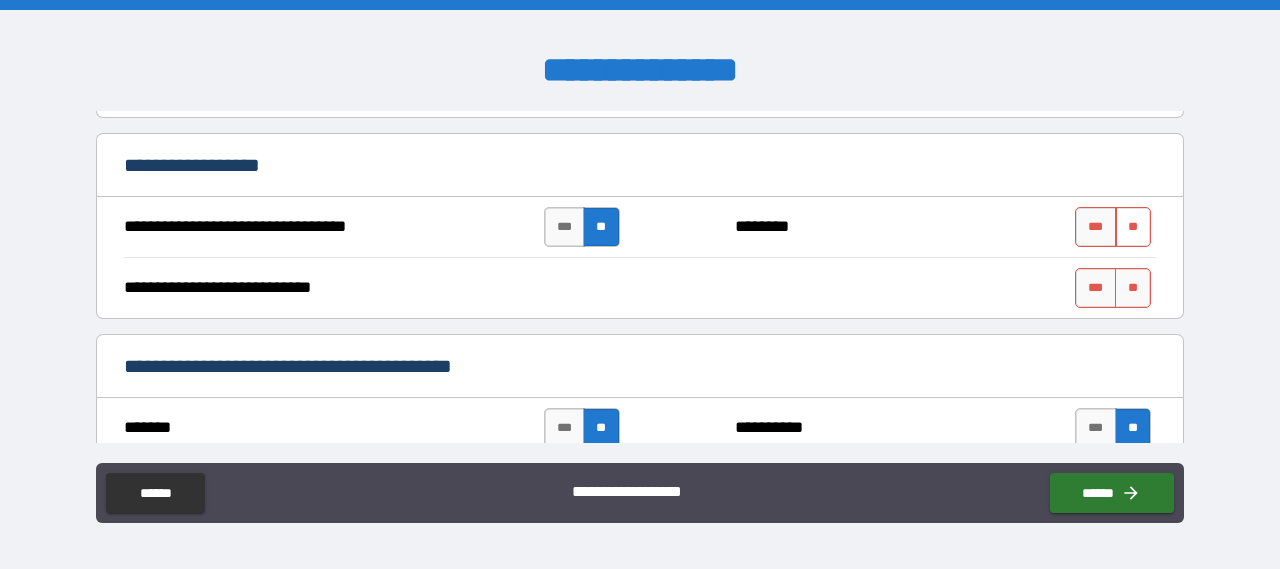 drag, startPoint x: 1117, startPoint y: 221, endPoint x: 1126, endPoint y: 234, distance: 15.811388 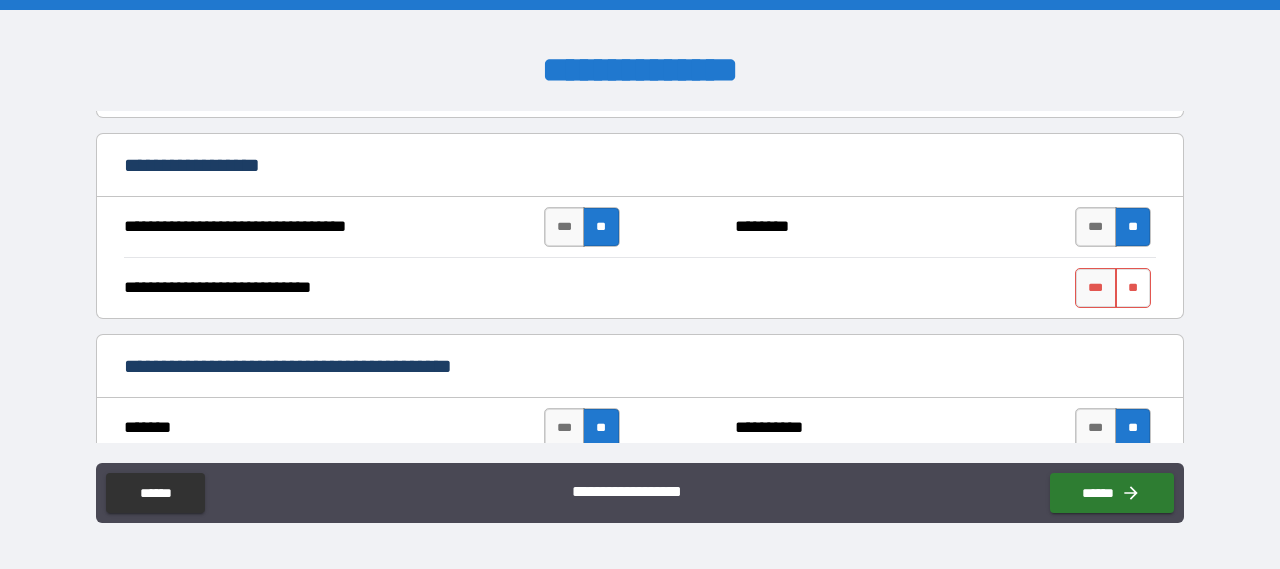 click on "**" at bounding box center (1133, 288) 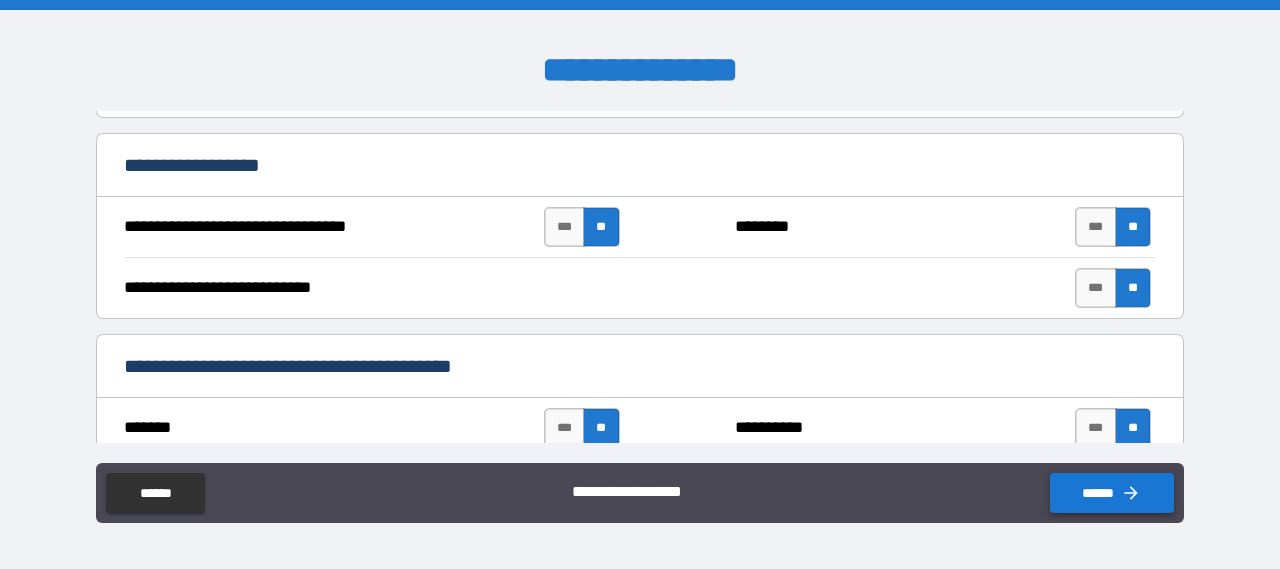 click on "******" at bounding box center [1112, 493] 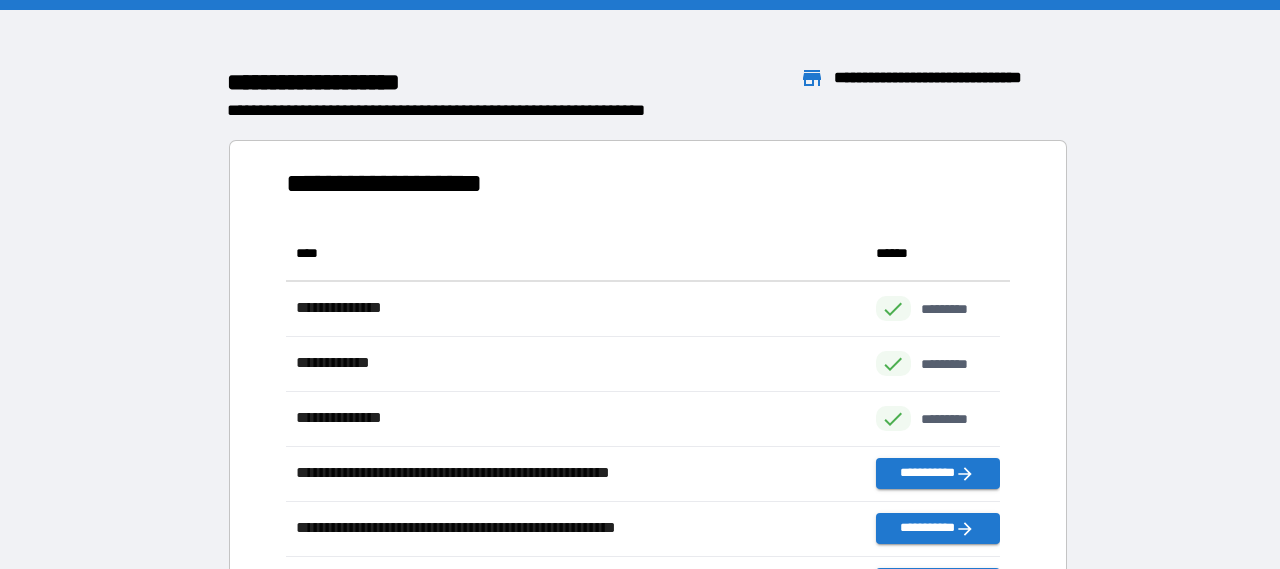 scroll, scrollTop: 370, scrollLeft: 698, axis: both 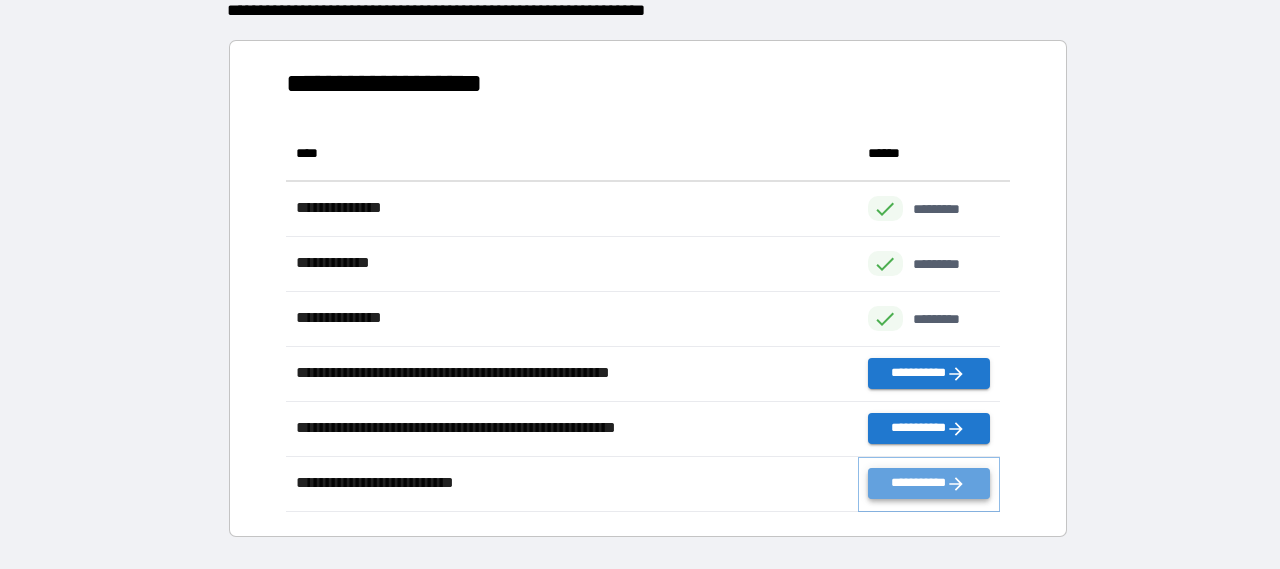 click on "**********" at bounding box center [929, 483] 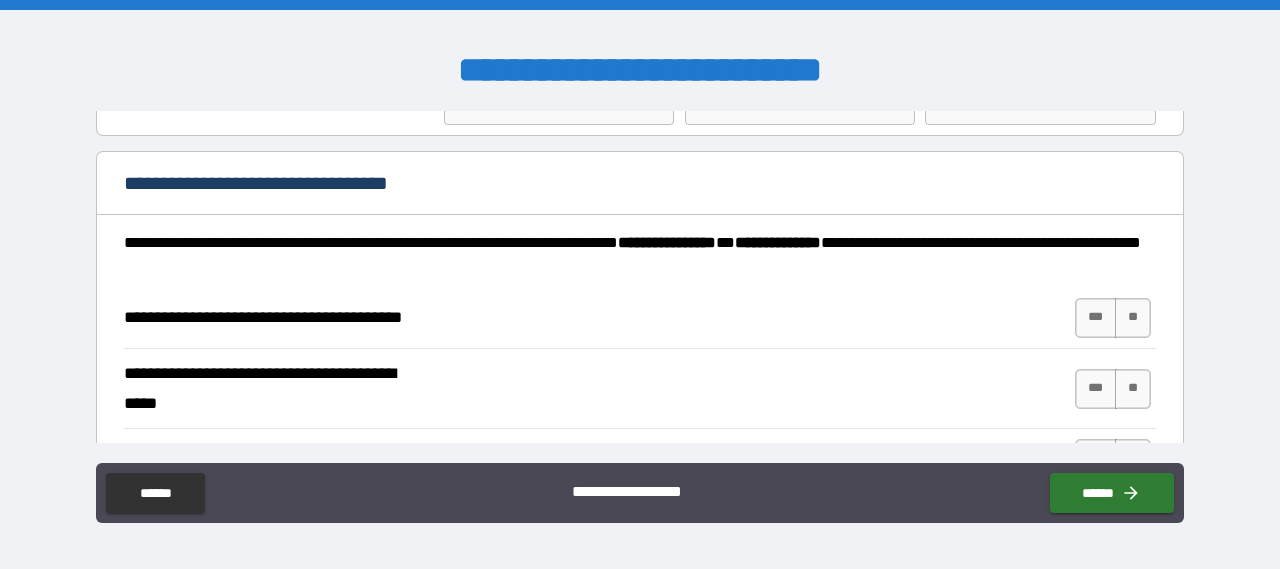 scroll, scrollTop: 200, scrollLeft: 0, axis: vertical 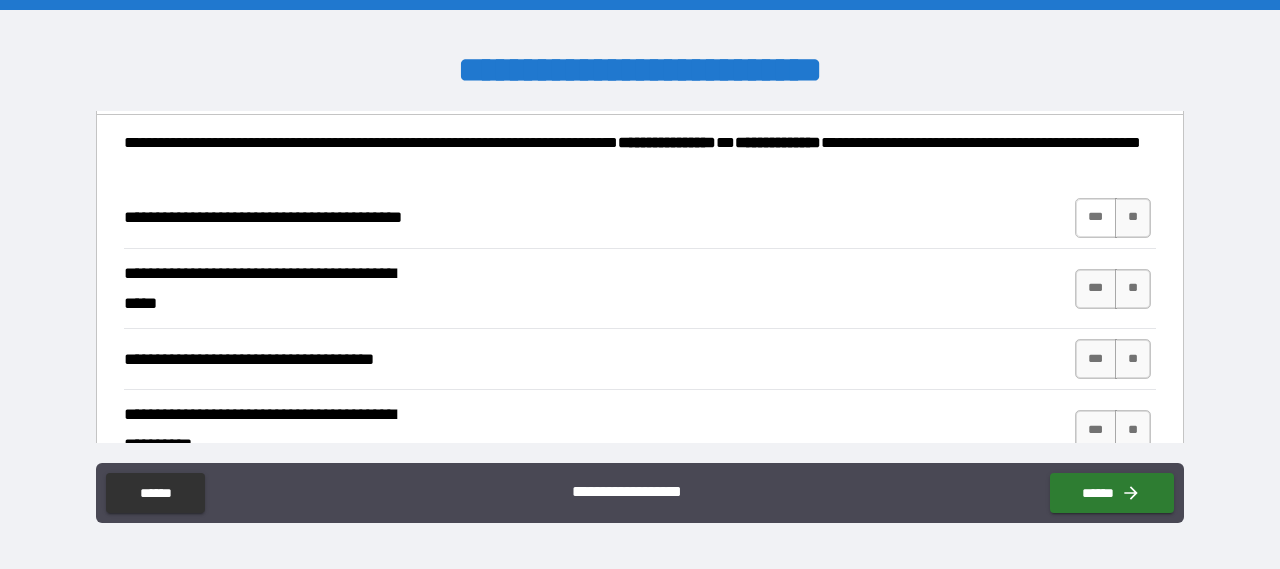 click on "***" at bounding box center (1096, 218) 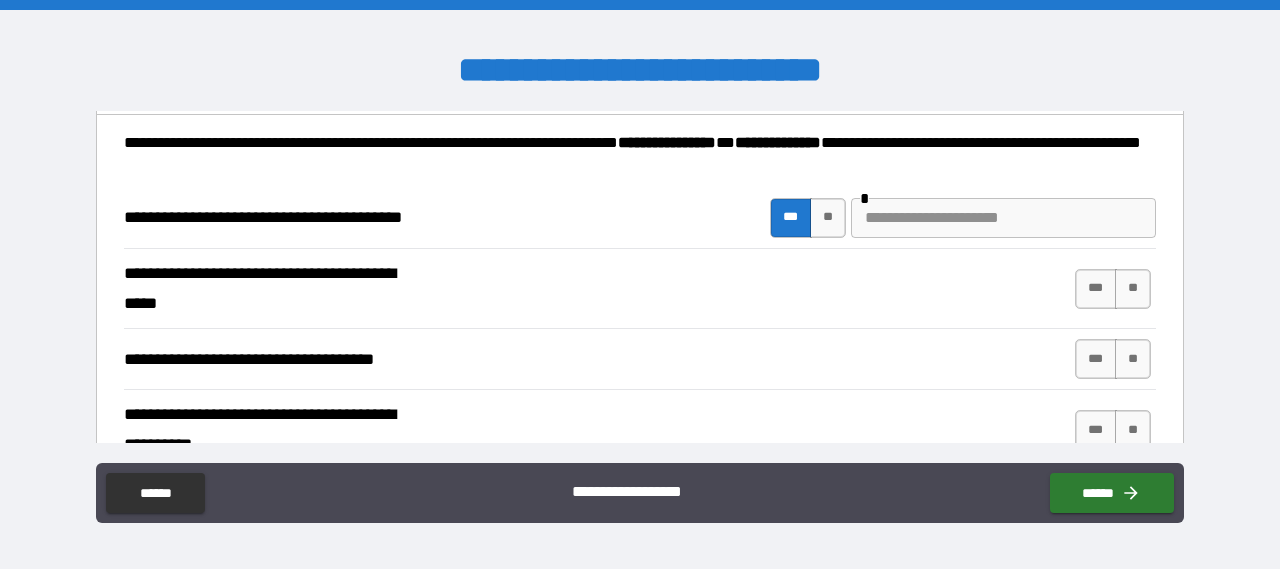 click at bounding box center (1003, 218) 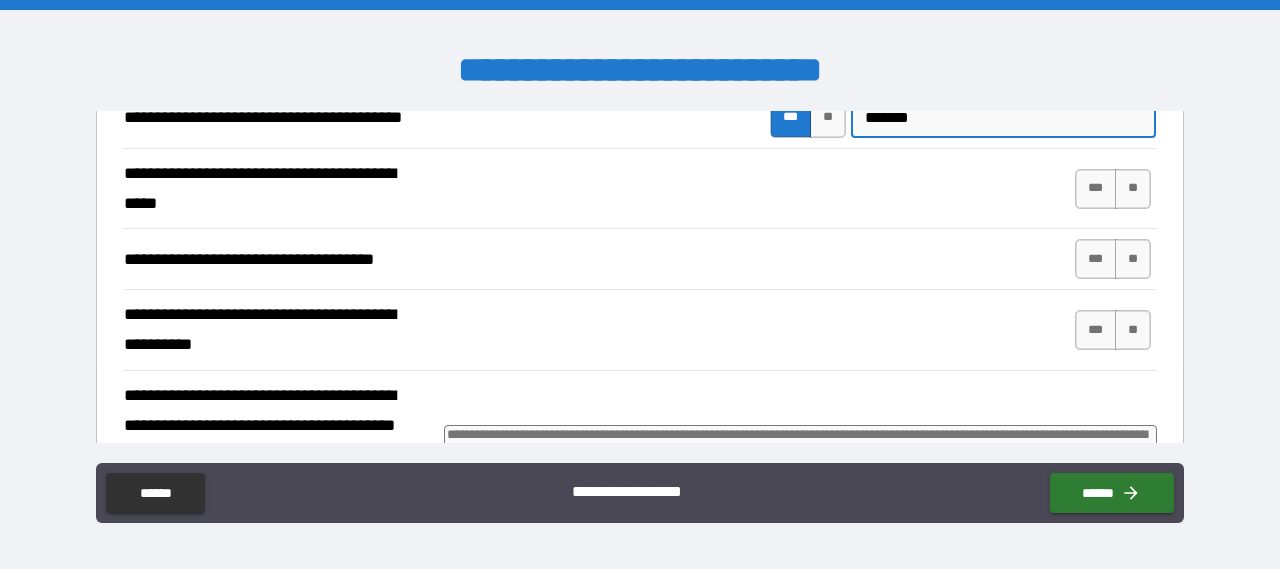 scroll, scrollTop: 200, scrollLeft: 0, axis: vertical 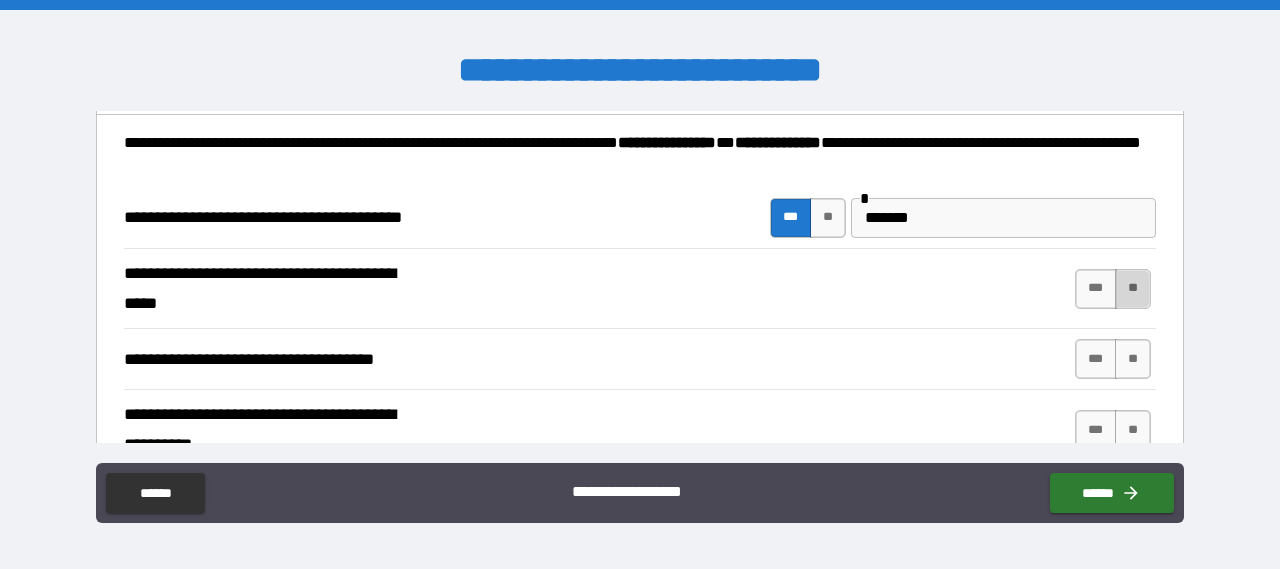 click on "**" at bounding box center [1133, 289] 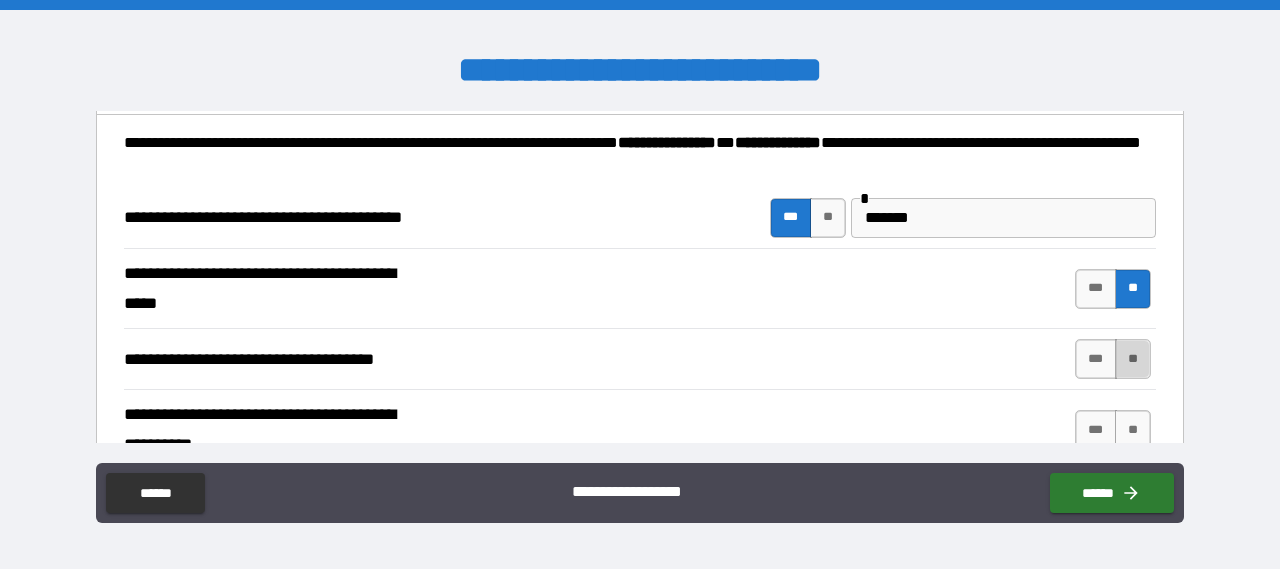 drag, startPoint x: 1126, startPoint y: 365, endPoint x: 1070, endPoint y: 355, distance: 56.88585 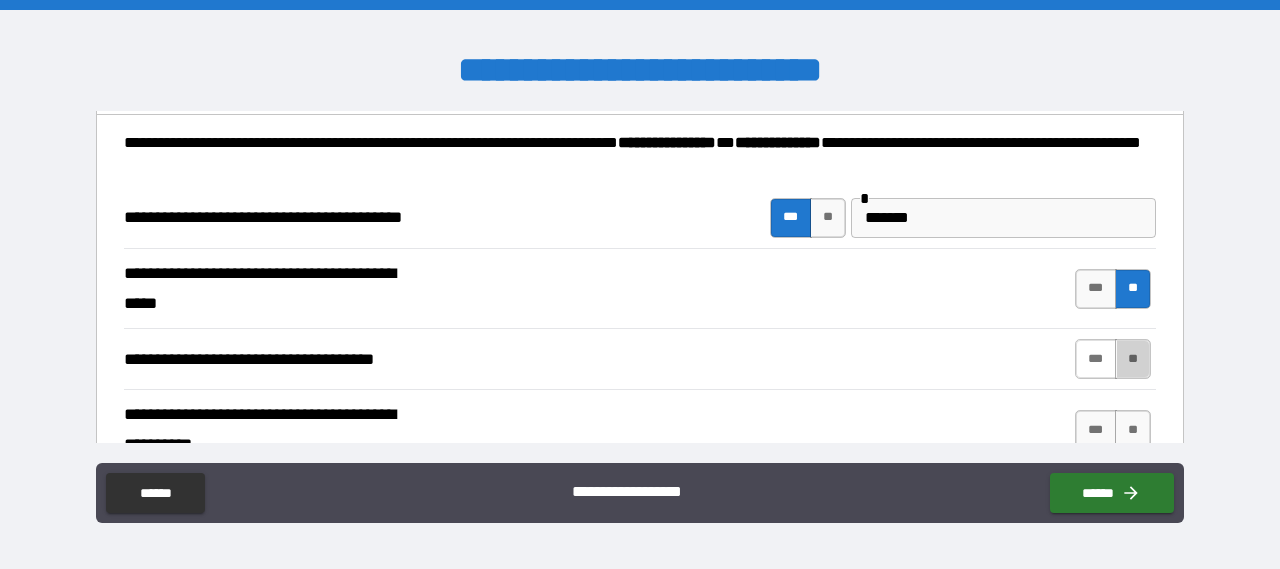 click on "**" at bounding box center (1133, 359) 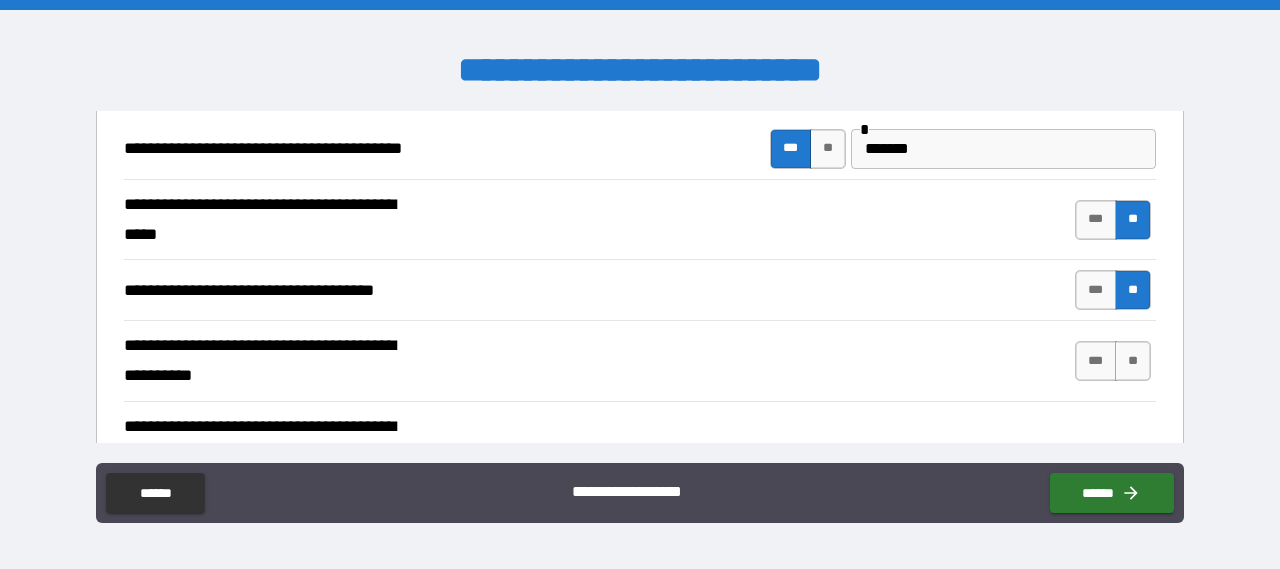 scroll, scrollTop: 300, scrollLeft: 0, axis: vertical 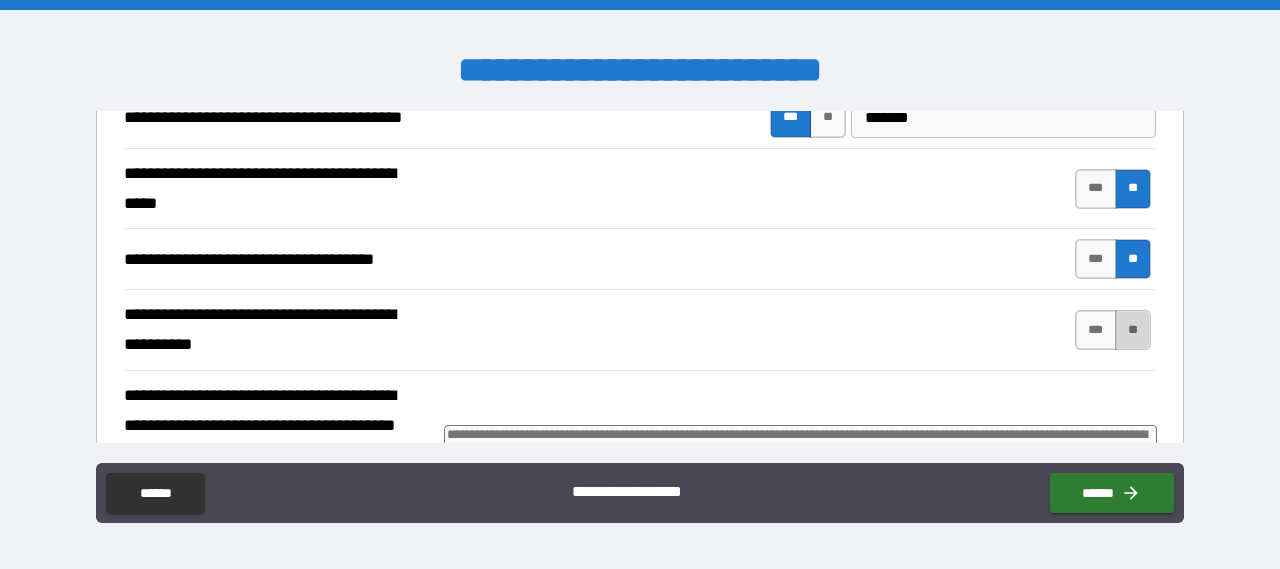 click on "**" at bounding box center (1133, 330) 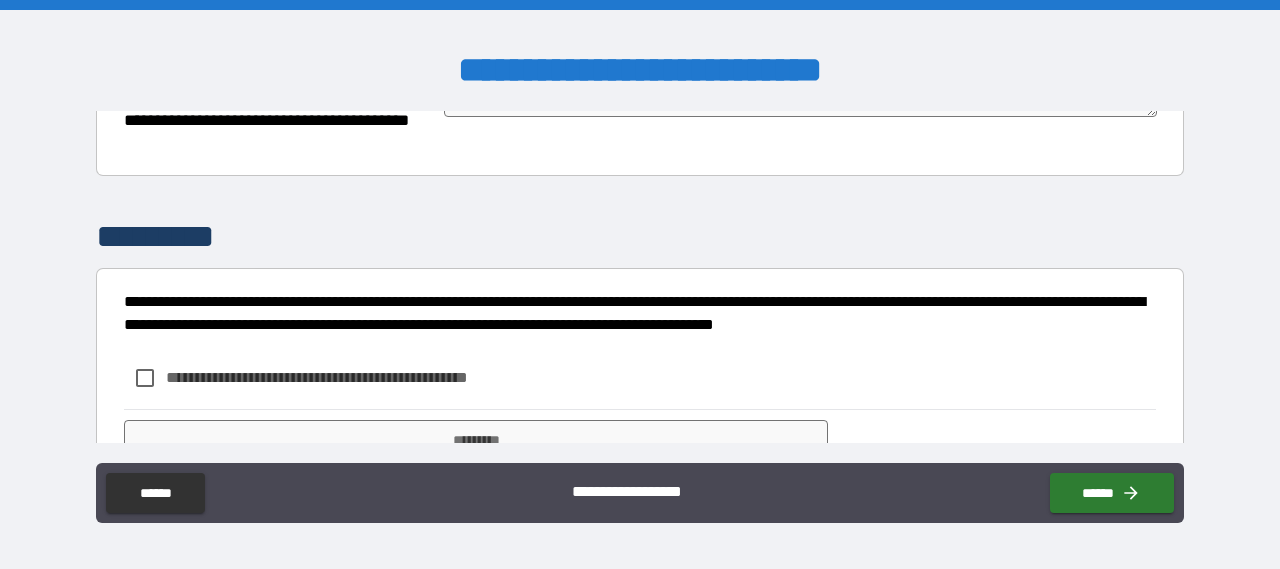 scroll, scrollTop: 700, scrollLeft: 0, axis: vertical 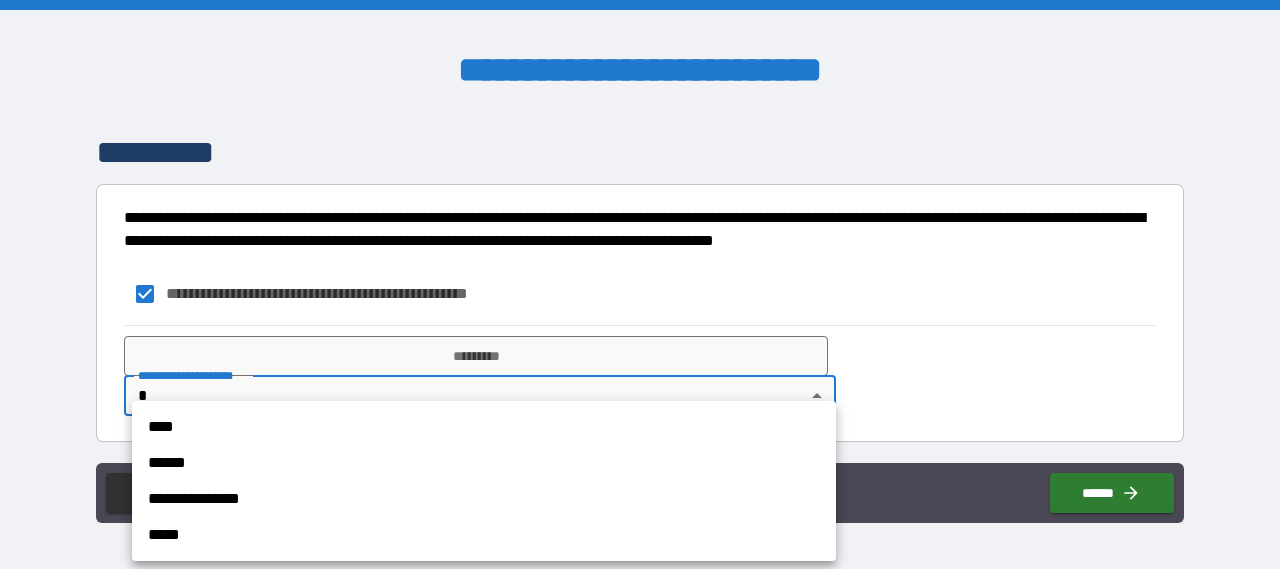 click on "**********" at bounding box center [640, 284] 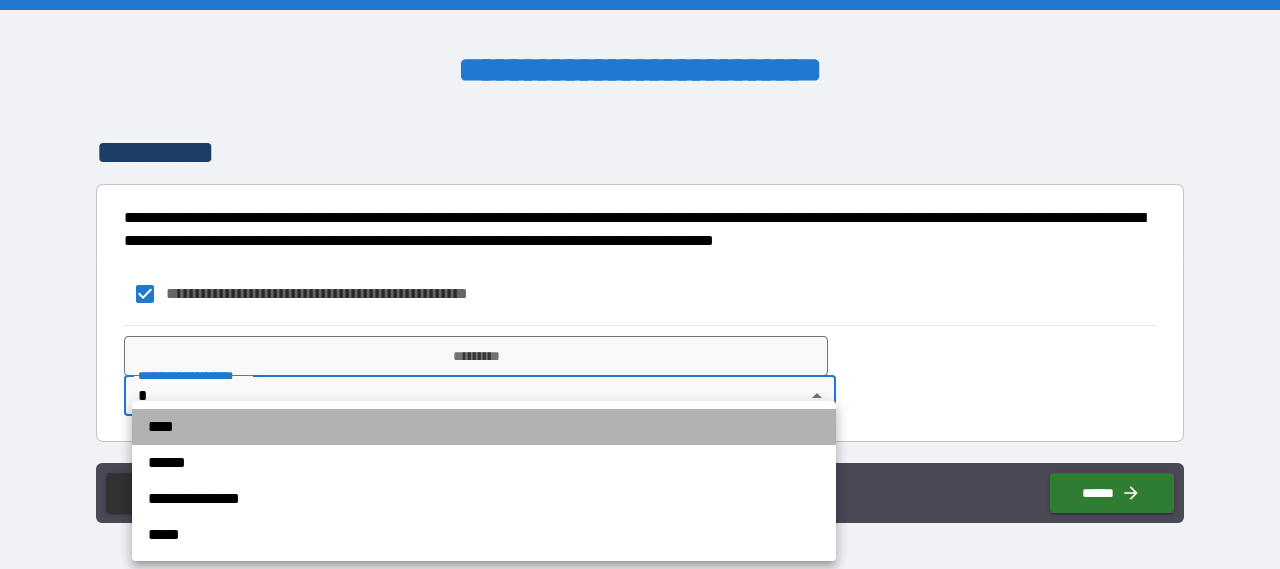 click on "****" at bounding box center [484, 427] 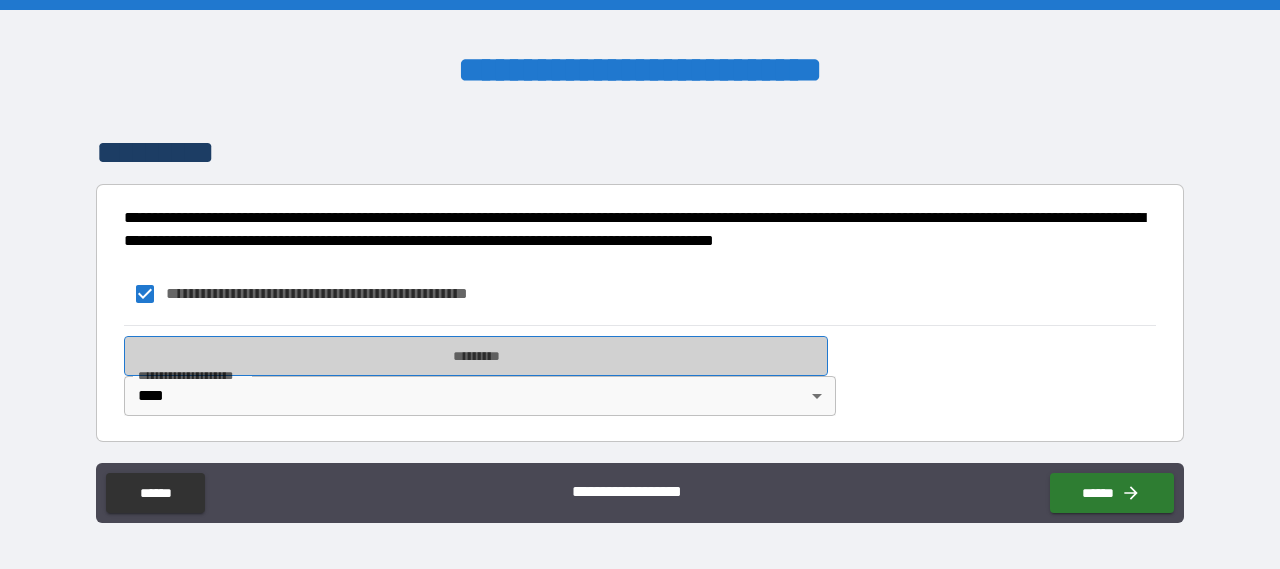 click on "*********" at bounding box center [476, 356] 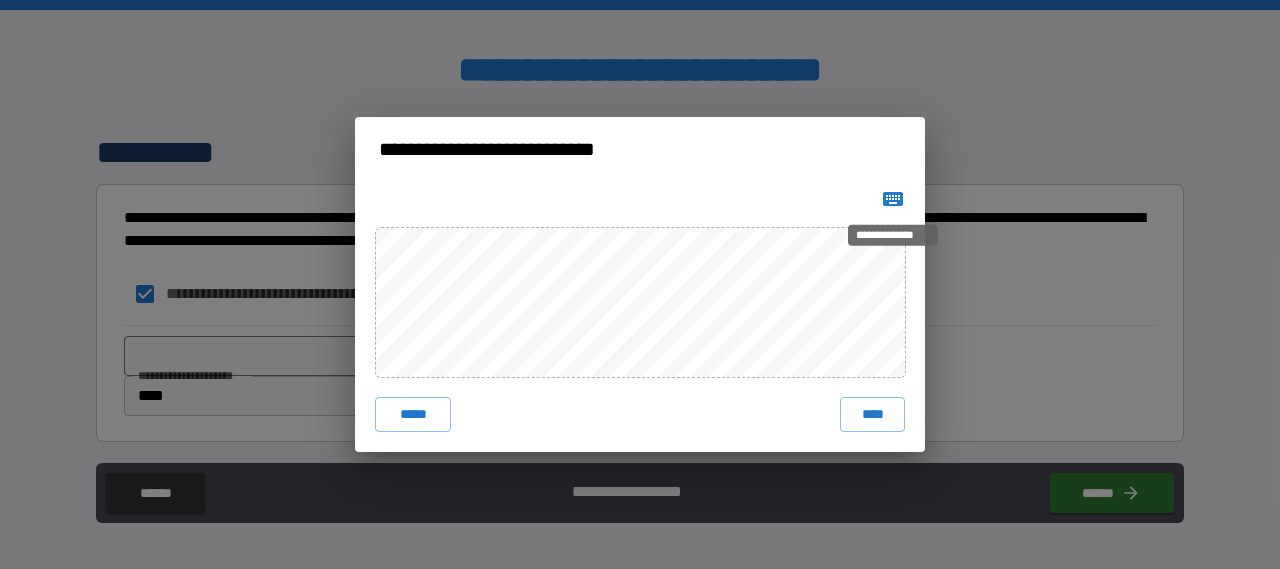 click 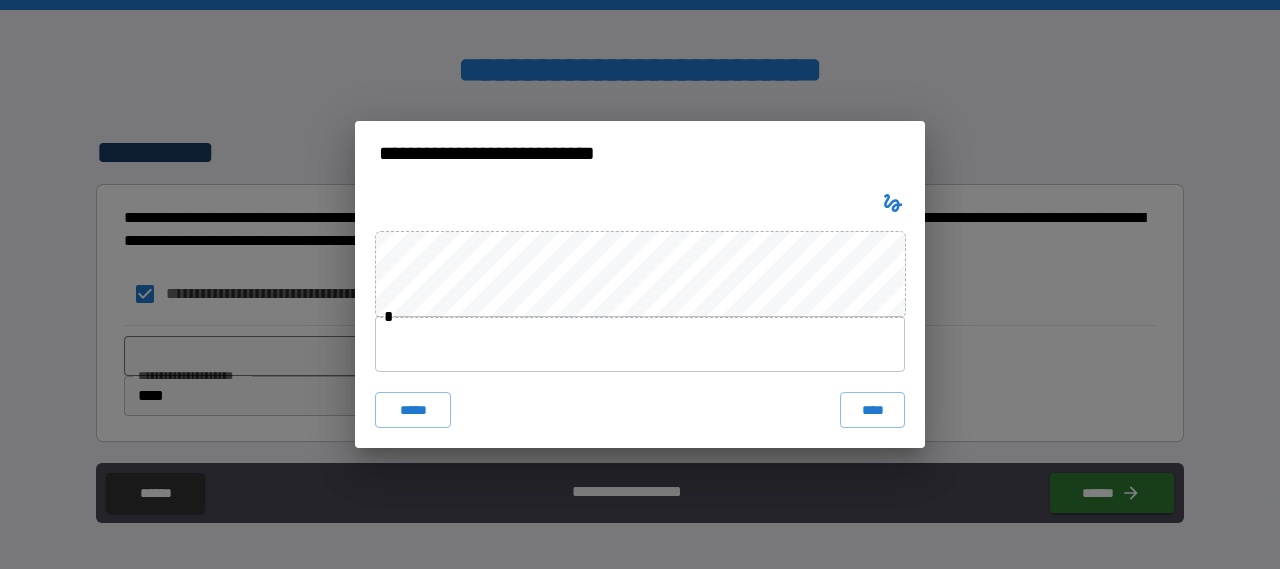 click at bounding box center [640, 344] 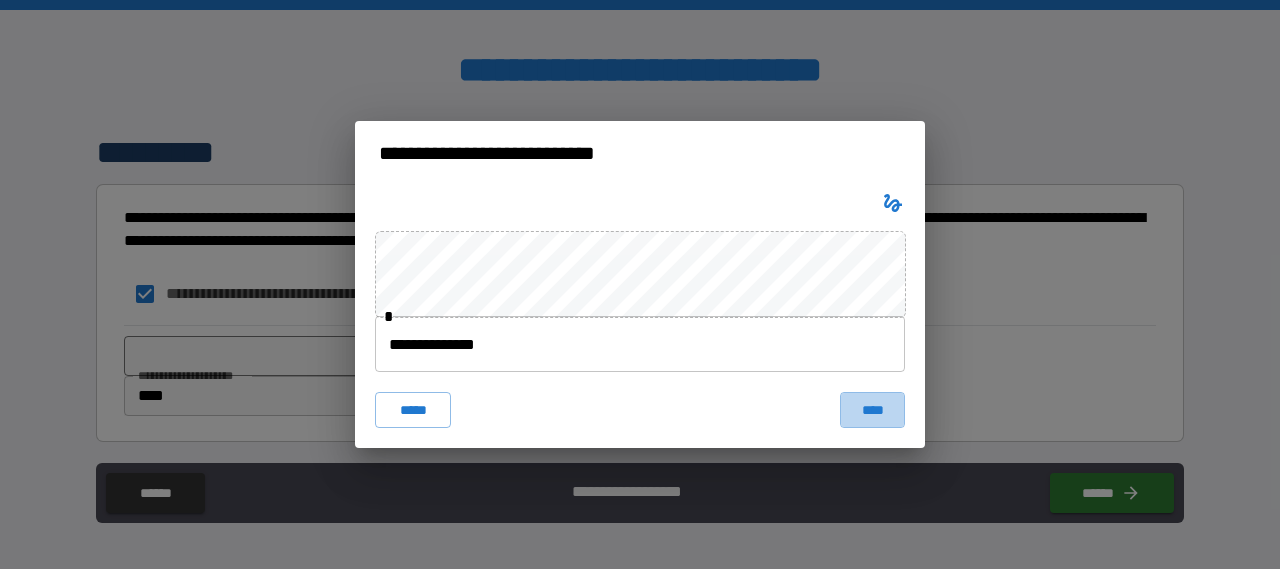click on "****" at bounding box center [872, 410] 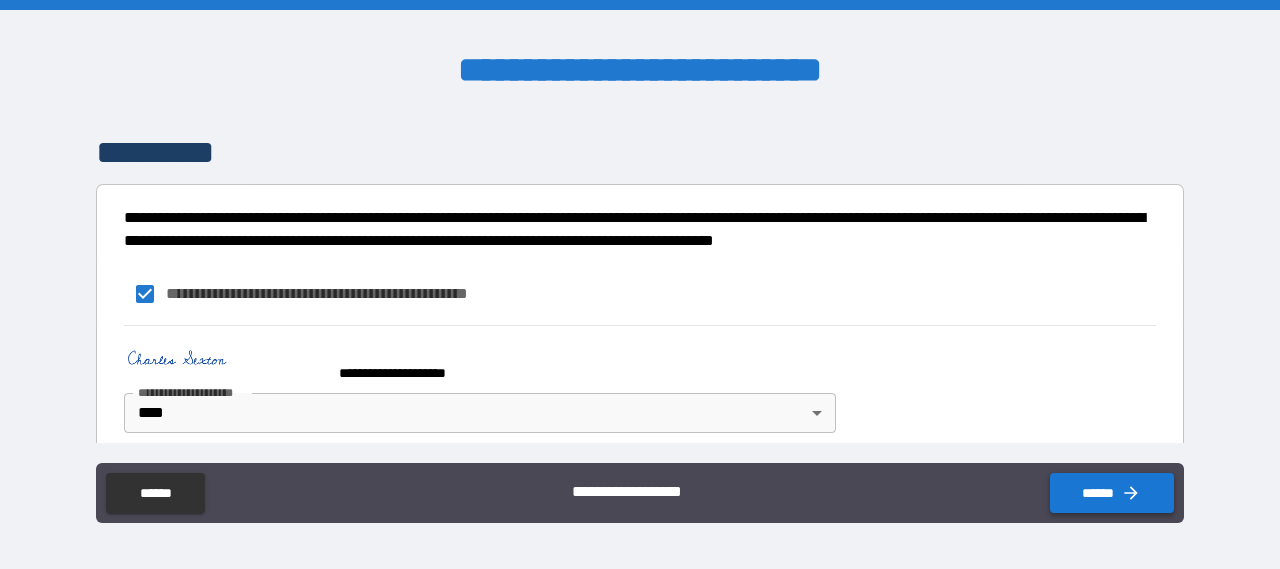 click on "******" at bounding box center (1112, 493) 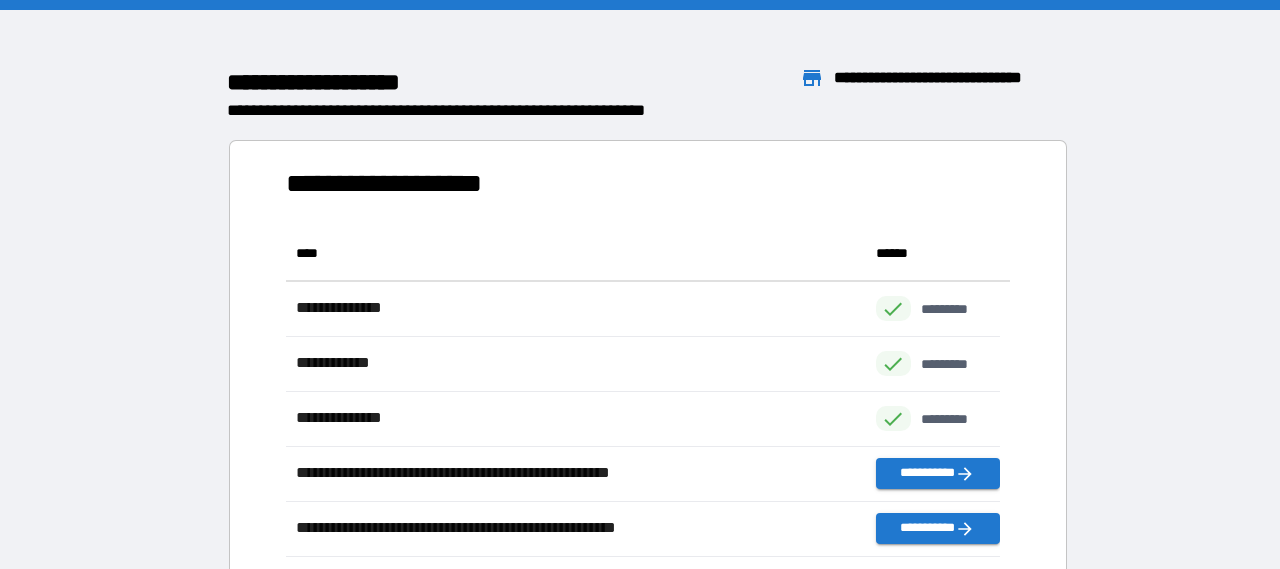 scroll, scrollTop: 370, scrollLeft: 698, axis: both 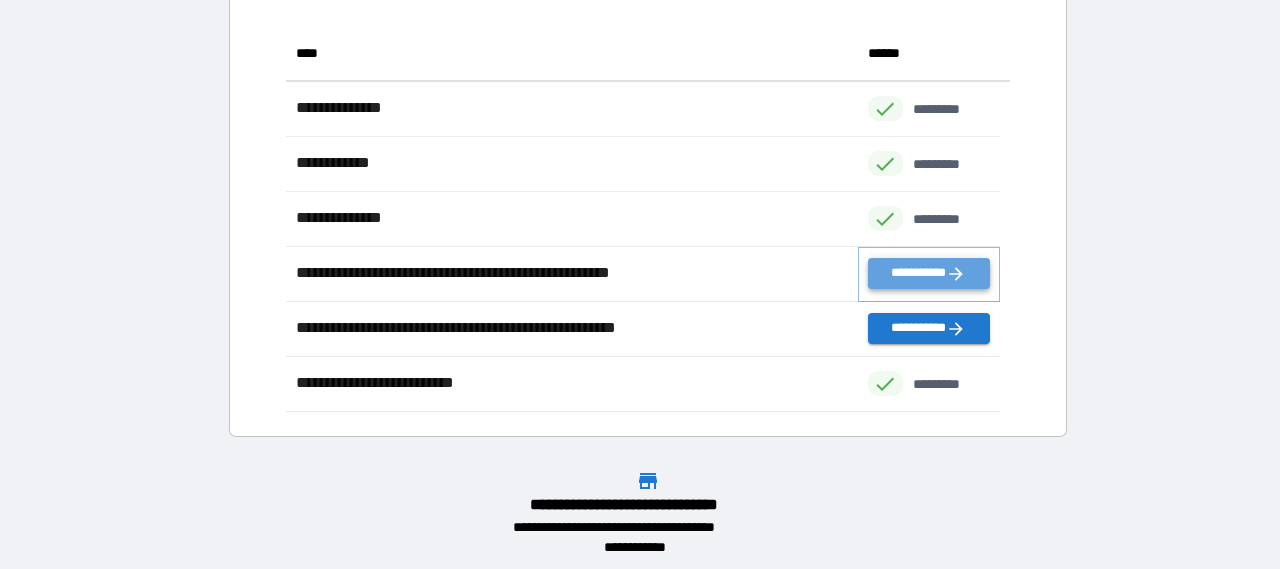 click on "**********" at bounding box center [929, 273] 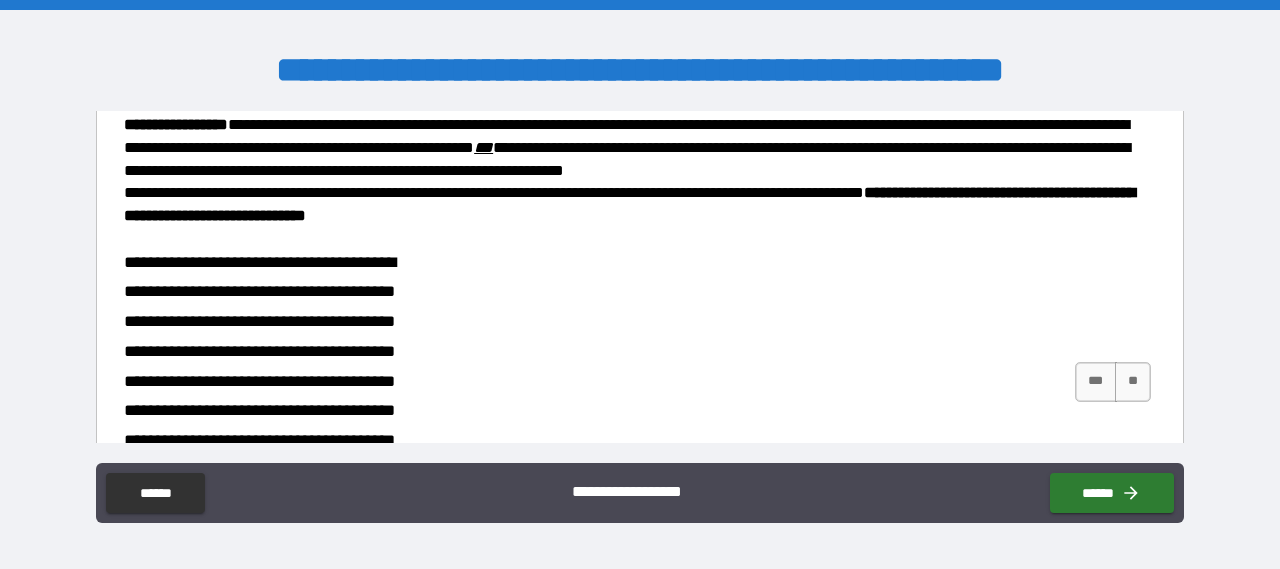 scroll, scrollTop: 500, scrollLeft: 0, axis: vertical 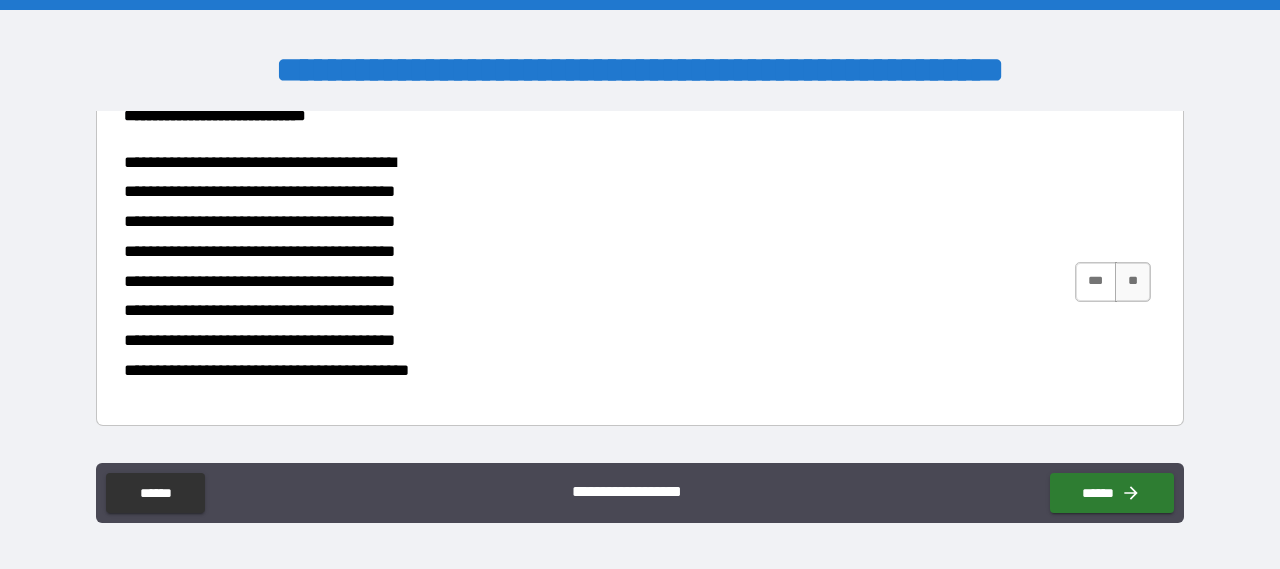 click on "***" at bounding box center (1096, 282) 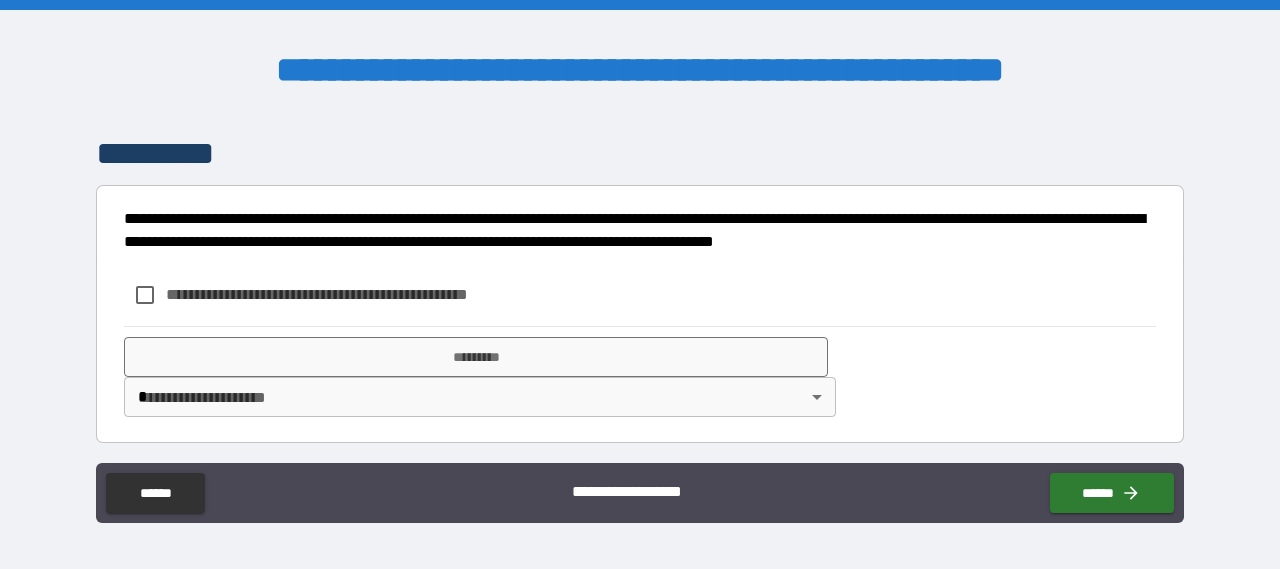 scroll, scrollTop: 835, scrollLeft: 0, axis: vertical 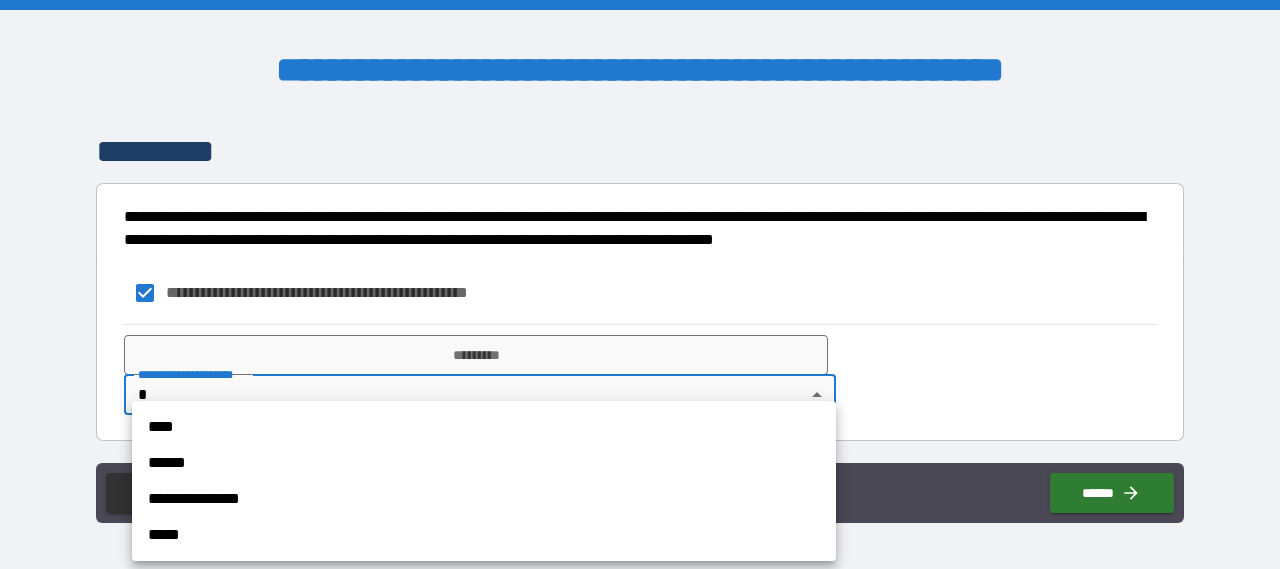 click on "**********" at bounding box center [640, 284] 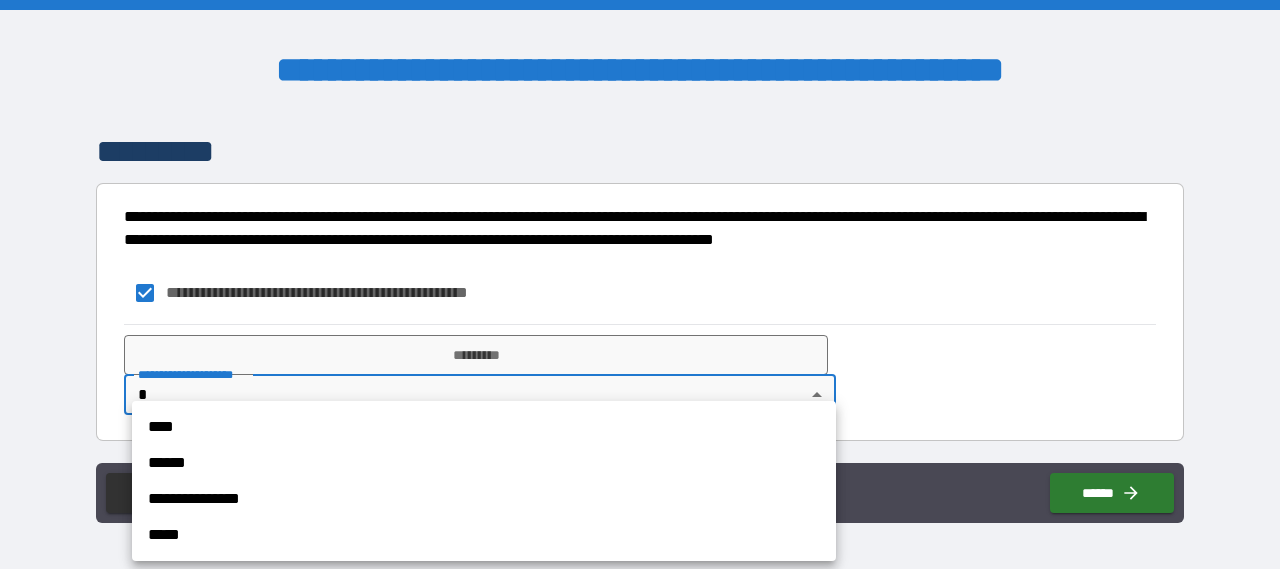 click on "****" at bounding box center (484, 427) 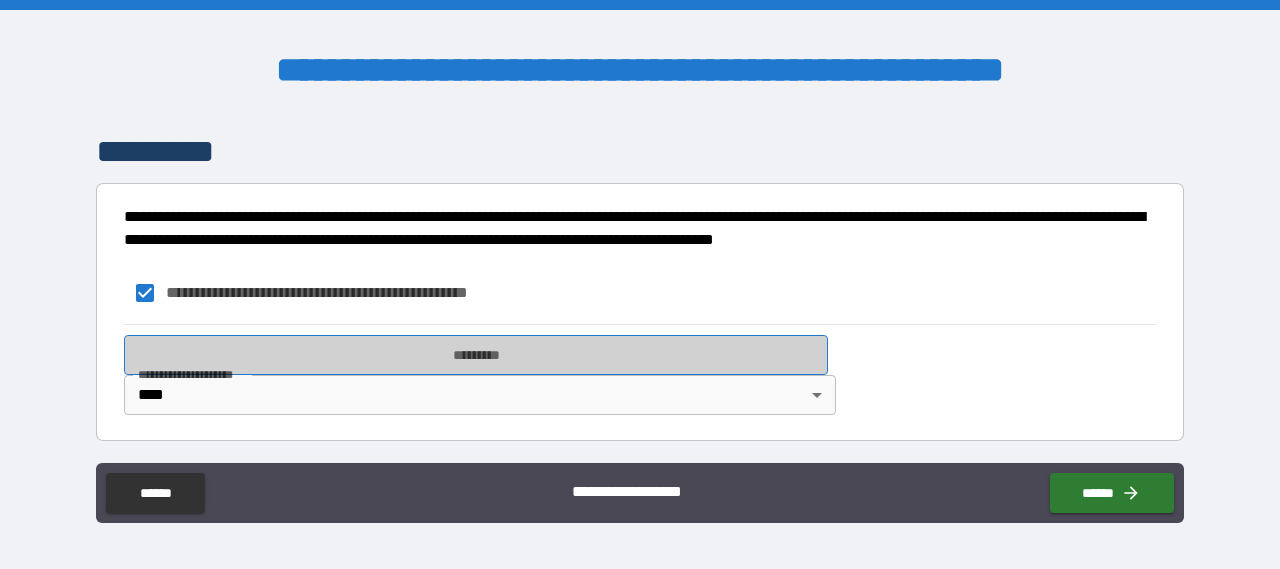 click on "*********" at bounding box center (476, 355) 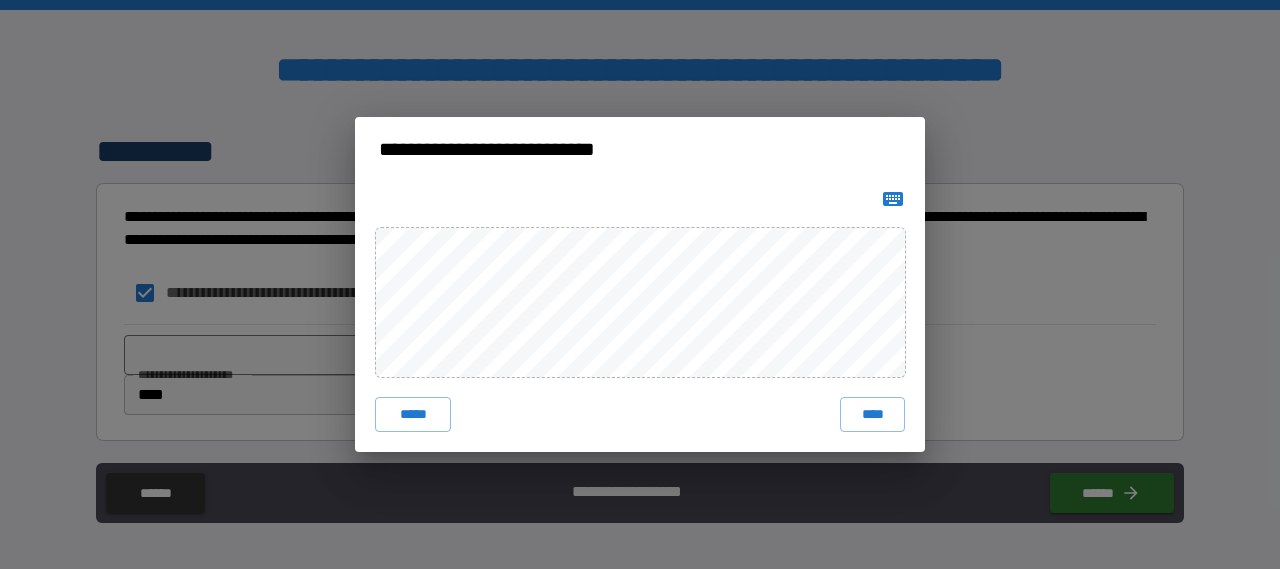click 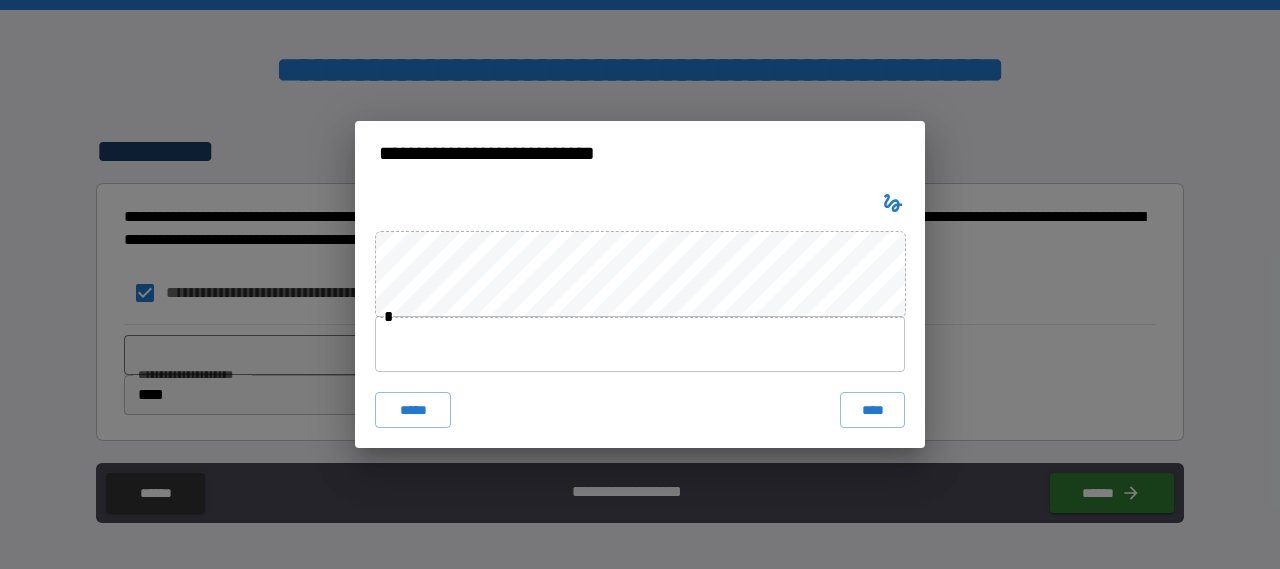 click at bounding box center [640, 344] 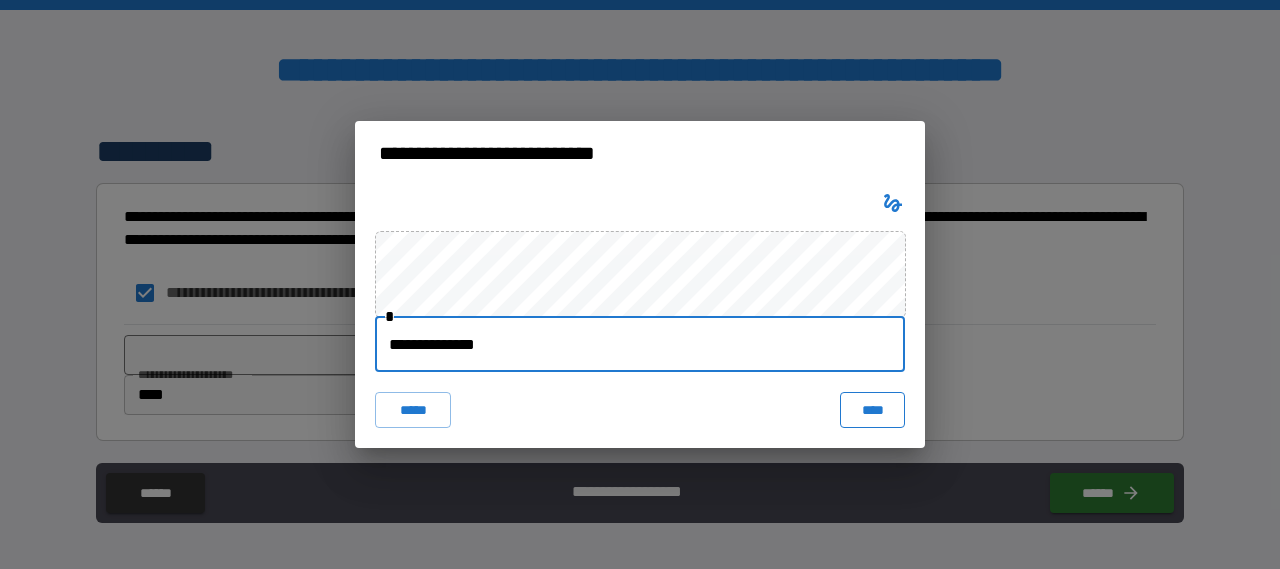 click on "****" at bounding box center (872, 410) 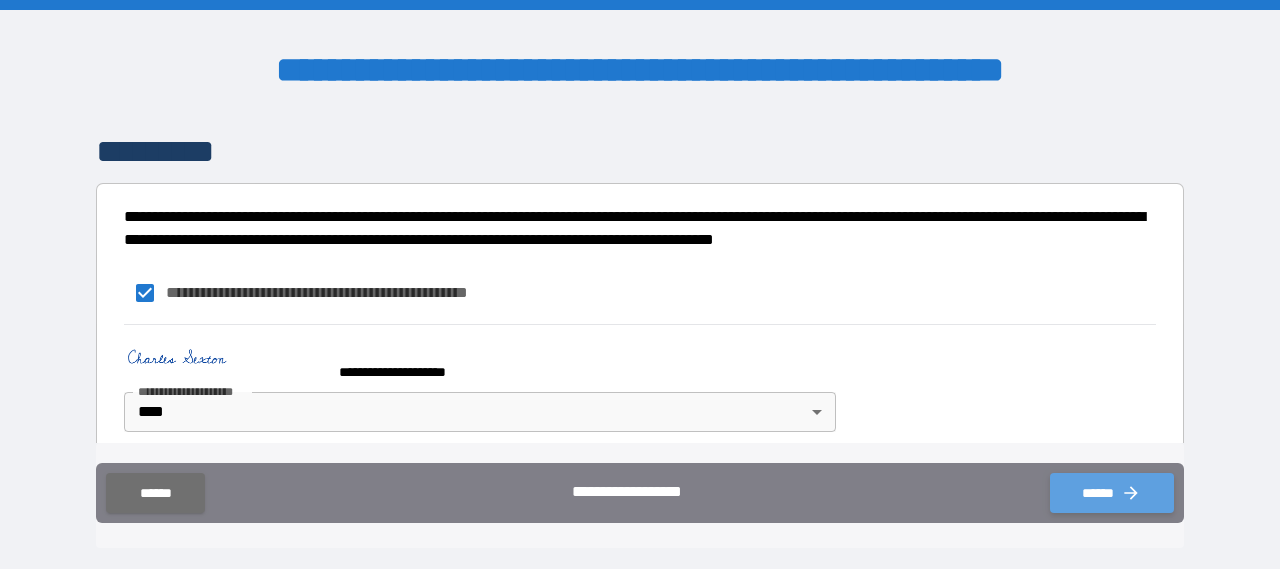 click 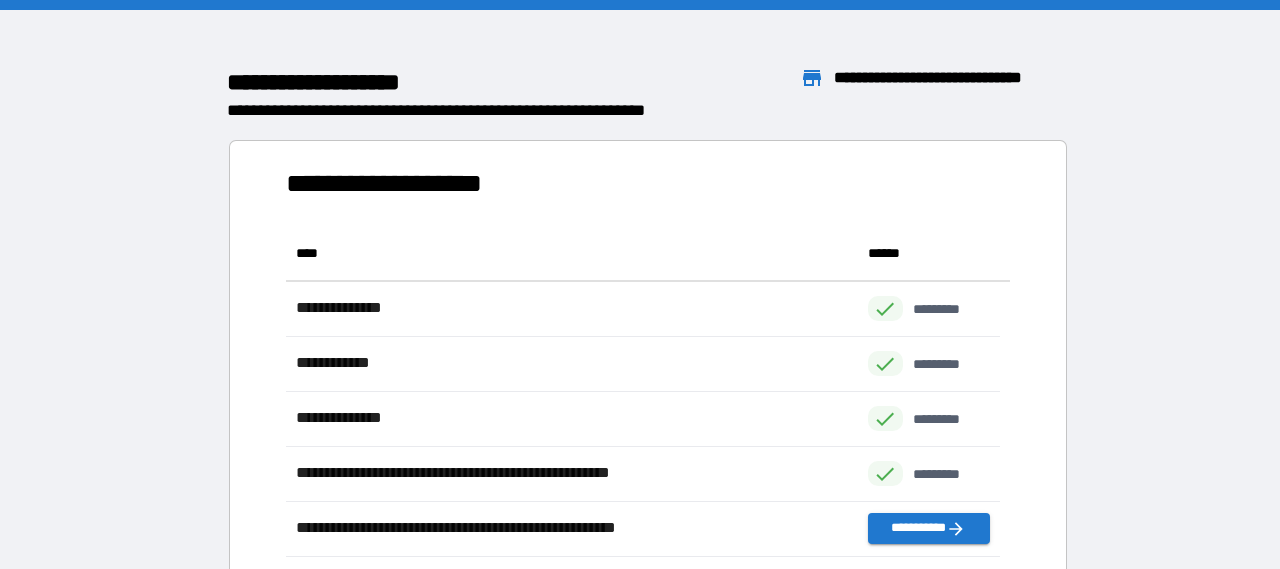 scroll, scrollTop: 16, scrollLeft: 16, axis: both 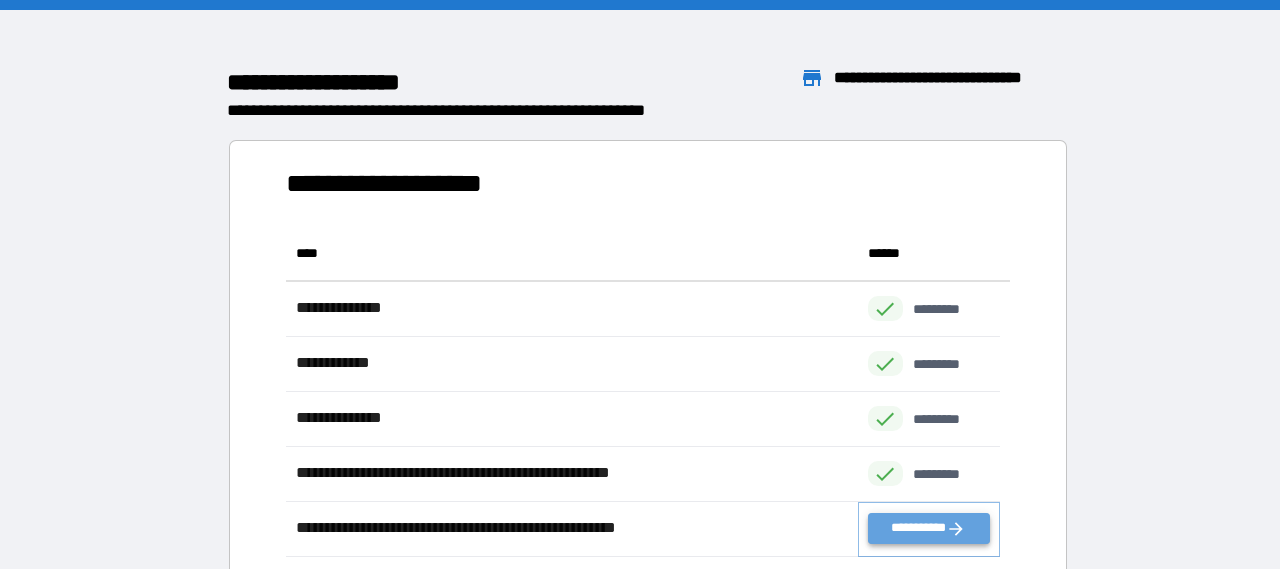 click on "**********" at bounding box center (929, 528) 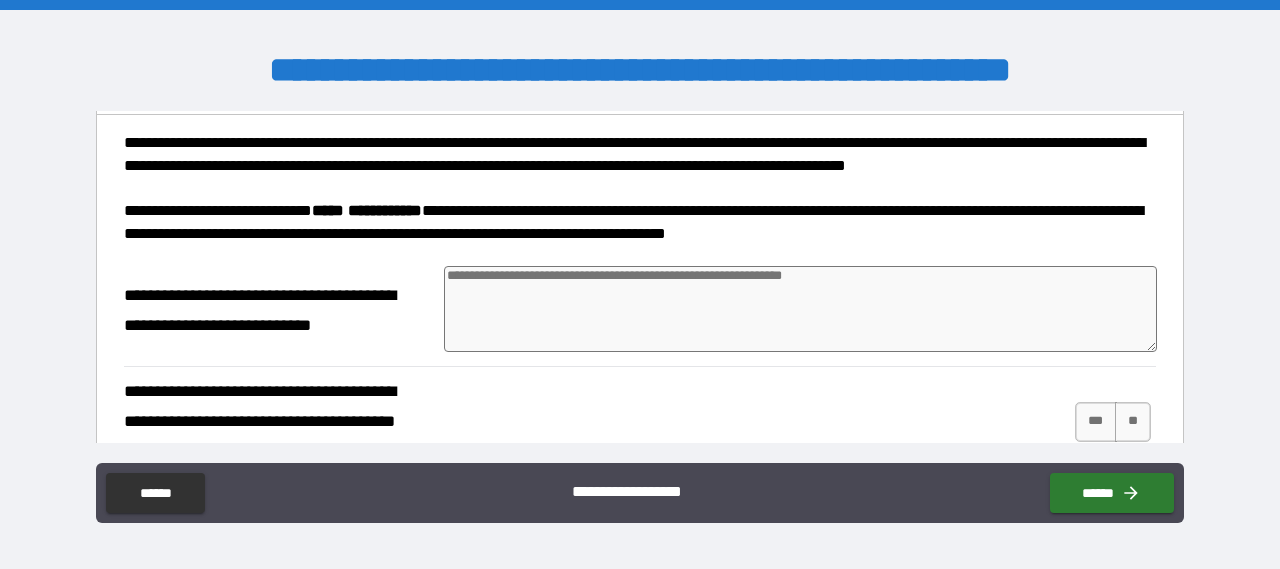 scroll, scrollTop: 300, scrollLeft: 0, axis: vertical 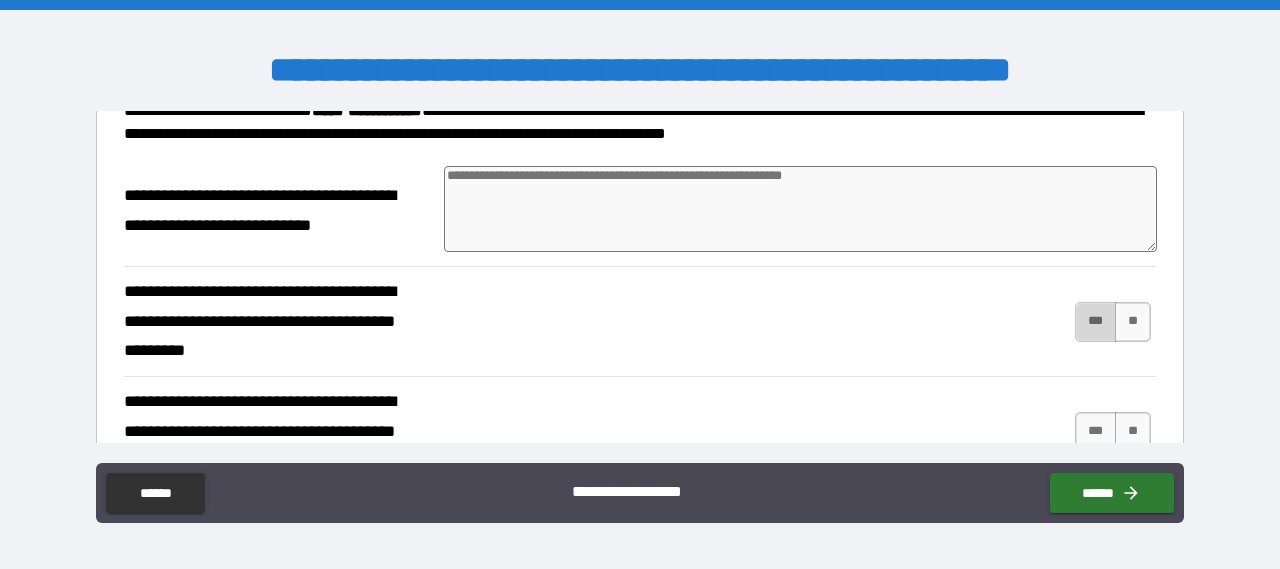 click on "***" at bounding box center [1096, 322] 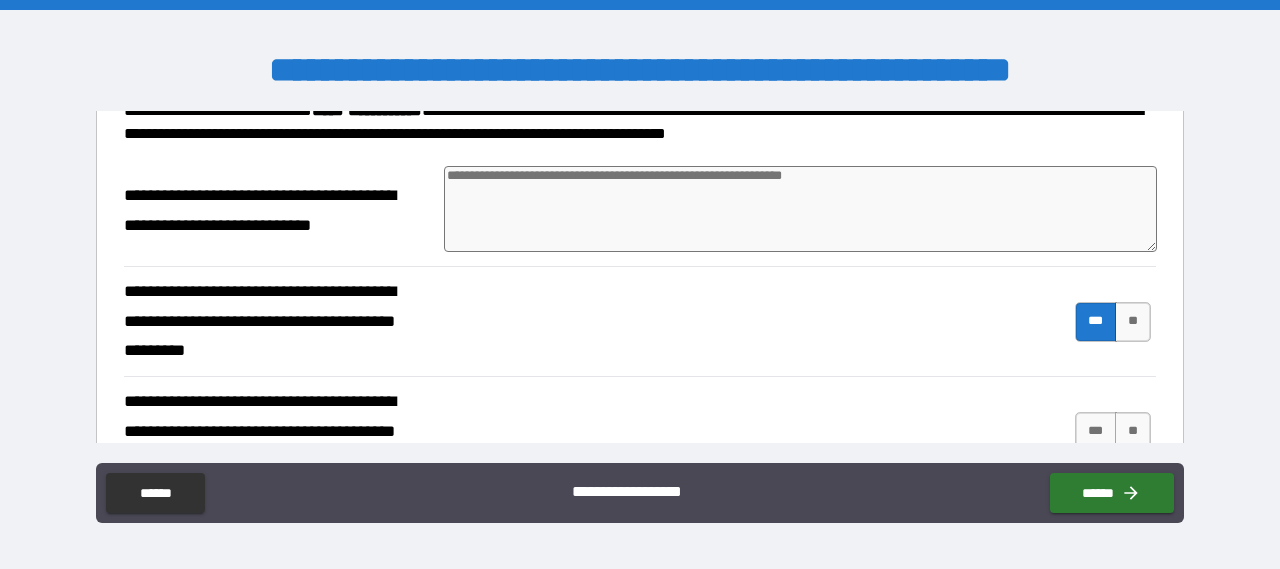 scroll, scrollTop: 400, scrollLeft: 0, axis: vertical 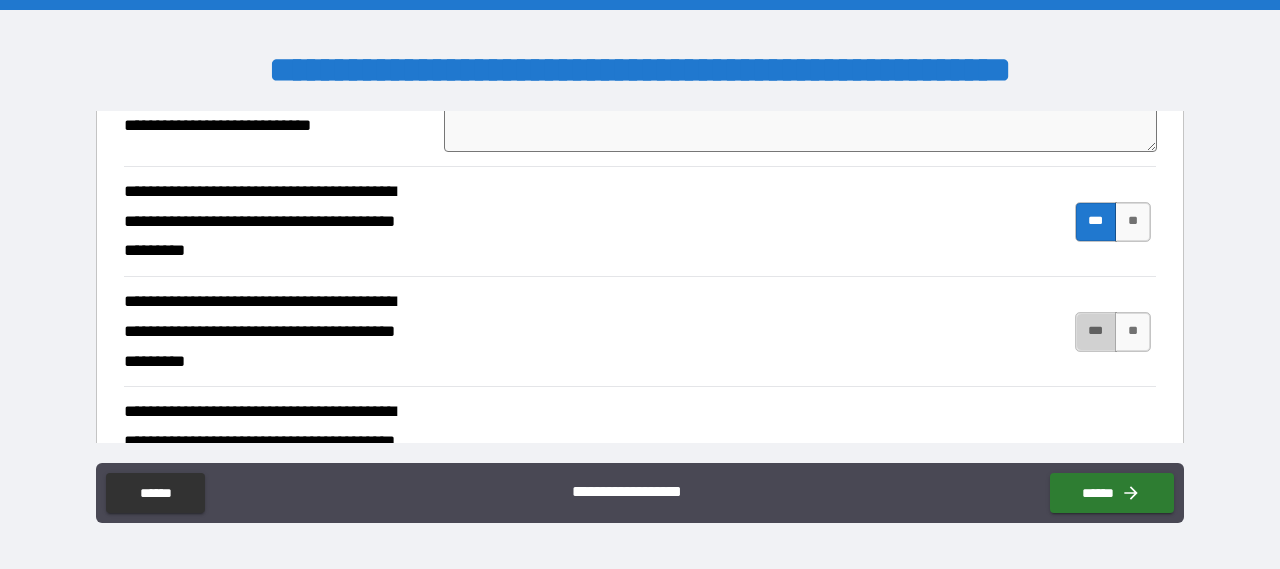 drag, startPoint x: 1082, startPoint y: 335, endPoint x: 1036, endPoint y: 353, distance: 49.396355 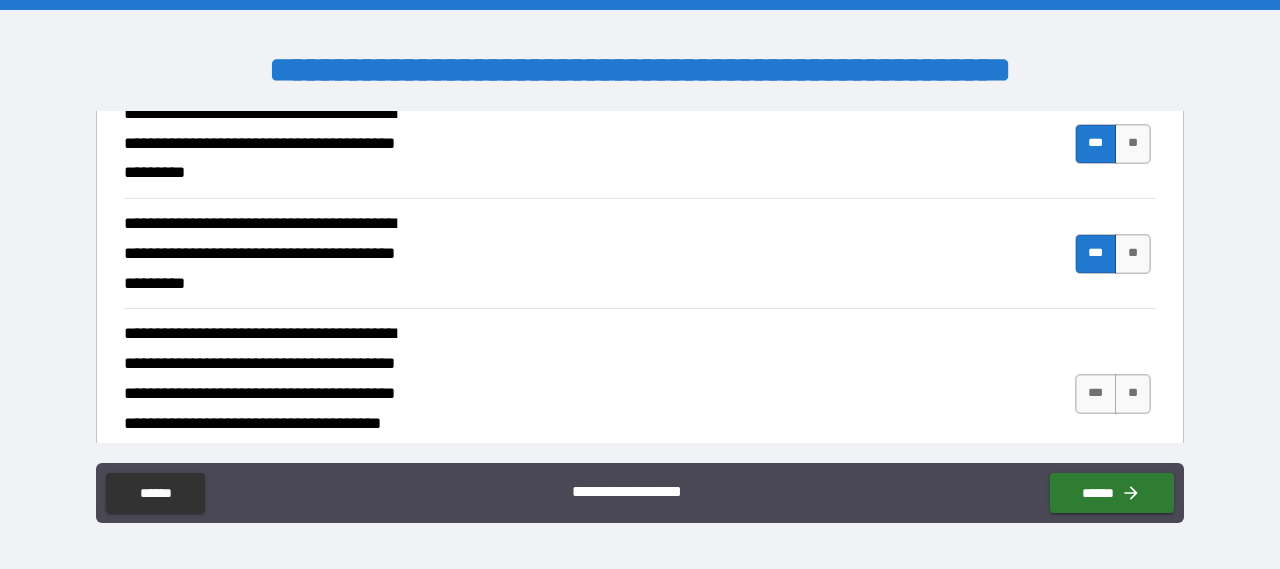 scroll, scrollTop: 600, scrollLeft: 0, axis: vertical 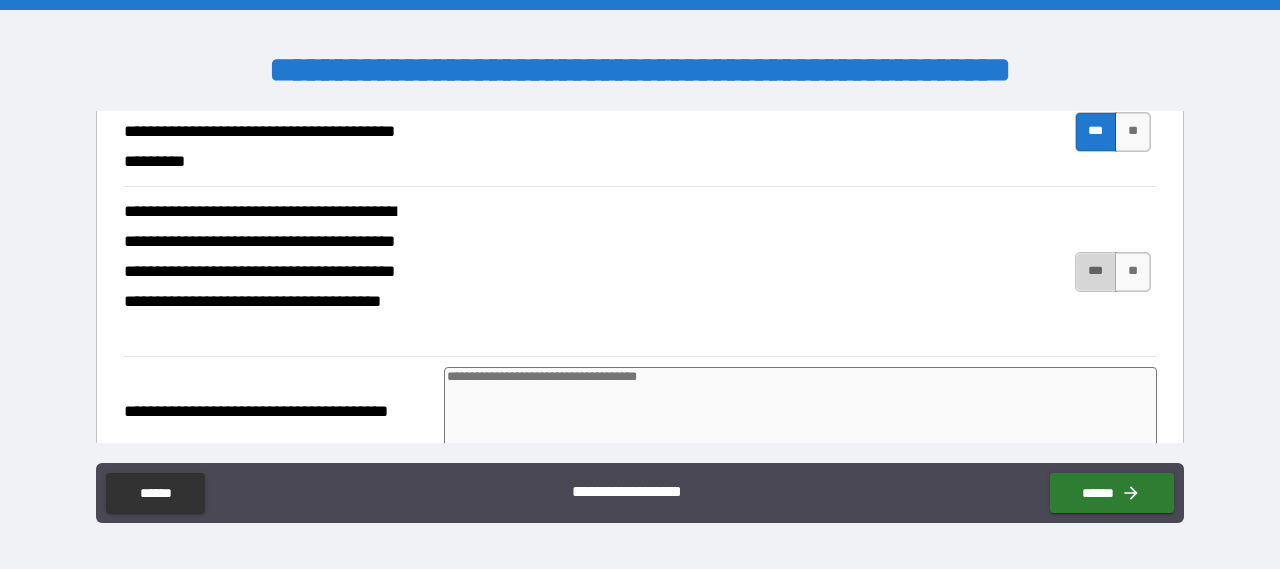 click on "***" at bounding box center (1096, 272) 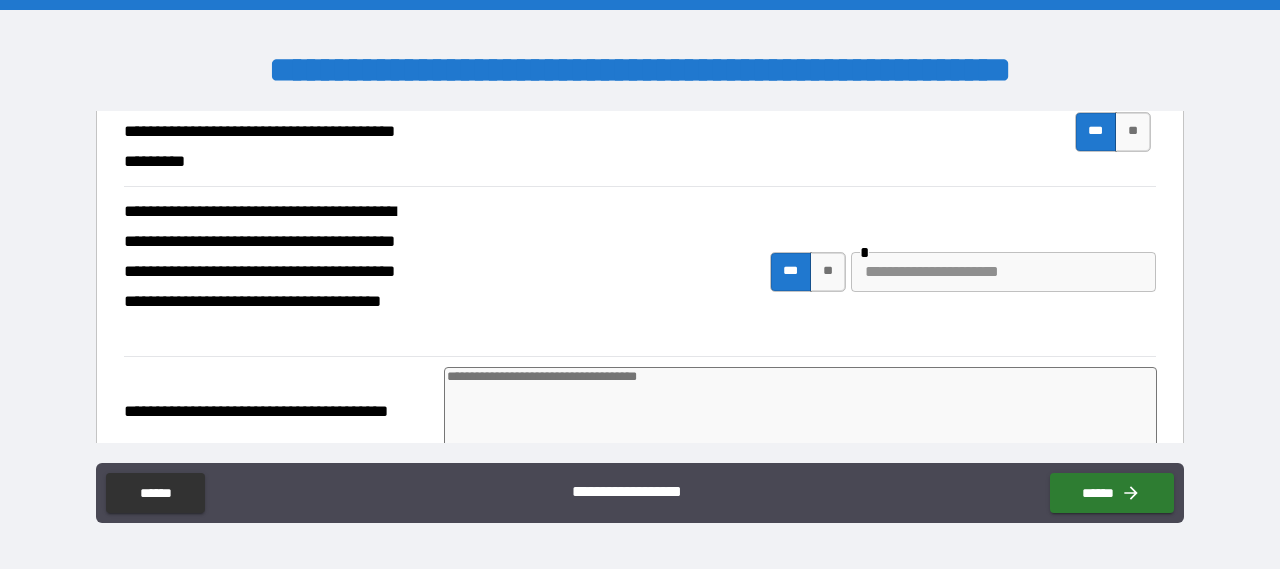 click at bounding box center [1003, 272] 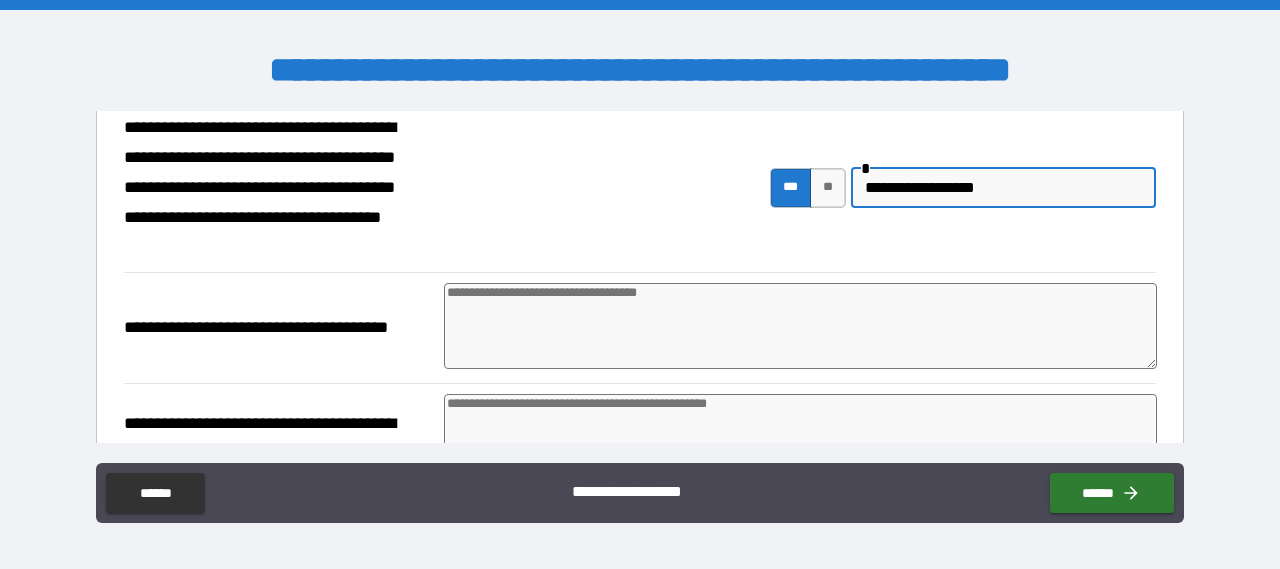 scroll, scrollTop: 800, scrollLeft: 0, axis: vertical 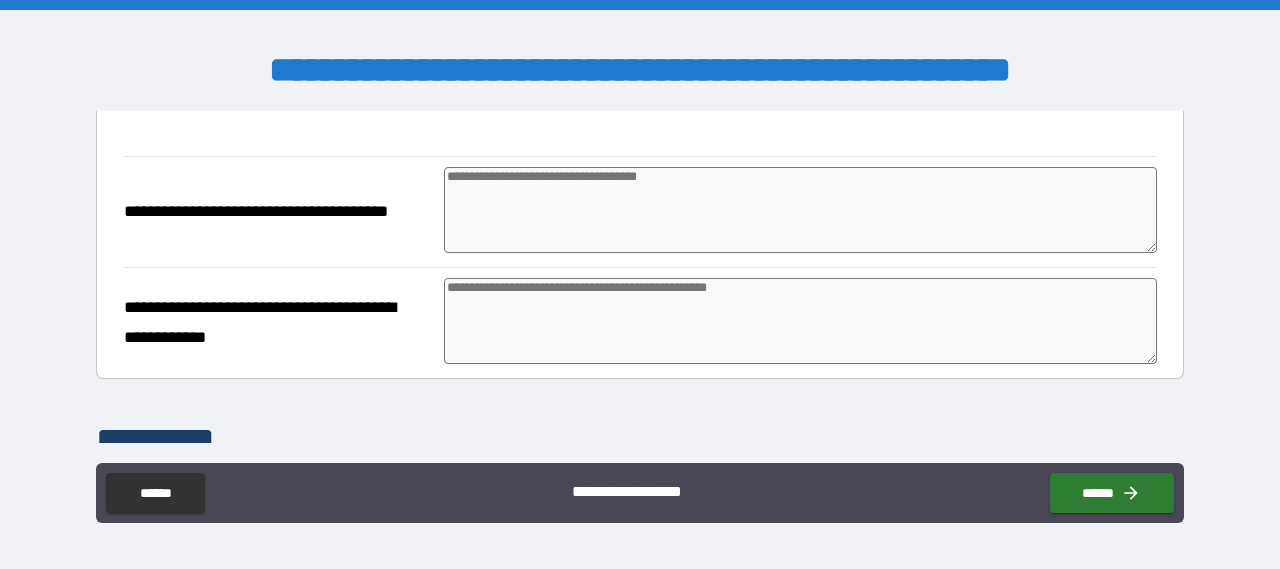 click at bounding box center (800, 210) 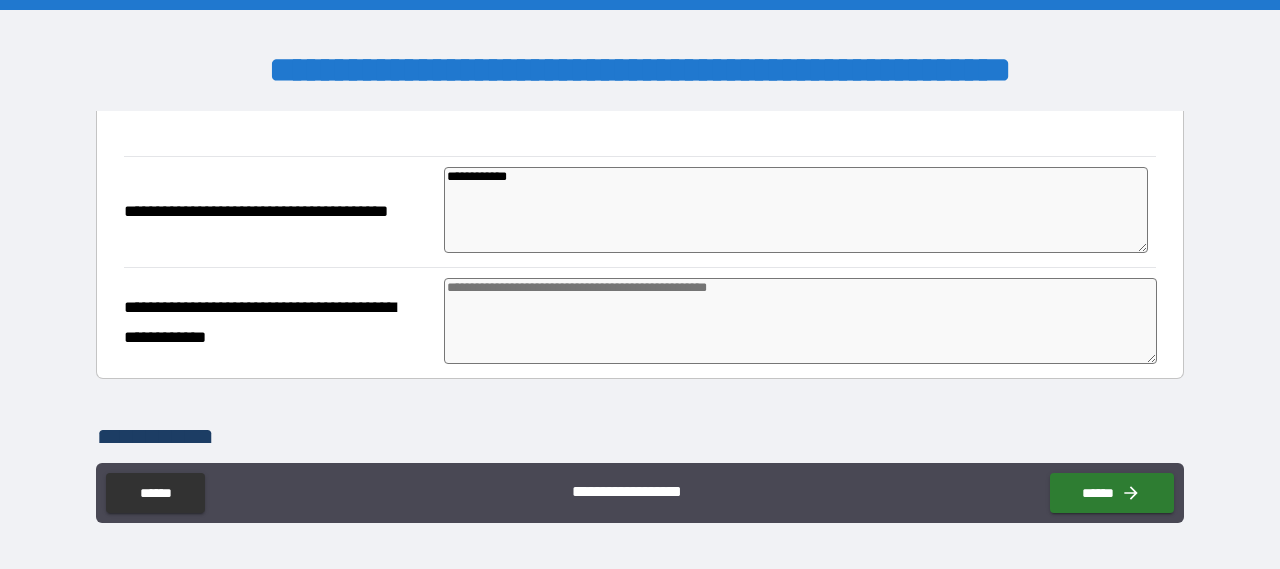 click at bounding box center (800, 321) 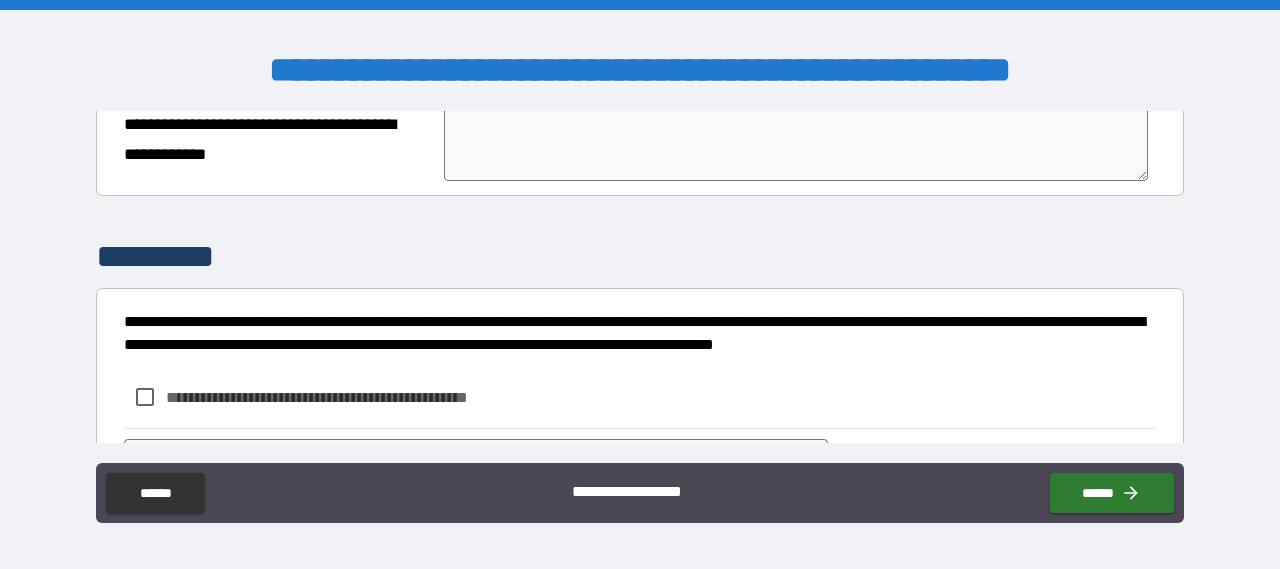 scroll, scrollTop: 1084, scrollLeft: 0, axis: vertical 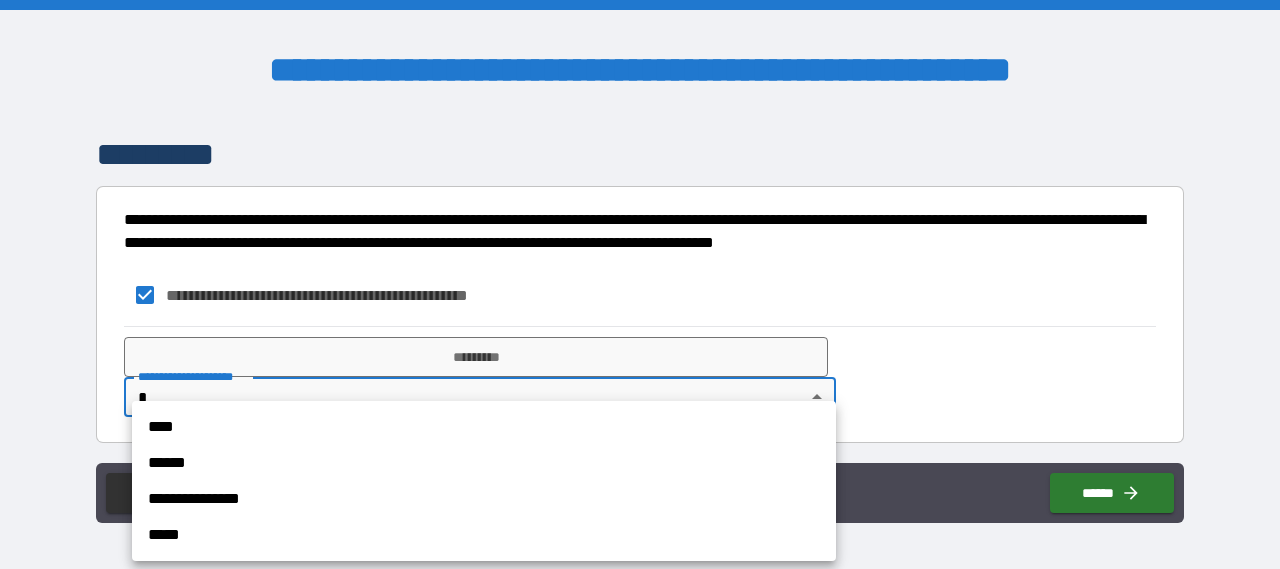 click on "**********" at bounding box center (640, 284) 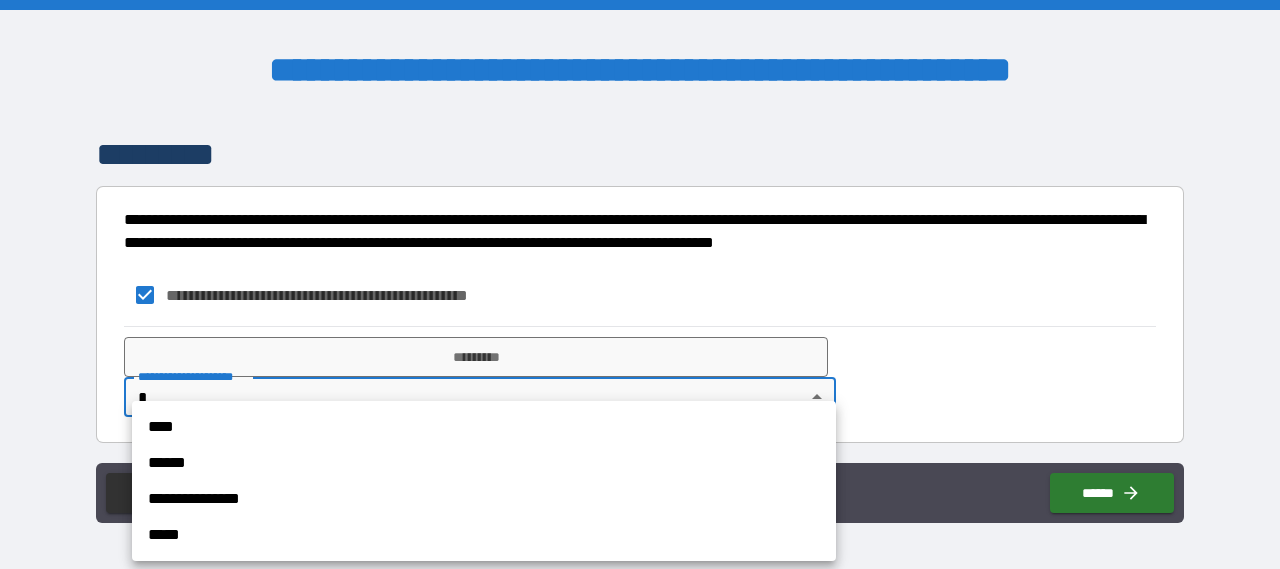 click on "****" at bounding box center [484, 427] 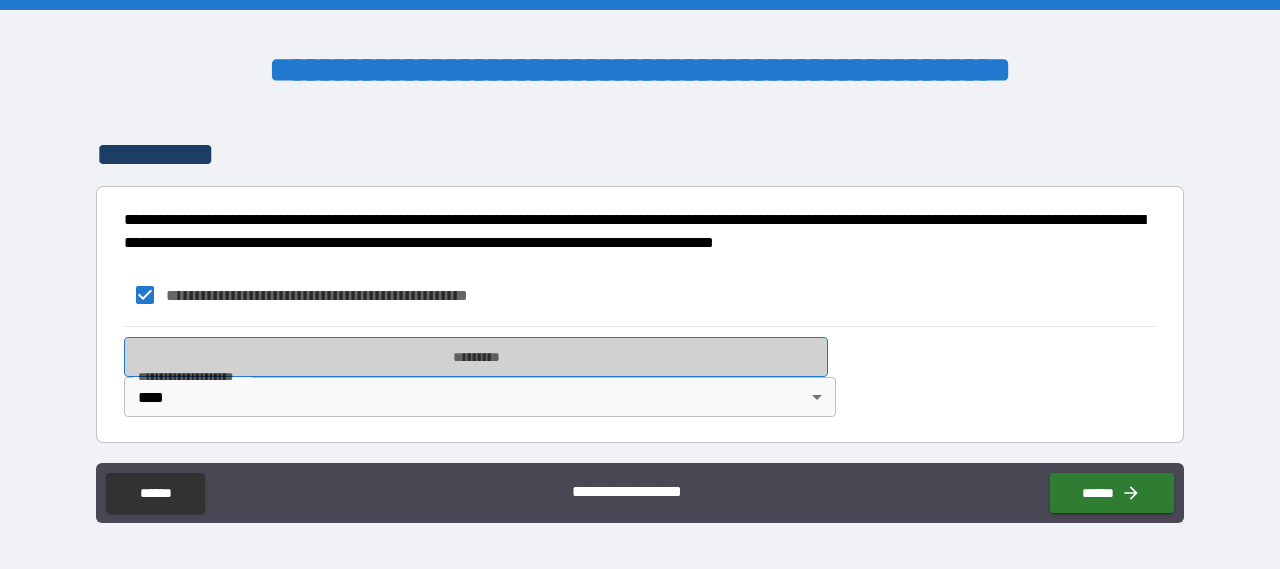 click on "*********" at bounding box center [476, 357] 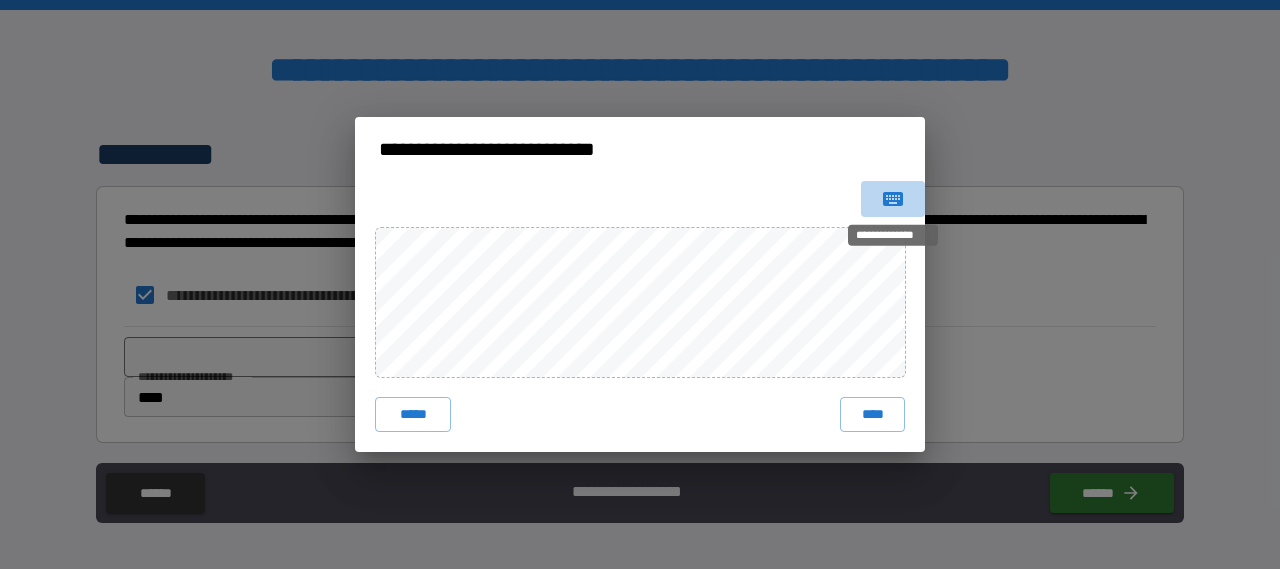 drag, startPoint x: 889, startPoint y: 195, endPoint x: 836, endPoint y: 229, distance: 62.968246 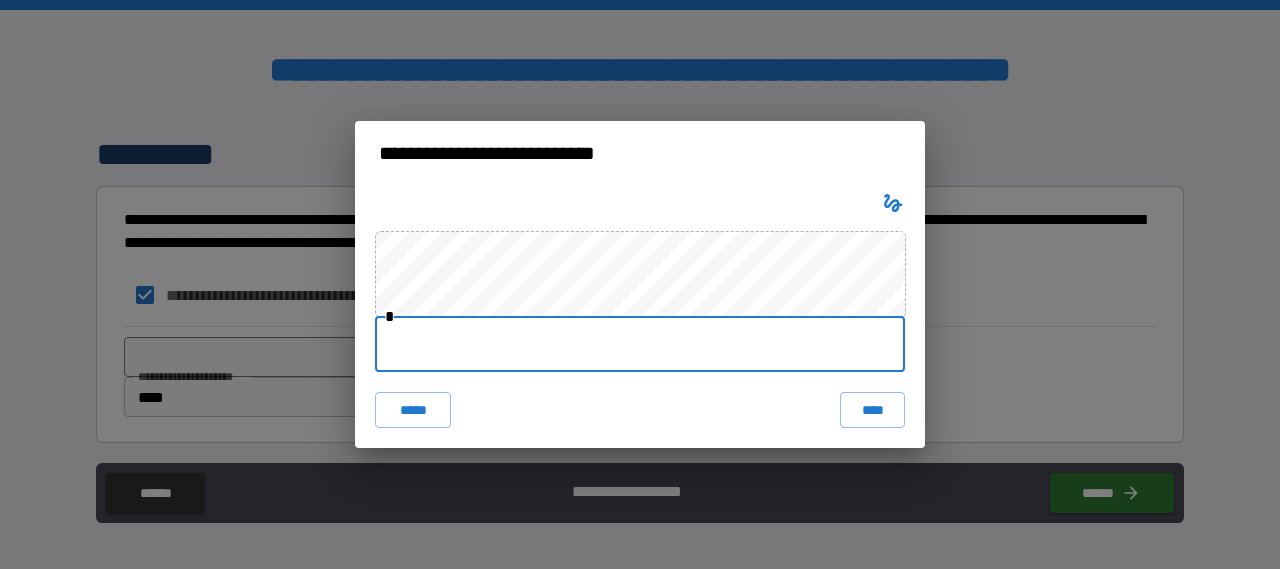 click at bounding box center (640, 344) 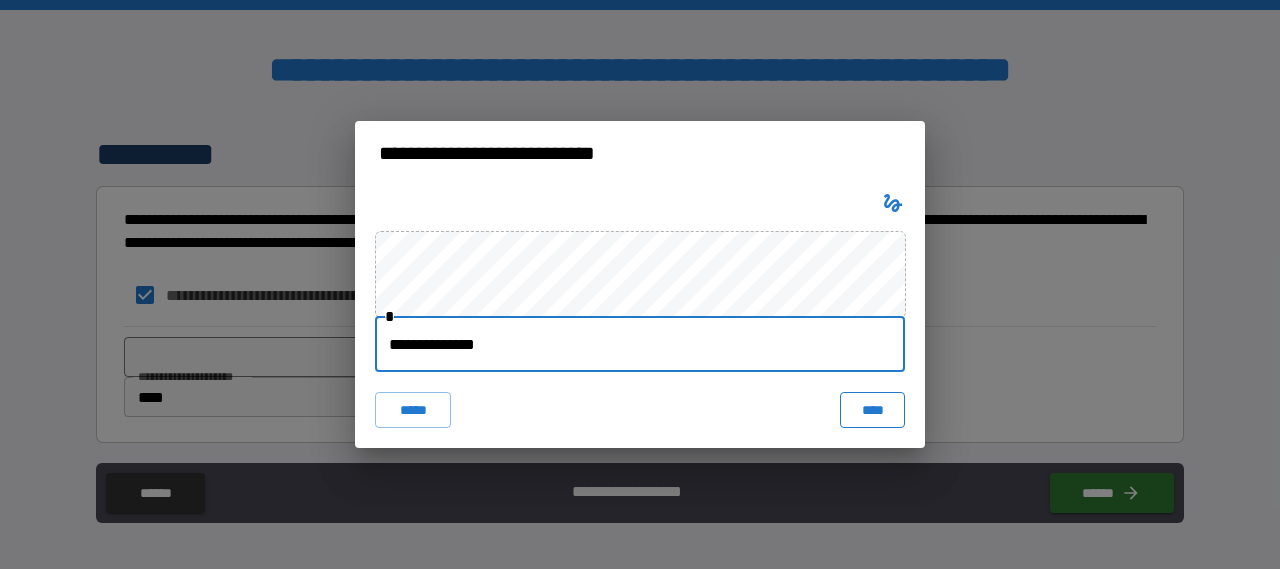 click on "****" at bounding box center [872, 410] 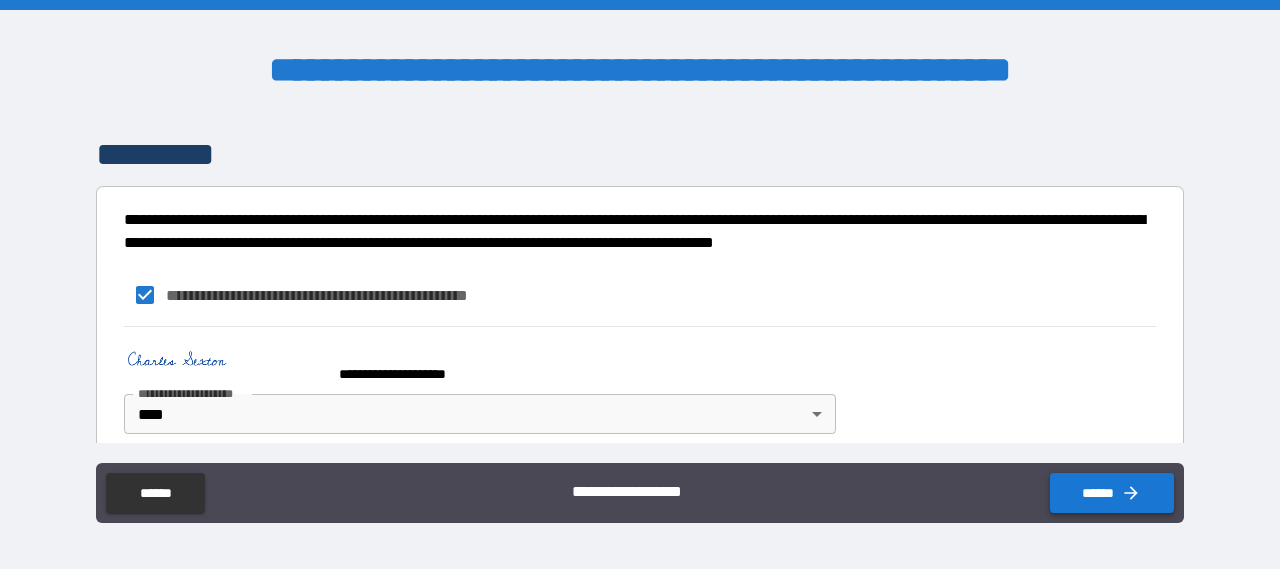 click on "******" at bounding box center [1112, 493] 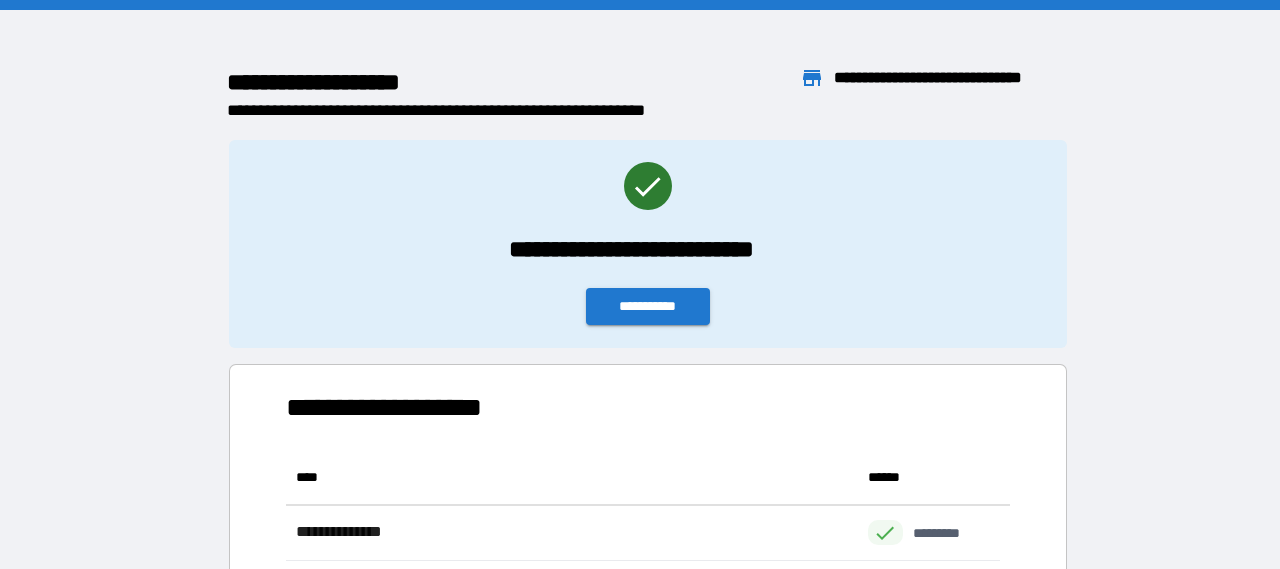 scroll, scrollTop: 16, scrollLeft: 16, axis: both 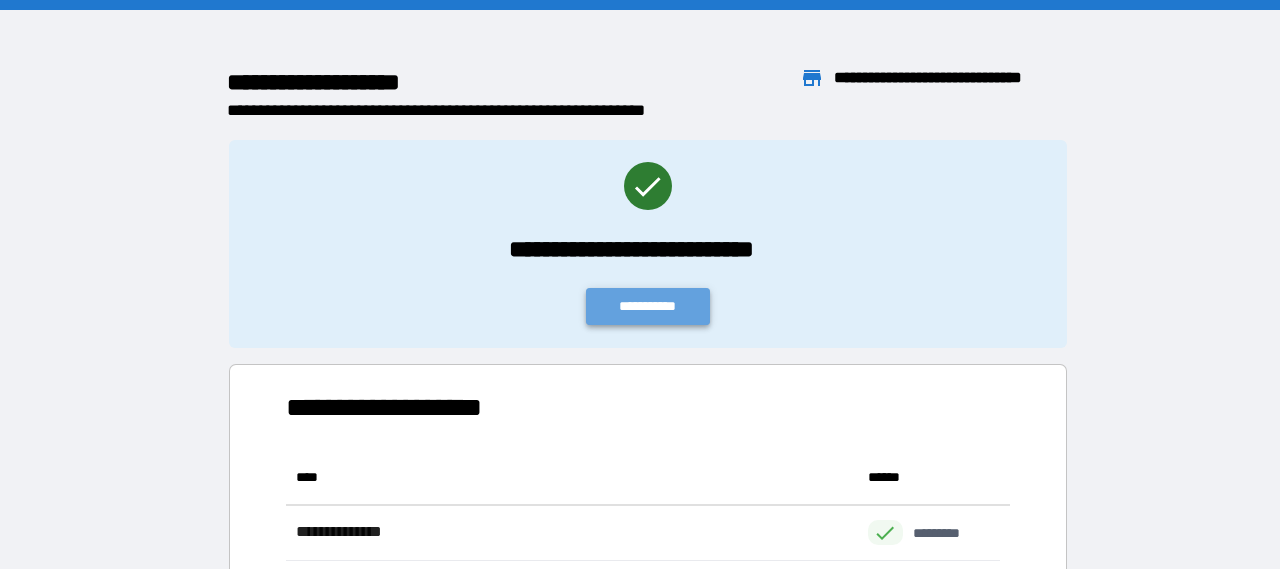 click on "**********" at bounding box center [648, 306] 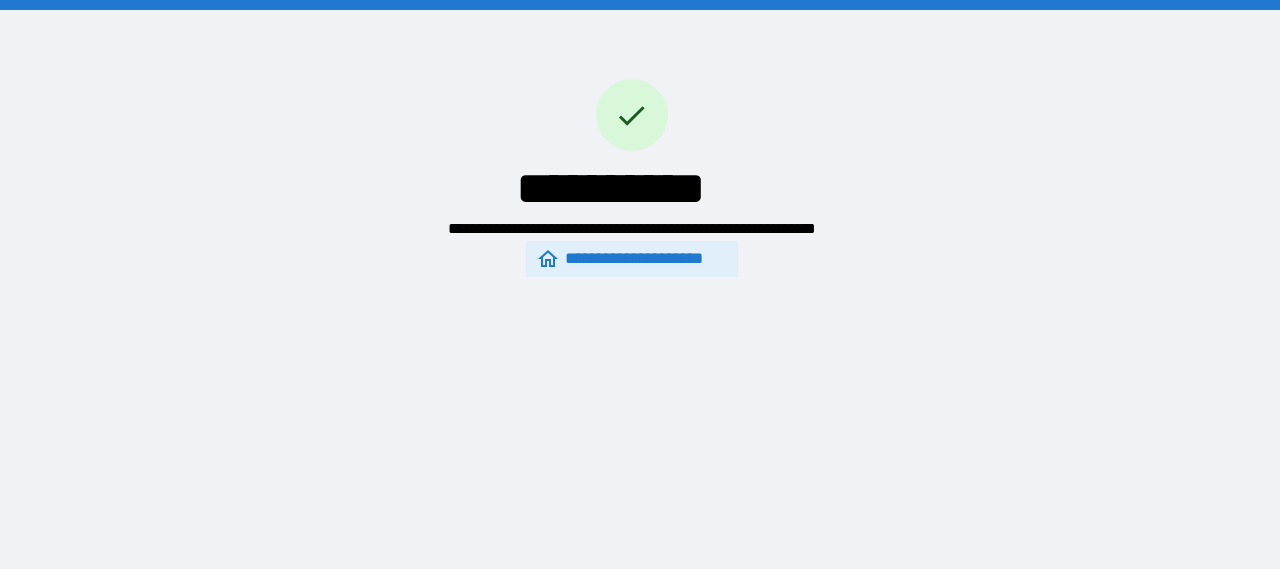 click on "**********" at bounding box center (631, 259) 